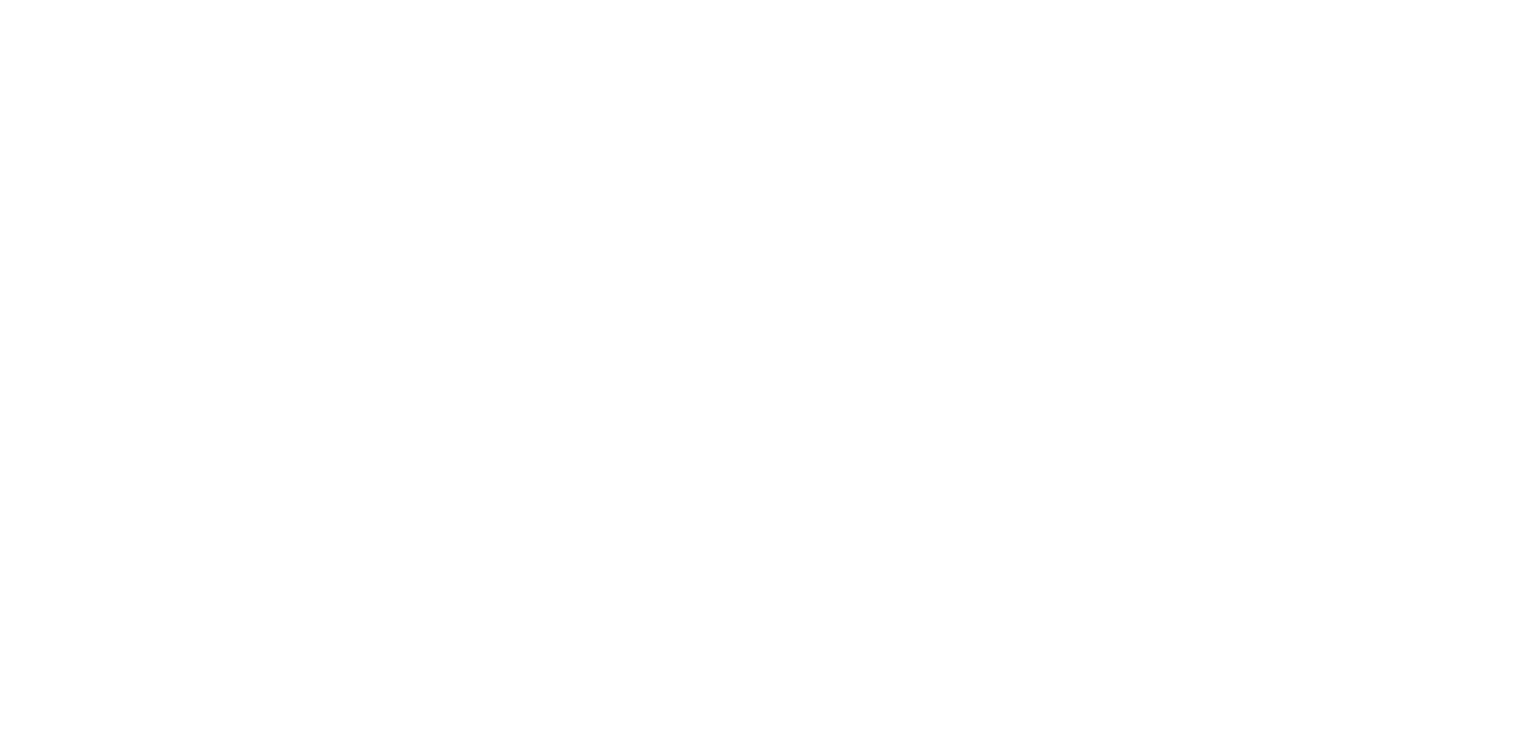 scroll, scrollTop: 0, scrollLeft: 0, axis: both 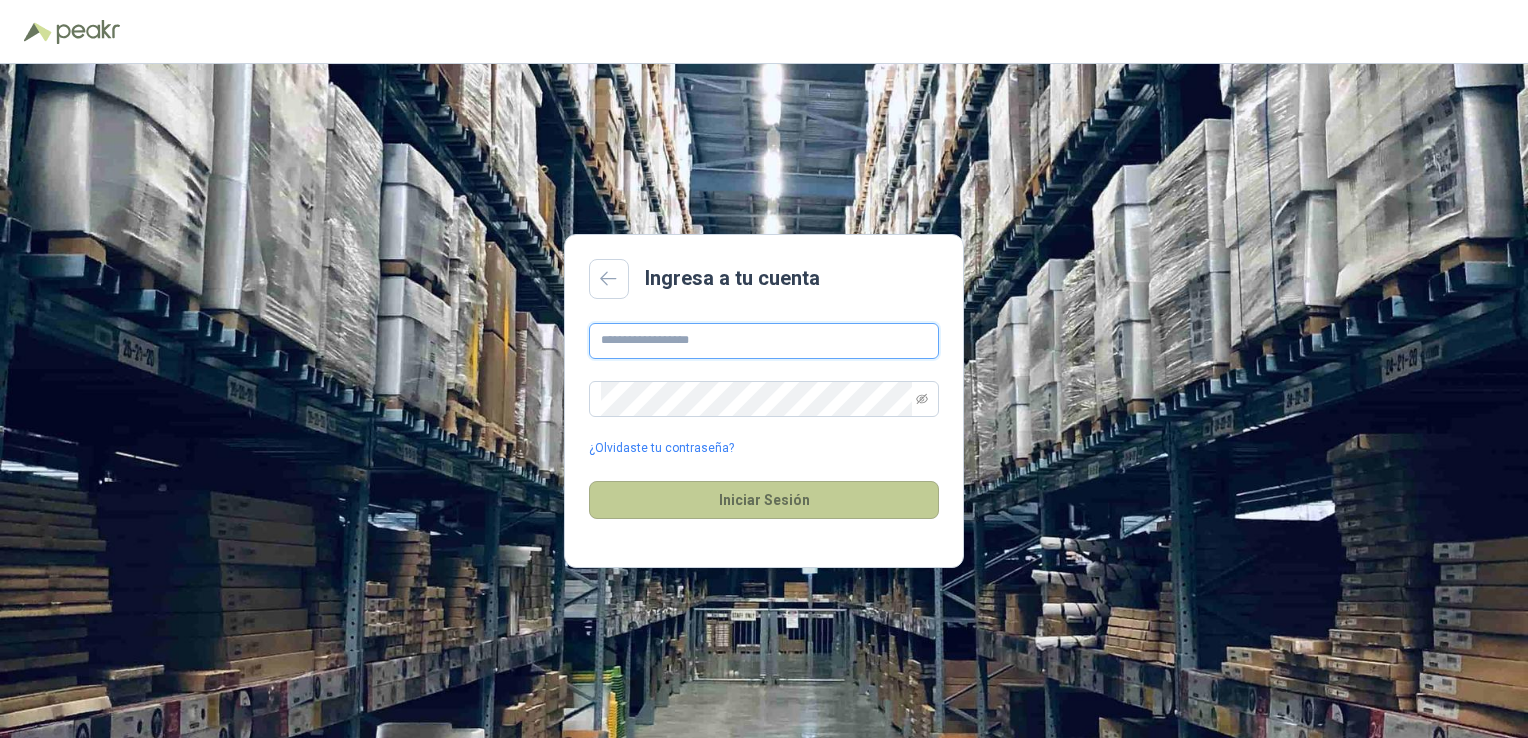 type on "**********" 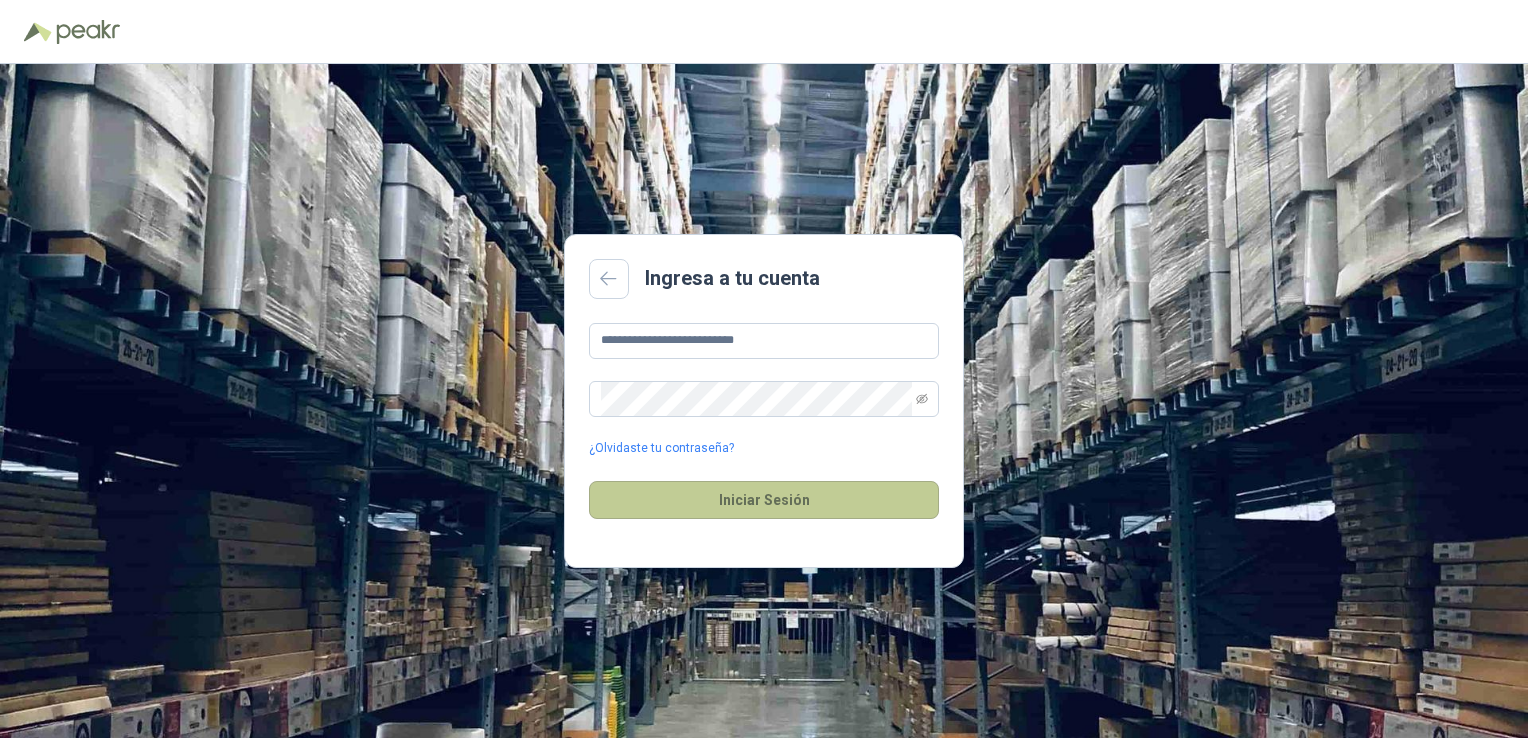 click on "Iniciar Sesión" at bounding box center (764, 500) 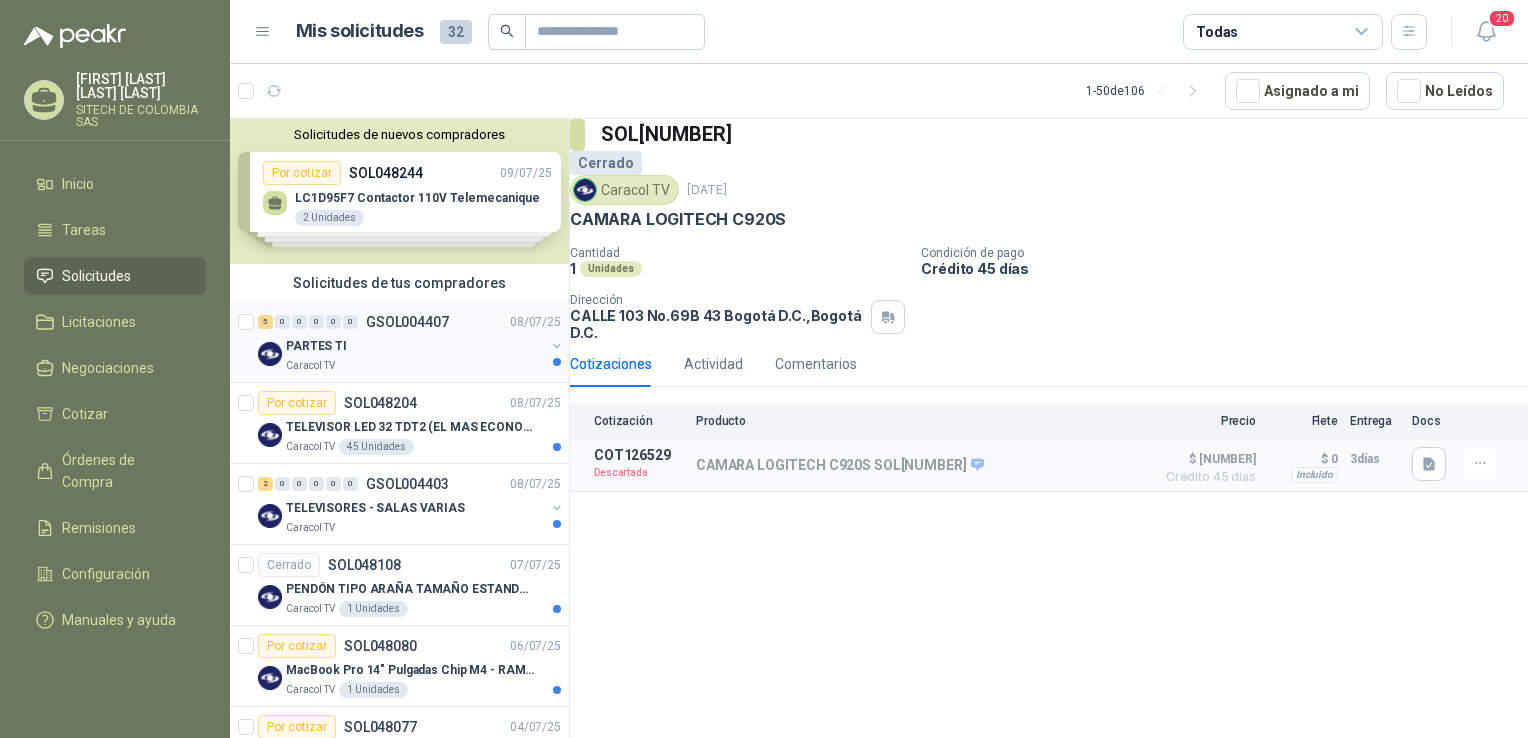 click on "Caracol TV" at bounding box center [415, 366] 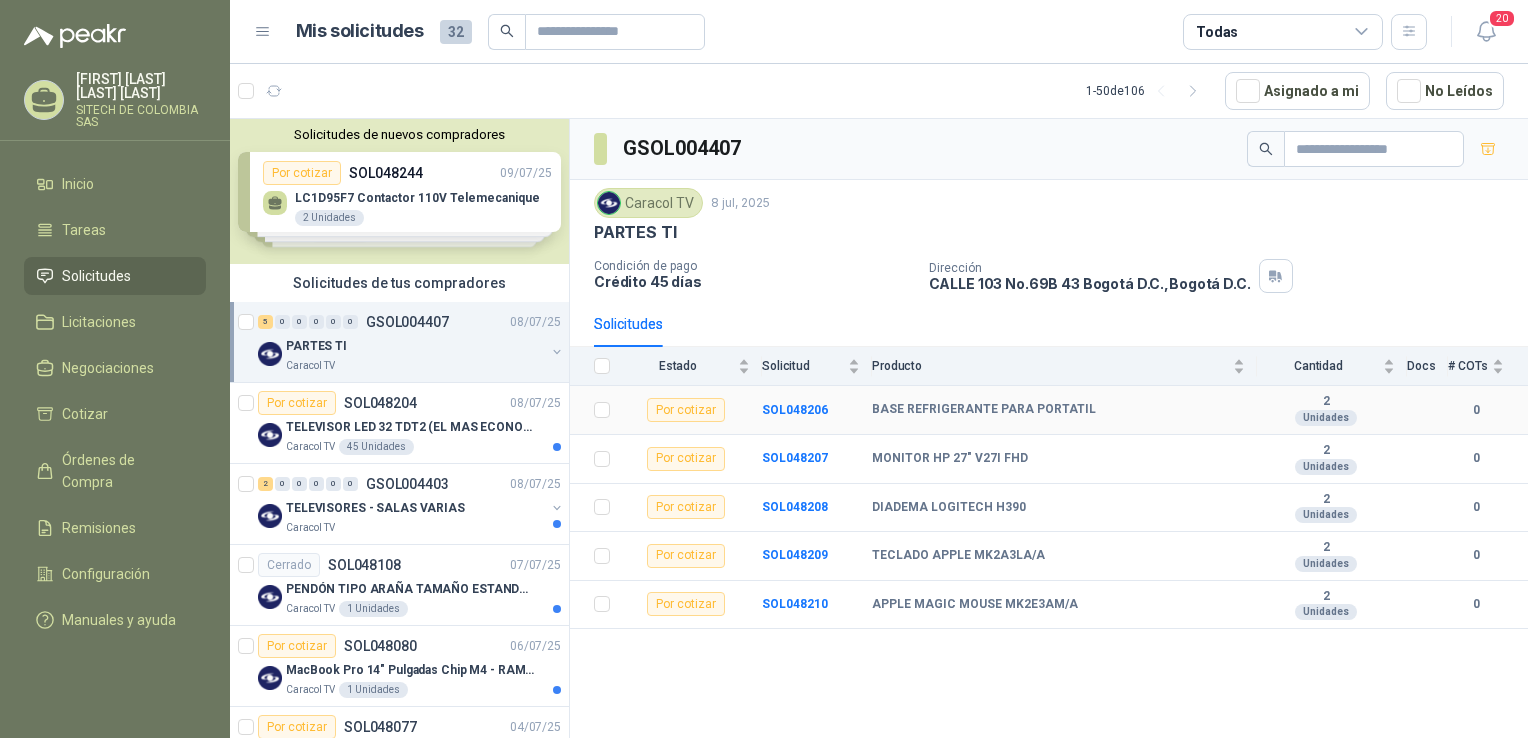 click on "BASE REFRIGERANTE PARA PORTATIL" at bounding box center (984, 410) 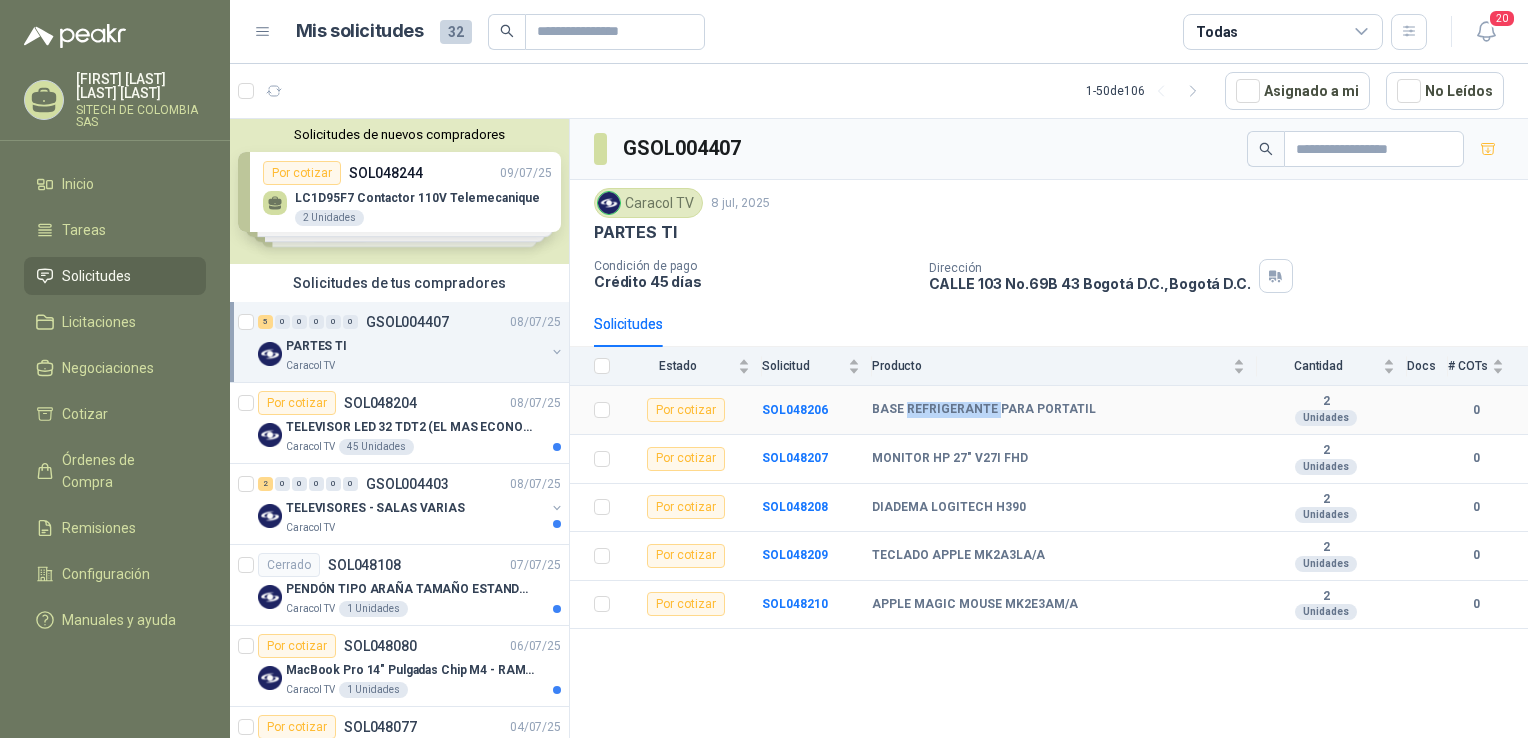 click on "BASE REFRIGERANTE PARA PORTATIL" at bounding box center [984, 410] 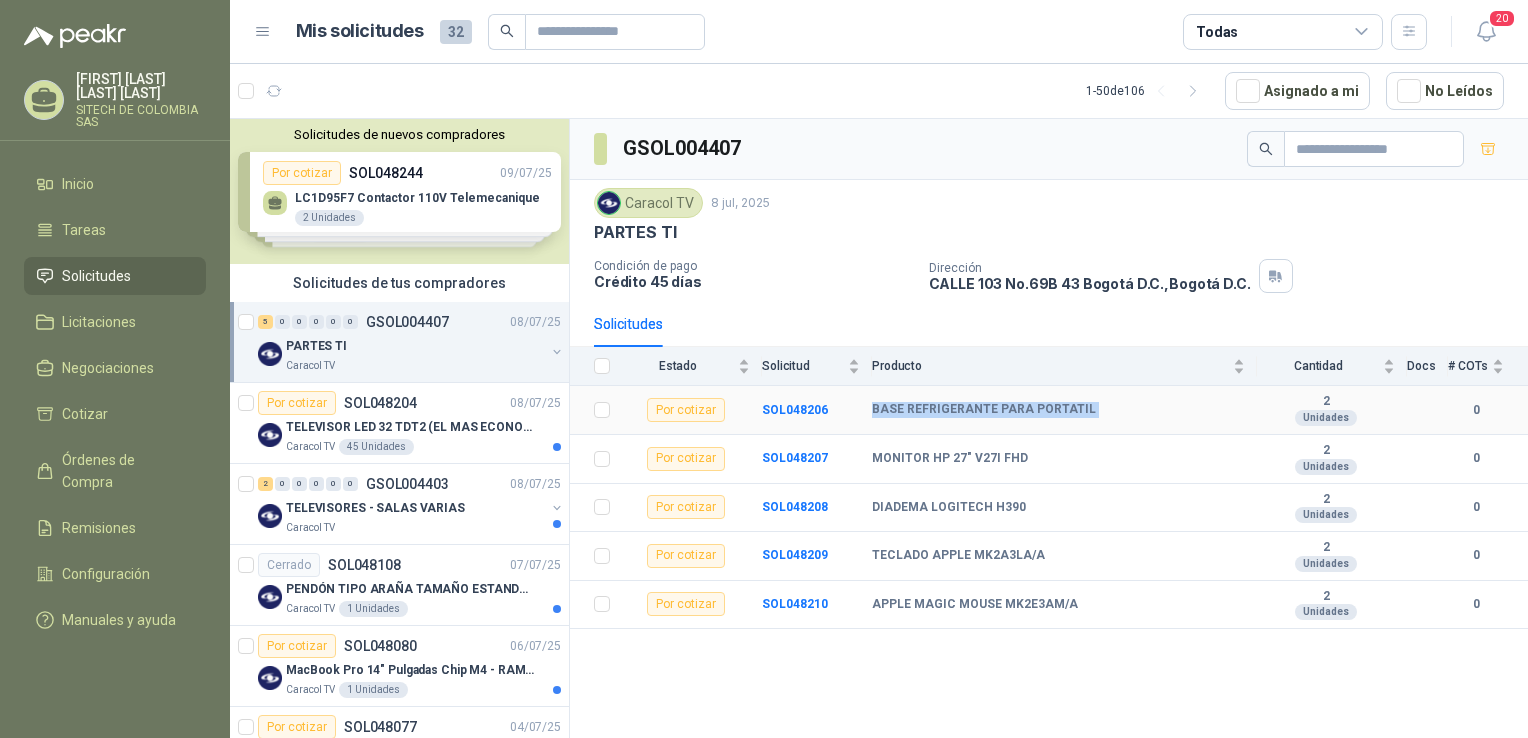 click on "BASE REFRIGERANTE PARA PORTATIL" at bounding box center [984, 410] 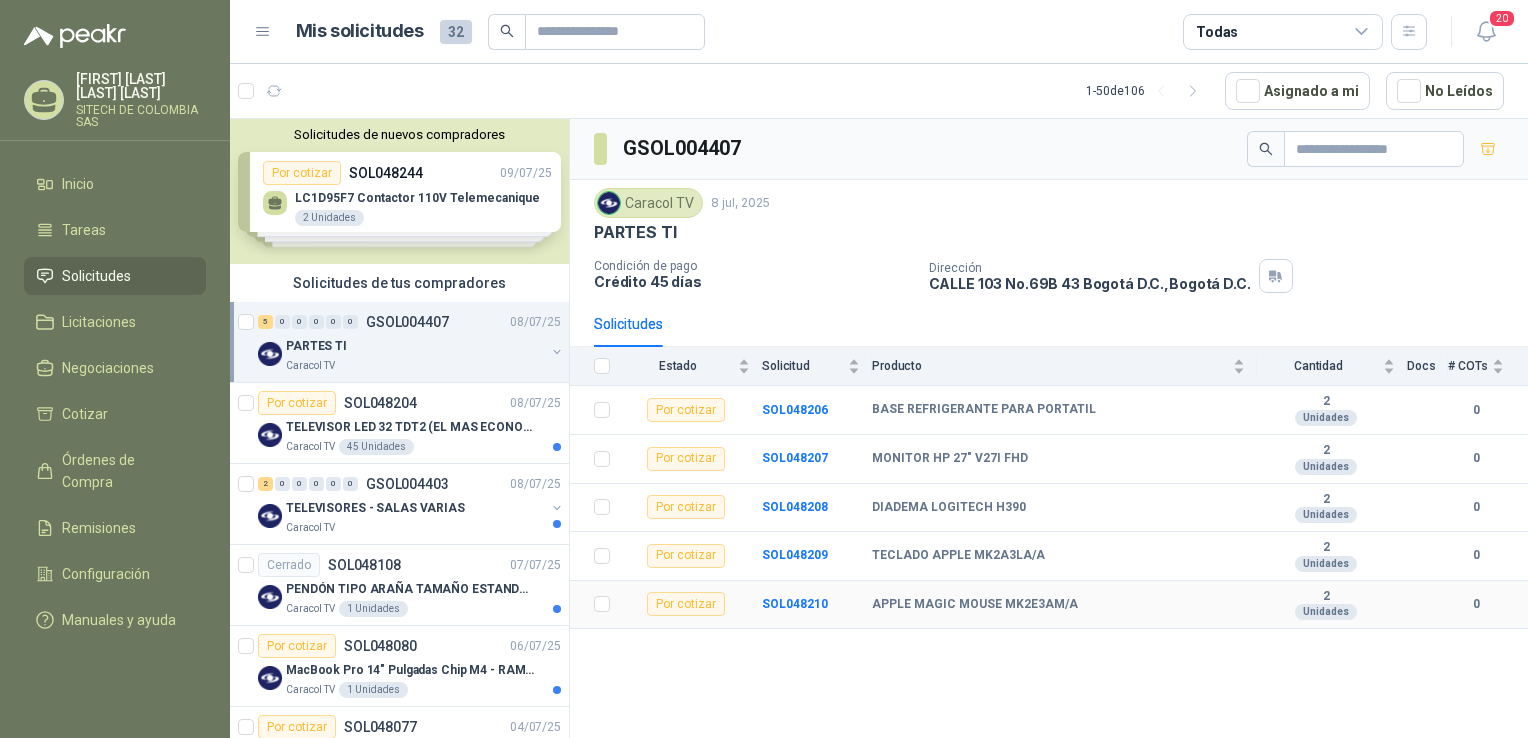 click on "APPLE MAGIC MOUSE MK2E3AM/A" at bounding box center (975, 605) 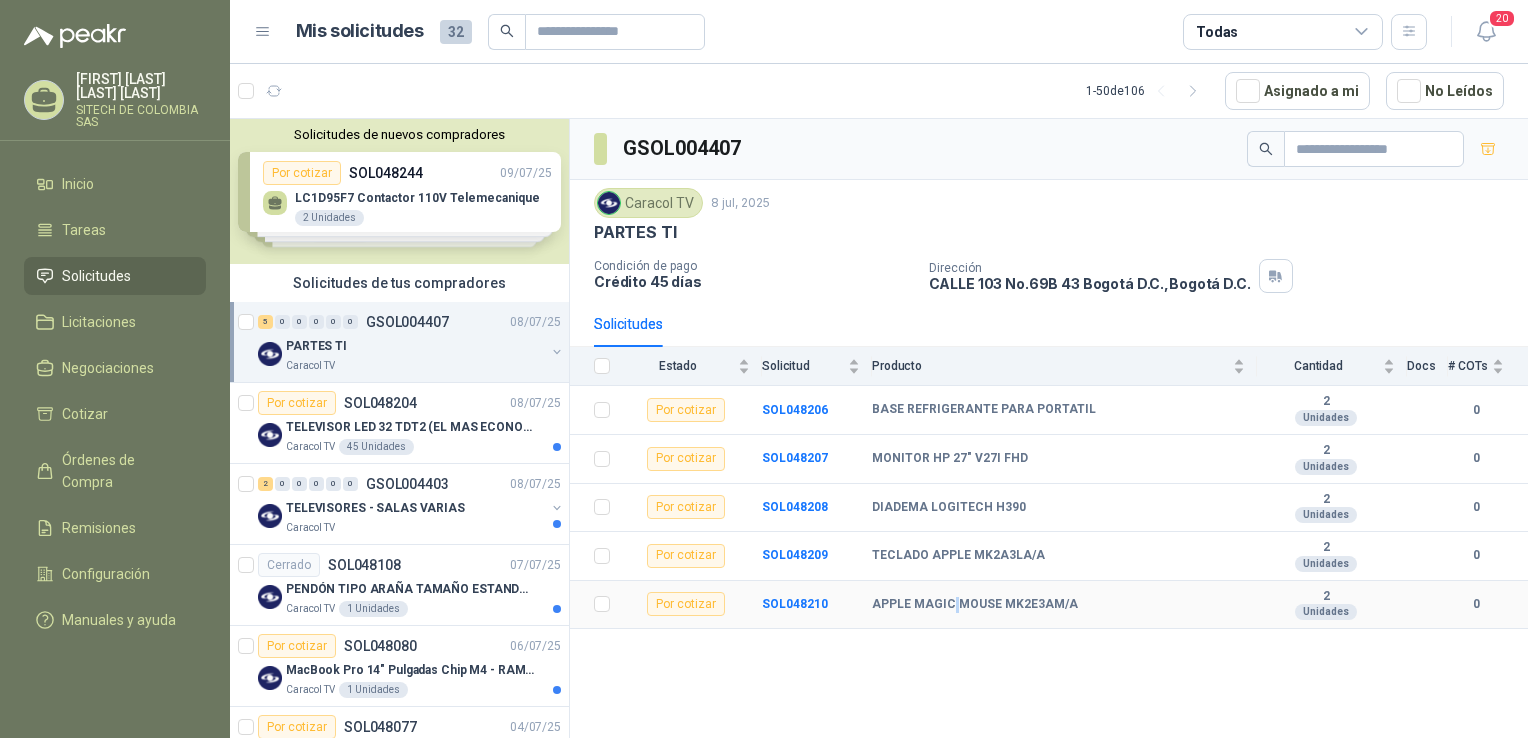 click on "APPLE MAGIC MOUSE MK2E3AM/A" at bounding box center (975, 605) 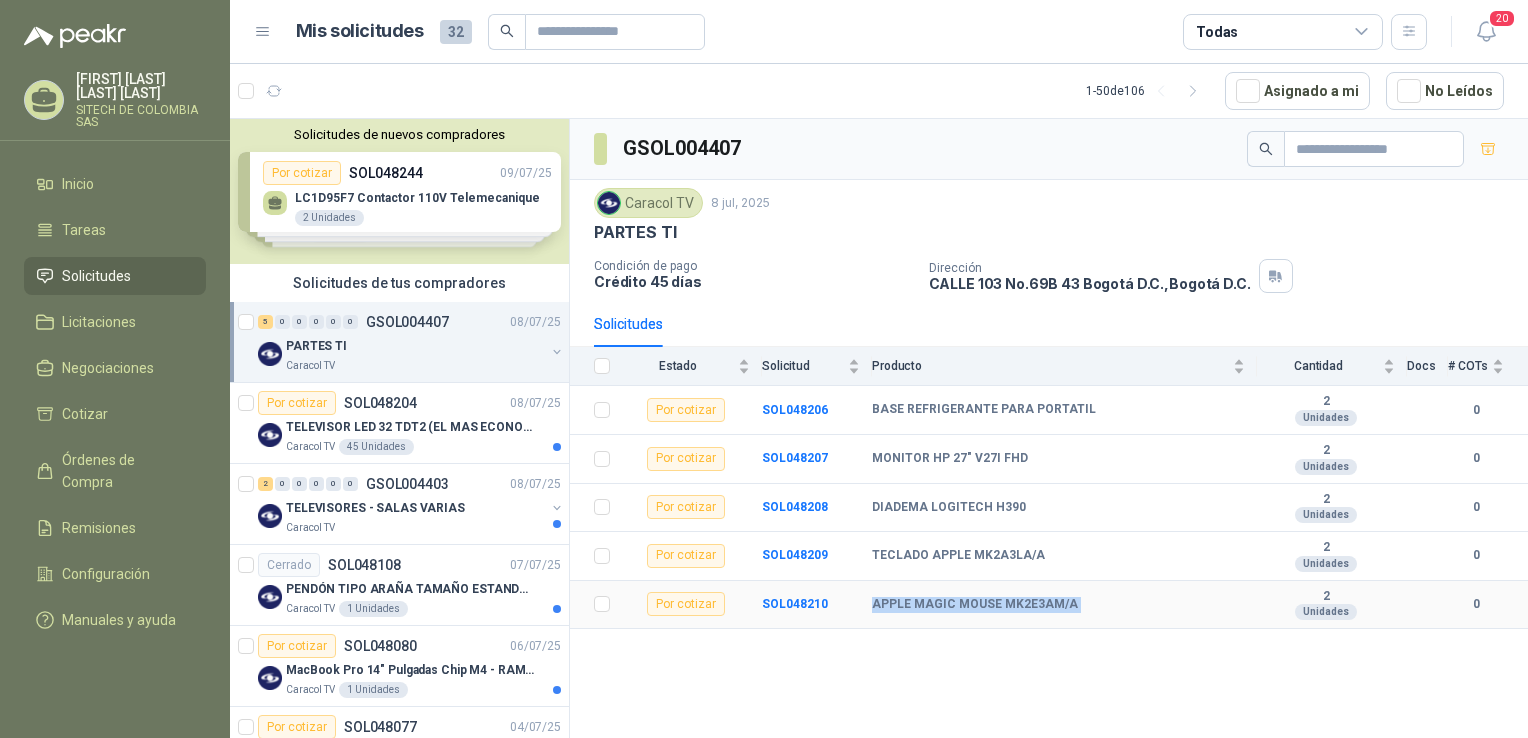 click on "APPLE MAGIC MOUSE MK2E3AM/A" at bounding box center (975, 605) 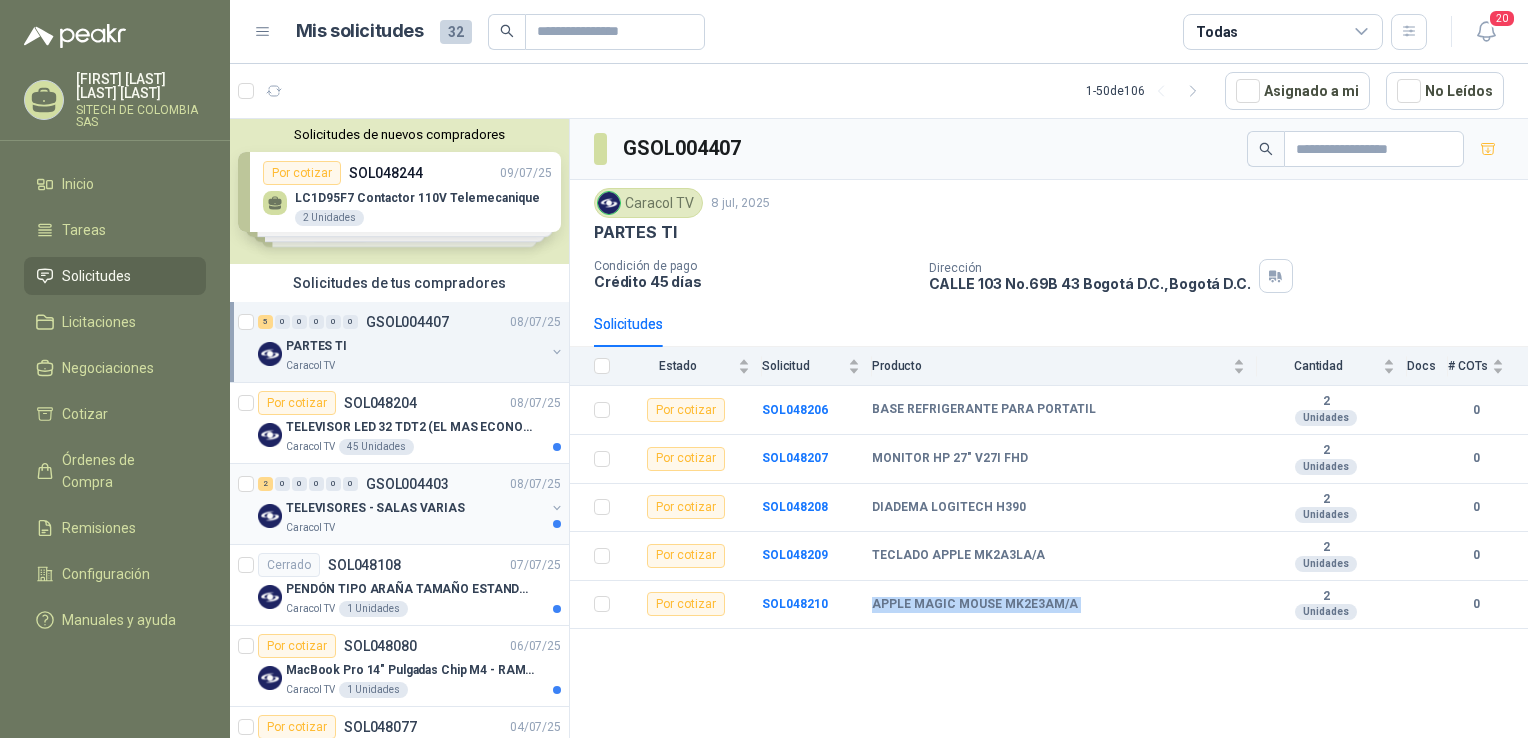 drag, startPoint x: 460, startPoint y: 354, endPoint x: 472, endPoint y: 522, distance: 168.42802 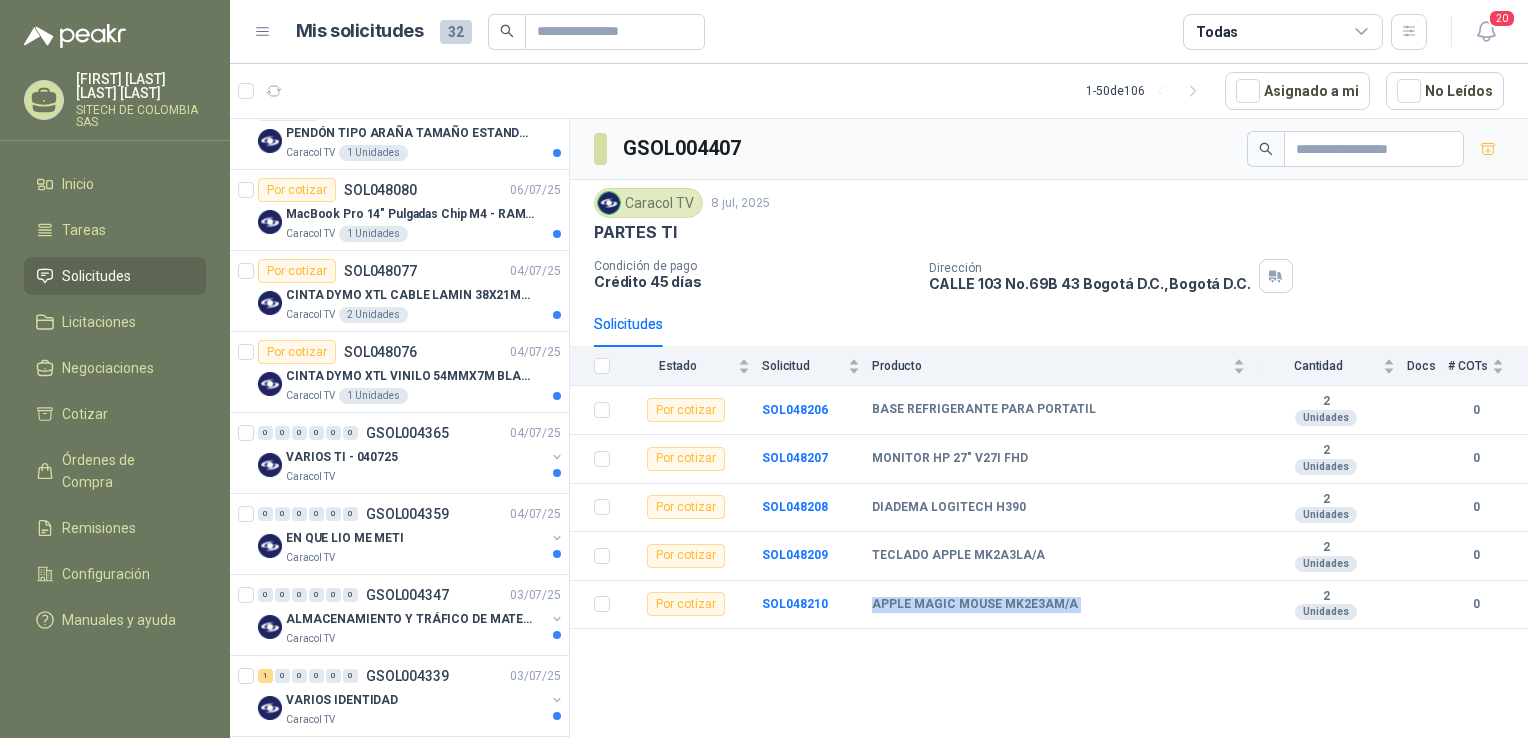 scroll, scrollTop: 483, scrollLeft: 0, axis: vertical 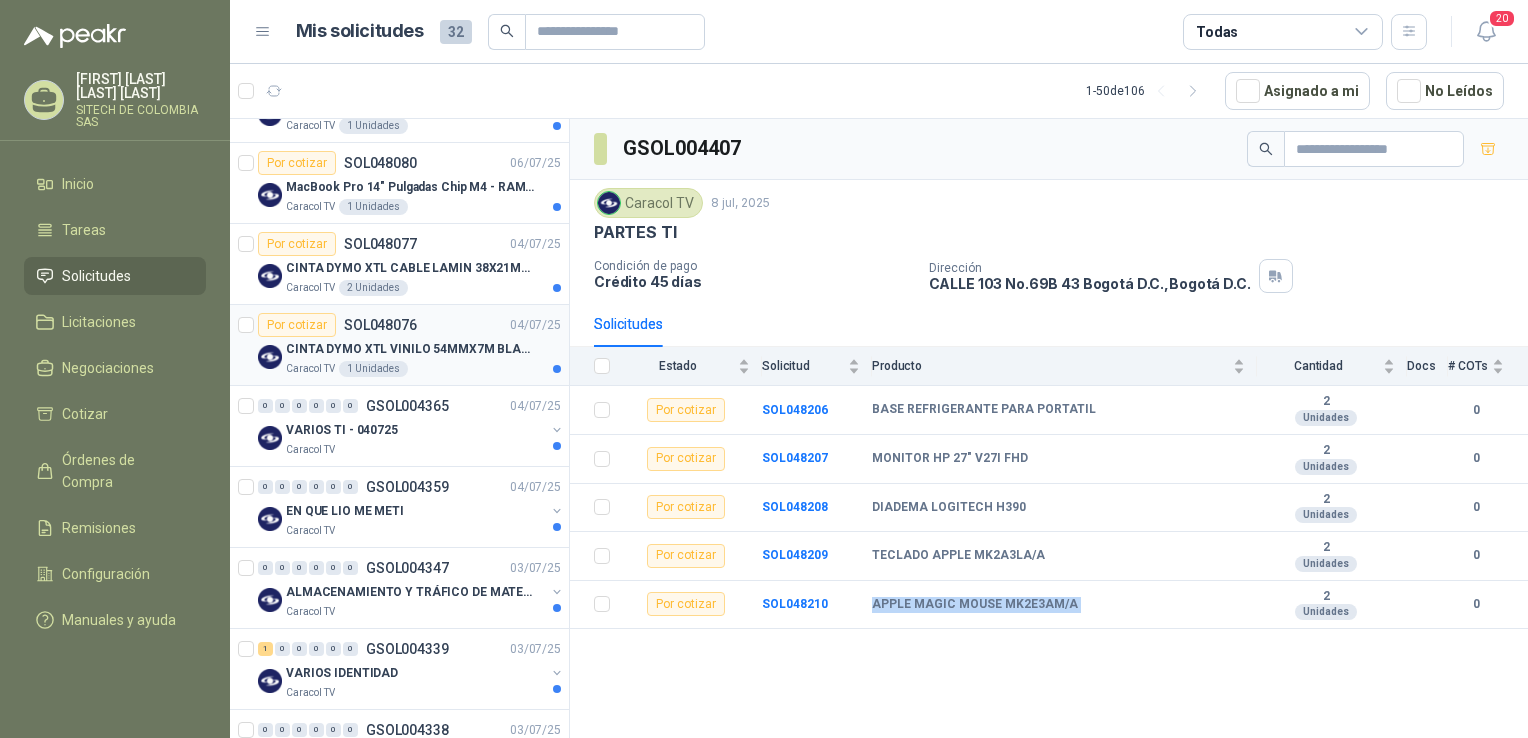click on "CINTA DYMO XTL VINILO 54MMX7M BLANCO" at bounding box center [410, 349] 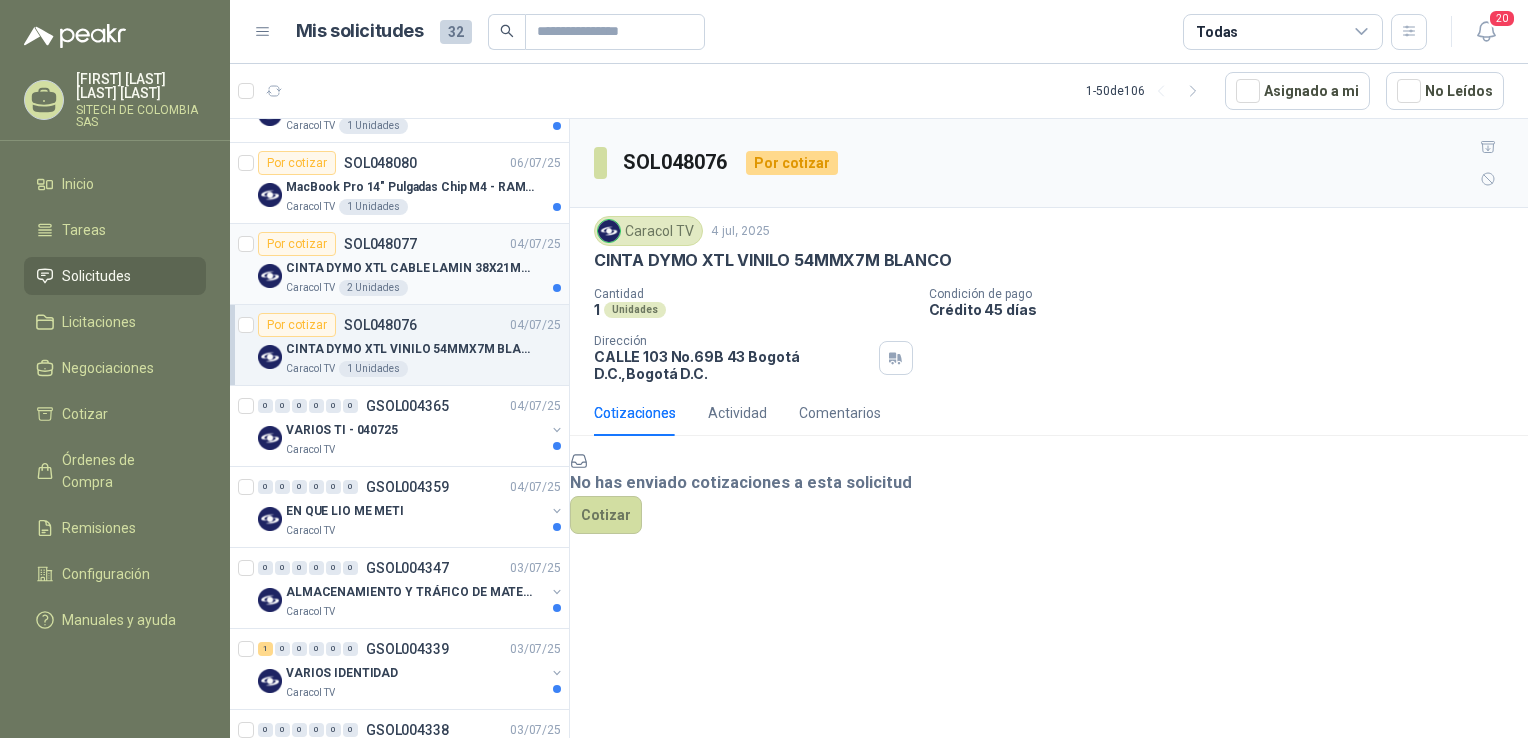click on "CINTA DYMO XTL CABLE LAMIN 38X21MMBLANCO" at bounding box center (410, 268) 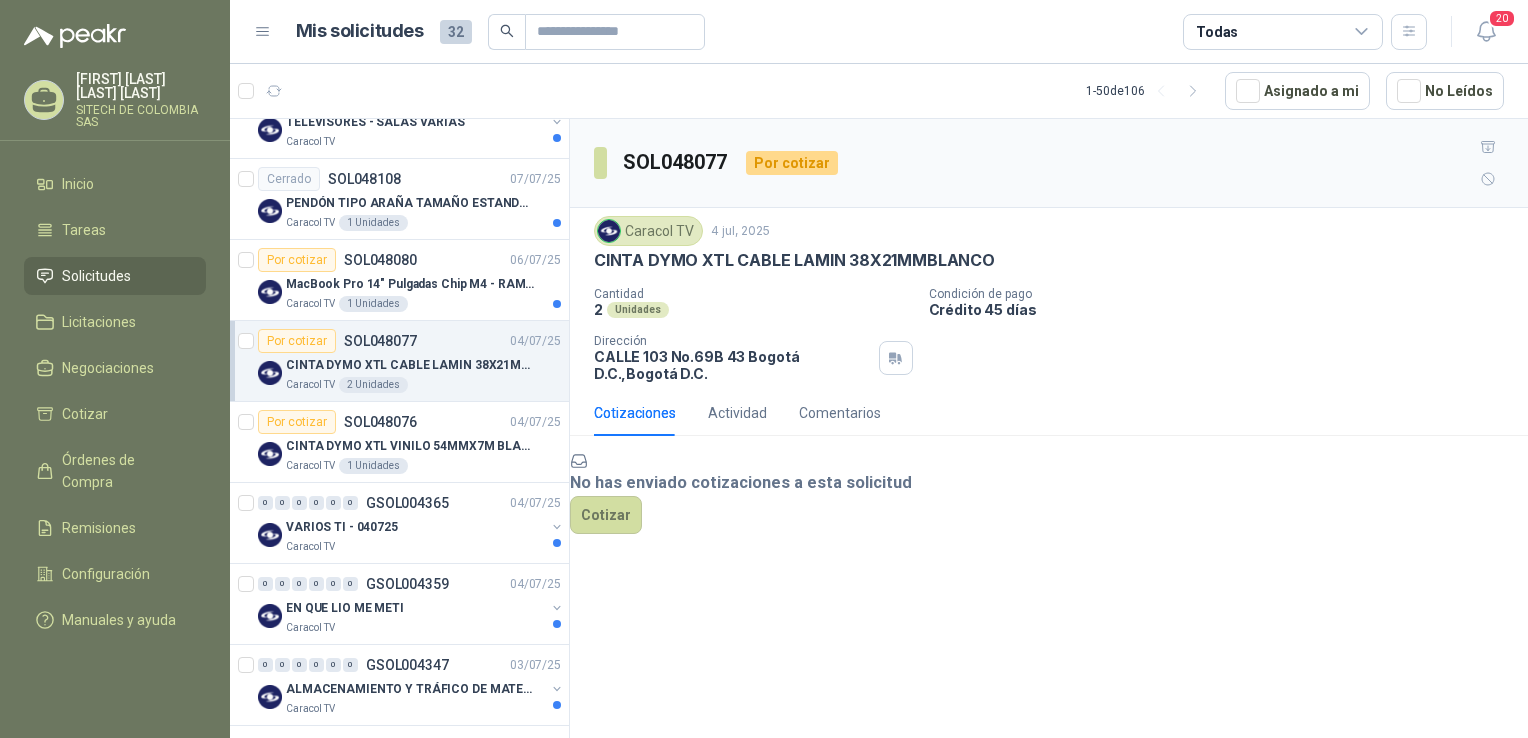 drag, startPoint x: 414, startPoint y: 387, endPoint x: 384, endPoint y: 324, distance: 69.77822 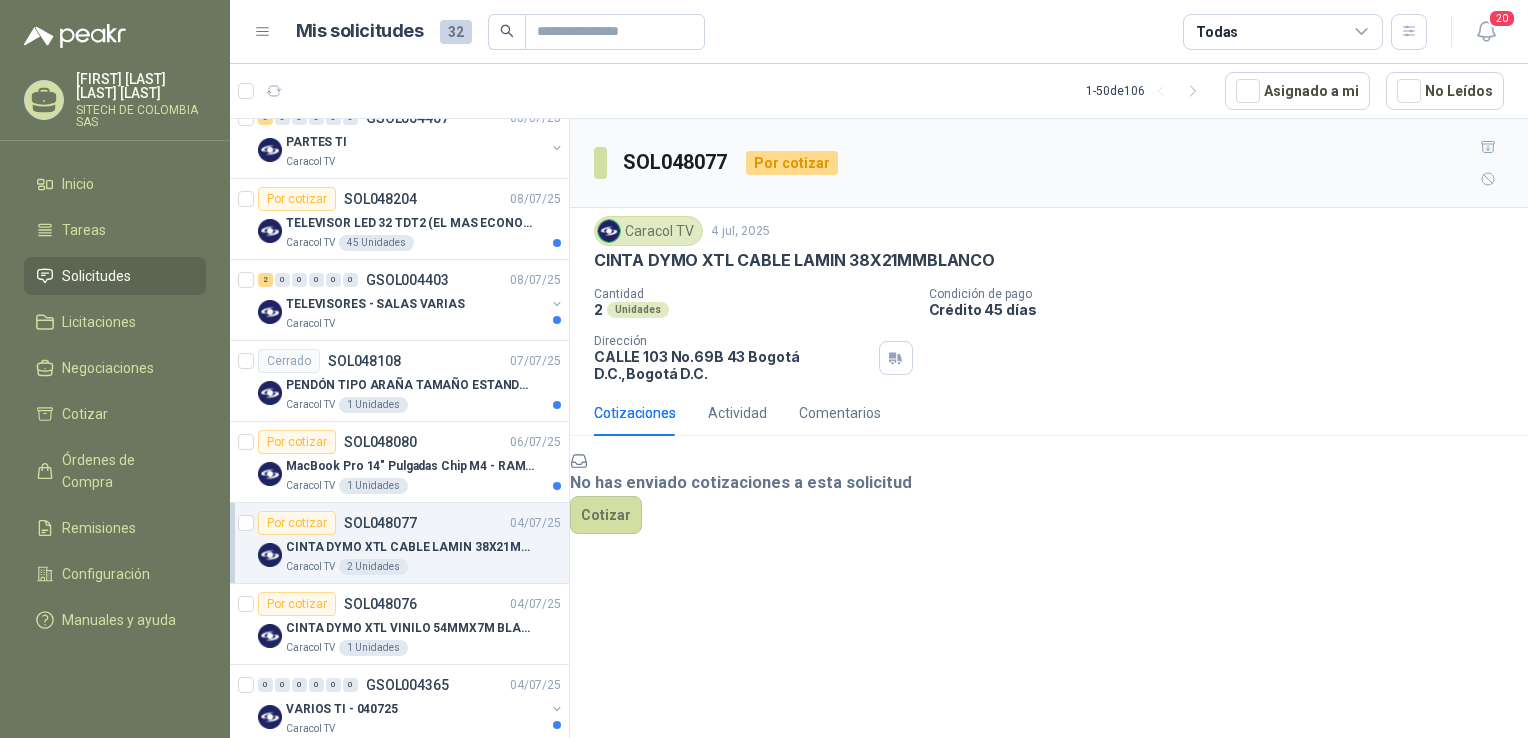 scroll, scrollTop: 182, scrollLeft: 0, axis: vertical 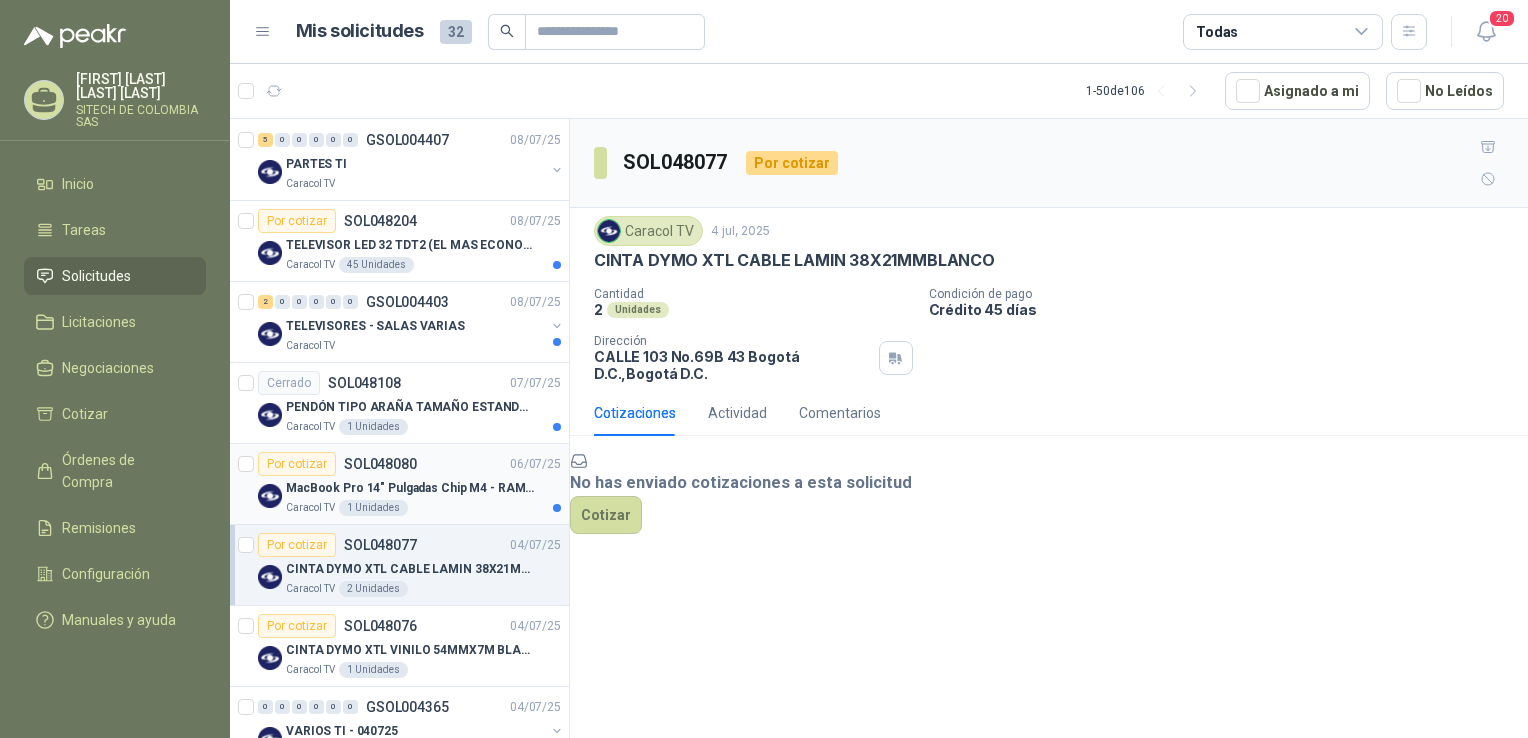 click on "SOL048080" at bounding box center (380, 464) 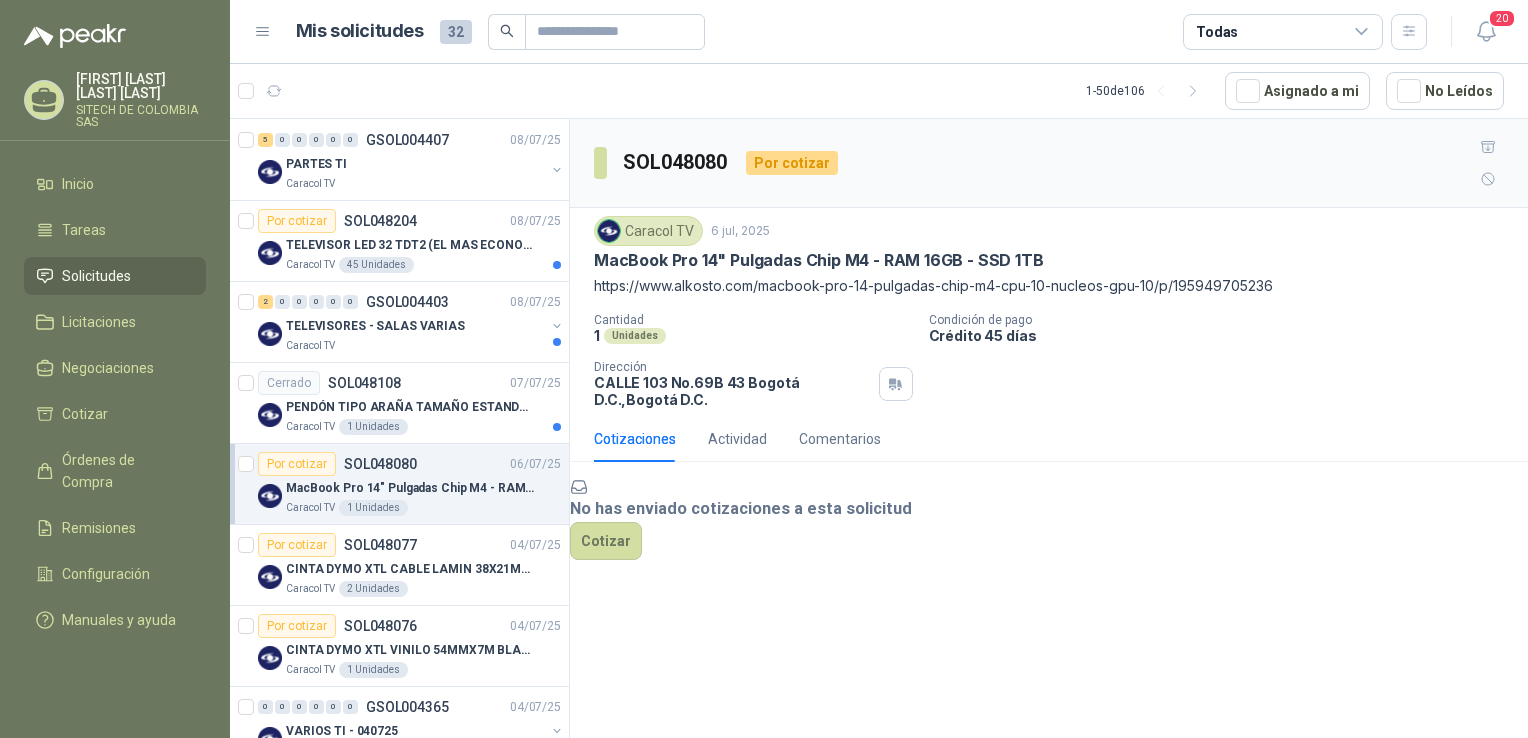 click on "MacBook Pro 14" Pulgadas Chip M4 - RAM 16GB - SSD 1TB" at bounding box center [818, 260] 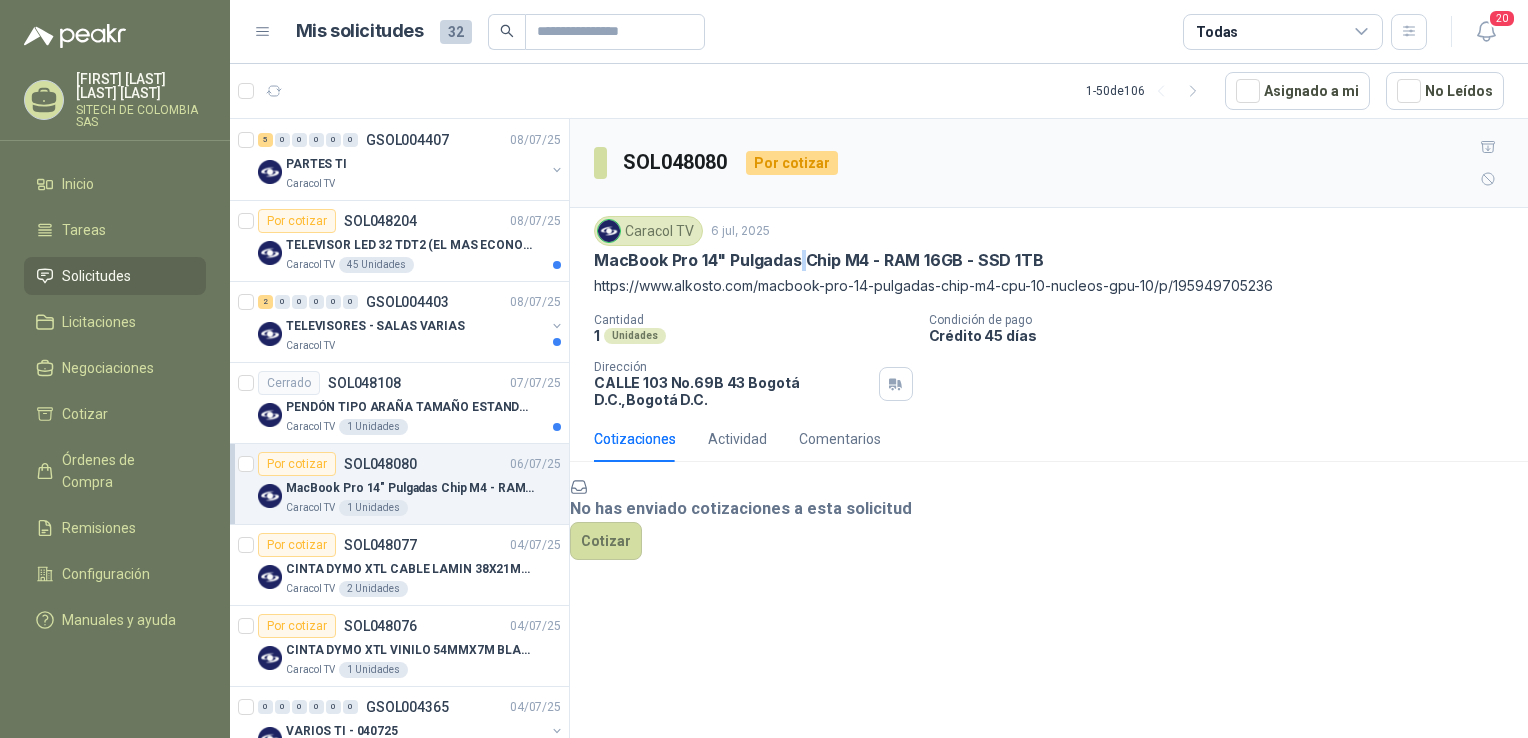 click on "MacBook Pro 14" Pulgadas Chip M4 - RAM 16GB - SSD 1TB" at bounding box center [818, 260] 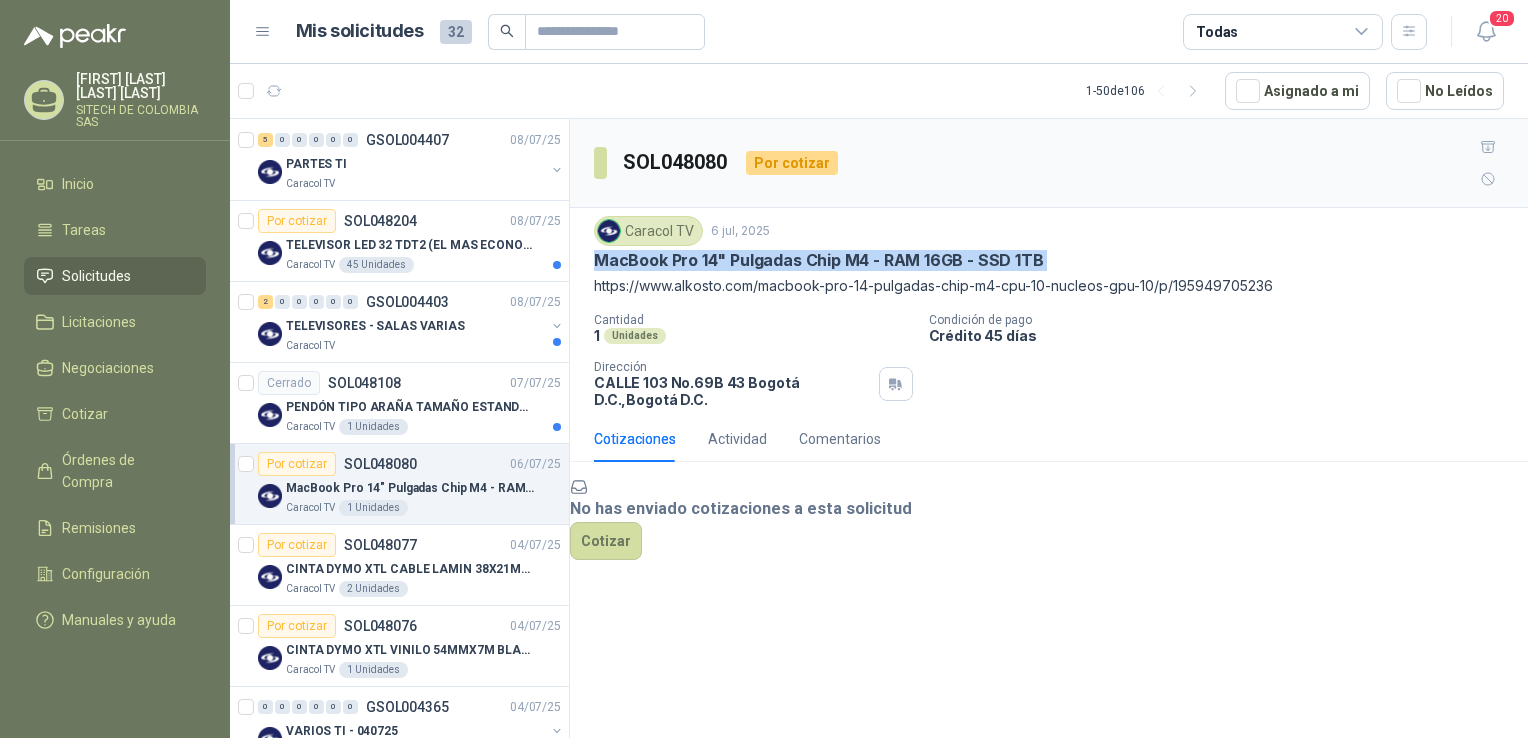 click on "MacBook Pro 14" Pulgadas Chip M4 - RAM 16GB - SSD 1TB" at bounding box center (818, 260) 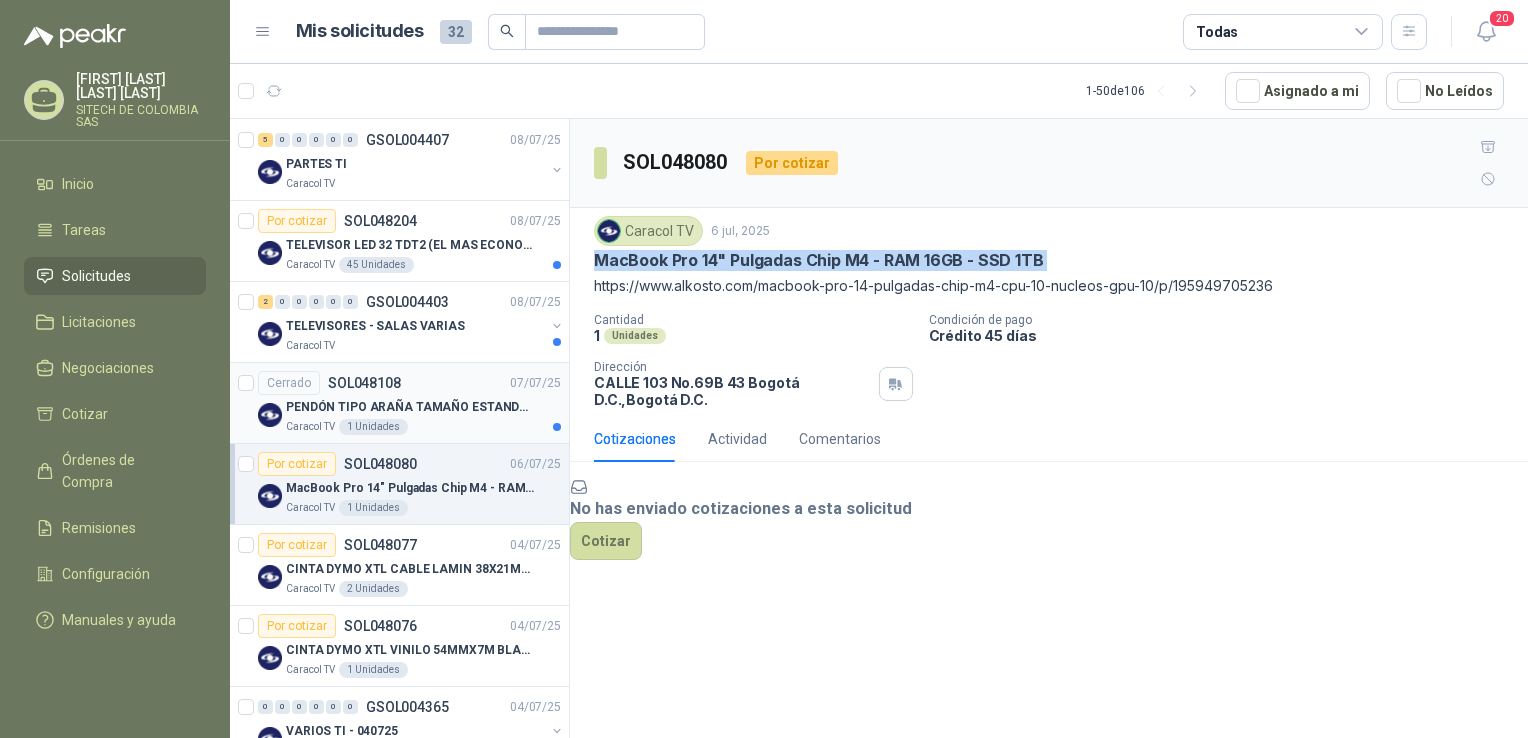 click on "PENDÓN TIPO ARAÑA TAMAÑO ESTANDAR" at bounding box center (410, 407) 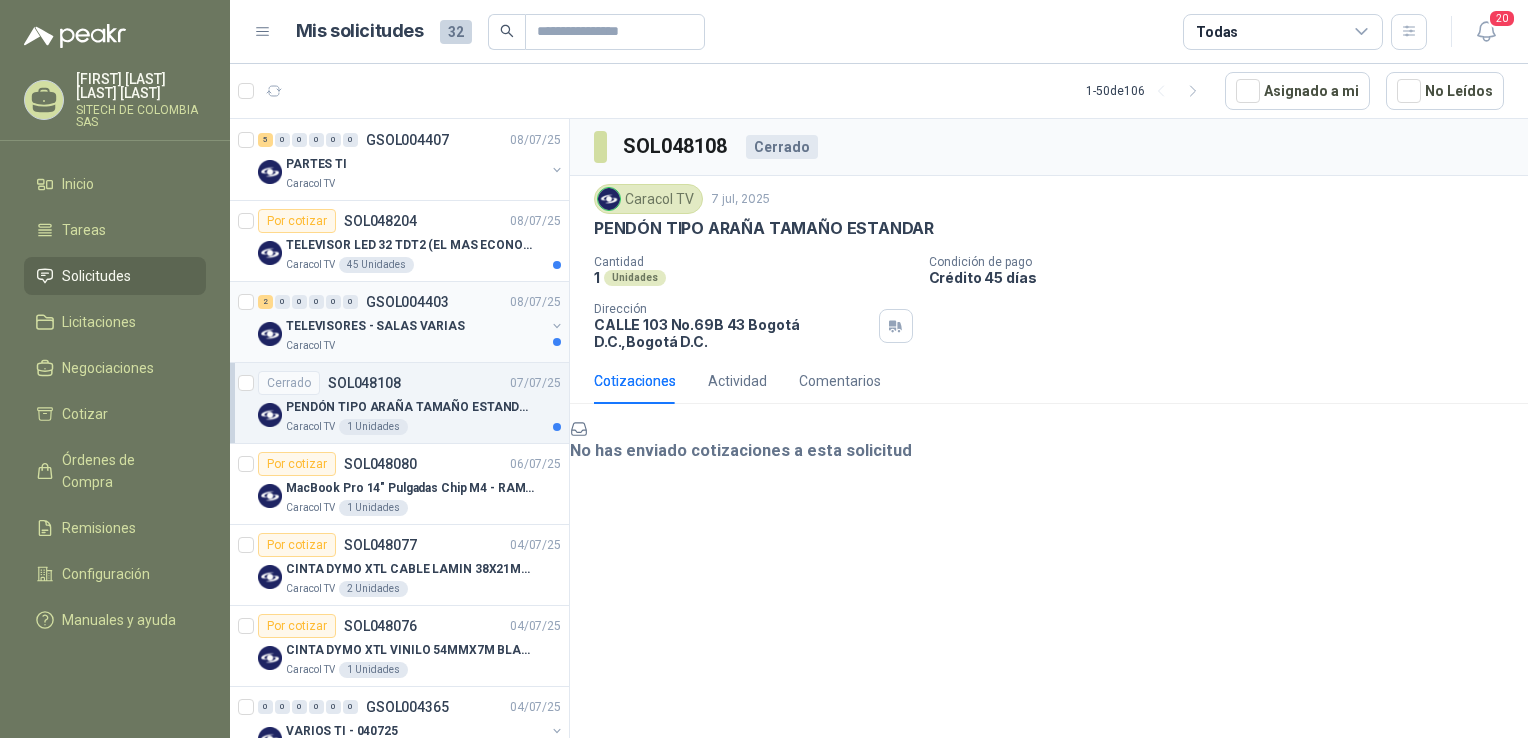 click on "TELEVISORES  - SALAS VARIAS" at bounding box center [375, 326] 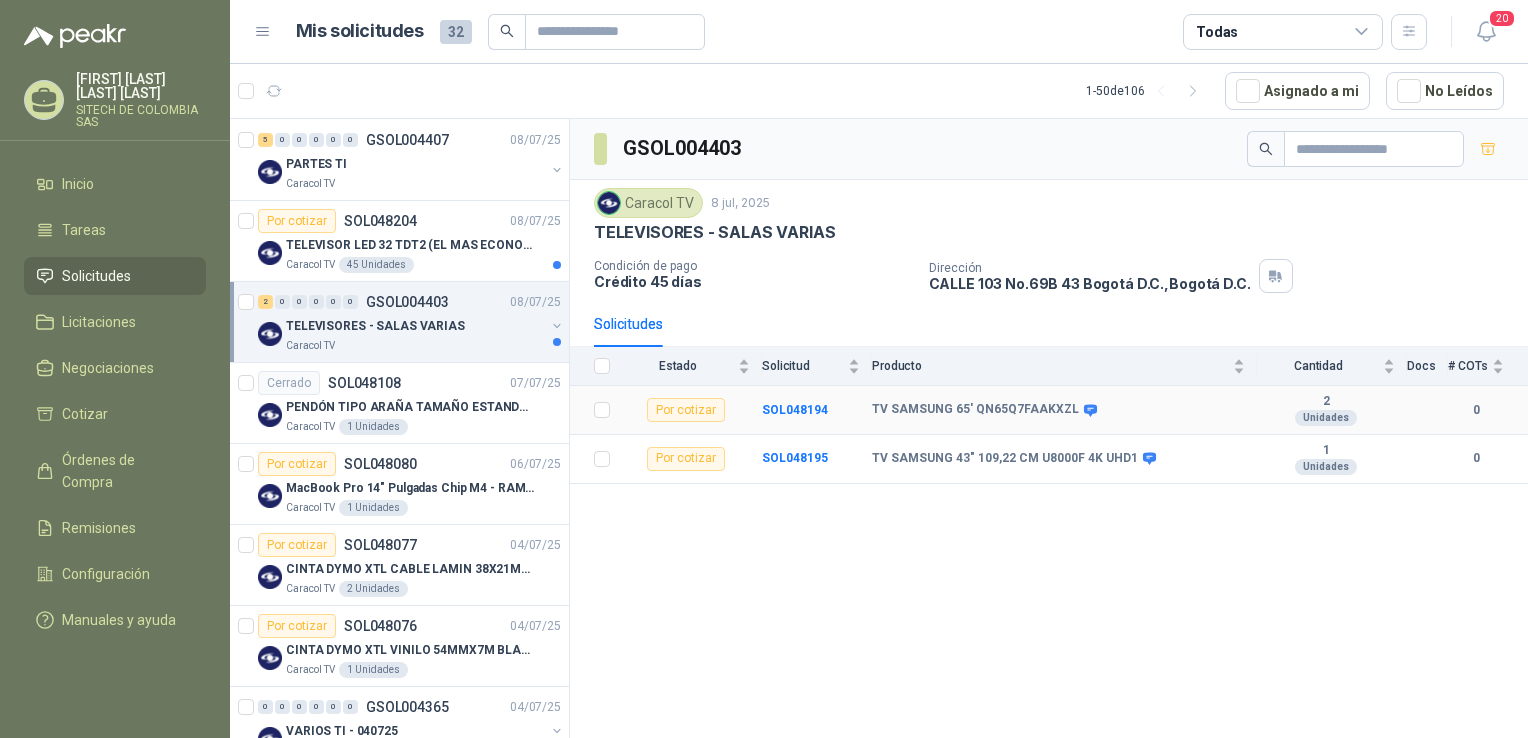 click on "TV SAMSUNG 65' QN65Q7FAAKXZL" at bounding box center [975, 410] 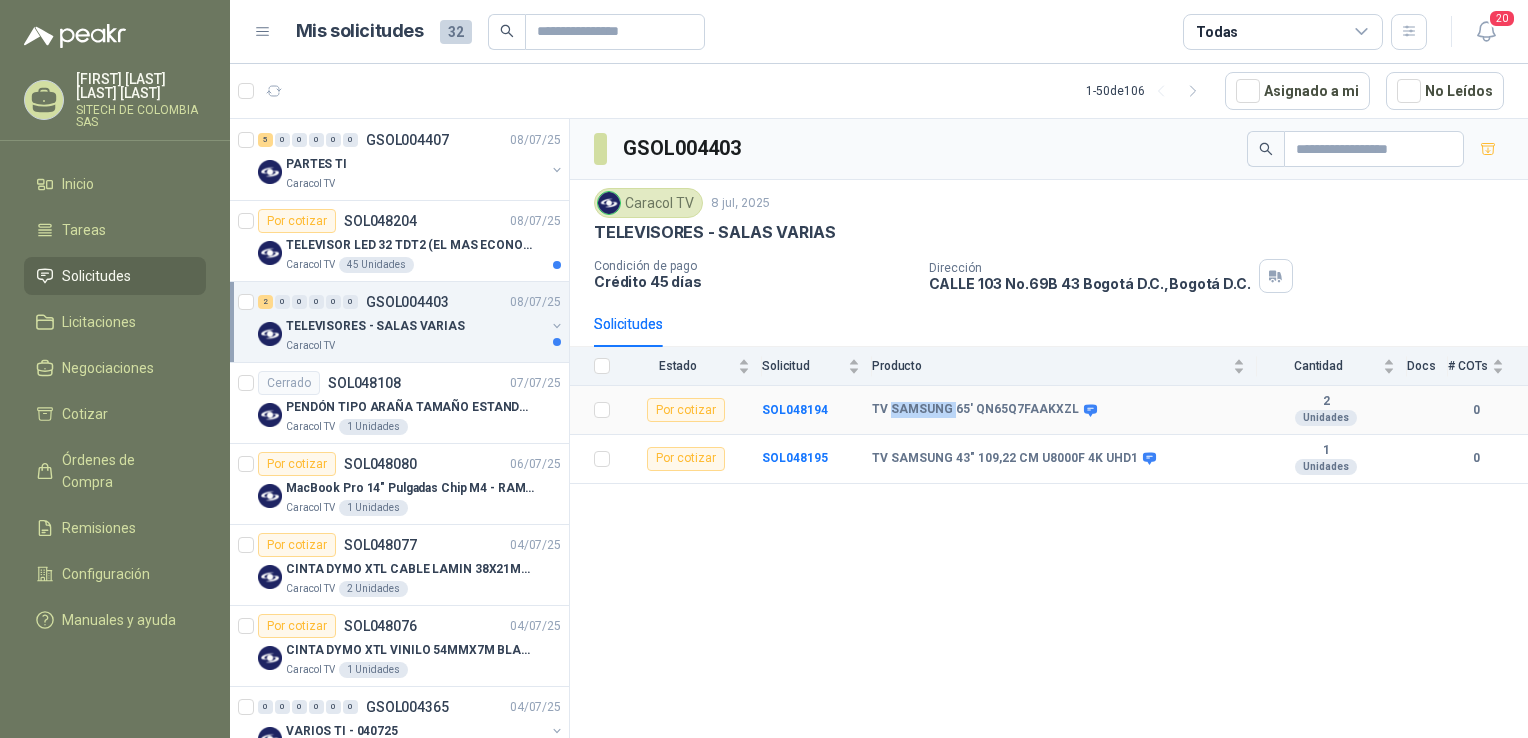 click on "TV SAMSUNG 65' QN65Q7FAAKXZL" at bounding box center [975, 410] 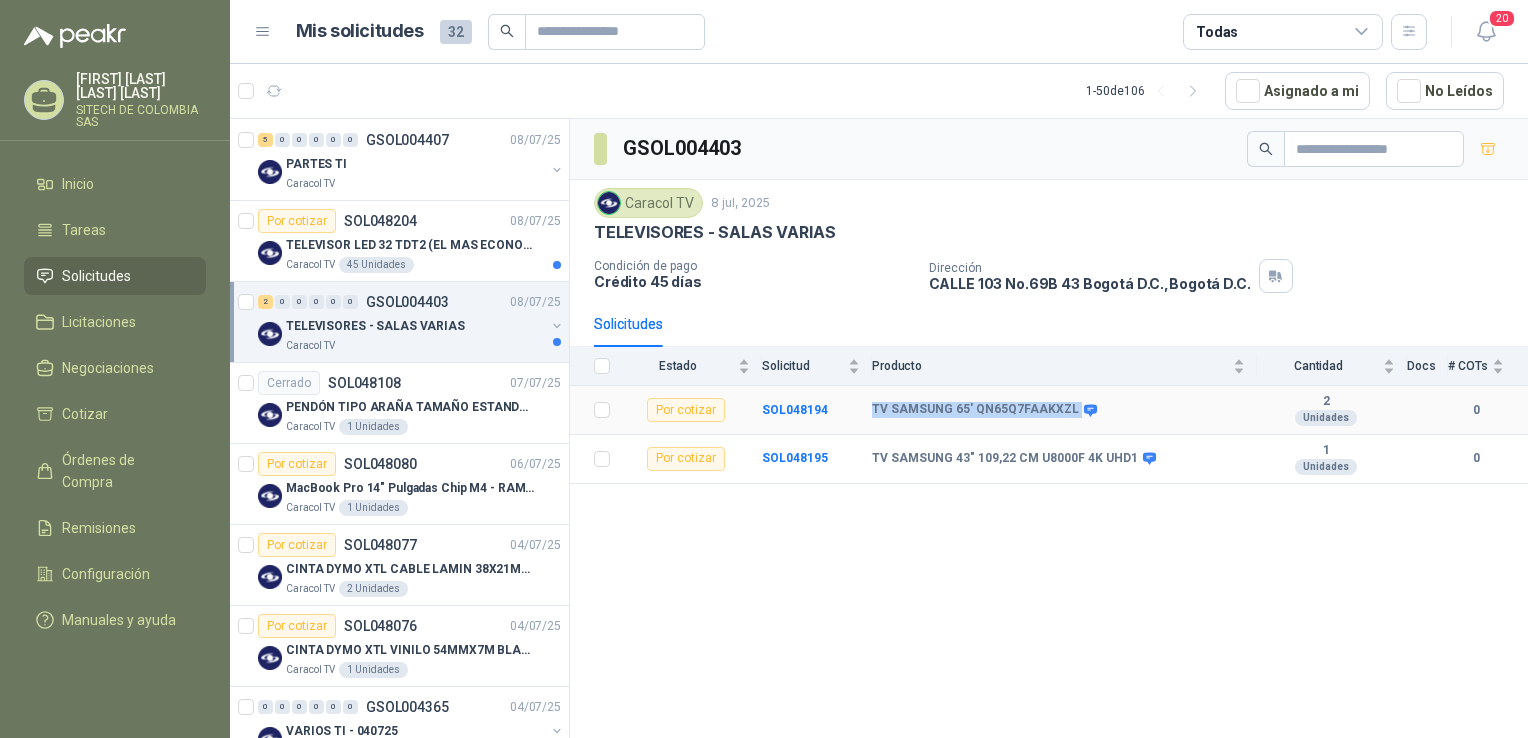 click on "TV SAMSUNG 65' QN65Q7FAAKXZL" at bounding box center [975, 410] 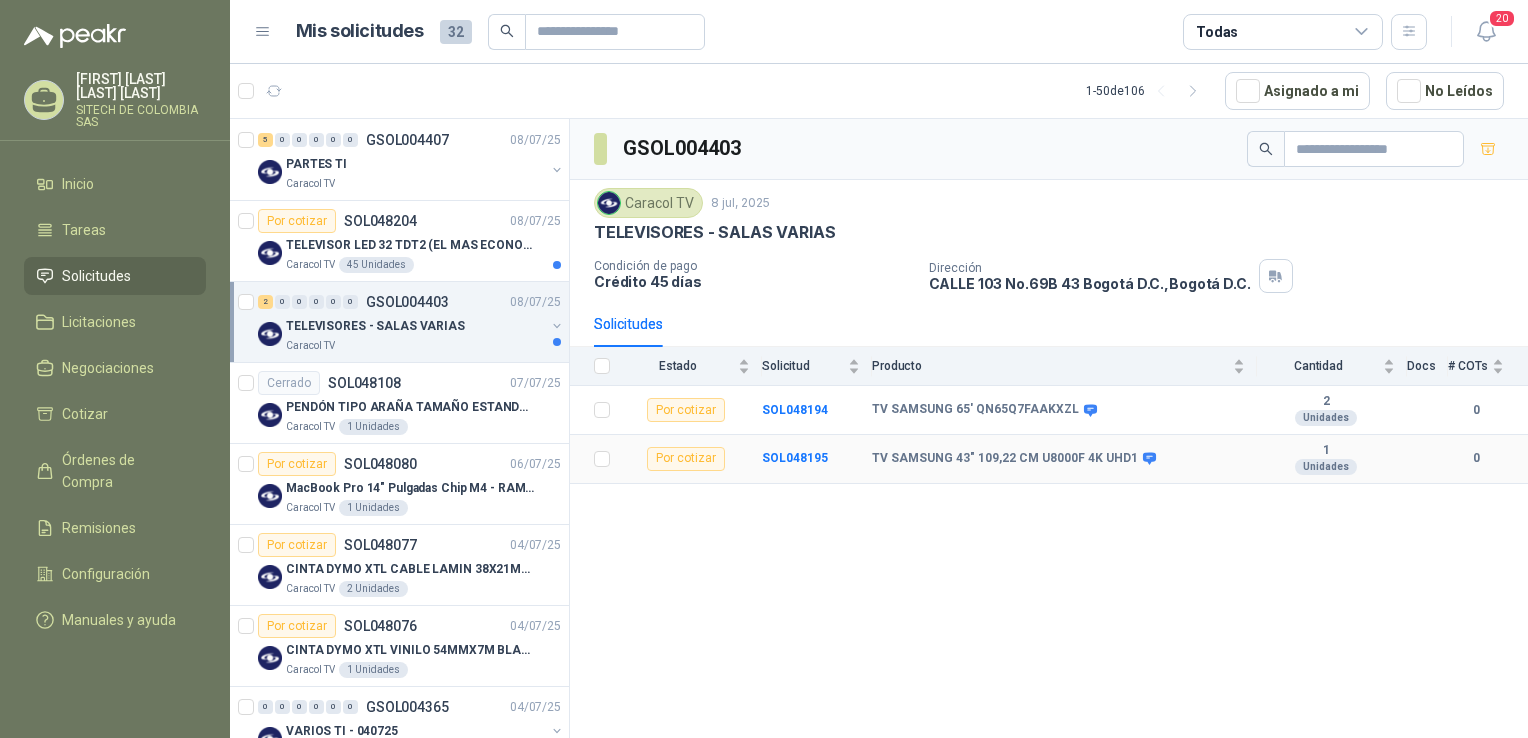 click on "TV SAMSUNG 43" 109,22 CM U8000F 4K UHD1" at bounding box center [1005, 459] 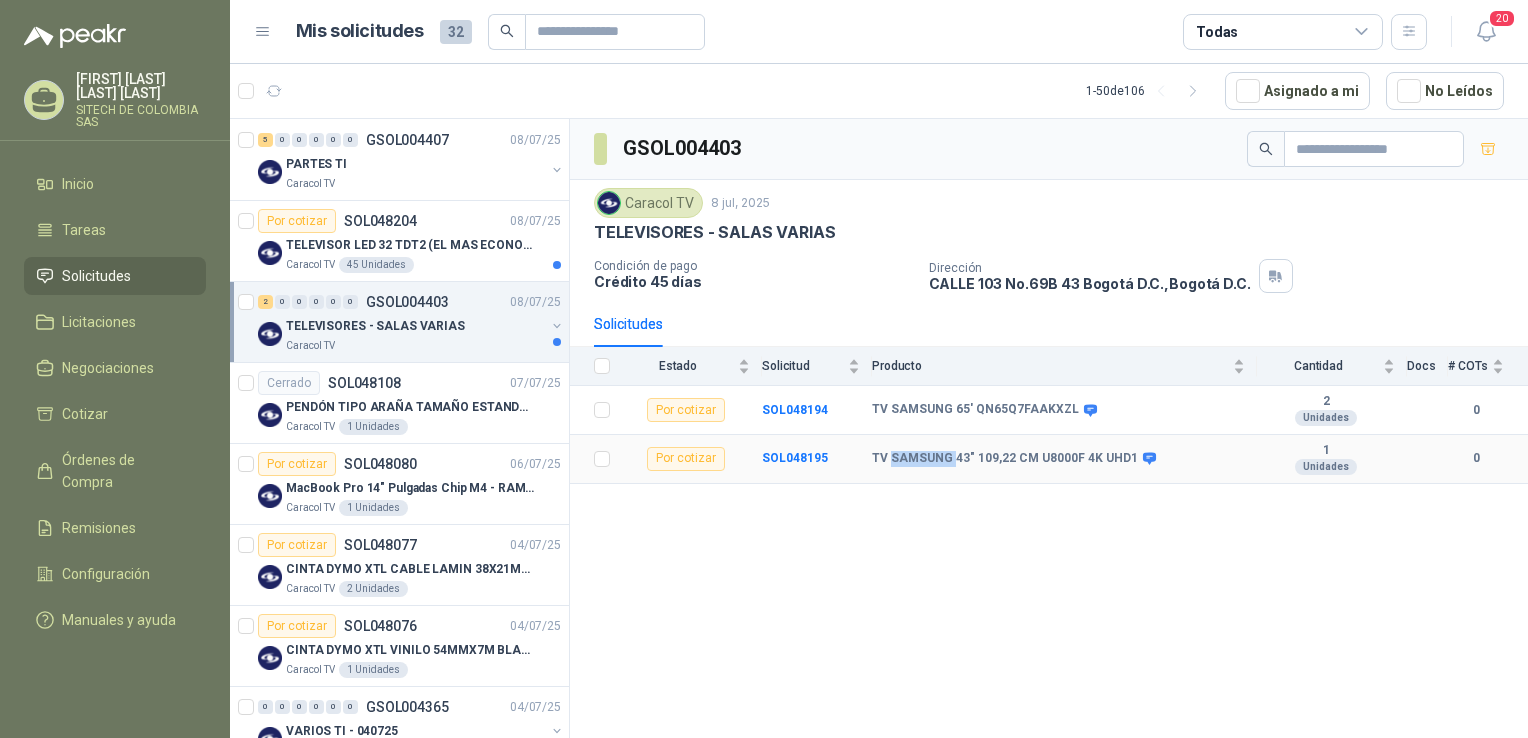 click on "TV SAMSUNG 43" 109,22 CM U8000F 4K UHD1" at bounding box center (1005, 459) 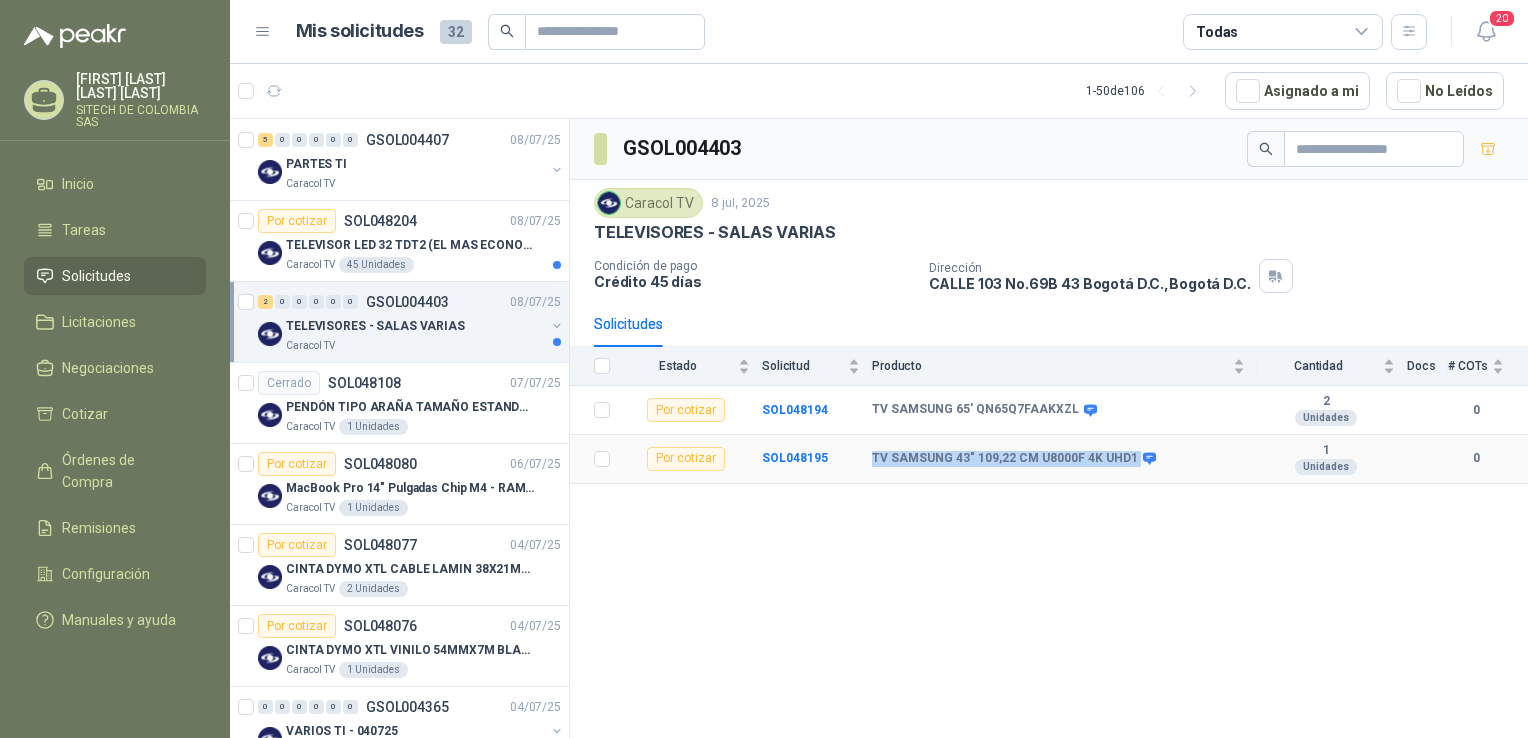 click on "TV SAMSUNG 43" 109,22 CM U8000F 4K UHD1" at bounding box center [1005, 459] 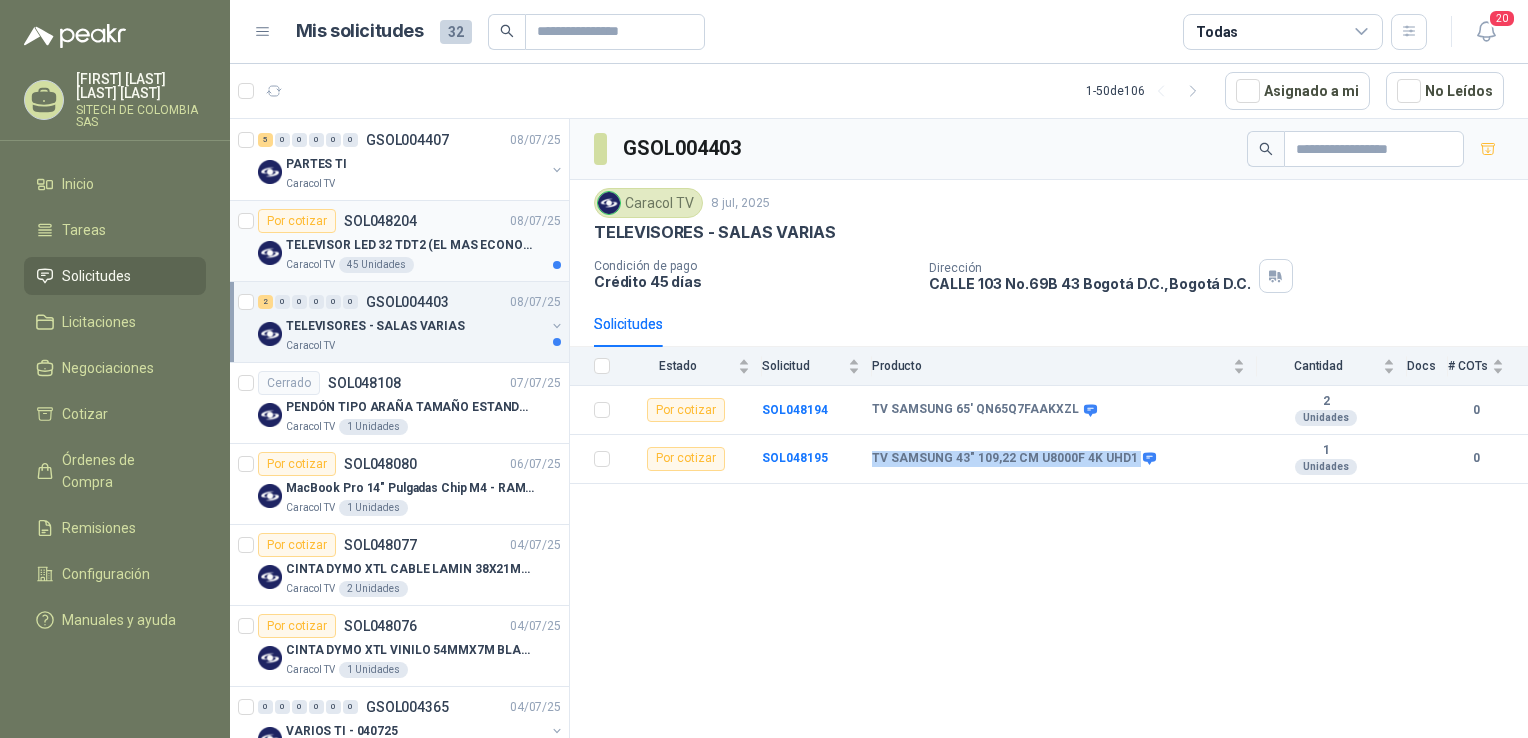 click on "TELEVISOR LED 32 TDT2 (EL MAS ECONOMICO QUE TENGAS)" at bounding box center (410, 245) 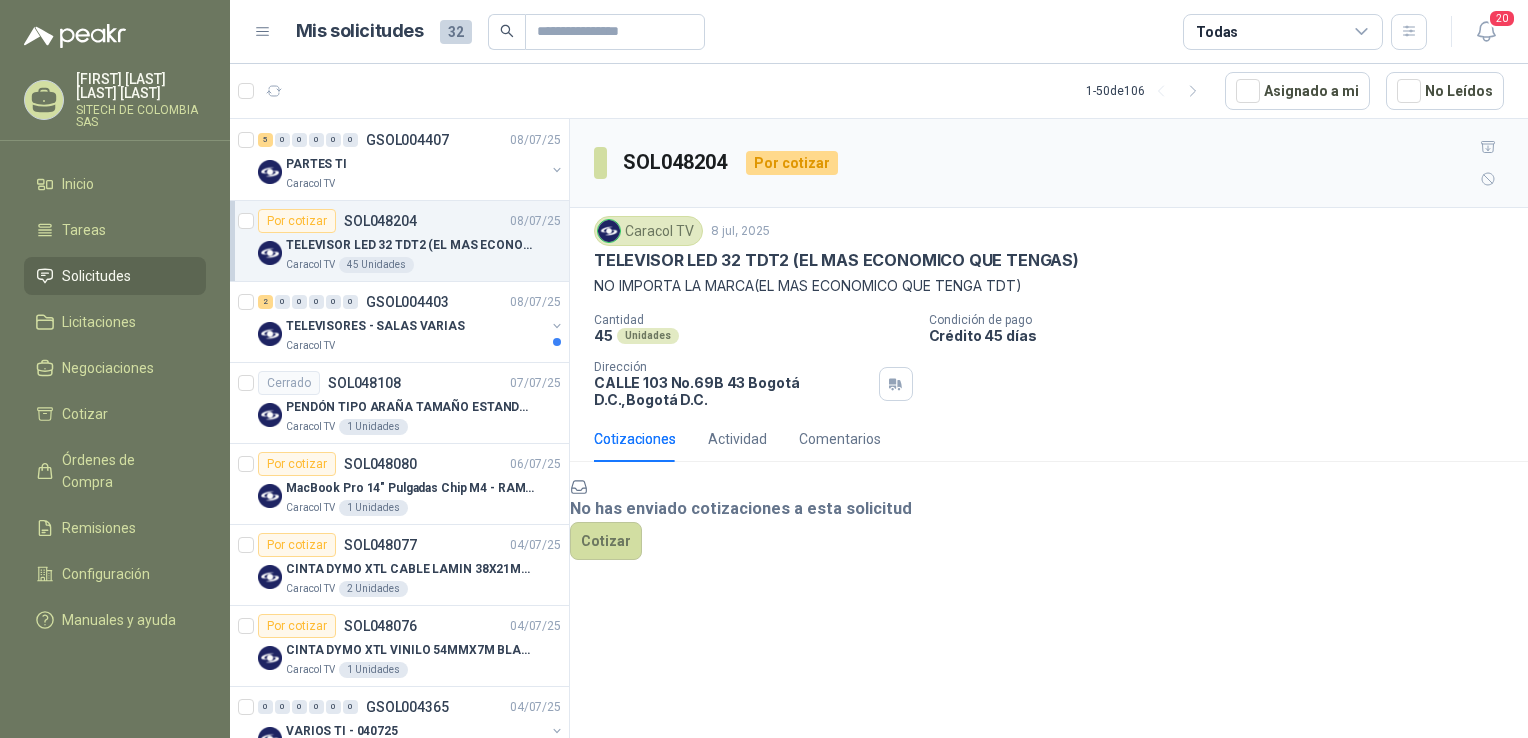 click on "TELEVISOR LED 32 TDT2 (EL MAS ECONOMICO QUE TENGAS)" at bounding box center [836, 260] 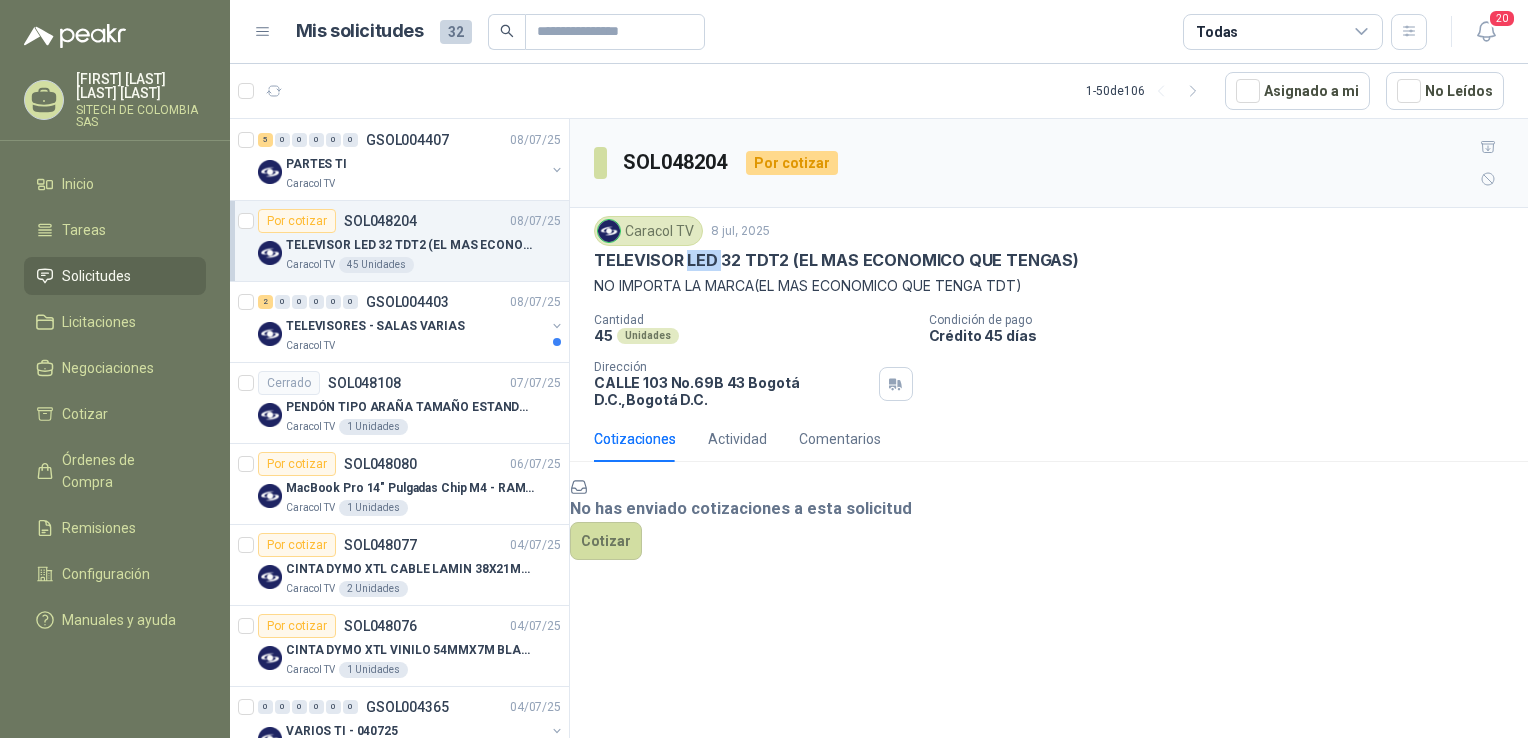 click on "TELEVISOR LED 32 TDT2 (EL MAS ECONOMICO QUE TENGAS)" at bounding box center (836, 260) 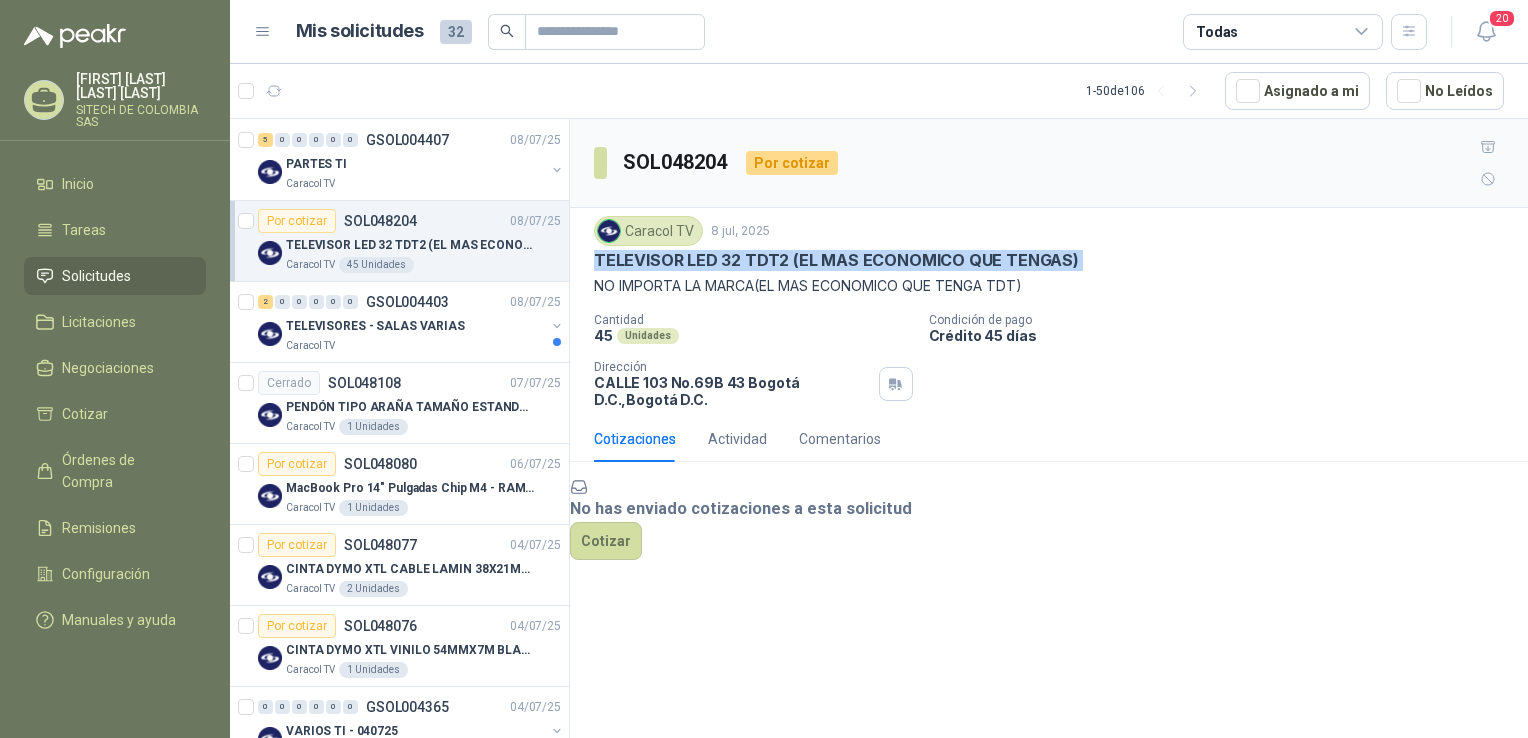 click on "TELEVISOR LED 32 TDT2 (EL MAS ECONOMICO QUE TENGAS)" at bounding box center [836, 260] 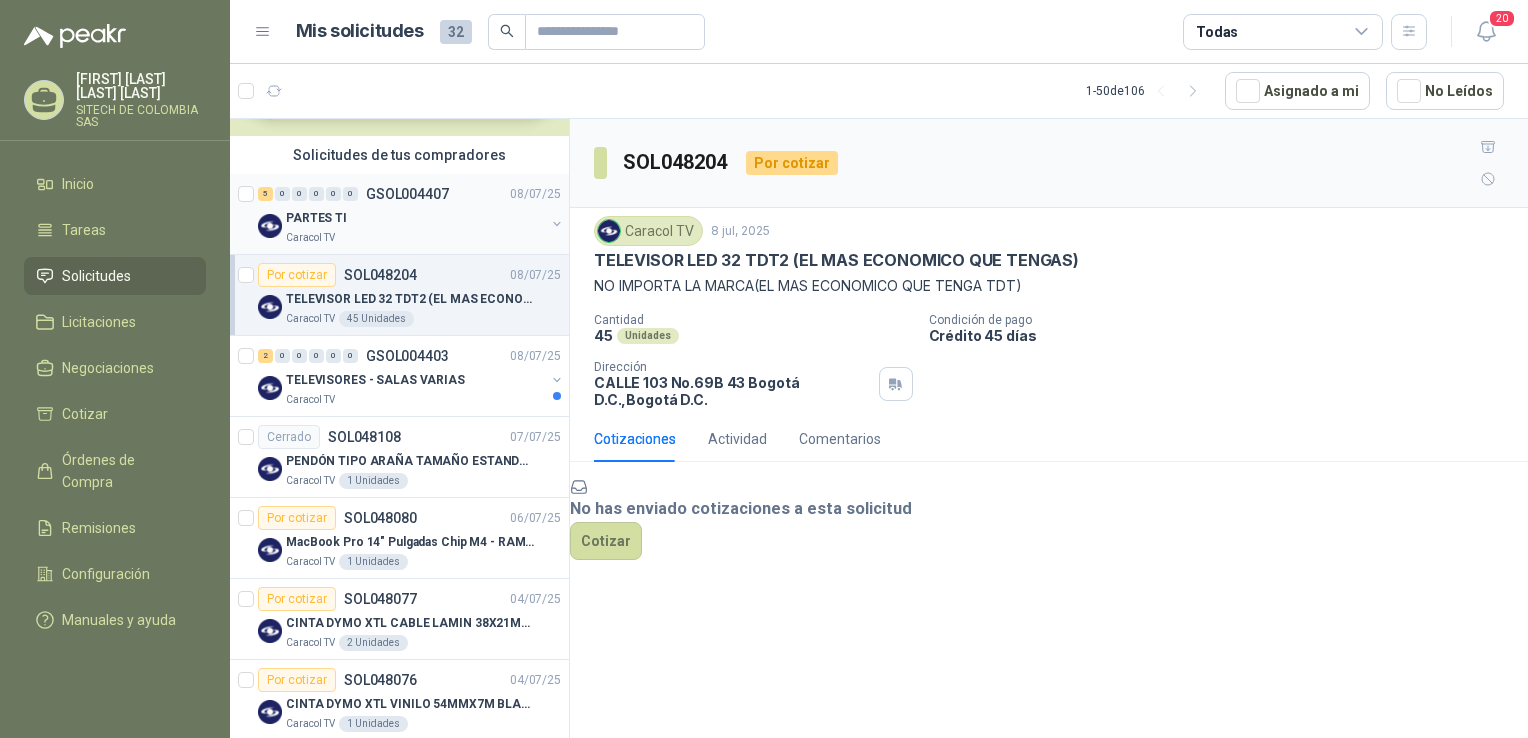 scroll, scrollTop: 27, scrollLeft: 0, axis: vertical 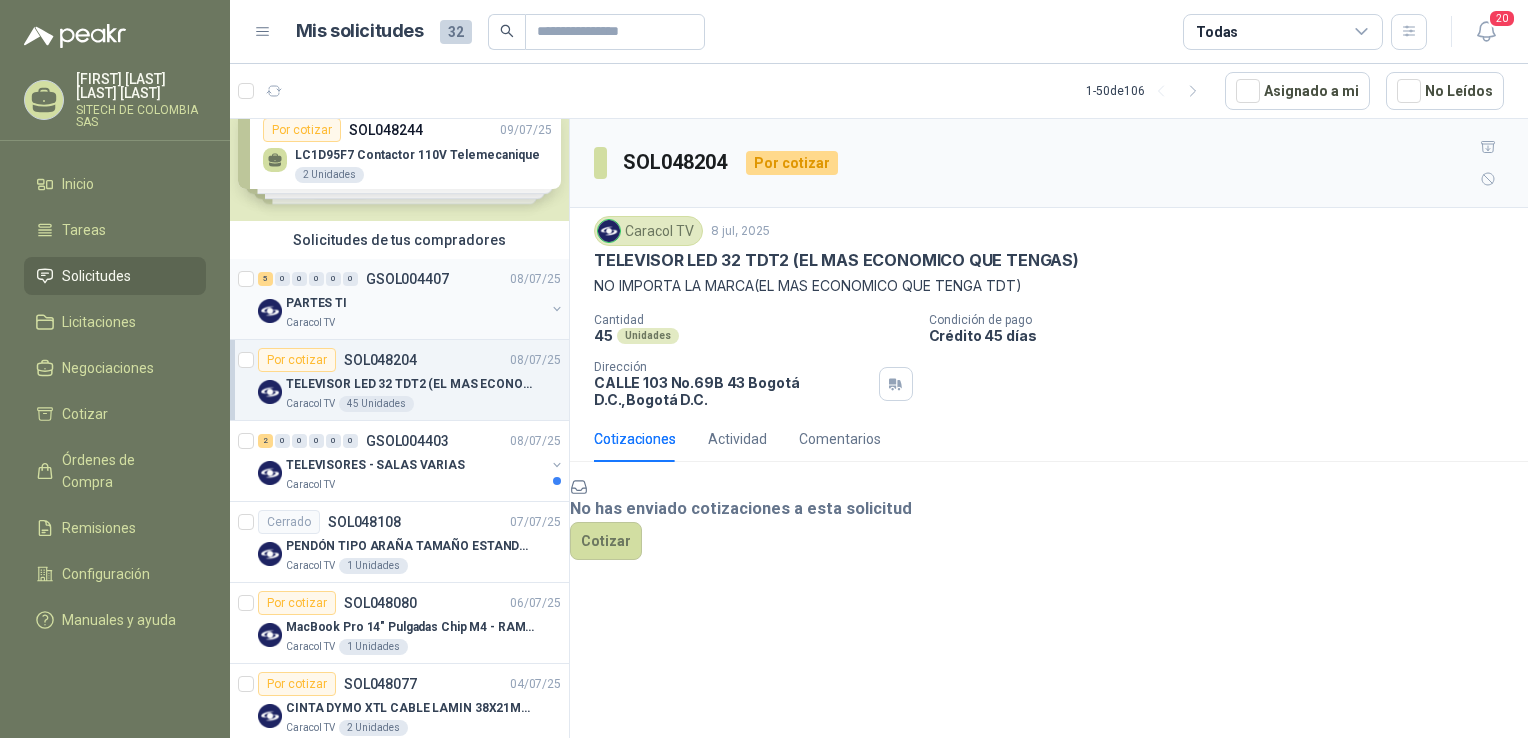 drag, startPoint x: 400, startPoint y: 278, endPoint x: 408, endPoint y: 185, distance: 93.34345 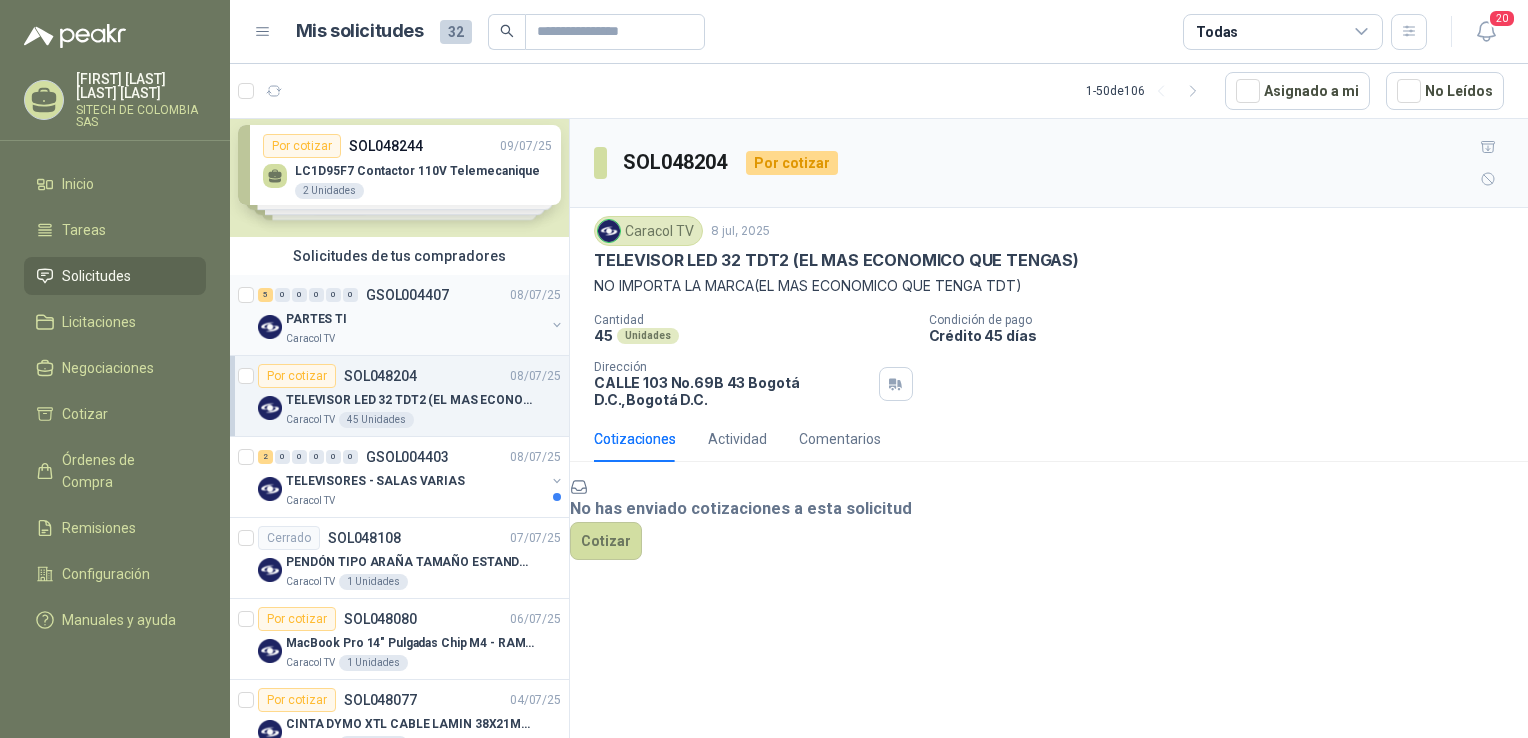 click on "PARTES TI" at bounding box center [415, 319] 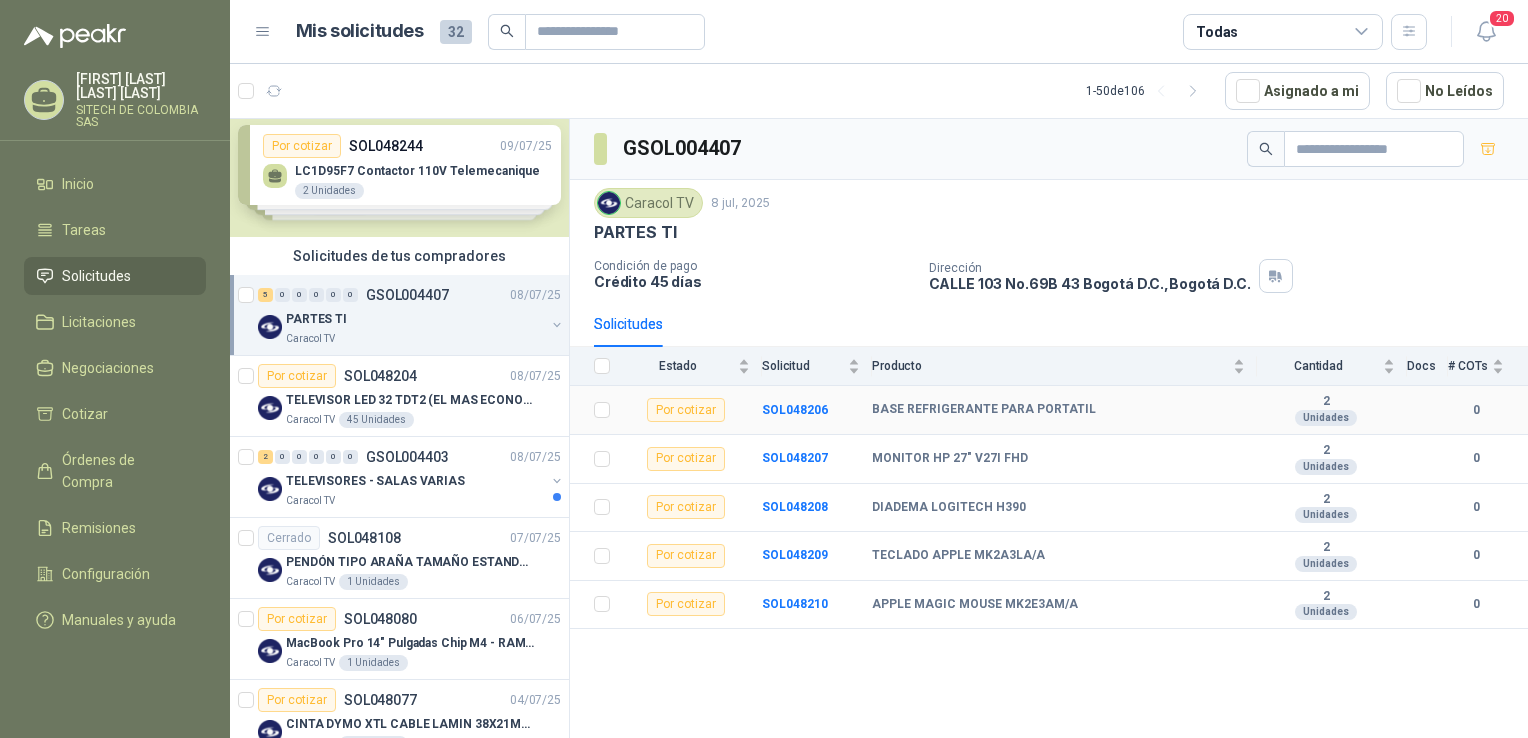 click on "BASE REFRIGERANTE PARA PORTATIL" at bounding box center [984, 410] 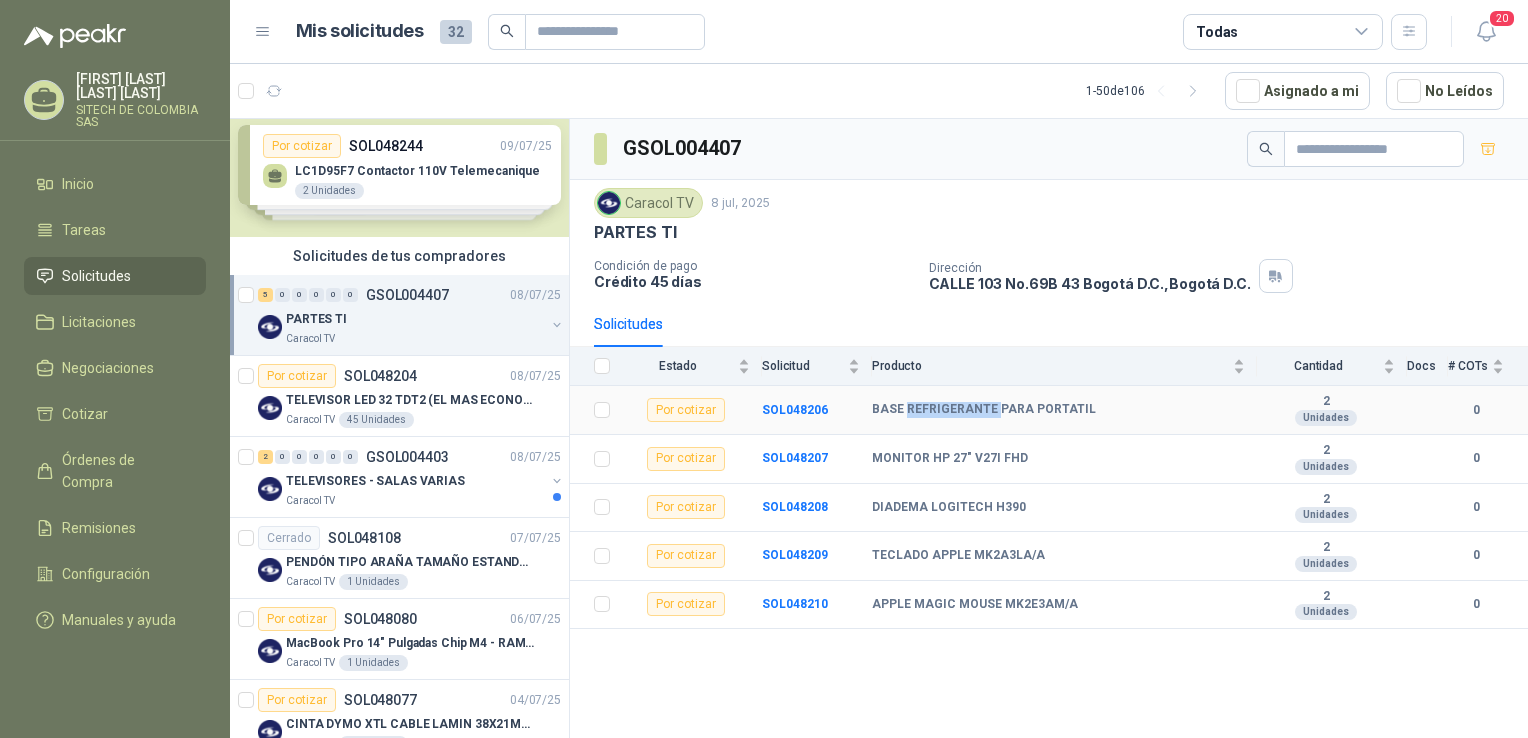 click on "BASE REFRIGERANTE PARA PORTATIL" at bounding box center (984, 410) 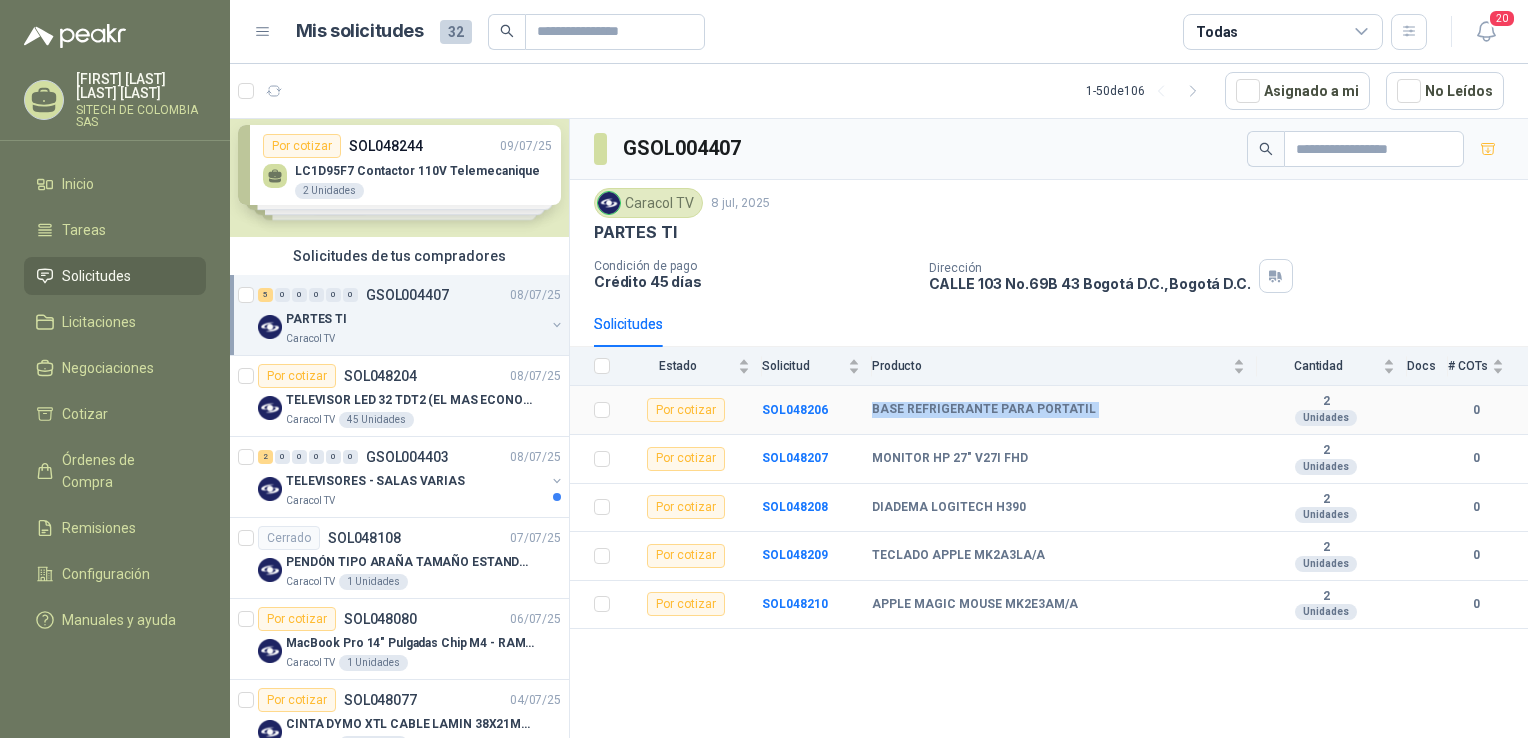 click on "BASE REFRIGERANTE PARA PORTATIL" at bounding box center [984, 410] 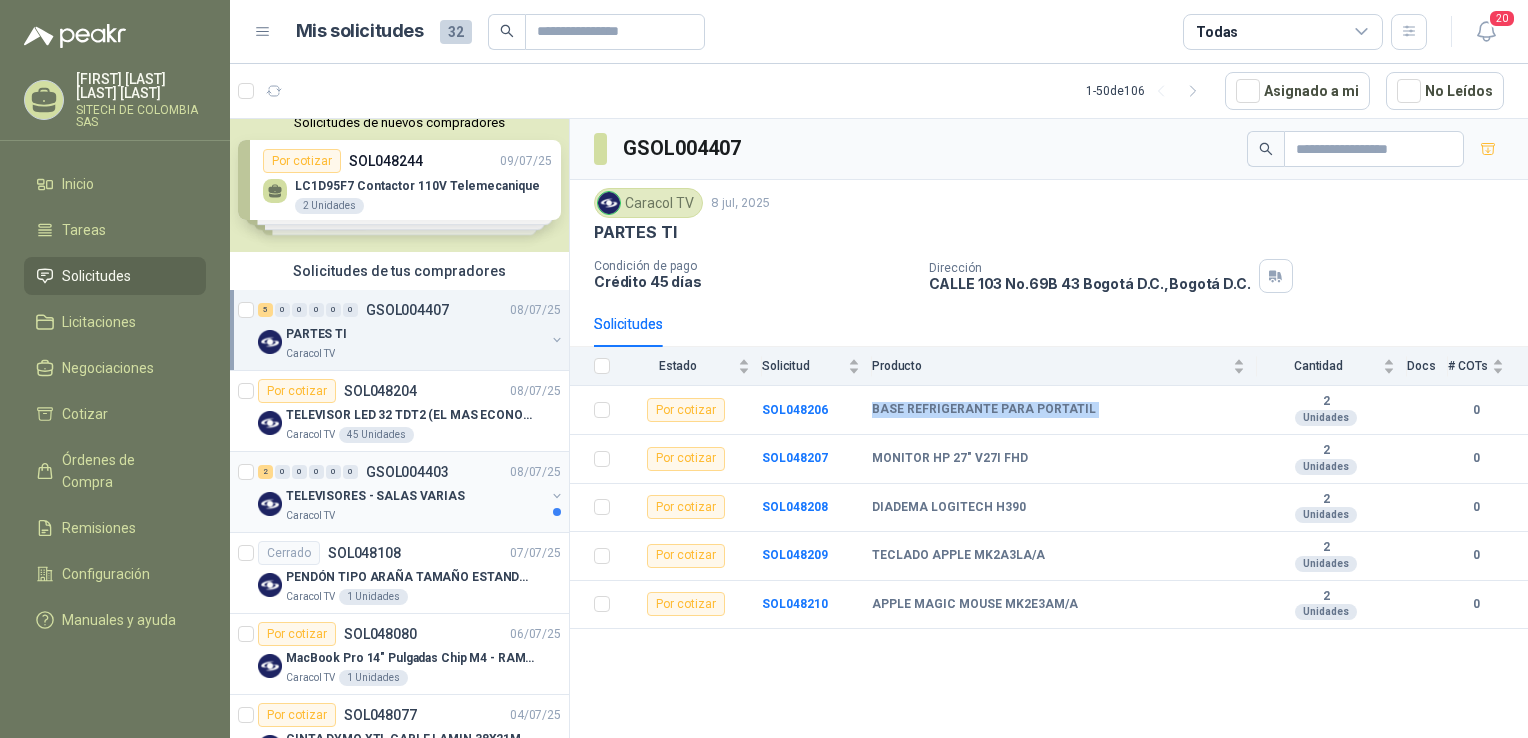 scroll, scrollTop: 0, scrollLeft: 0, axis: both 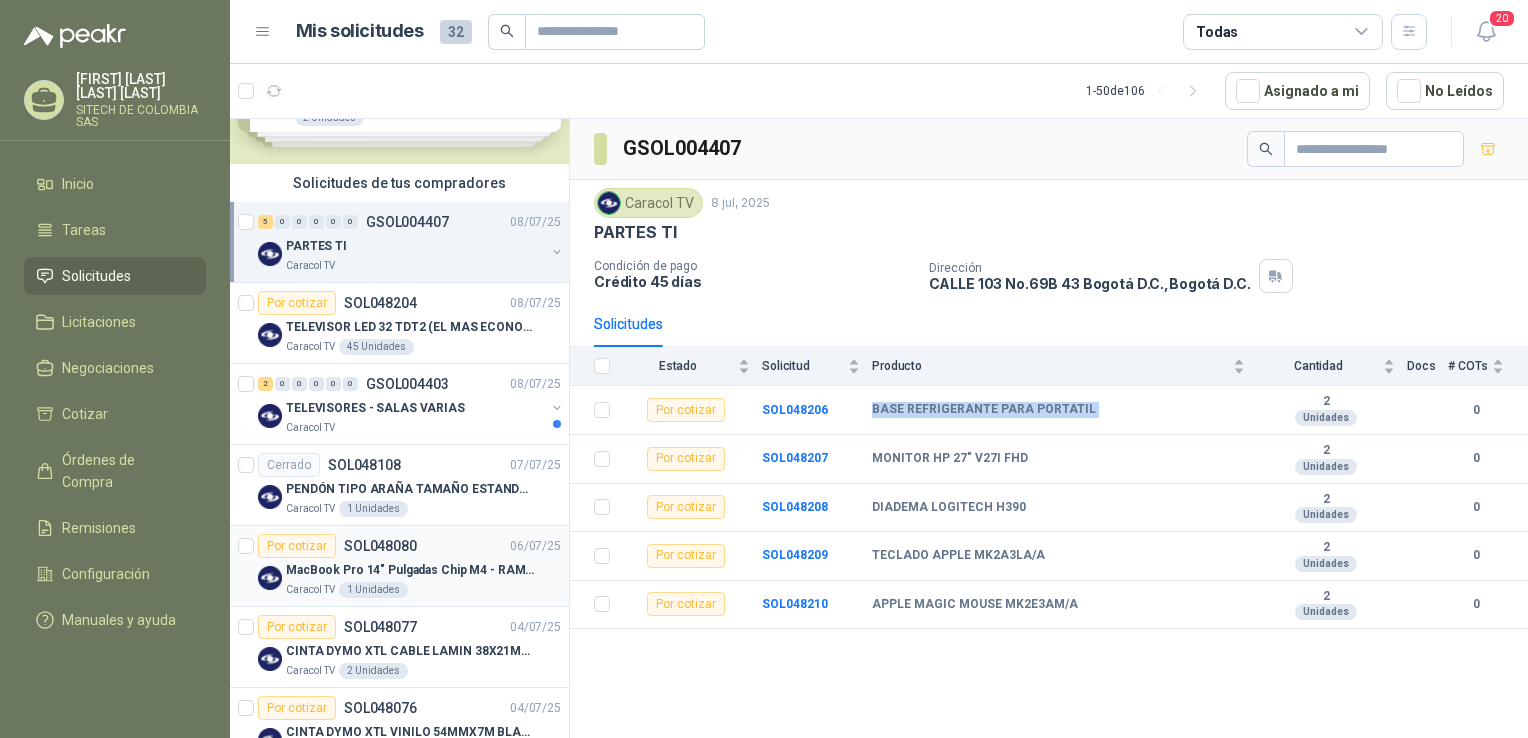 drag, startPoint x: 366, startPoint y: 357, endPoint x: 385, endPoint y: 529, distance: 173.04623 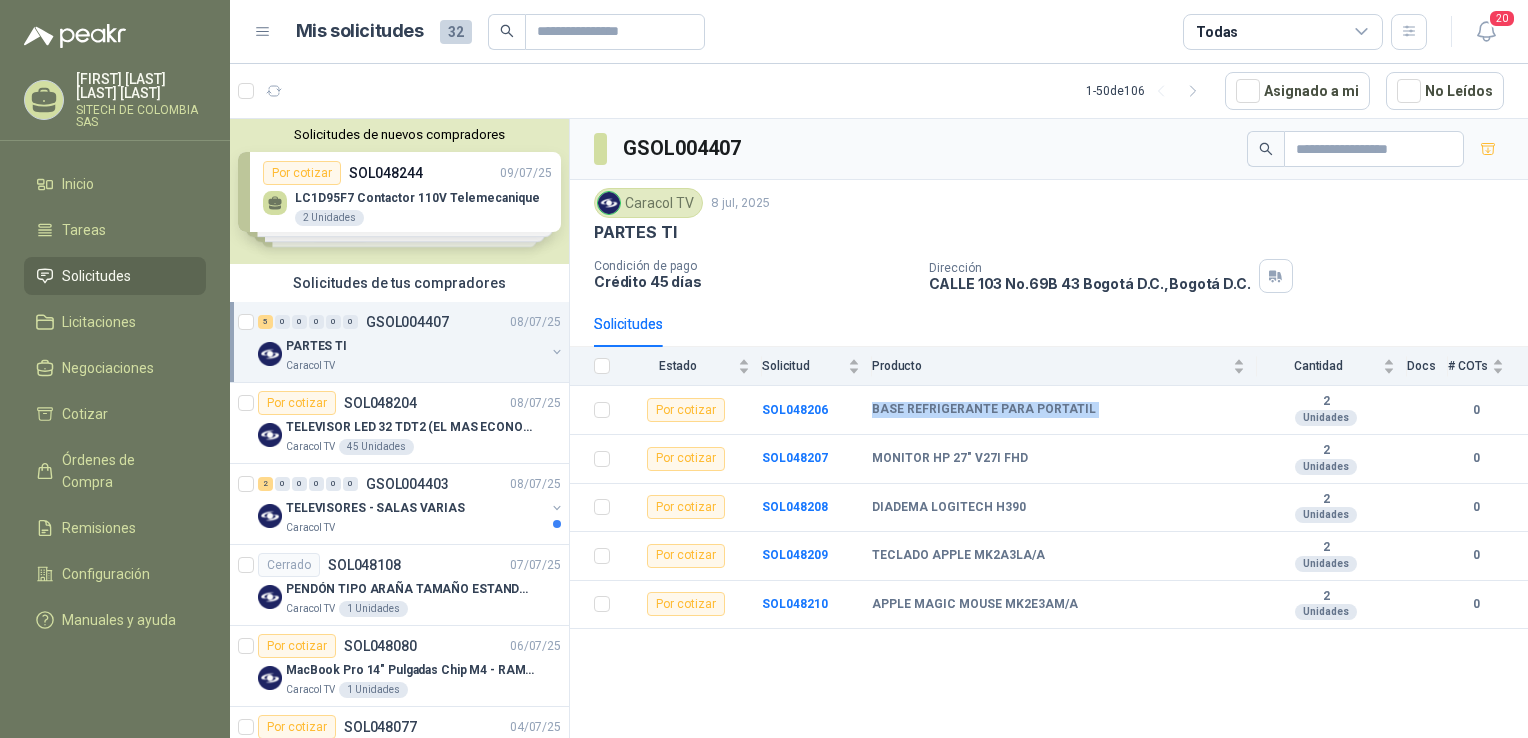scroll, scrollTop: 0, scrollLeft: 0, axis: both 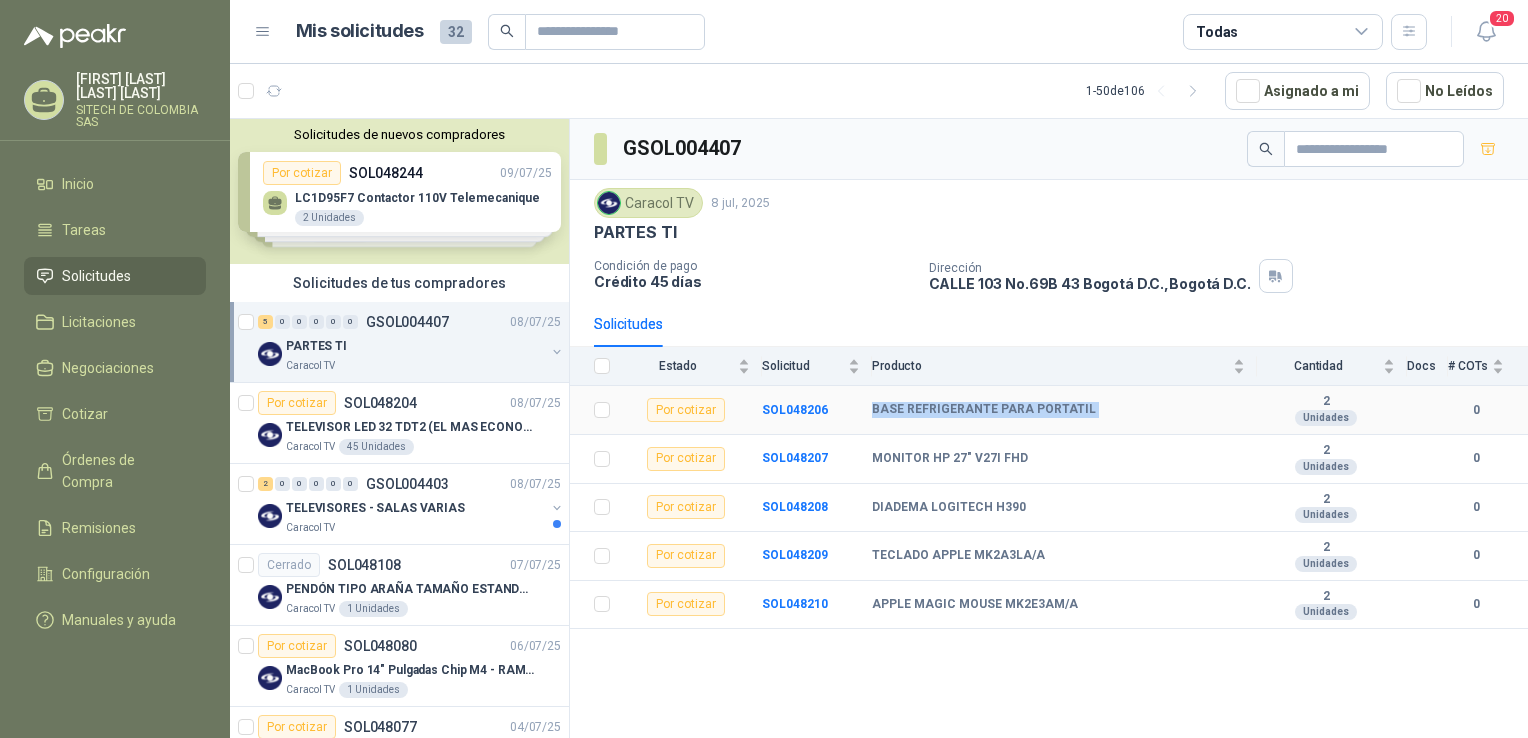 click on "BASE REFRIGERANTE PARA PORTATIL" at bounding box center (984, 410) 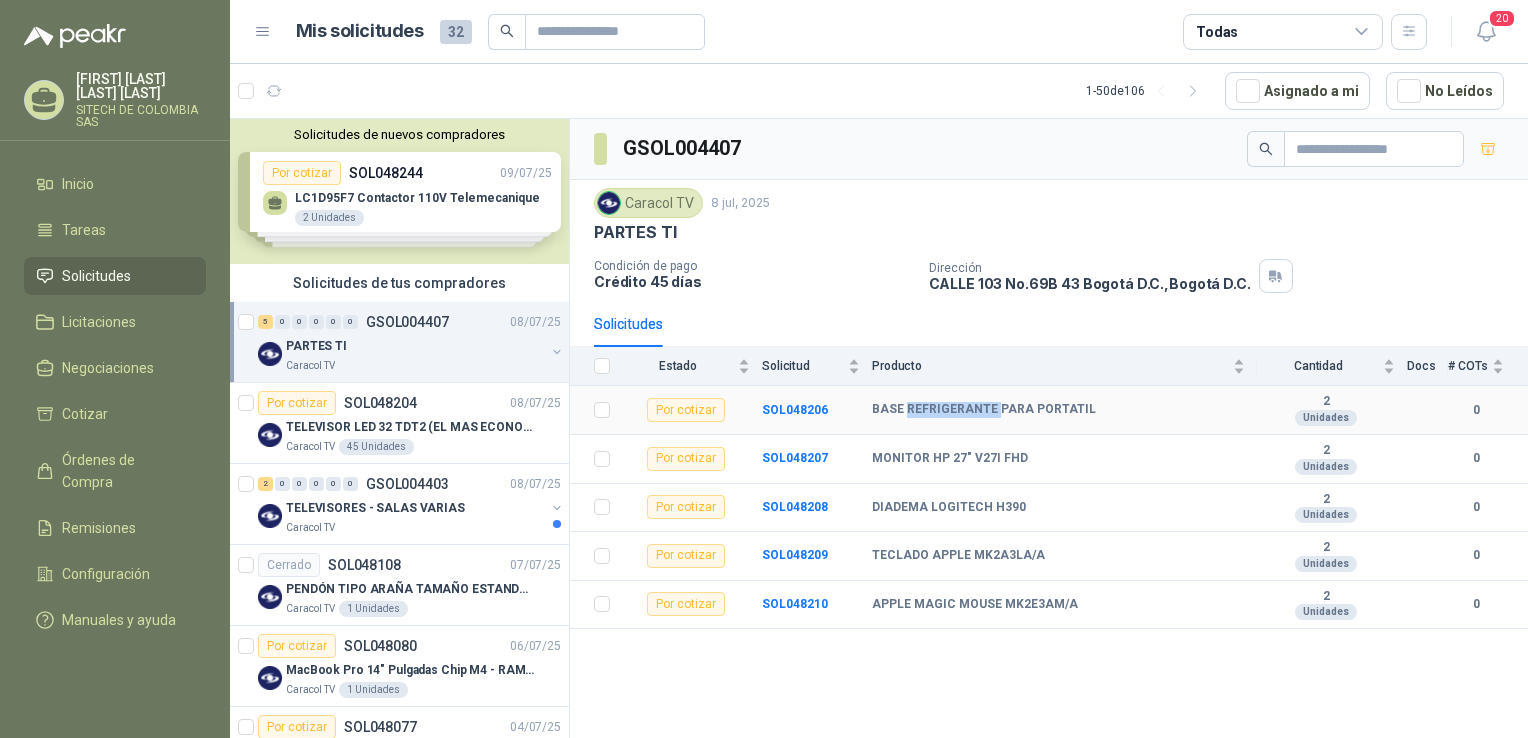 click on "BASE REFRIGERANTE PARA PORTATIL" at bounding box center [984, 410] 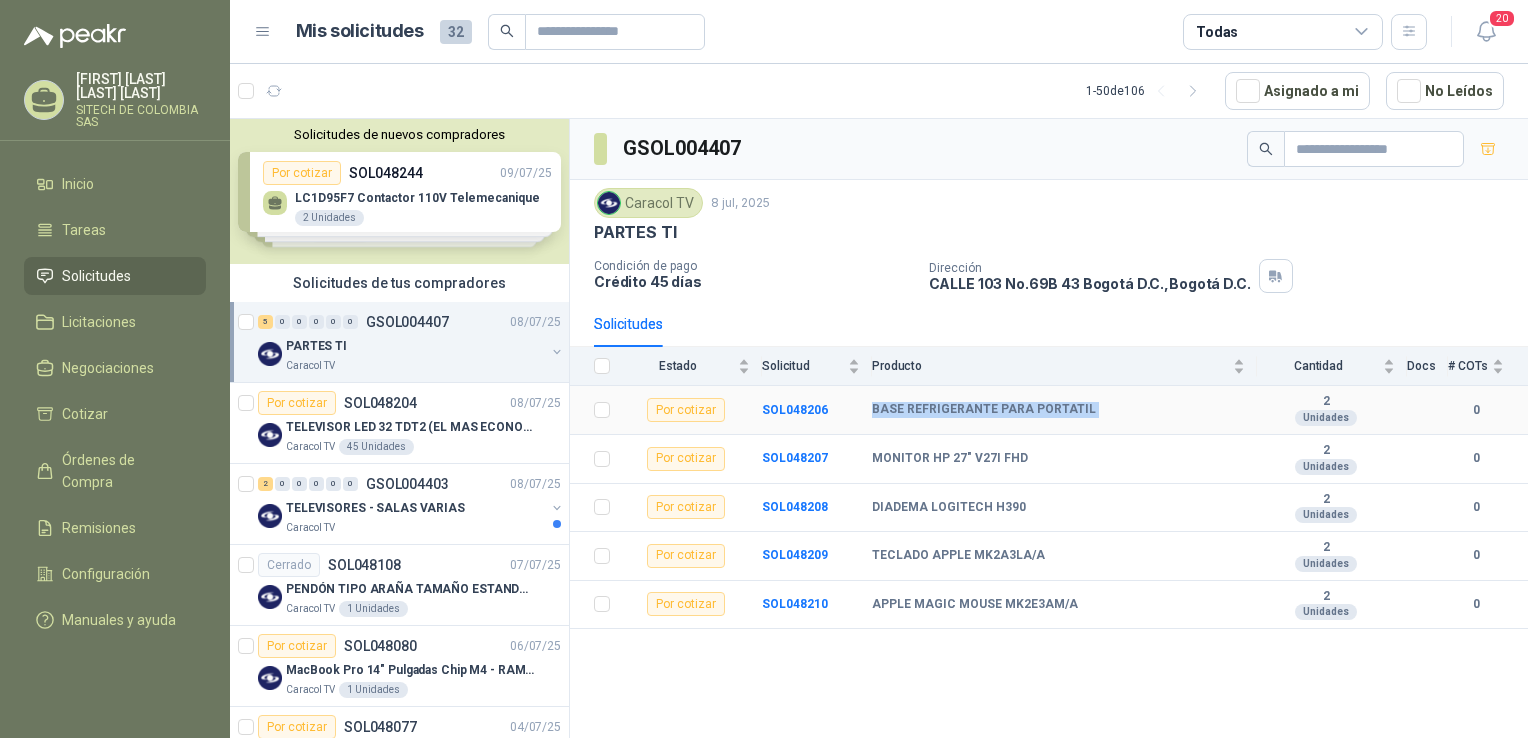click on "BASE REFRIGERANTE PARA PORTATIL" at bounding box center (984, 410) 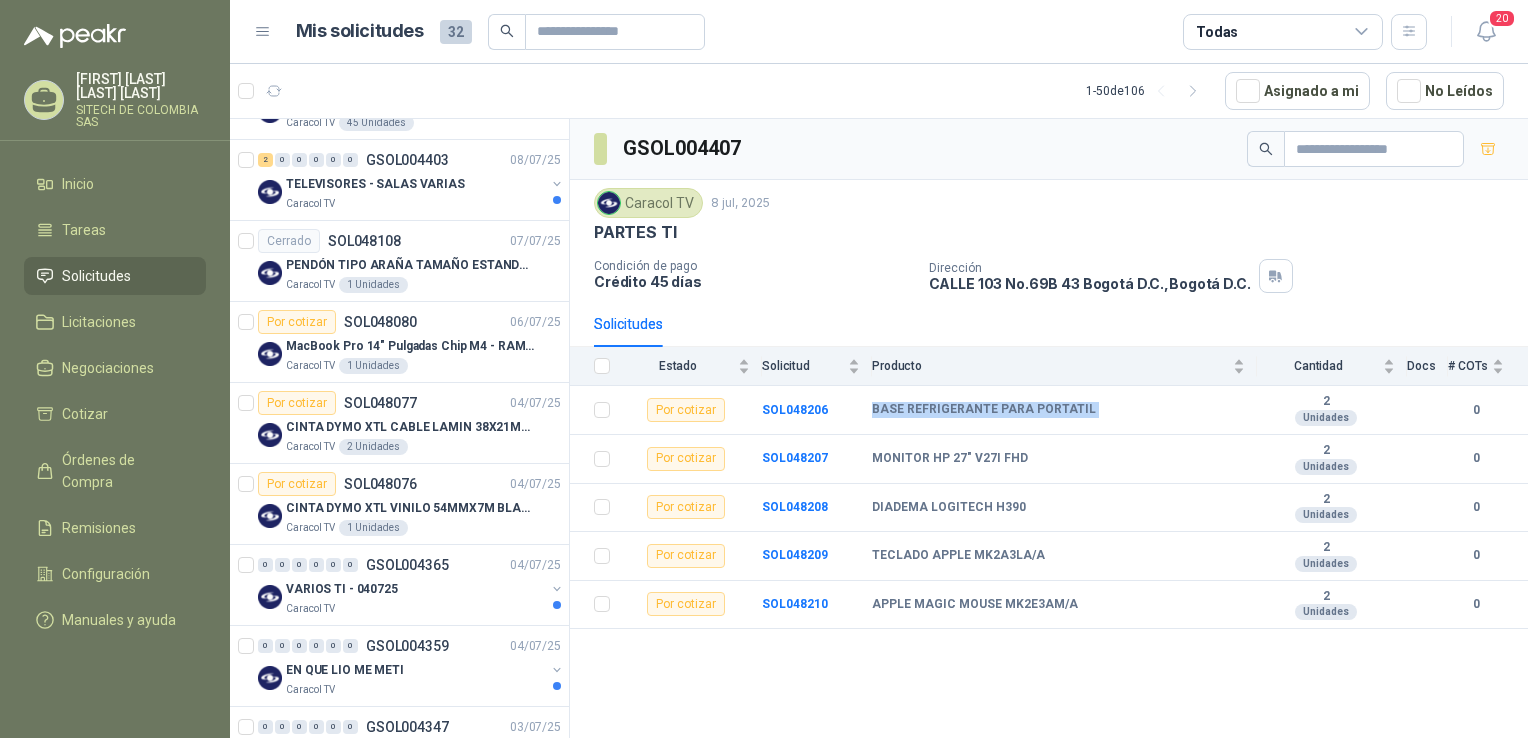 scroll, scrollTop: 331, scrollLeft: 0, axis: vertical 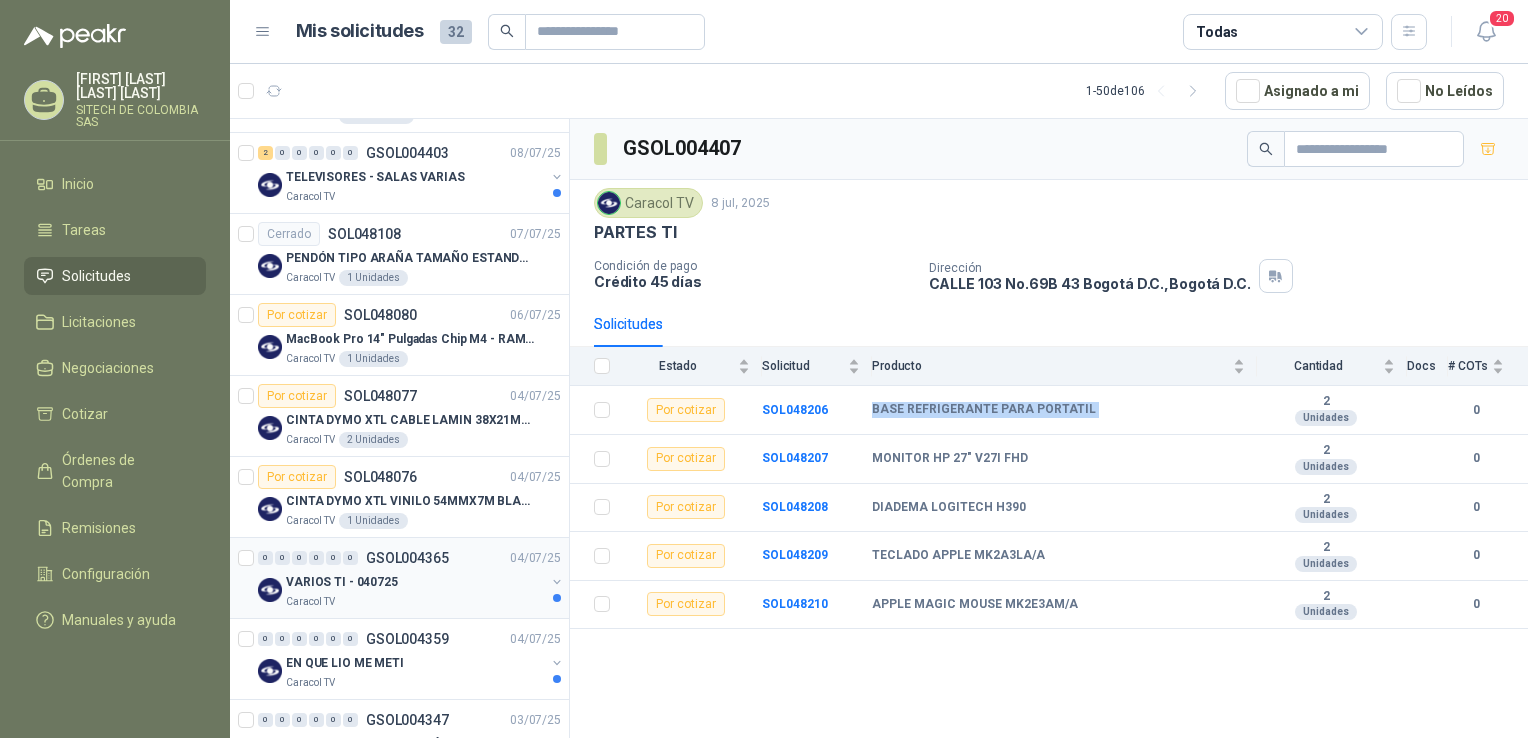 click on "GSOL004365" at bounding box center [407, 558] 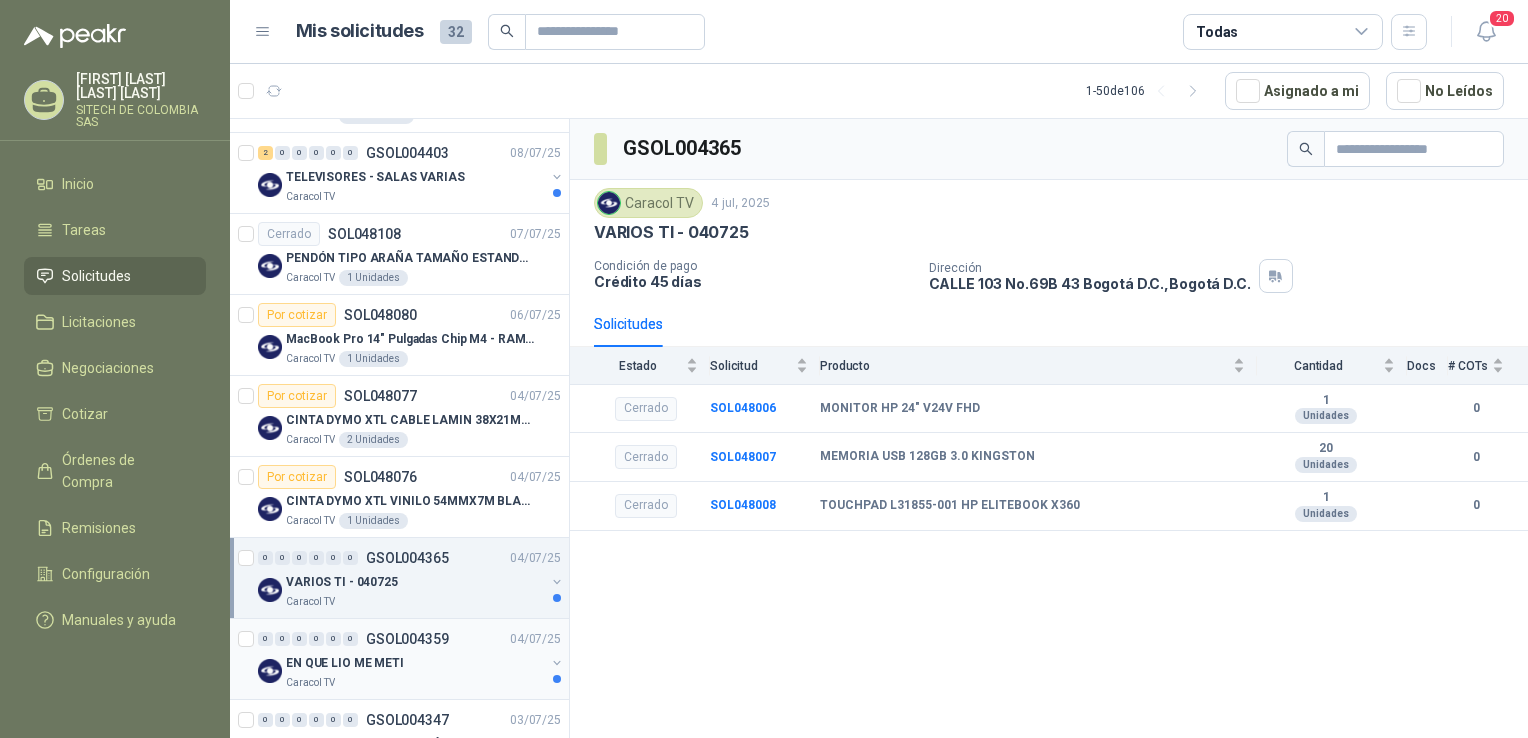 drag, startPoint x: 375, startPoint y: 434, endPoint x: 437, endPoint y: 649, distance: 223.76103 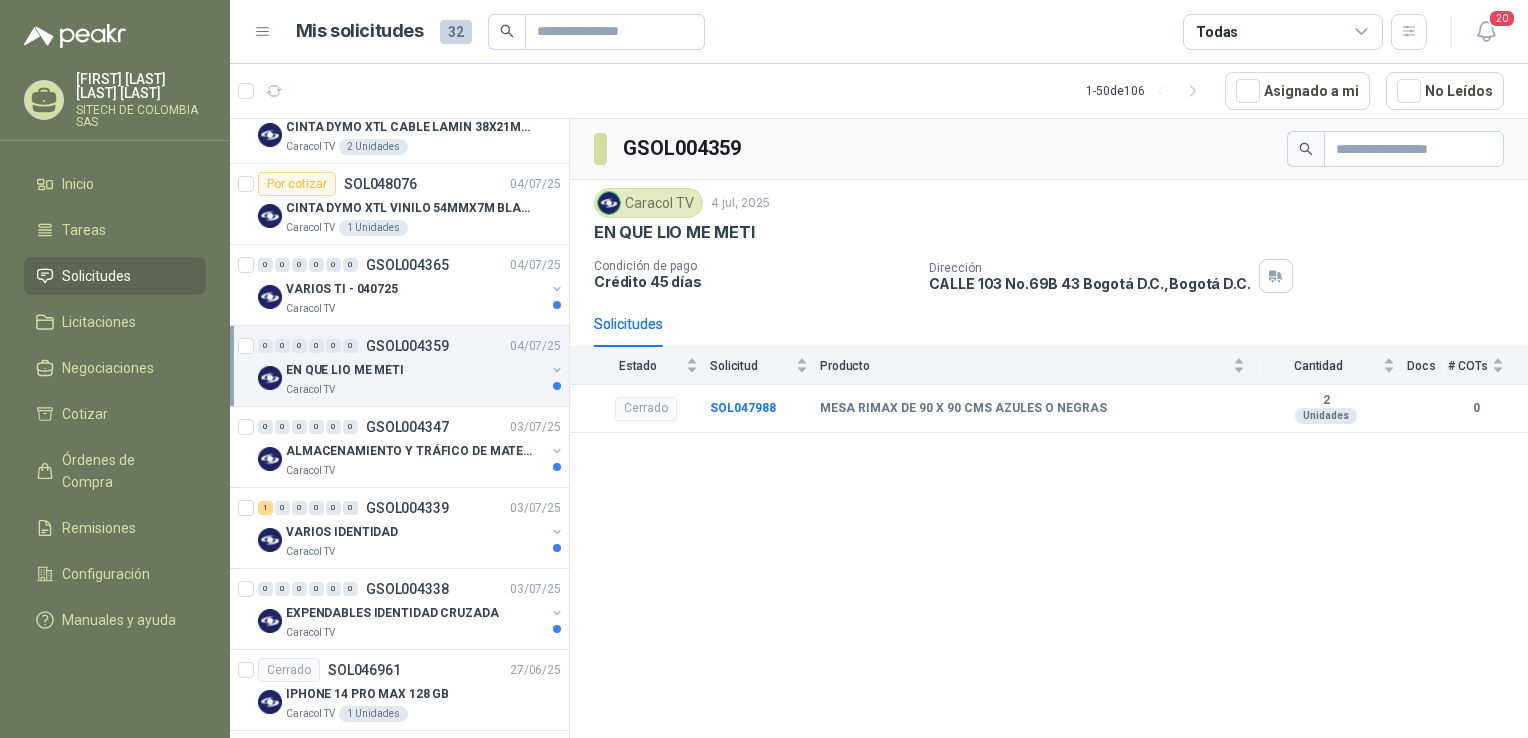 scroll, scrollTop: 645, scrollLeft: 0, axis: vertical 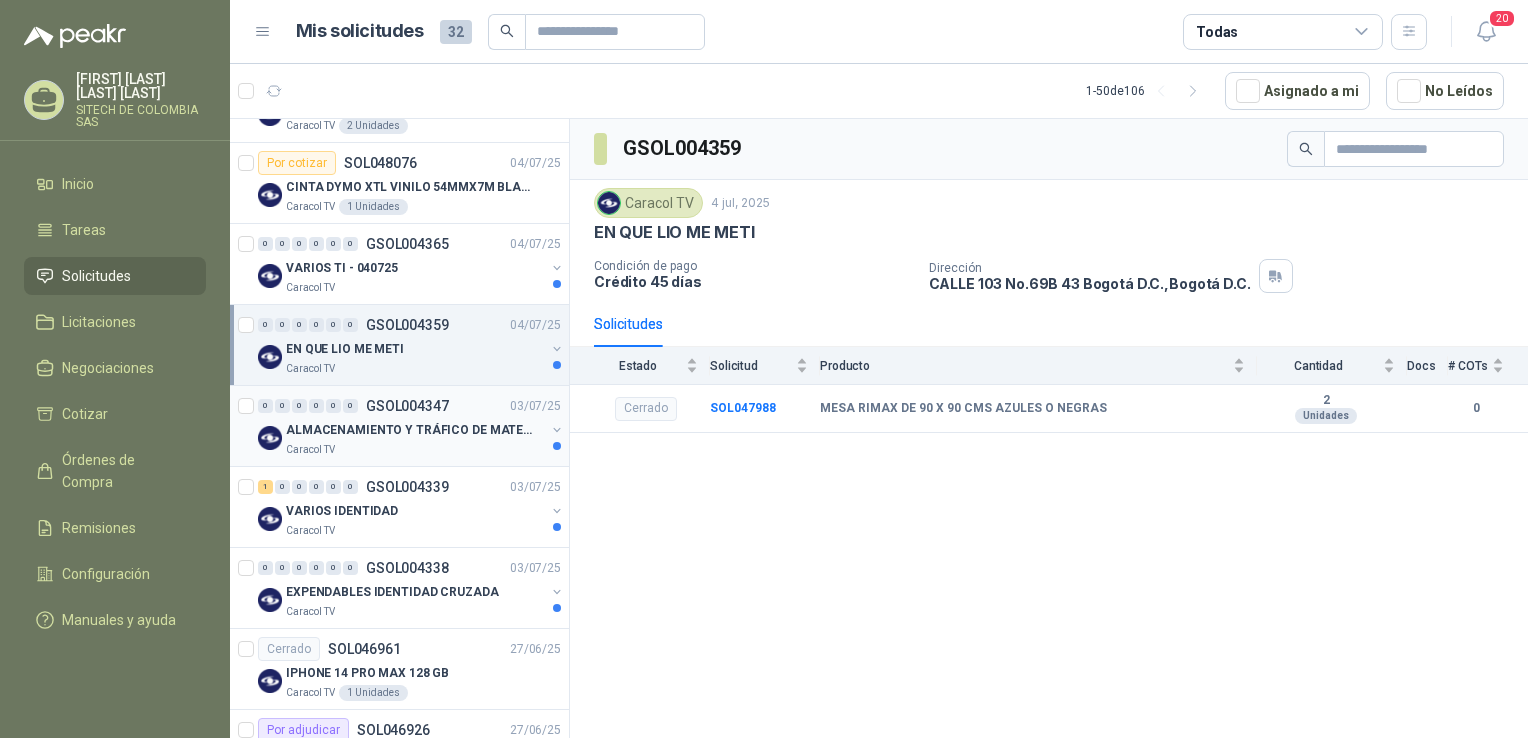 click on "ALMACENAMIENTO Y TRÁFICO DE MATERIAL" at bounding box center [410, 430] 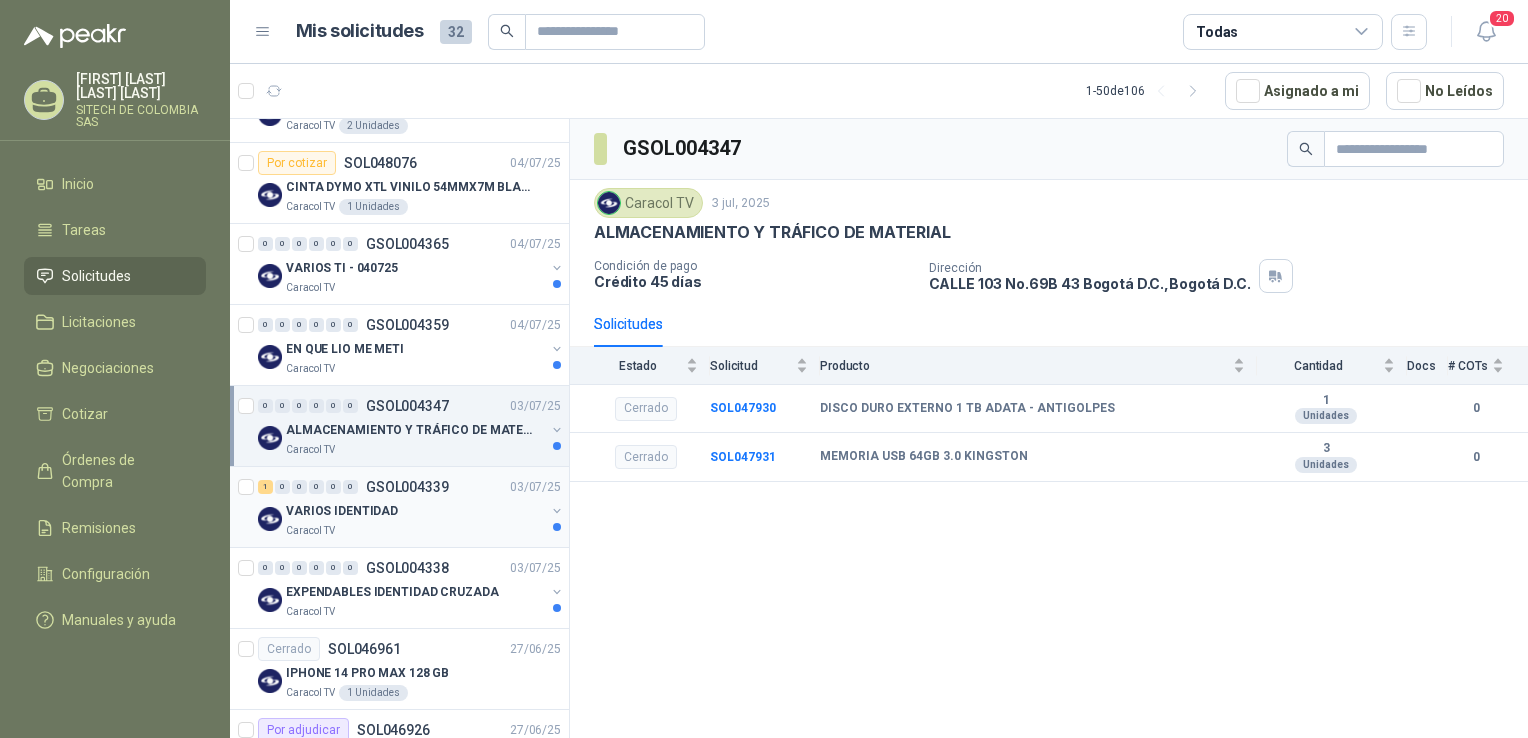 click on "VARIOS IDENTIDAD" at bounding box center [415, 511] 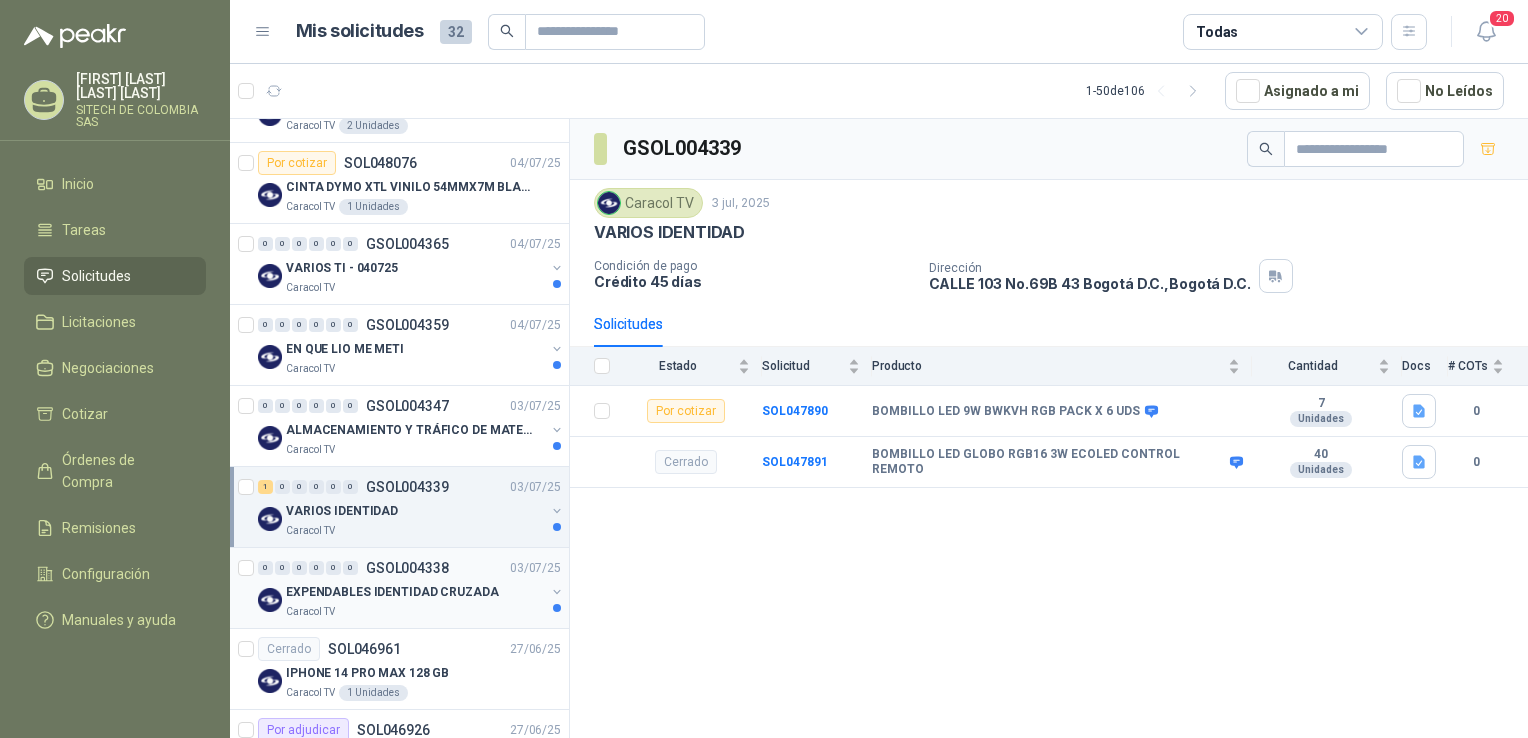 click on "Caracol TV" at bounding box center (415, 612) 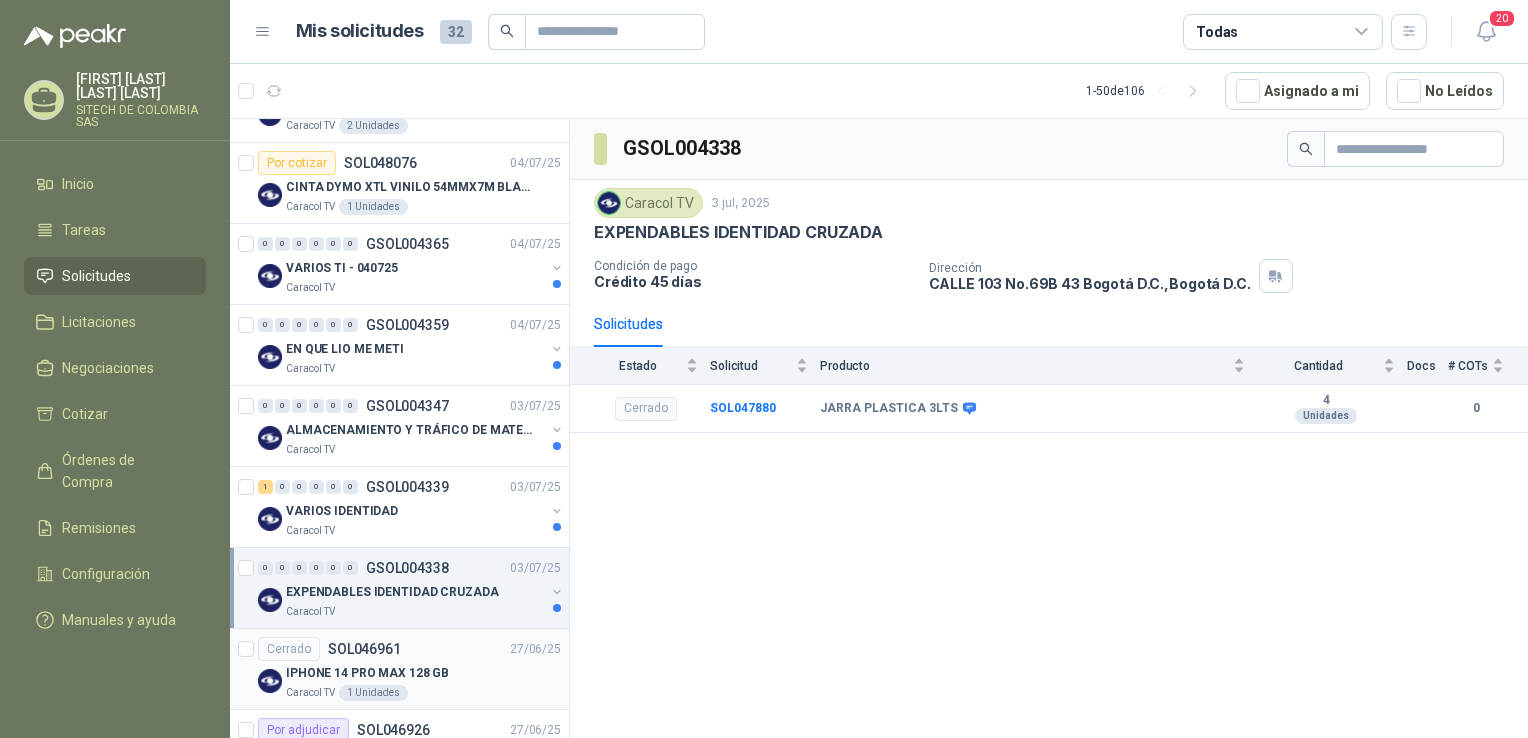 click on "IPHONE 14 PRO MAX 128 GB" at bounding box center (367, 673) 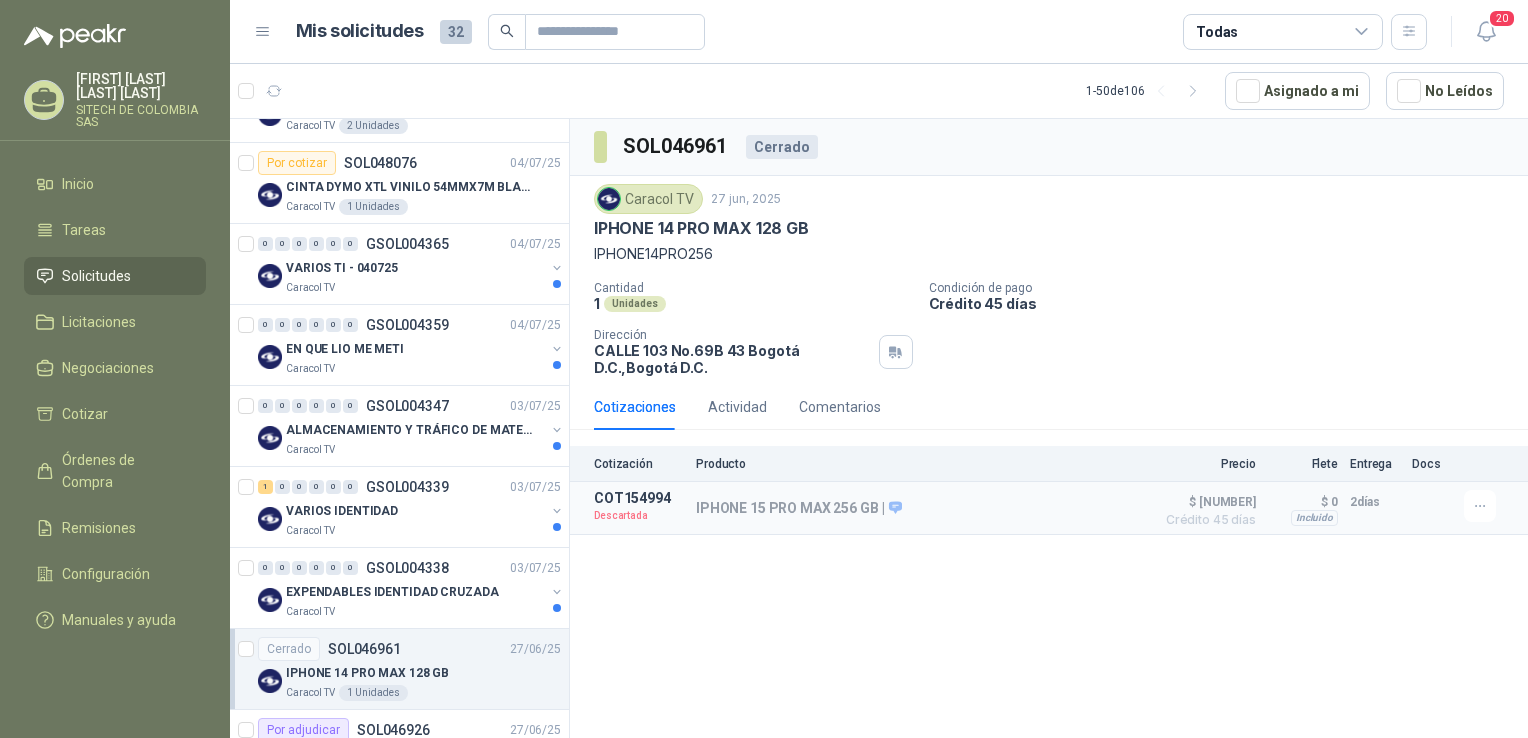 scroll, scrollTop: 0, scrollLeft: 0, axis: both 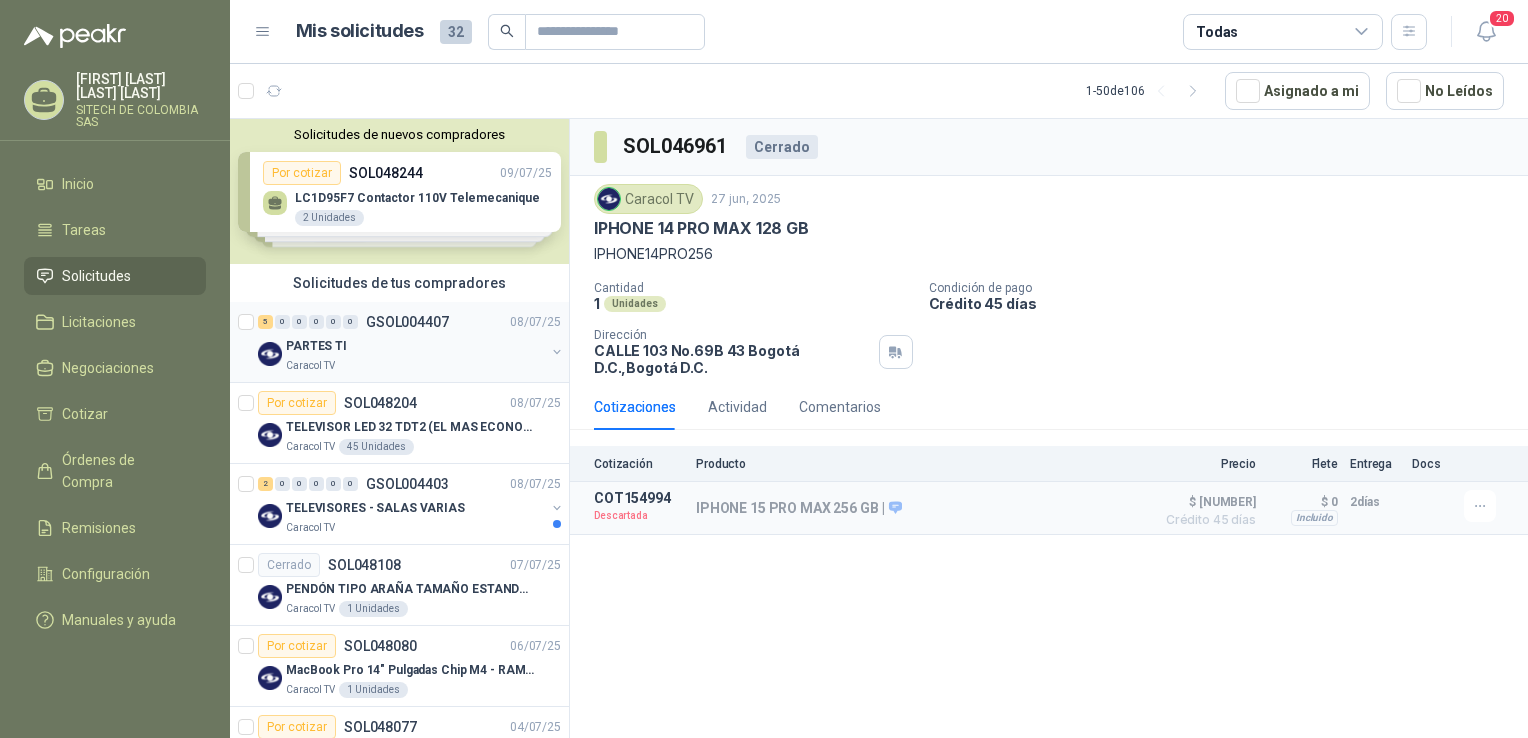 click on "PARTES TI" at bounding box center [415, 346] 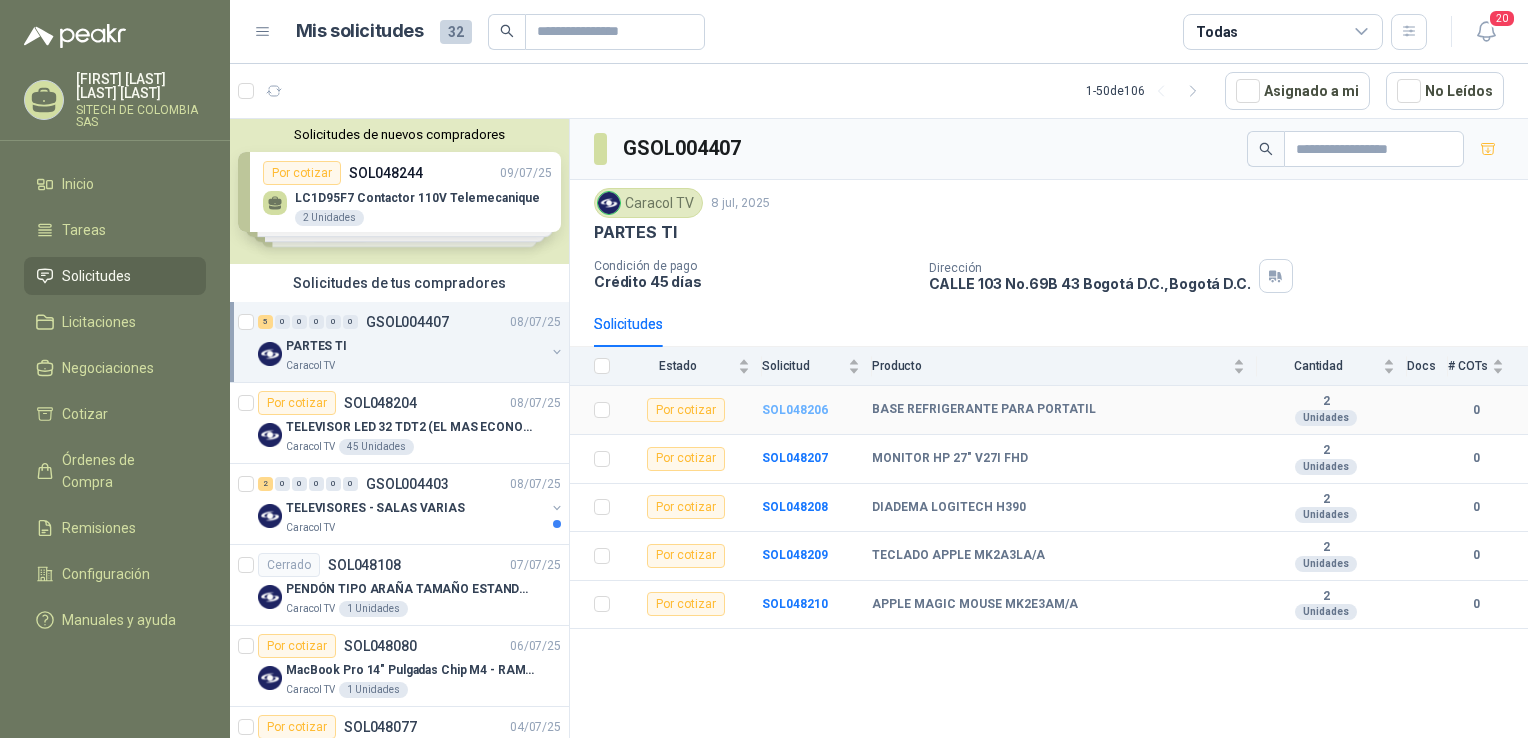 click on "SOL048206" at bounding box center [795, 410] 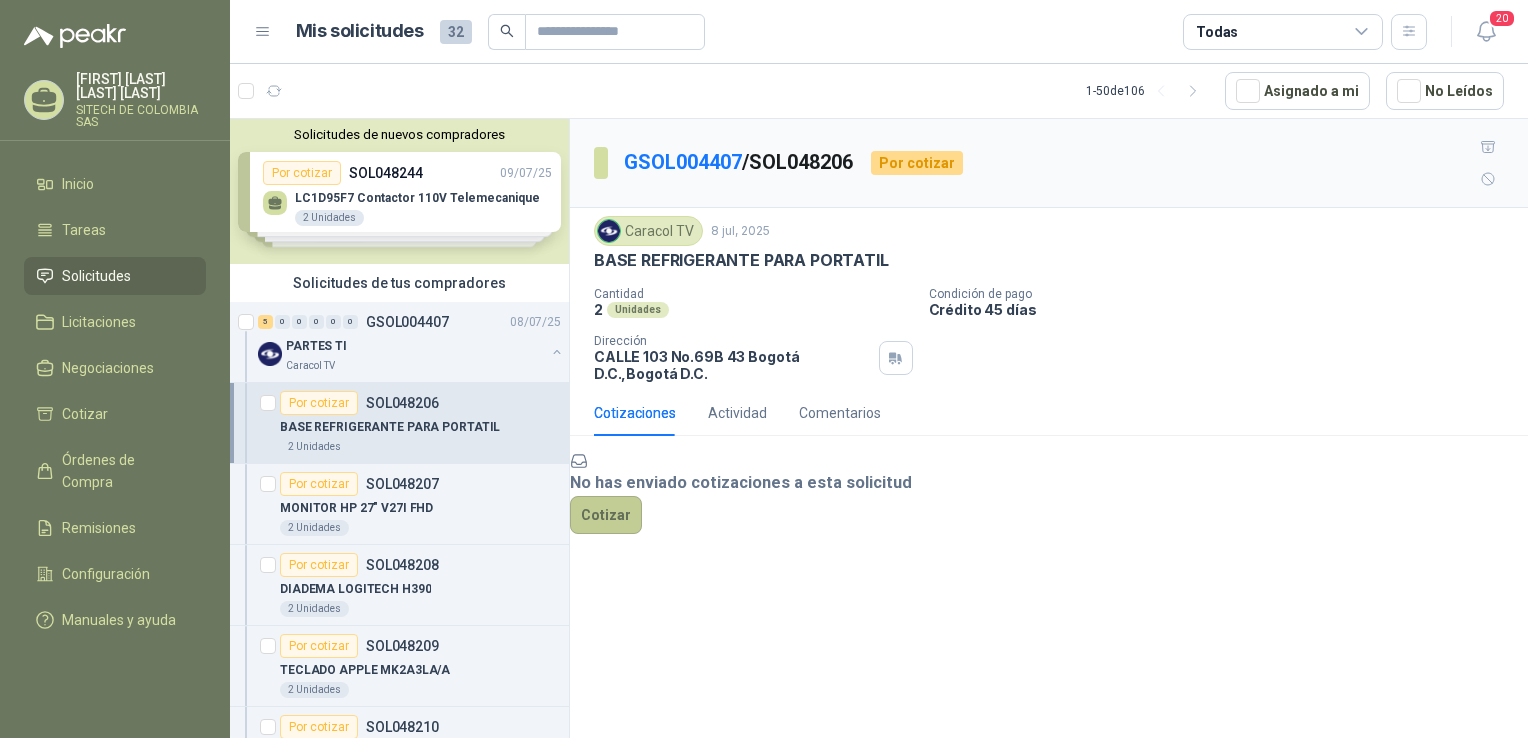click on "Cotizar" at bounding box center [606, 515] 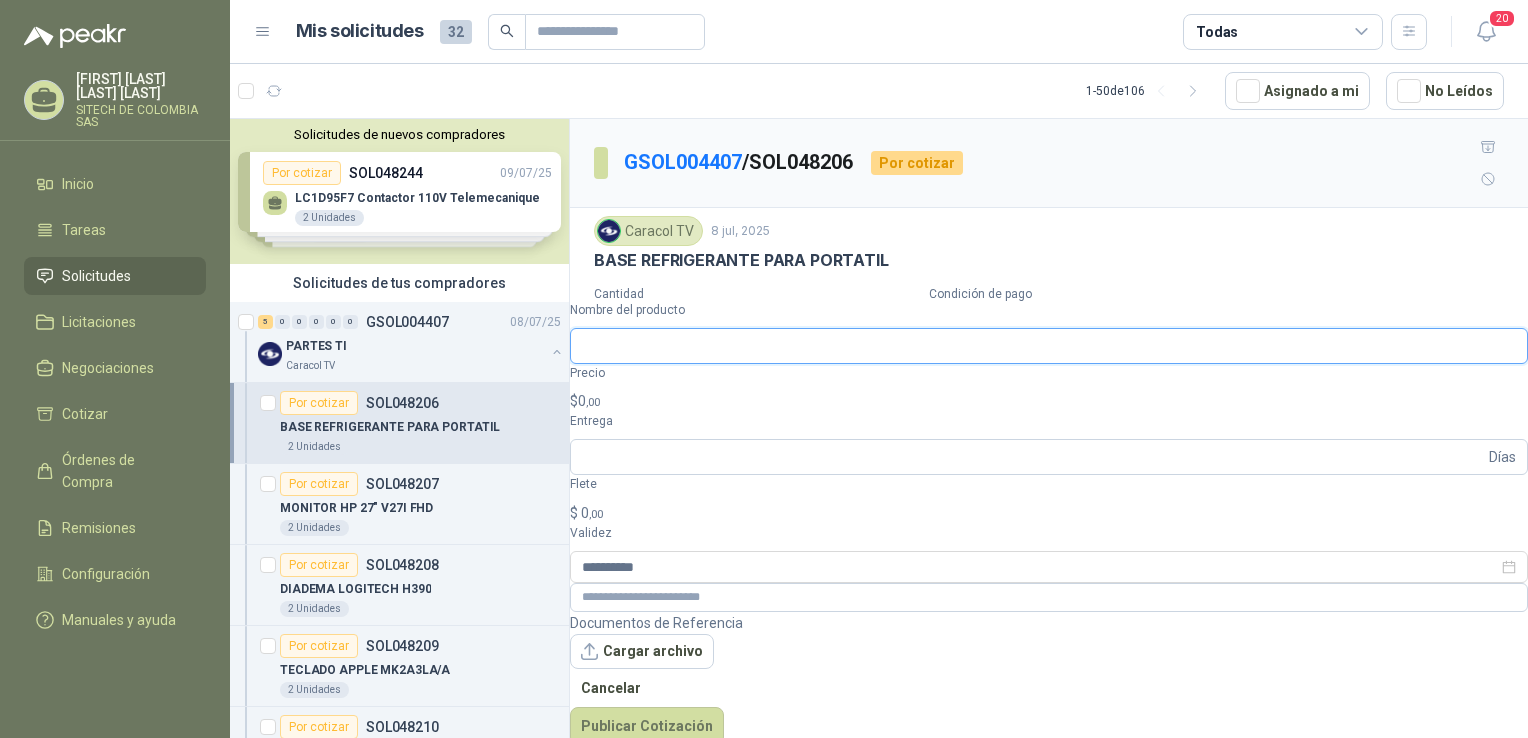 click on "Nombre del producto" at bounding box center (1049, 346) 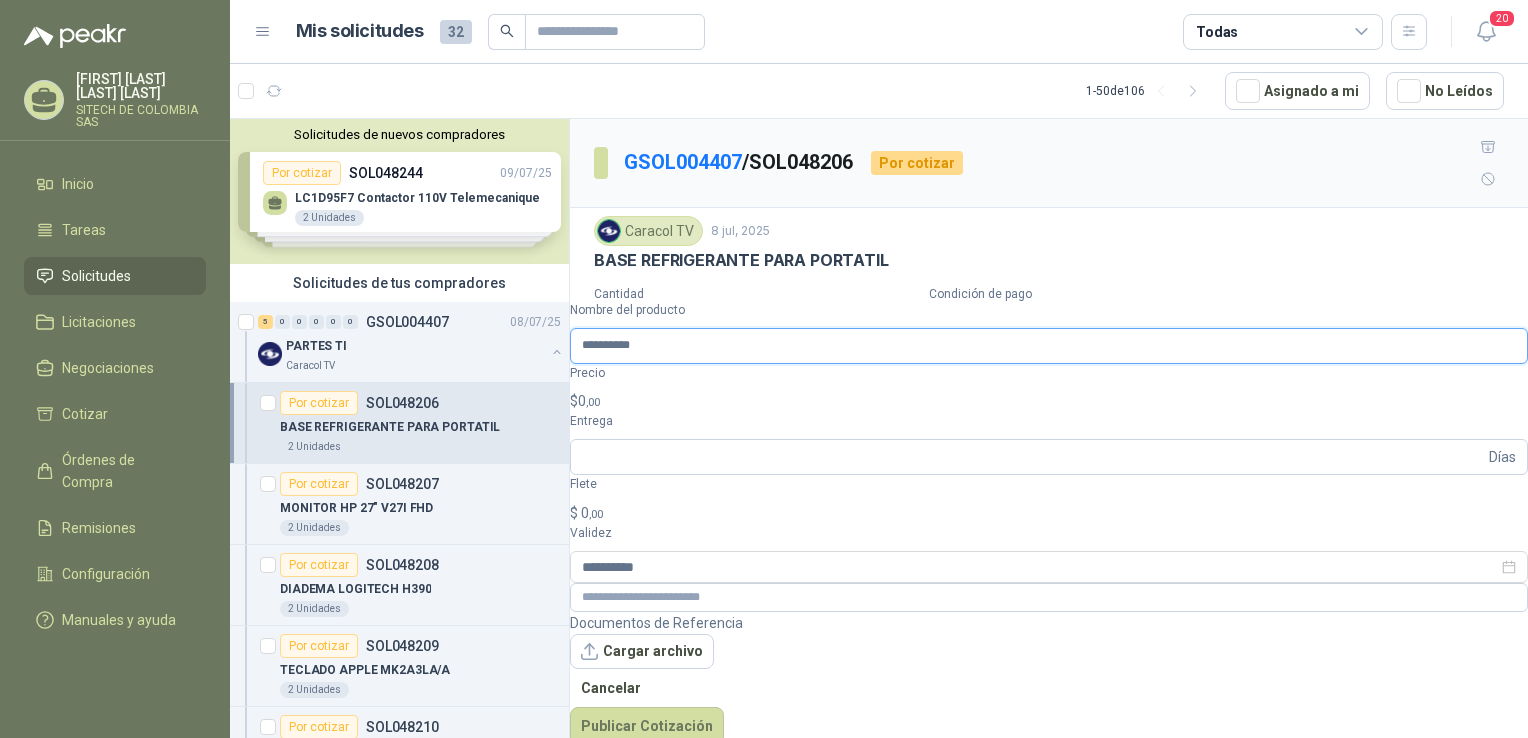 click on "**********" at bounding box center [1049, 346] 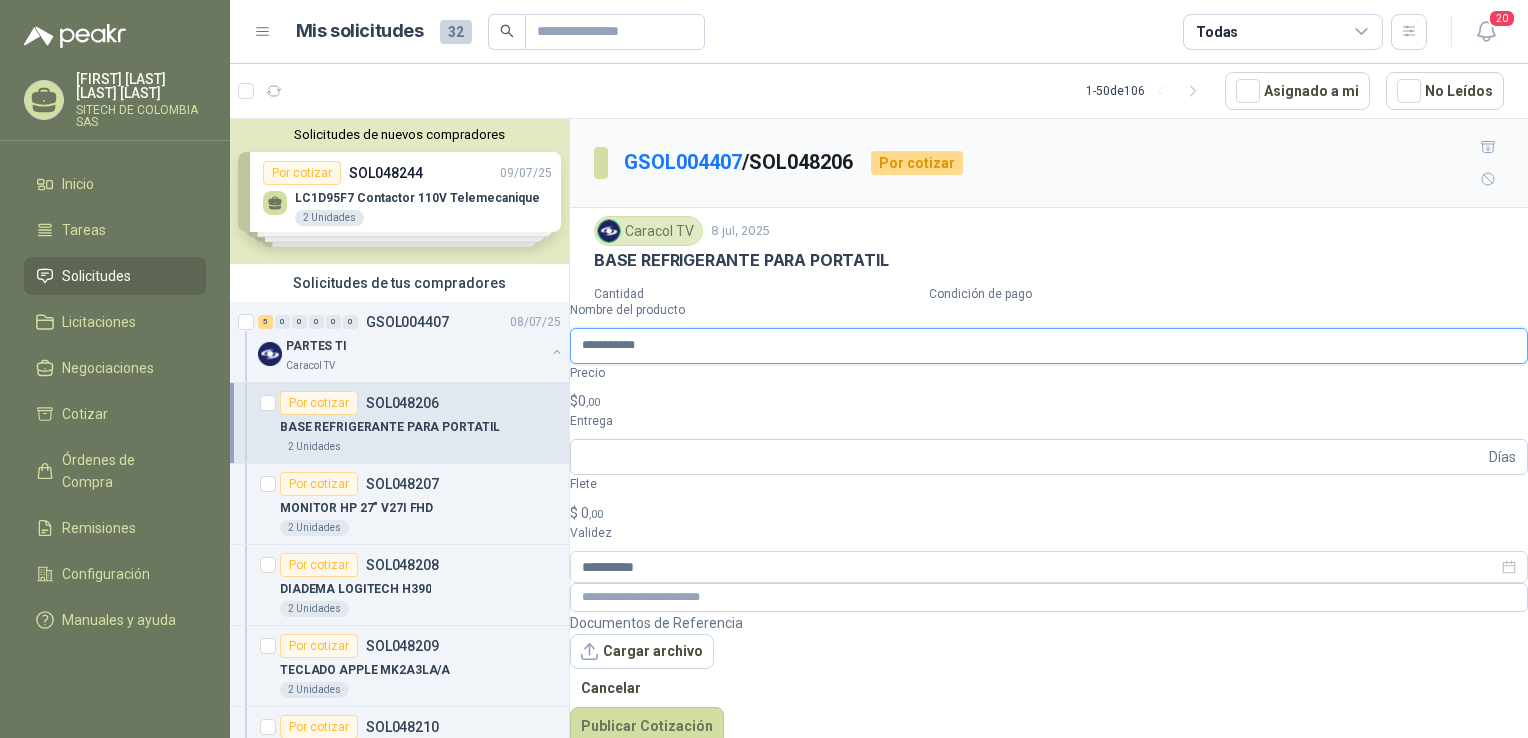 click on "**********" at bounding box center (1049, 346) 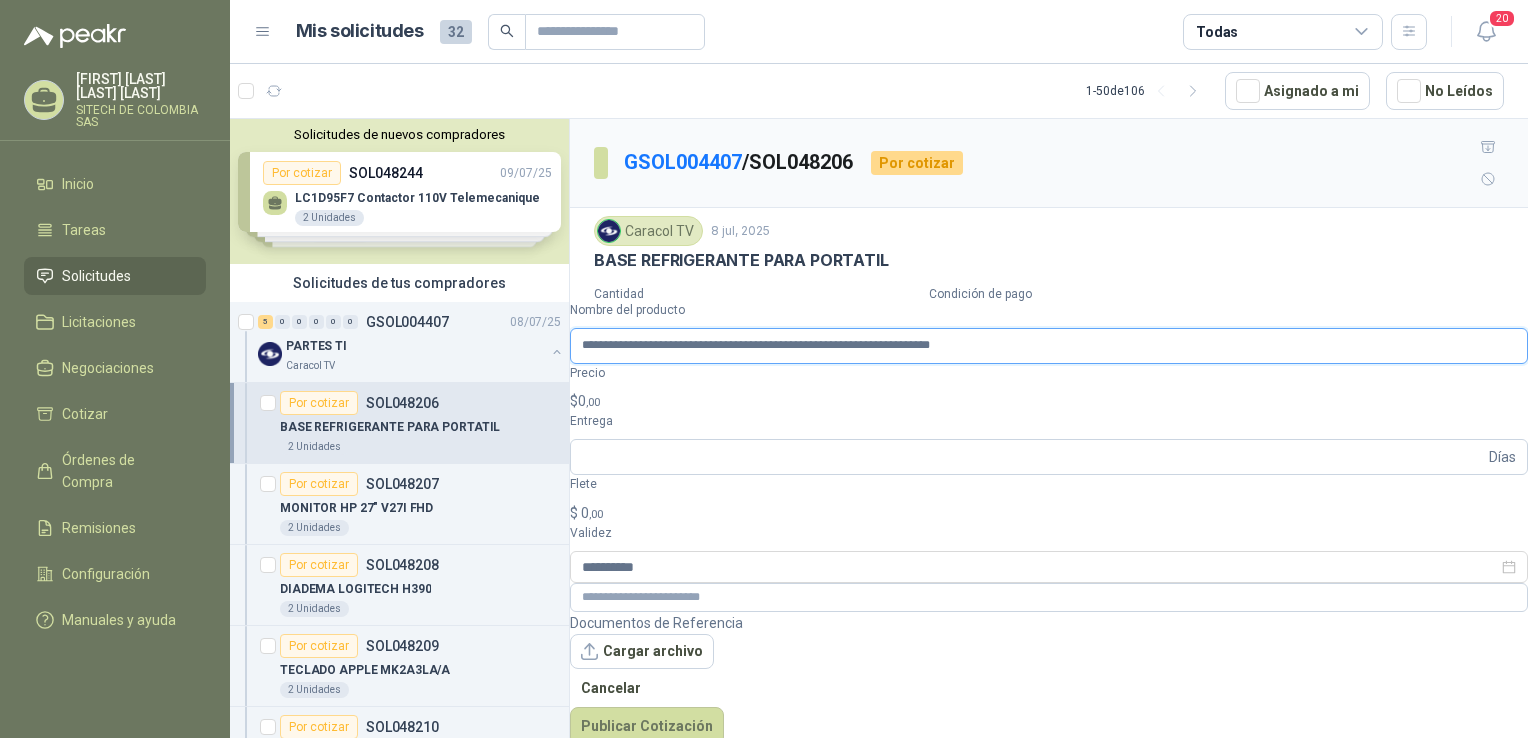 click on "**********" at bounding box center [1049, 346] 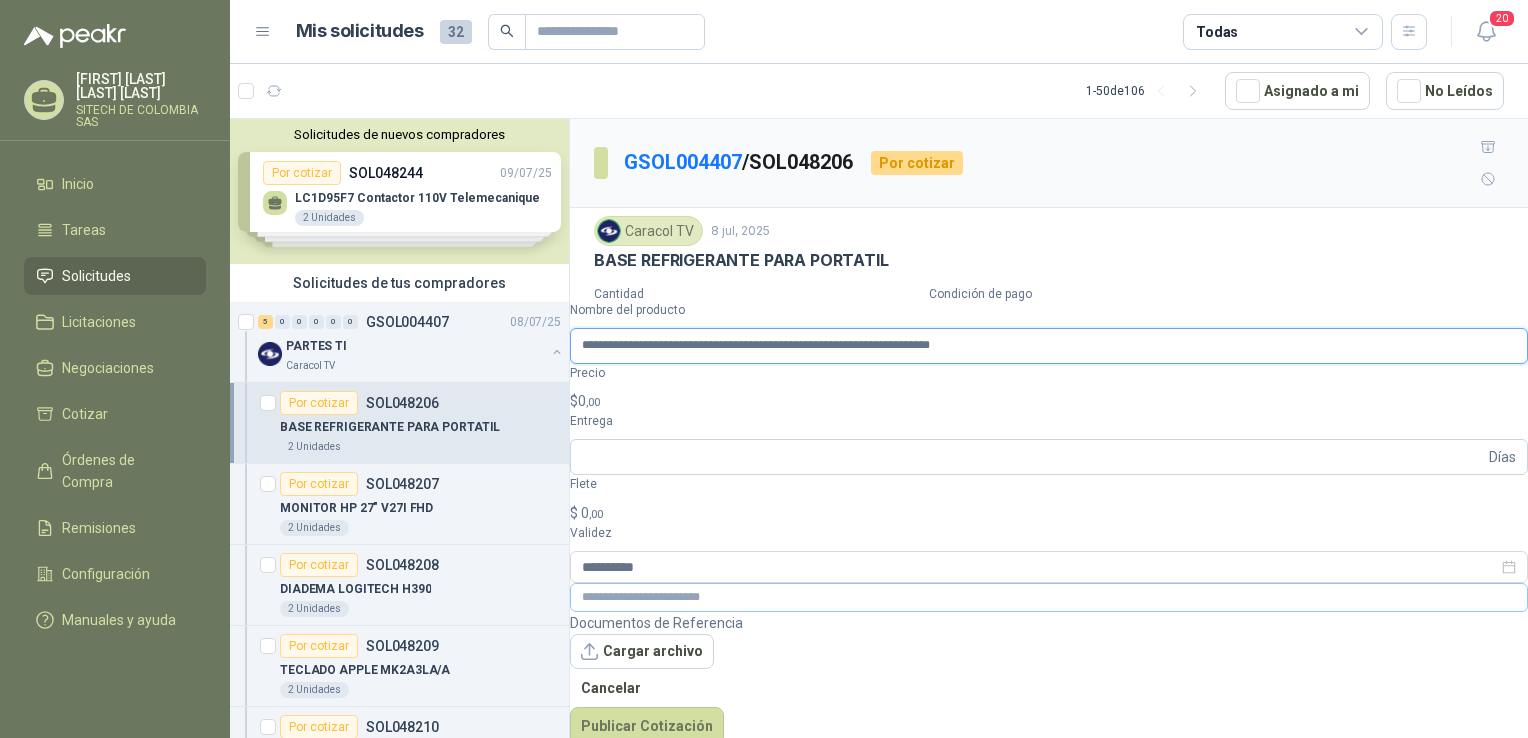 type on "**********" 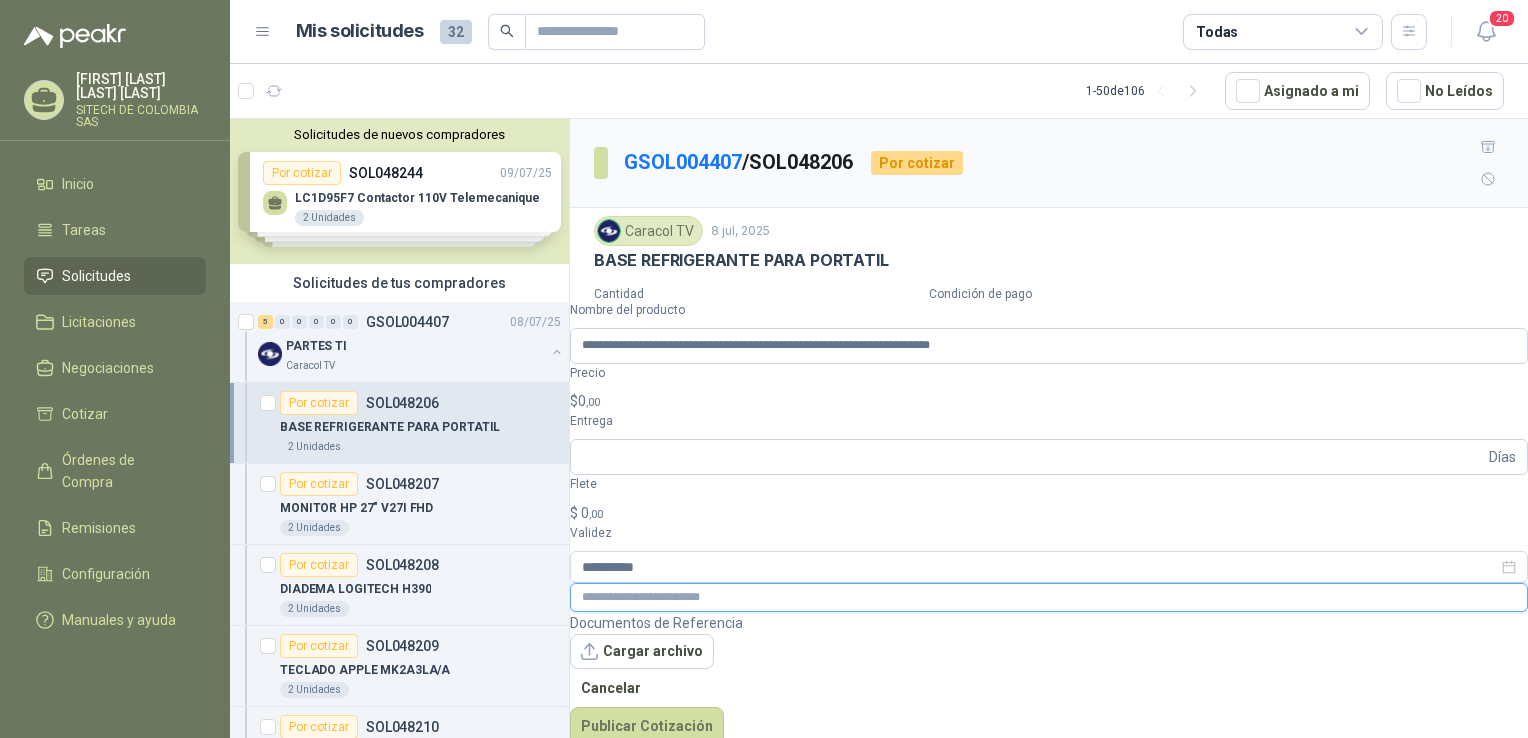 click at bounding box center [1049, 597] 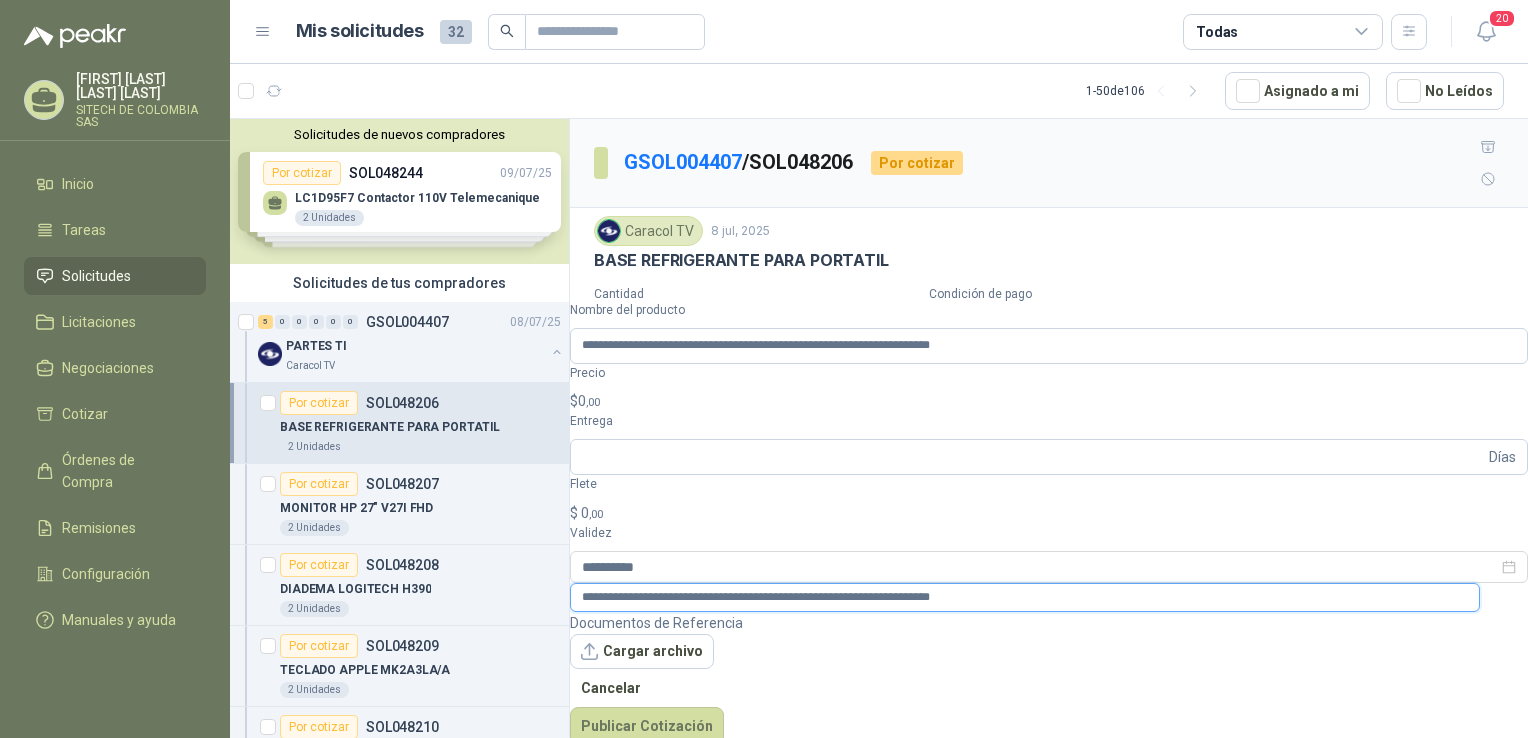 type on "**********" 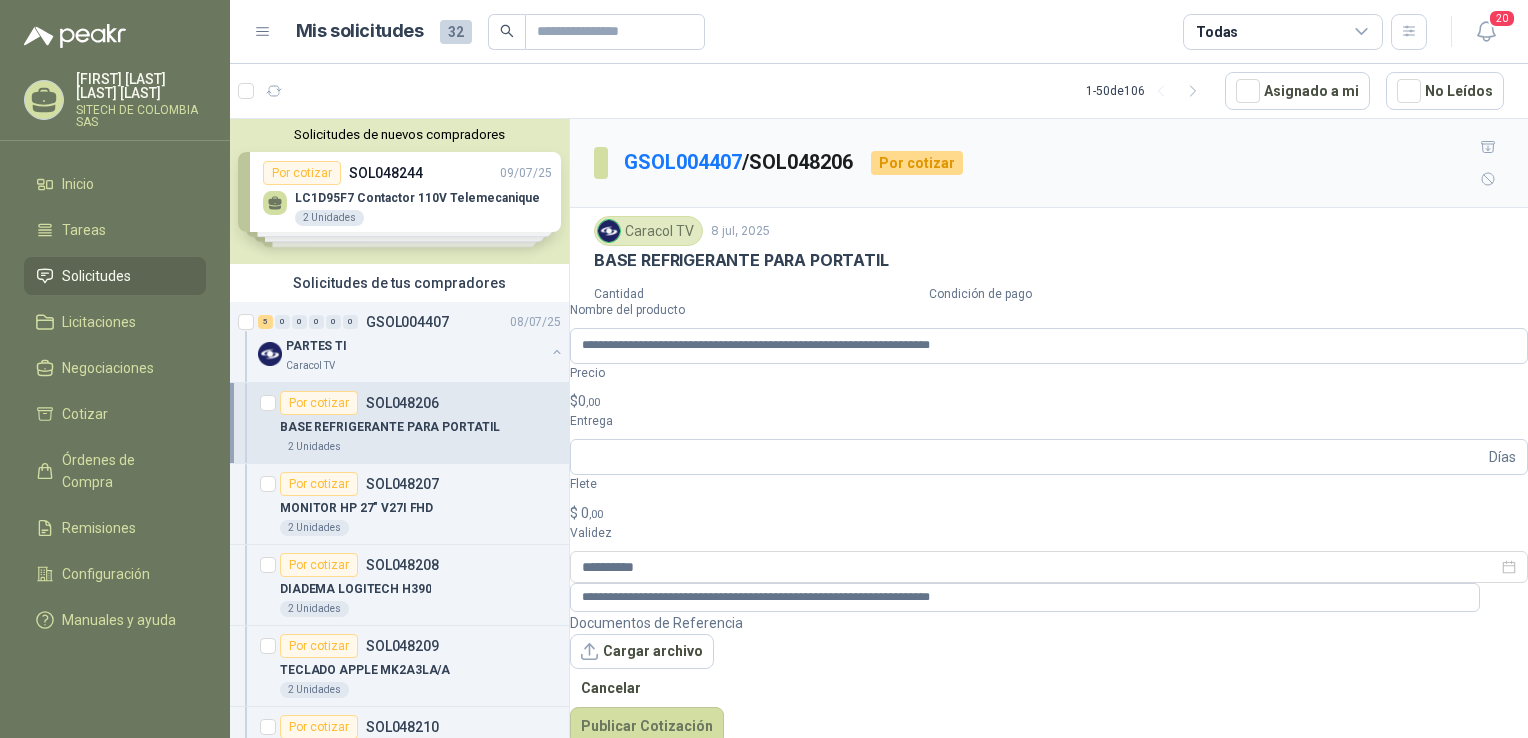 click on "$  0 ,00" at bounding box center (1049, 401) 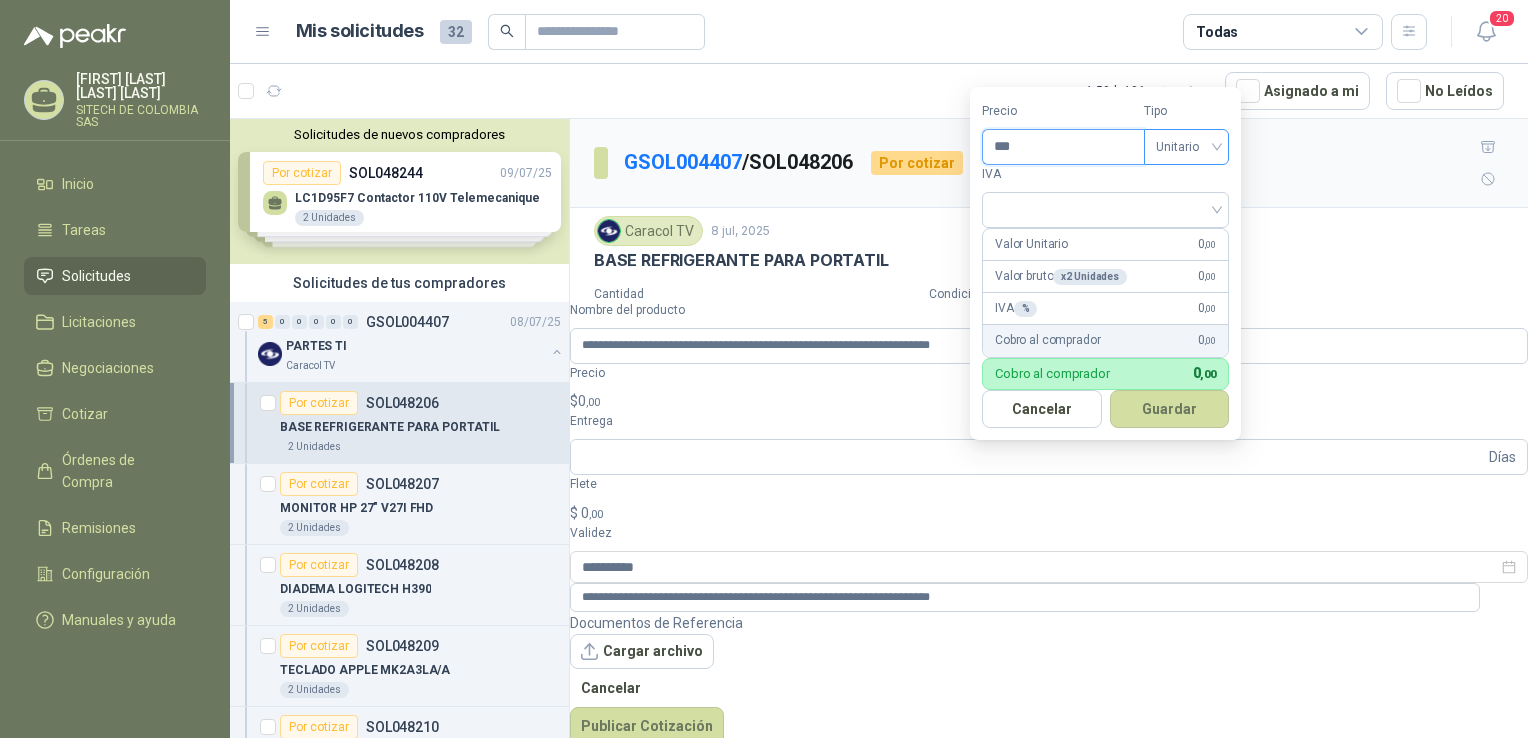click on "Unitario" at bounding box center [1186, 147] 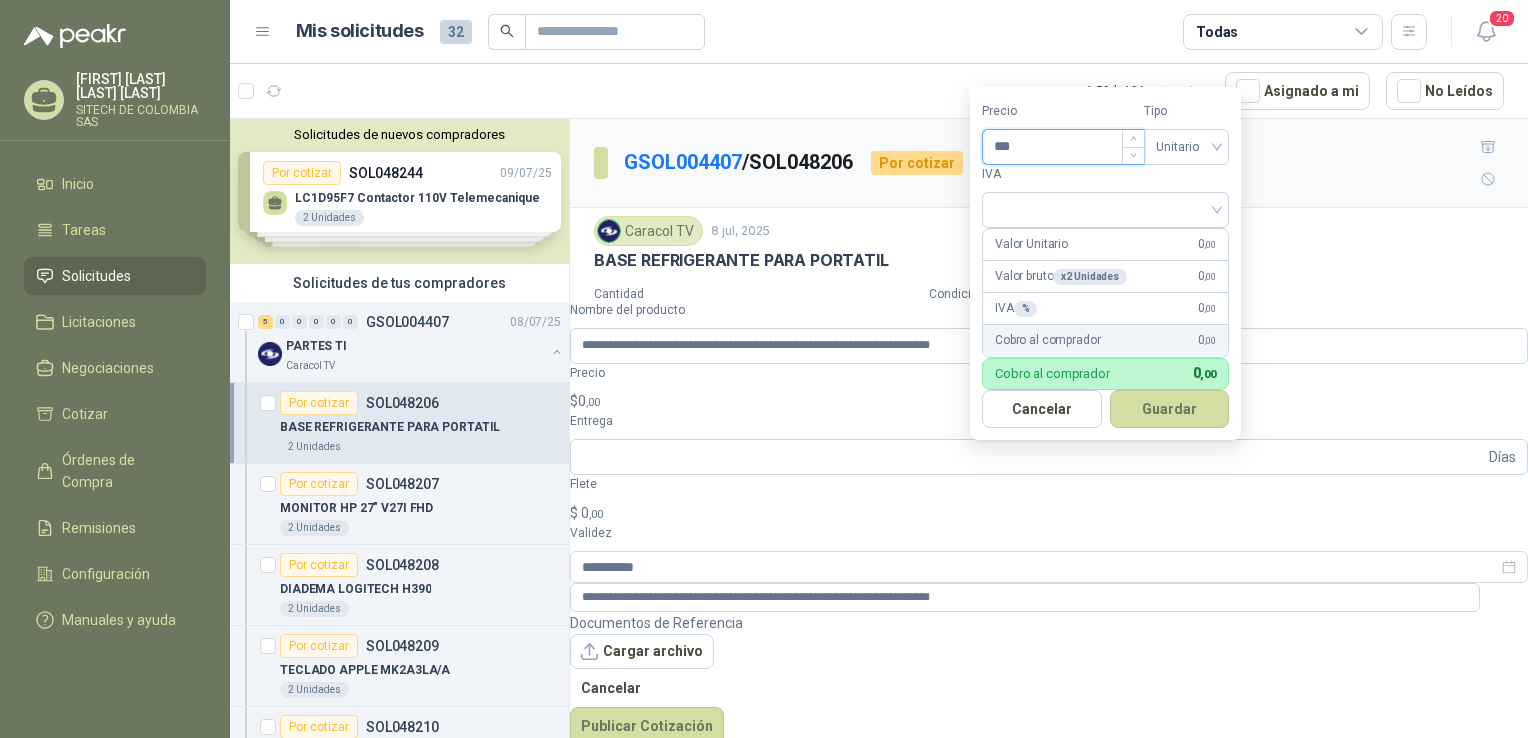 click on "***" at bounding box center (1063, 147) 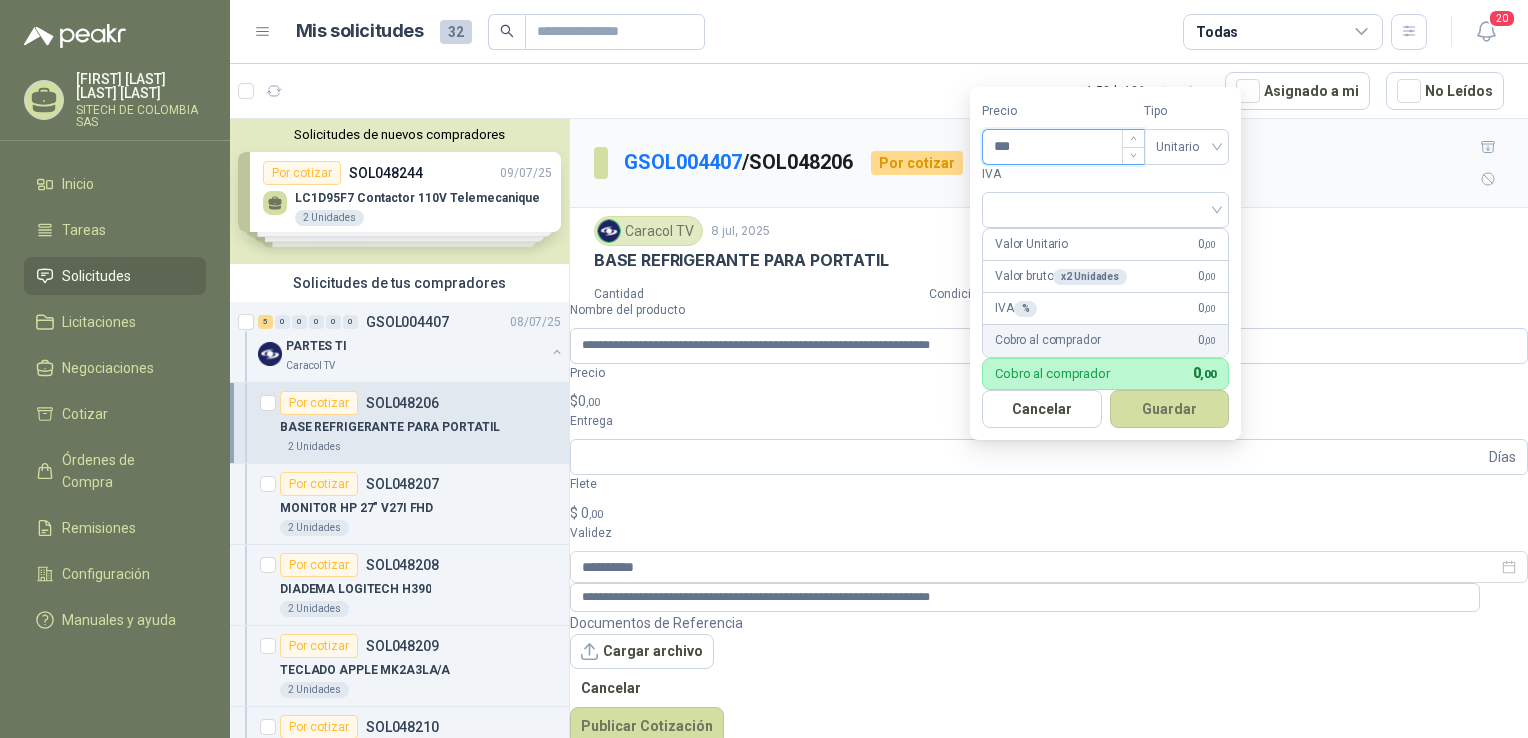 click on "***" at bounding box center (1063, 147) 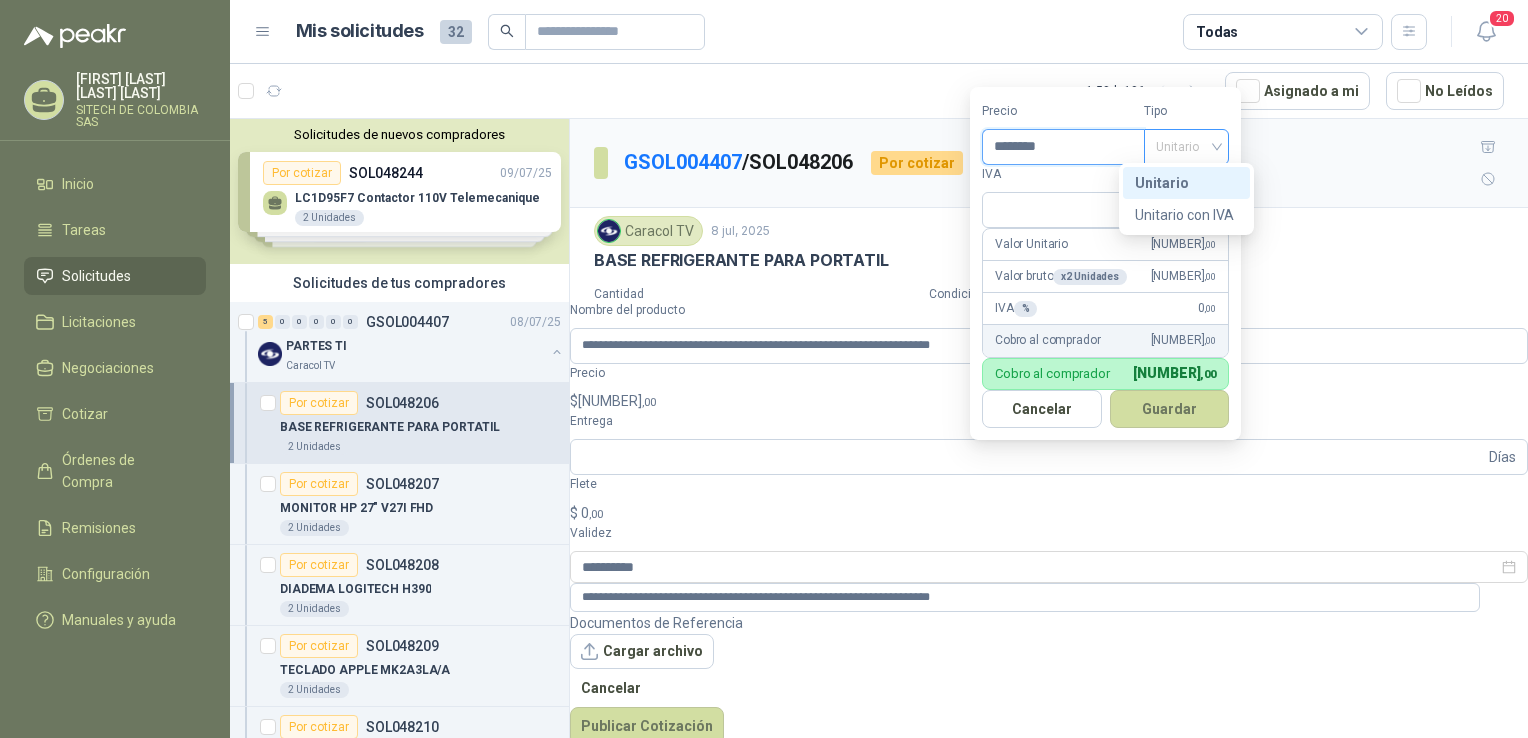 click on "Unitario" at bounding box center [1186, 147] 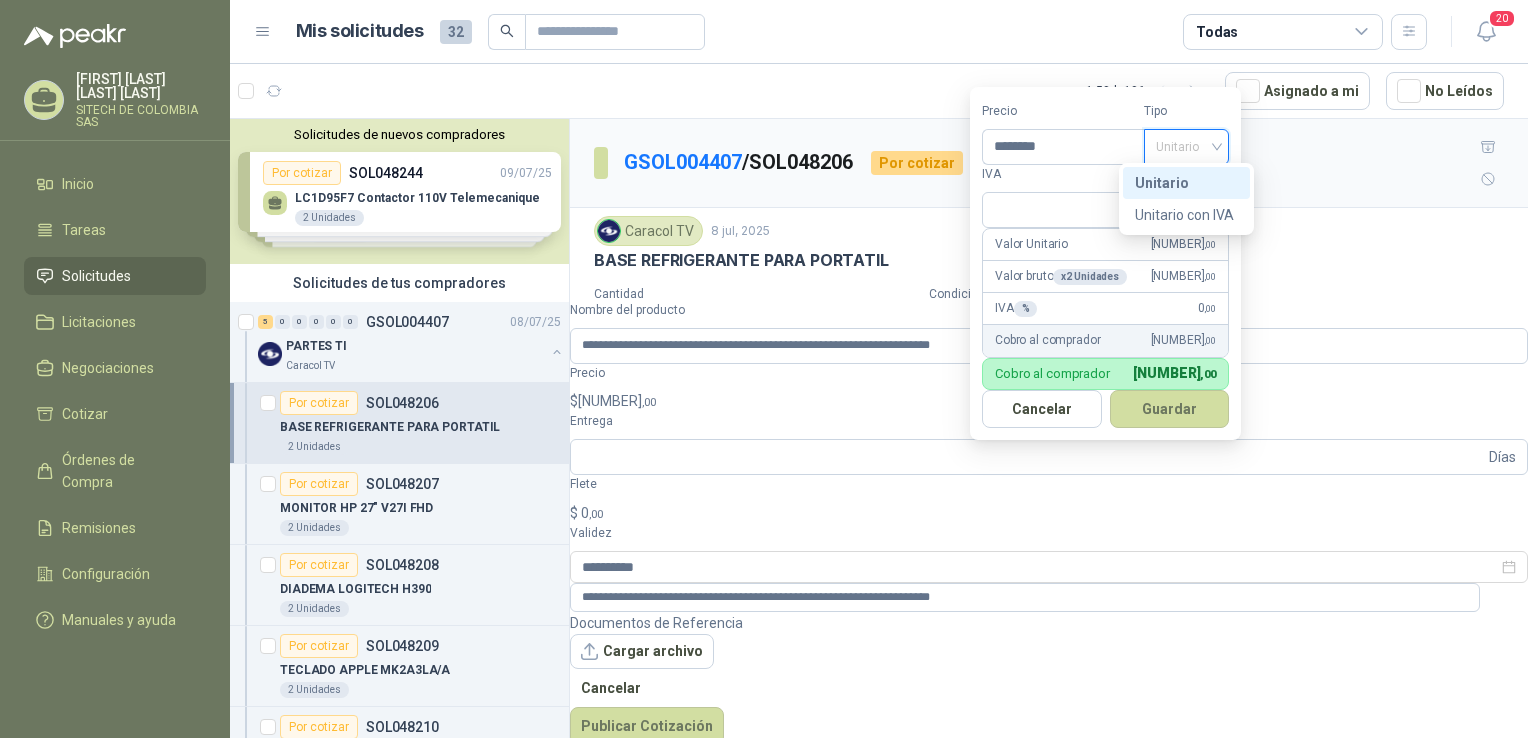 click on "Unitario" at bounding box center [1186, 183] 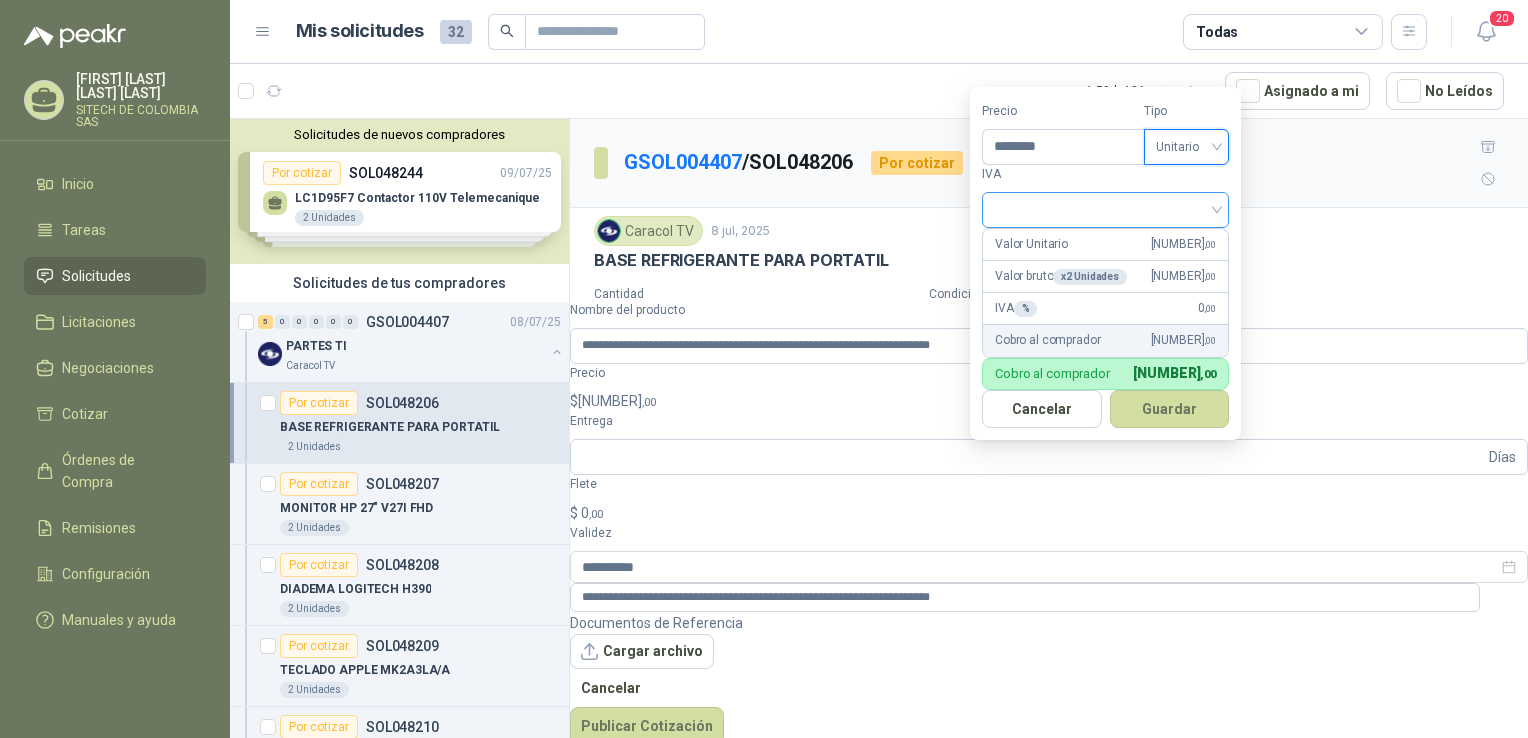 click at bounding box center (1105, 208) 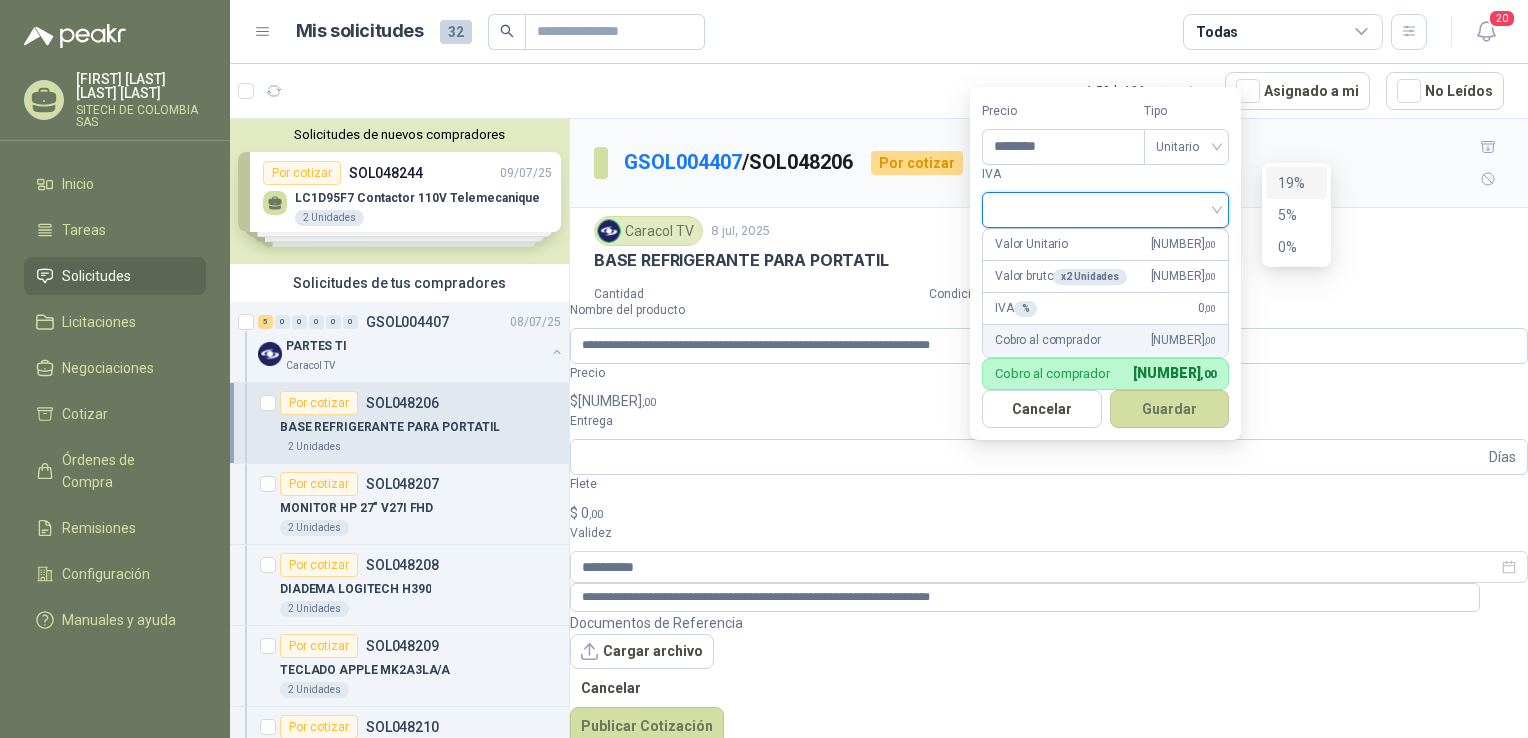click on "19%" at bounding box center (0, 0) 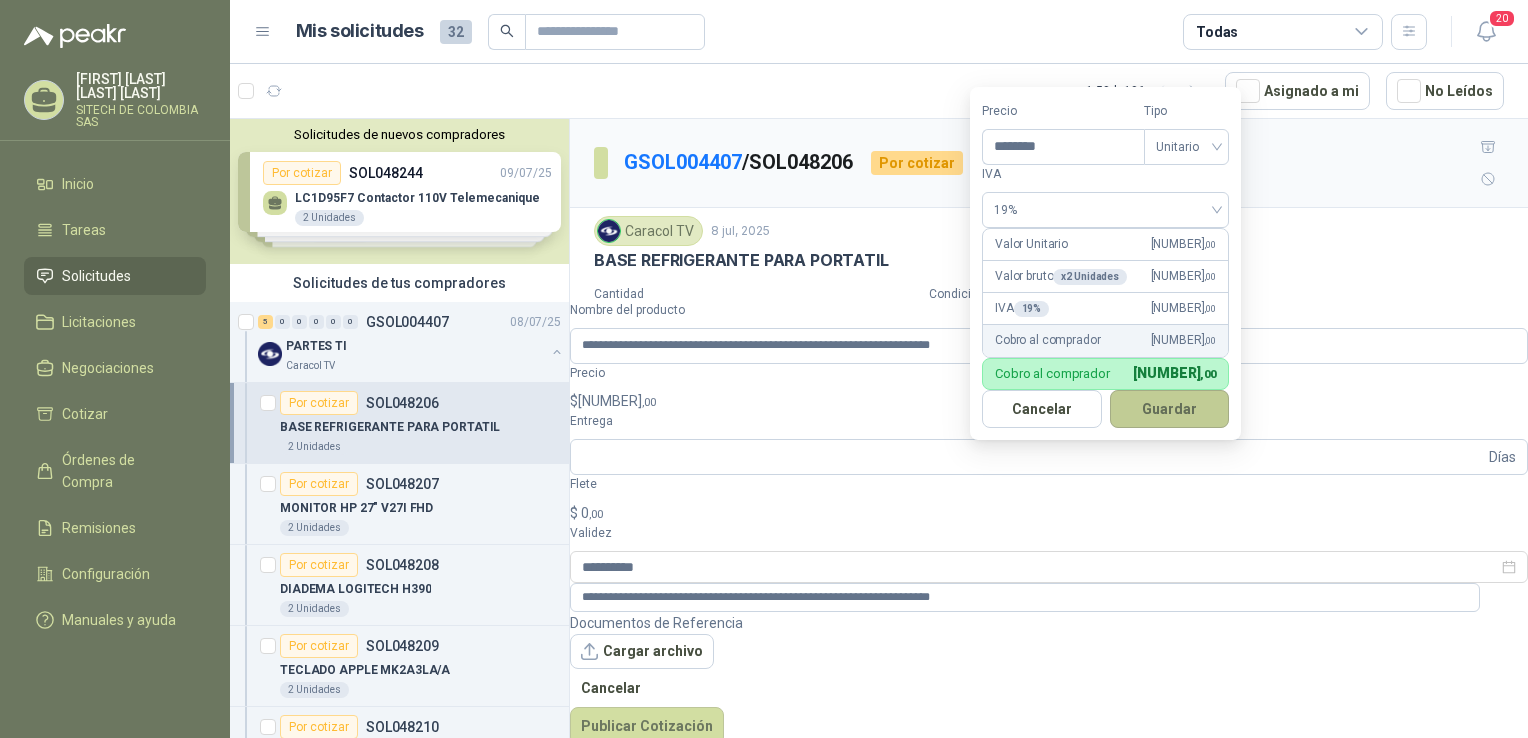 click on "Guardar" at bounding box center (1170, 409) 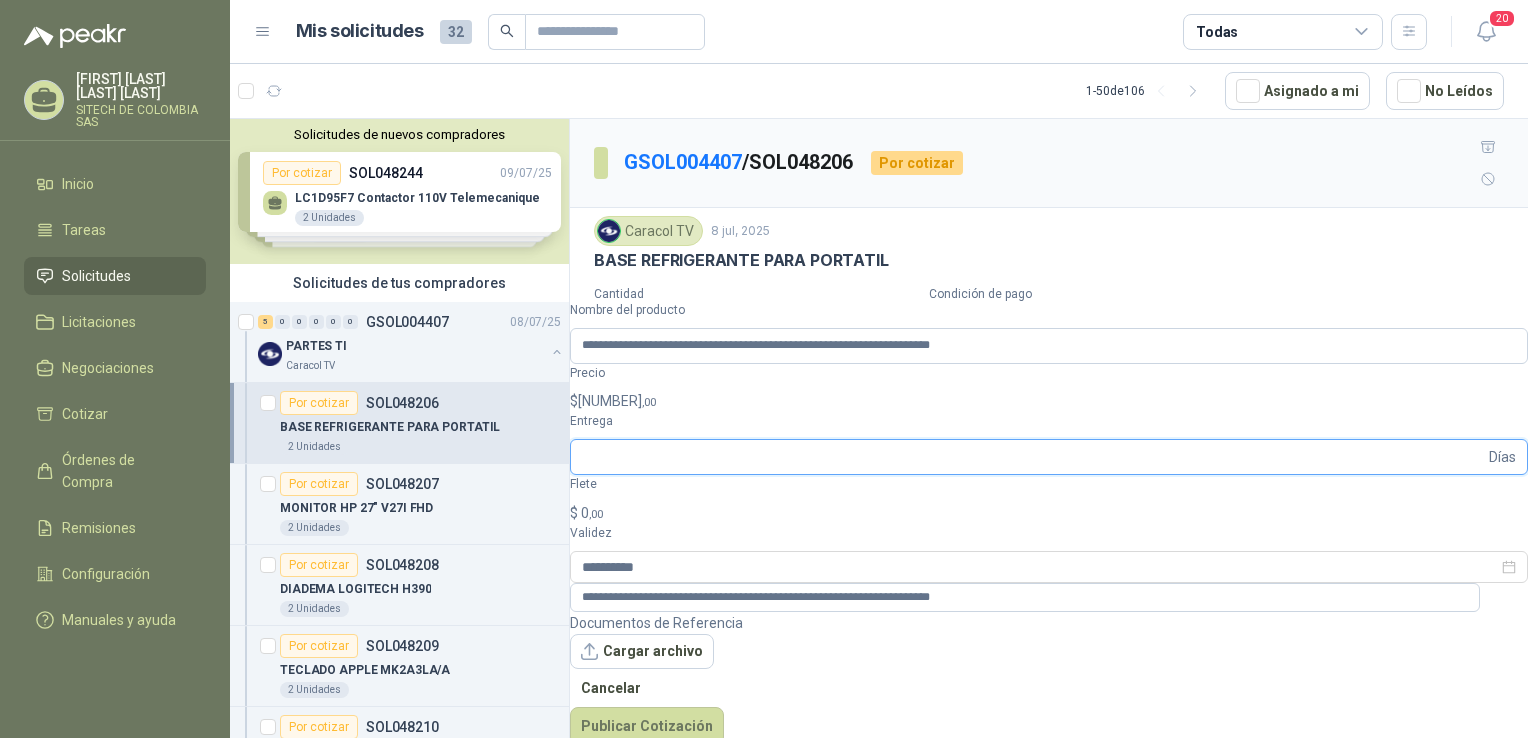 click on "Entrega" at bounding box center [1033, 457] 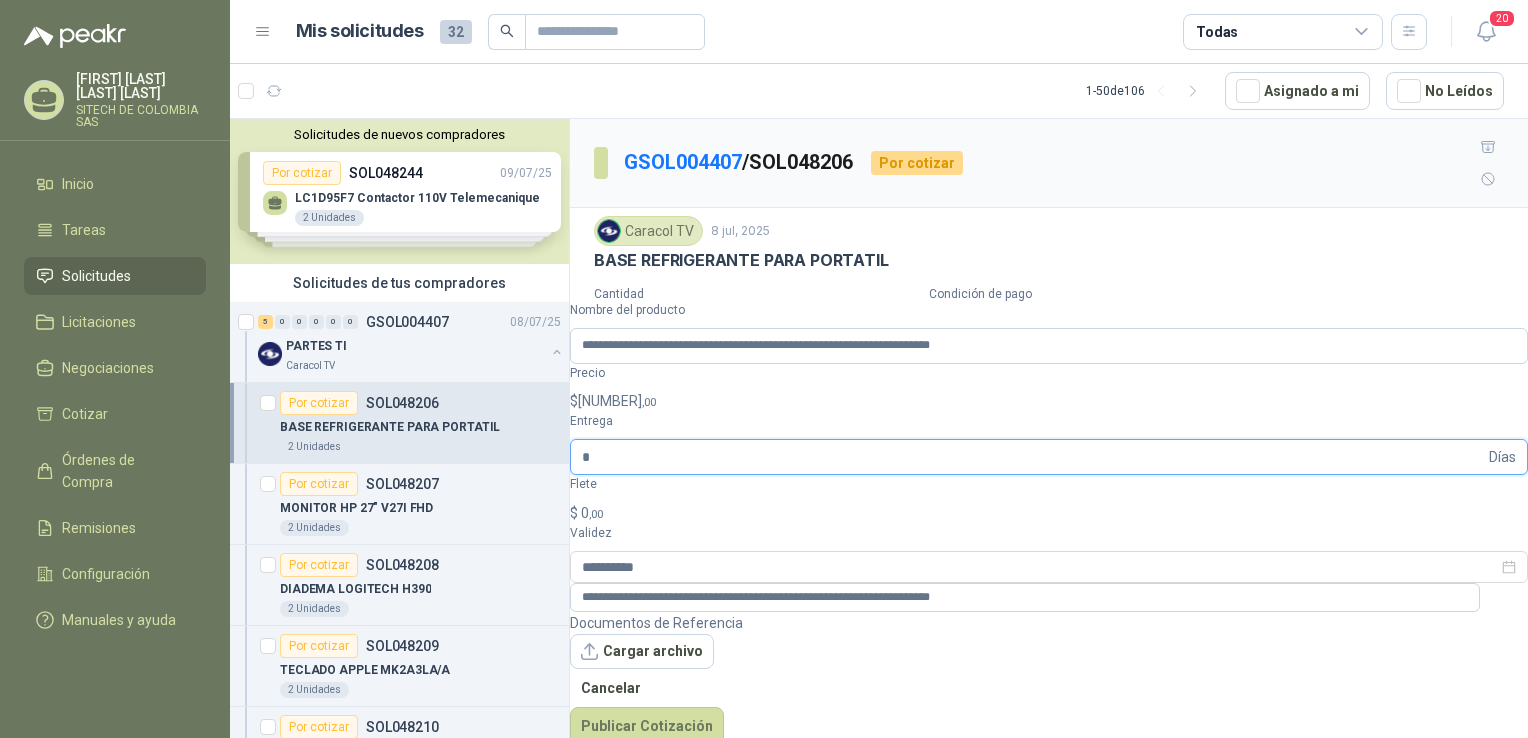 type on "*" 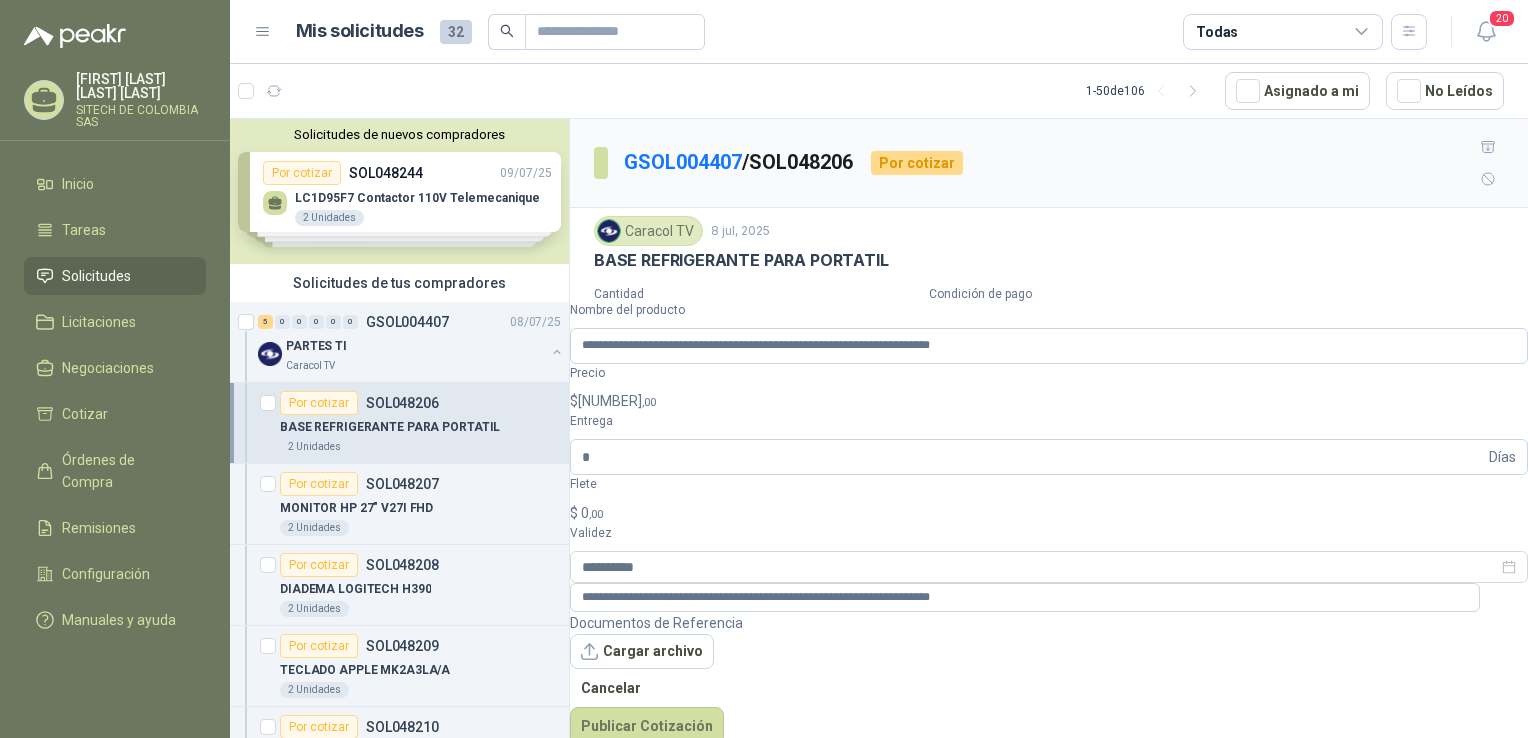 click on "$    0 ,00" at bounding box center (1049, 513) 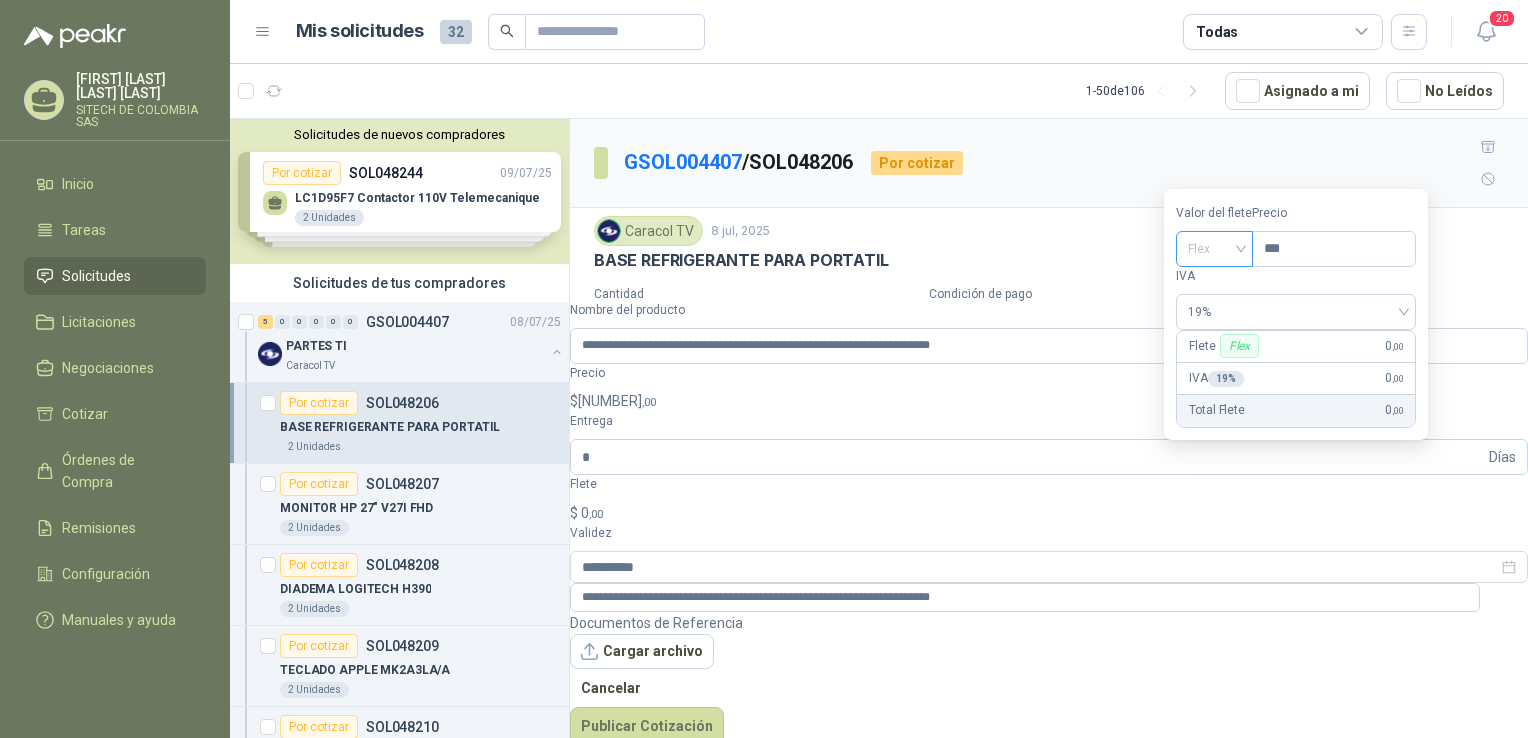 click on "Flex" at bounding box center [1214, 249] 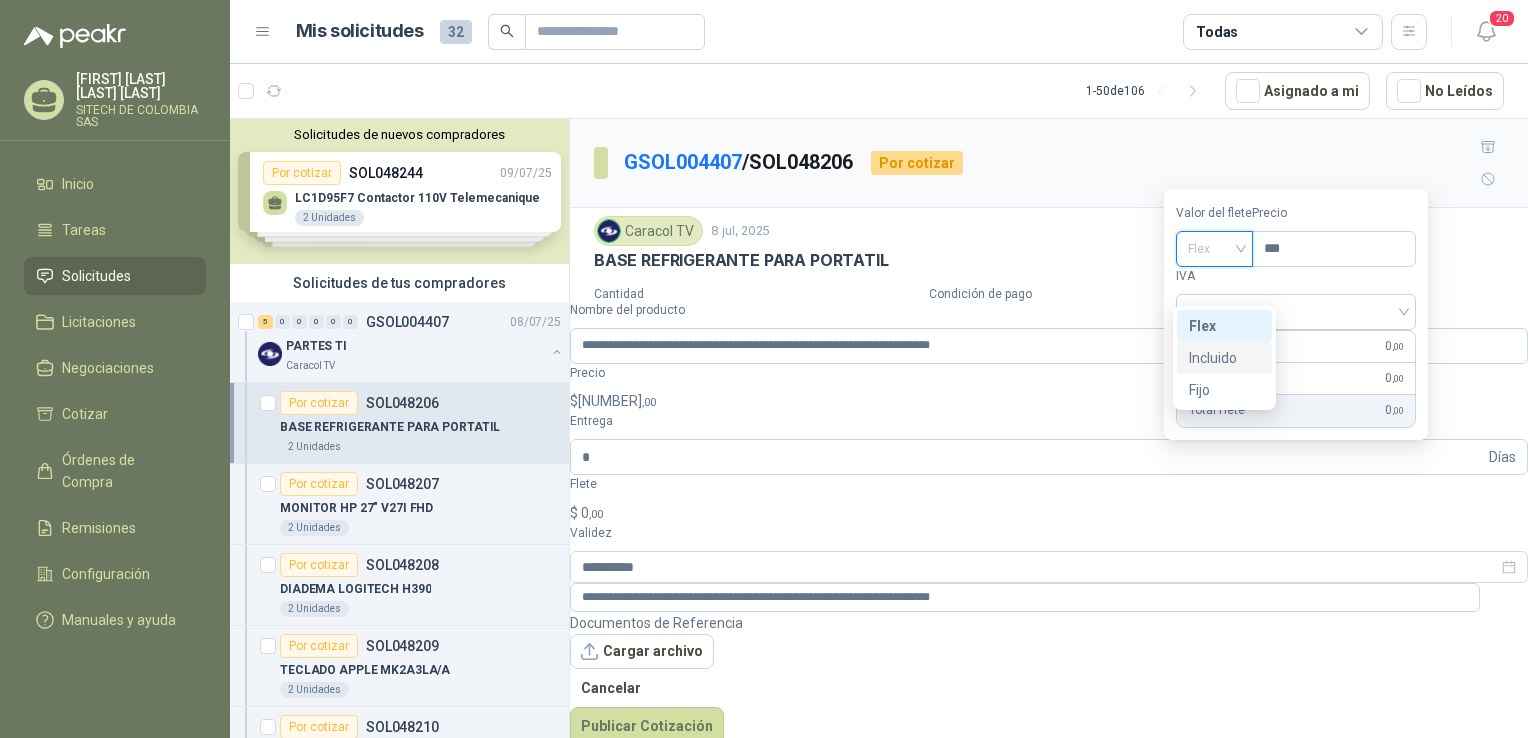 click on "Incluido" at bounding box center [0, 0] 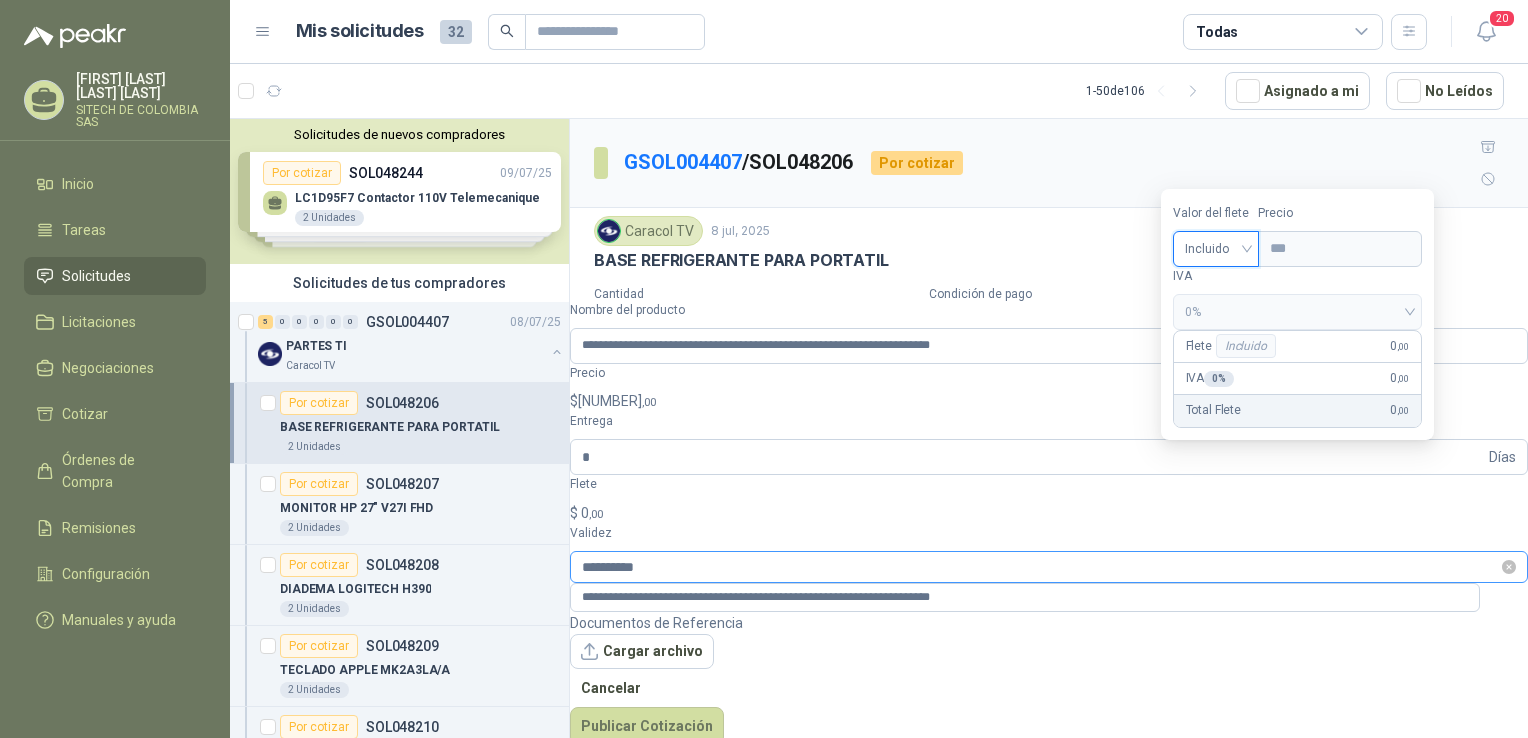click on "**********" at bounding box center [1049, 567] 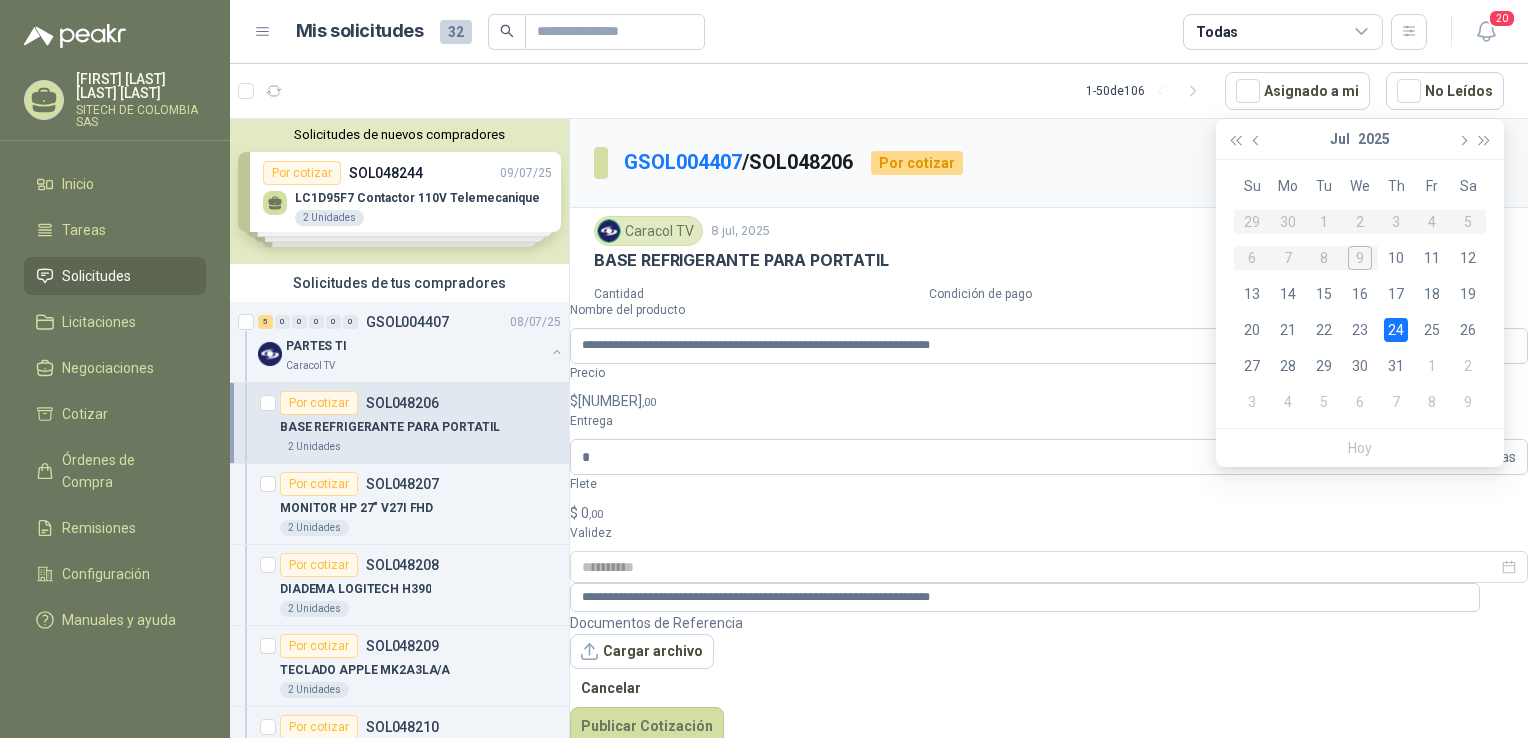 click on "24" at bounding box center [1396, 330] 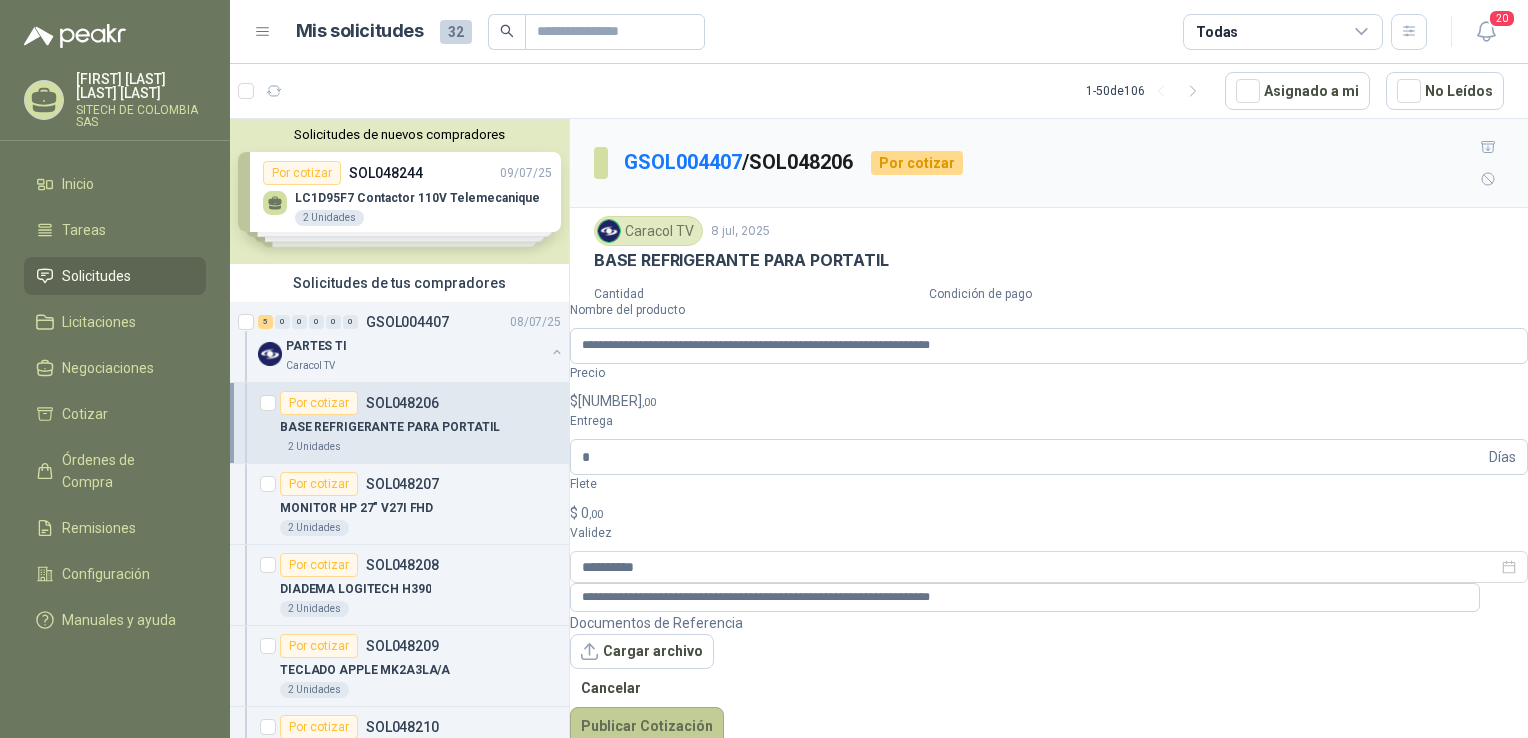click on "Publicar Cotización" at bounding box center (647, 726) 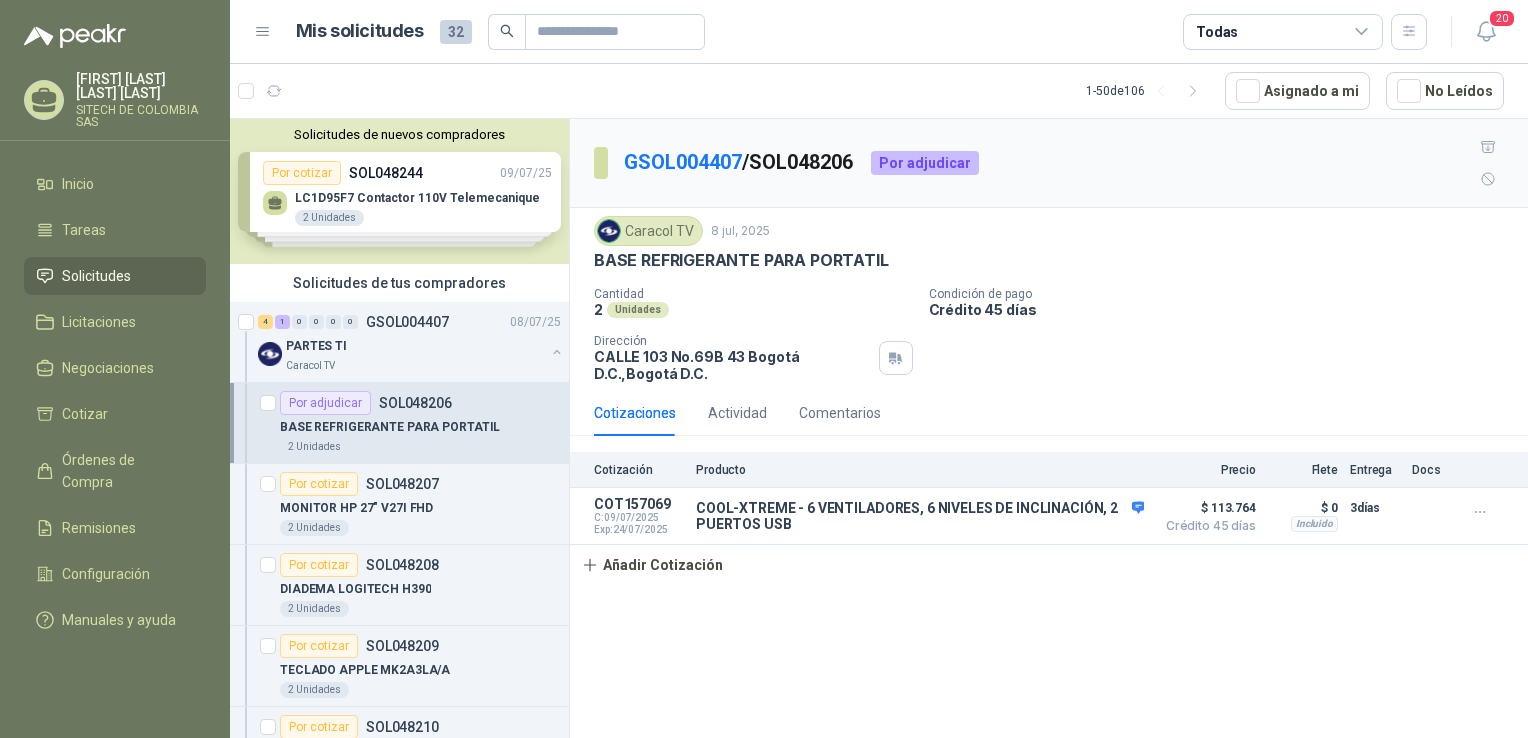 click on "BASE REFRIGERANTE PARA PORTATIL" at bounding box center (390, 427) 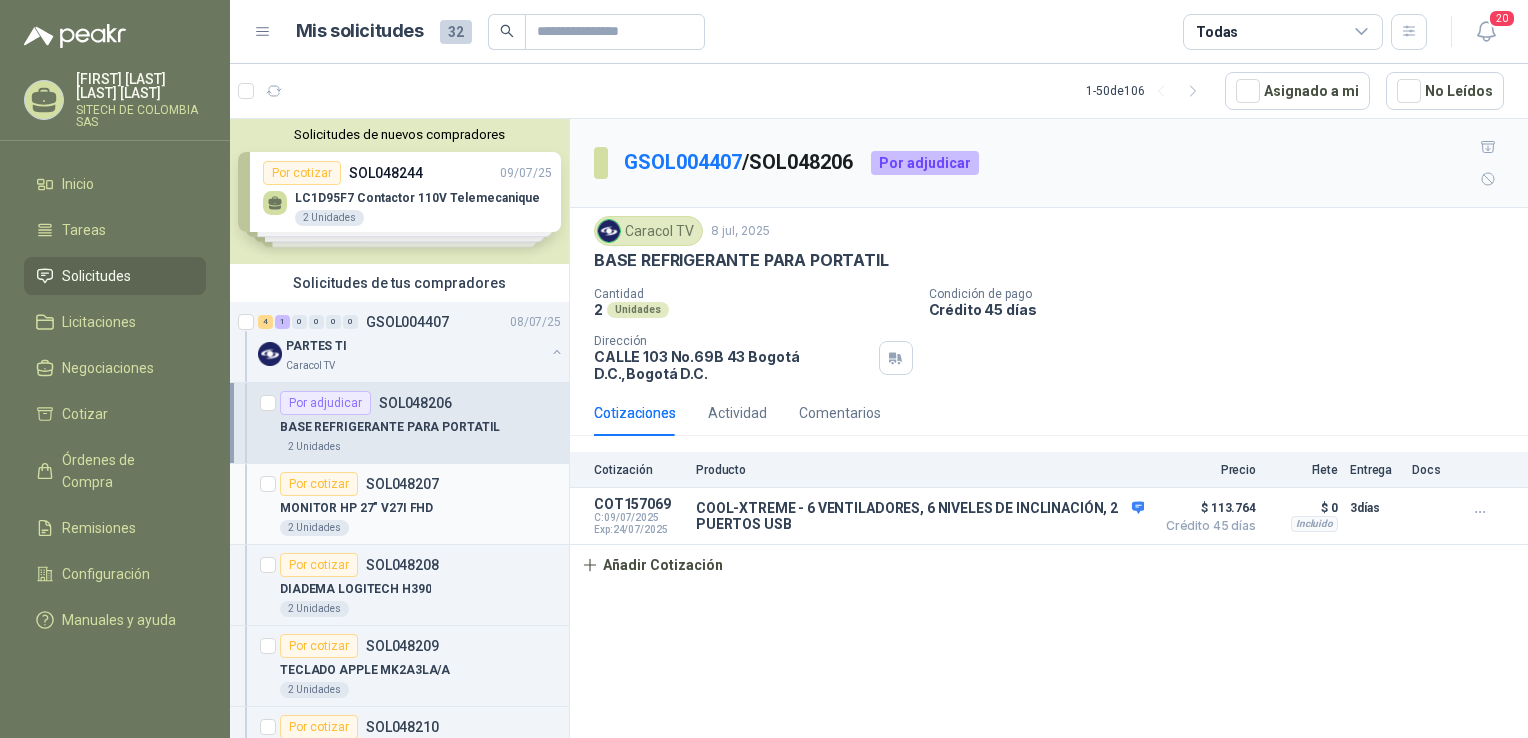 click on "MONITOR HP 27" V27I FHD" at bounding box center [356, 508] 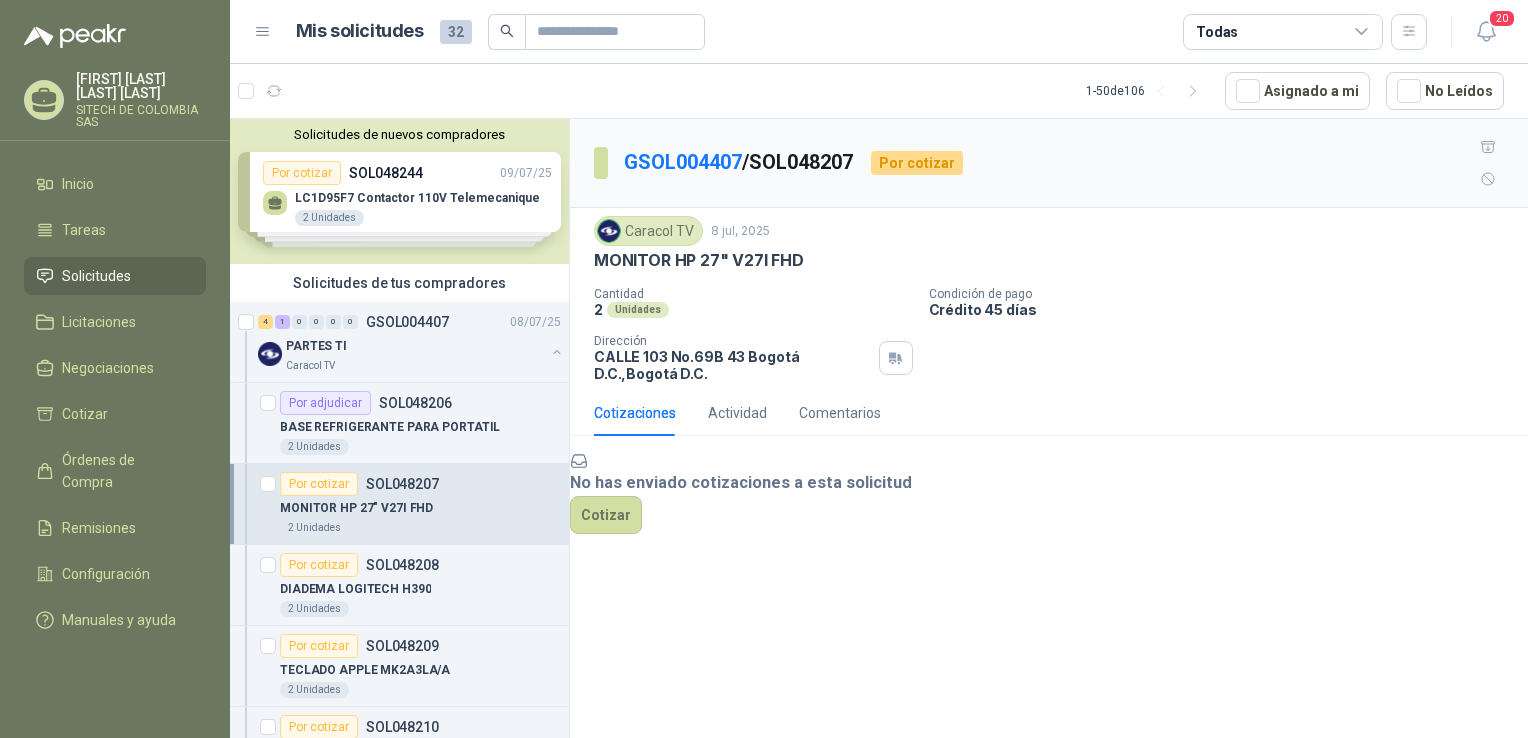 click on "MONITOR HP 27" V27I FHD" at bounding box center (699, 260) 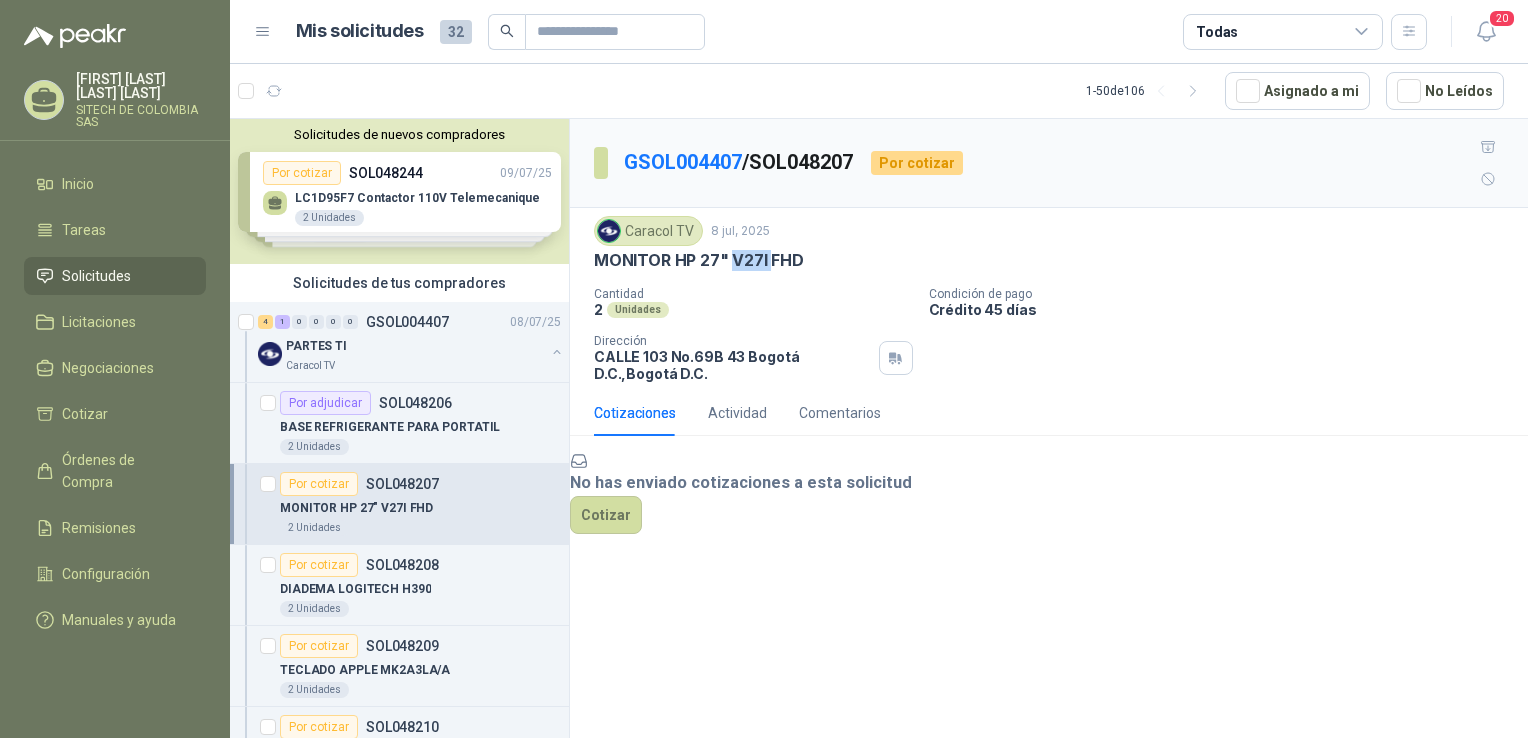 click on "MONITOR HP 27" V27I FHD" at bounding box center [699, 260] 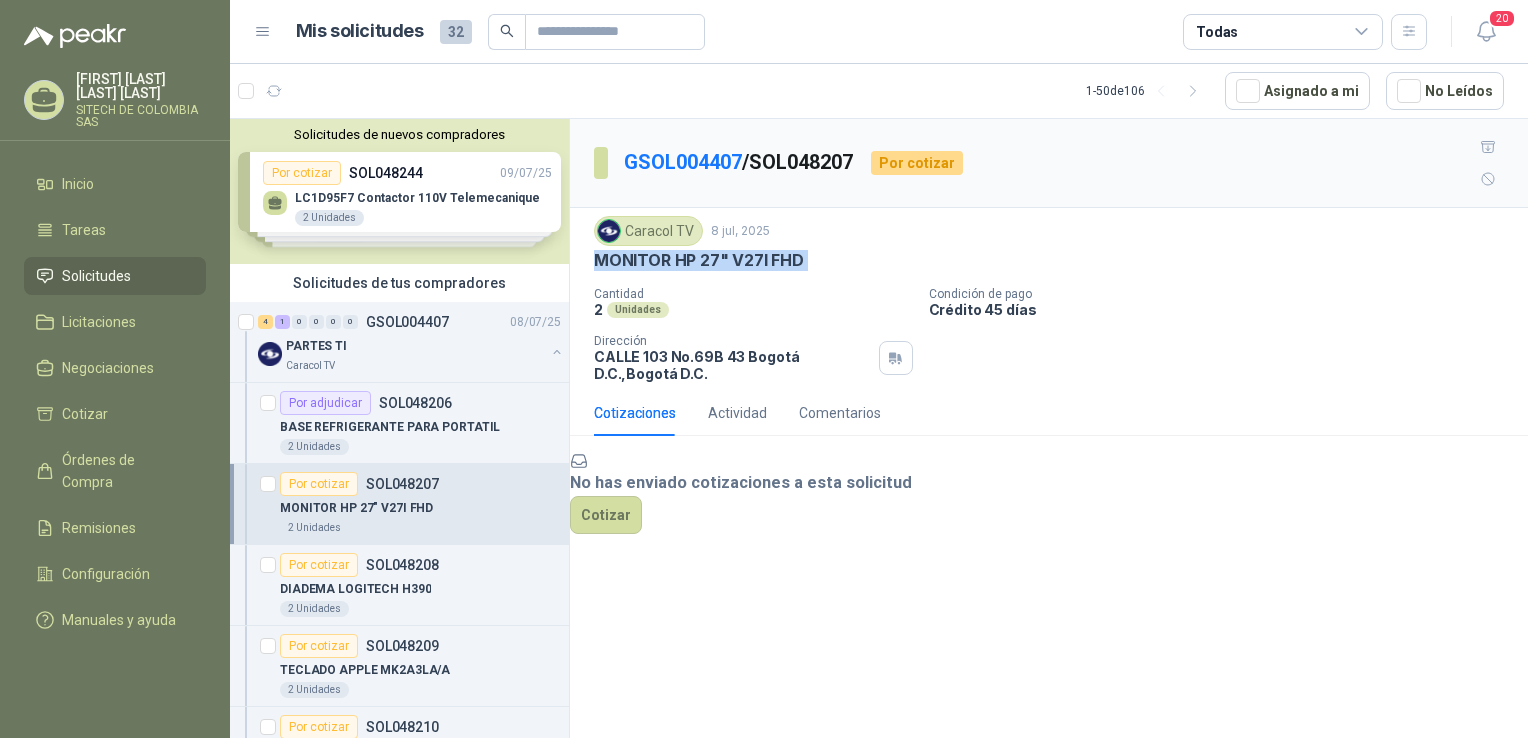 copy on "MONITOR HP 27" V27I FHD" 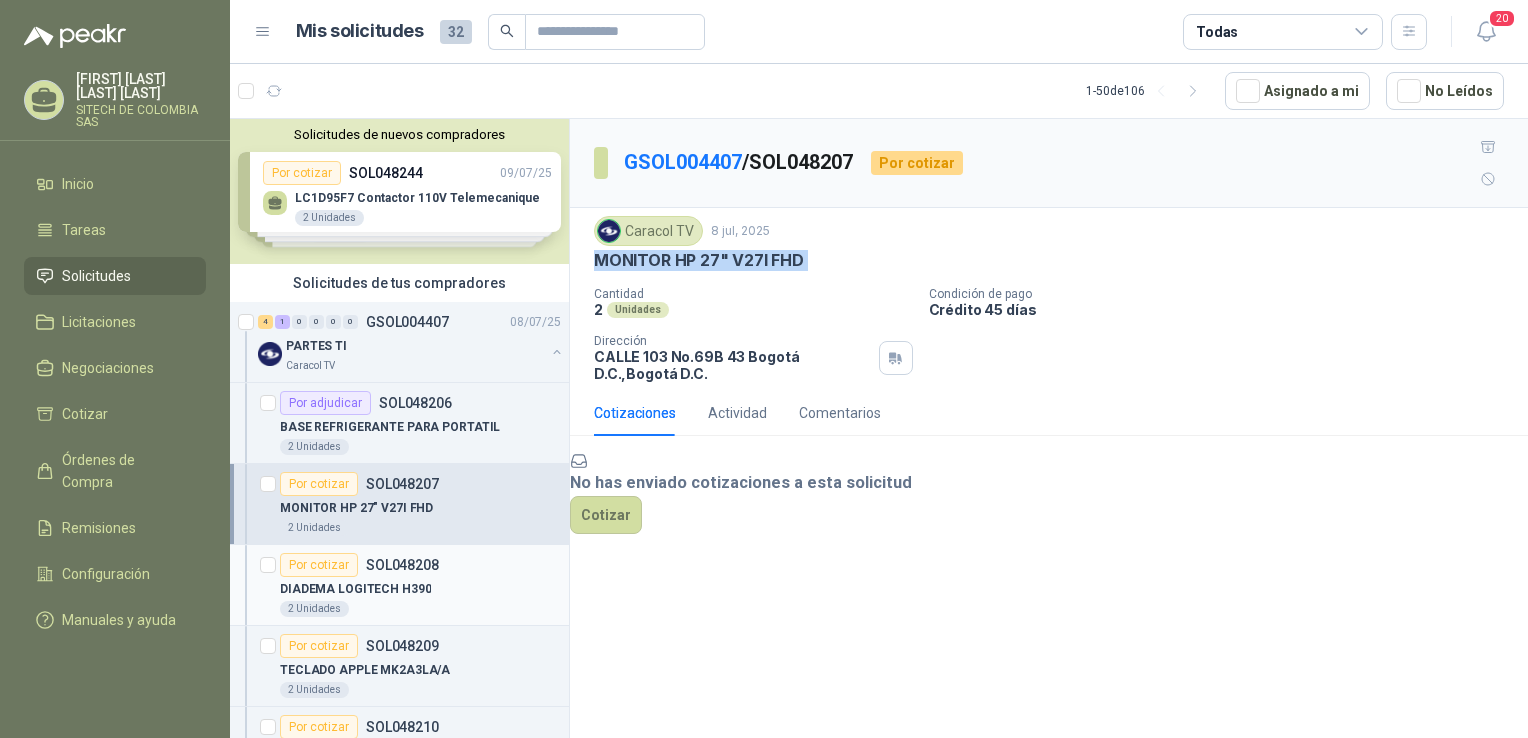 click on "2   Unidades" at bounding box center (420, 609) 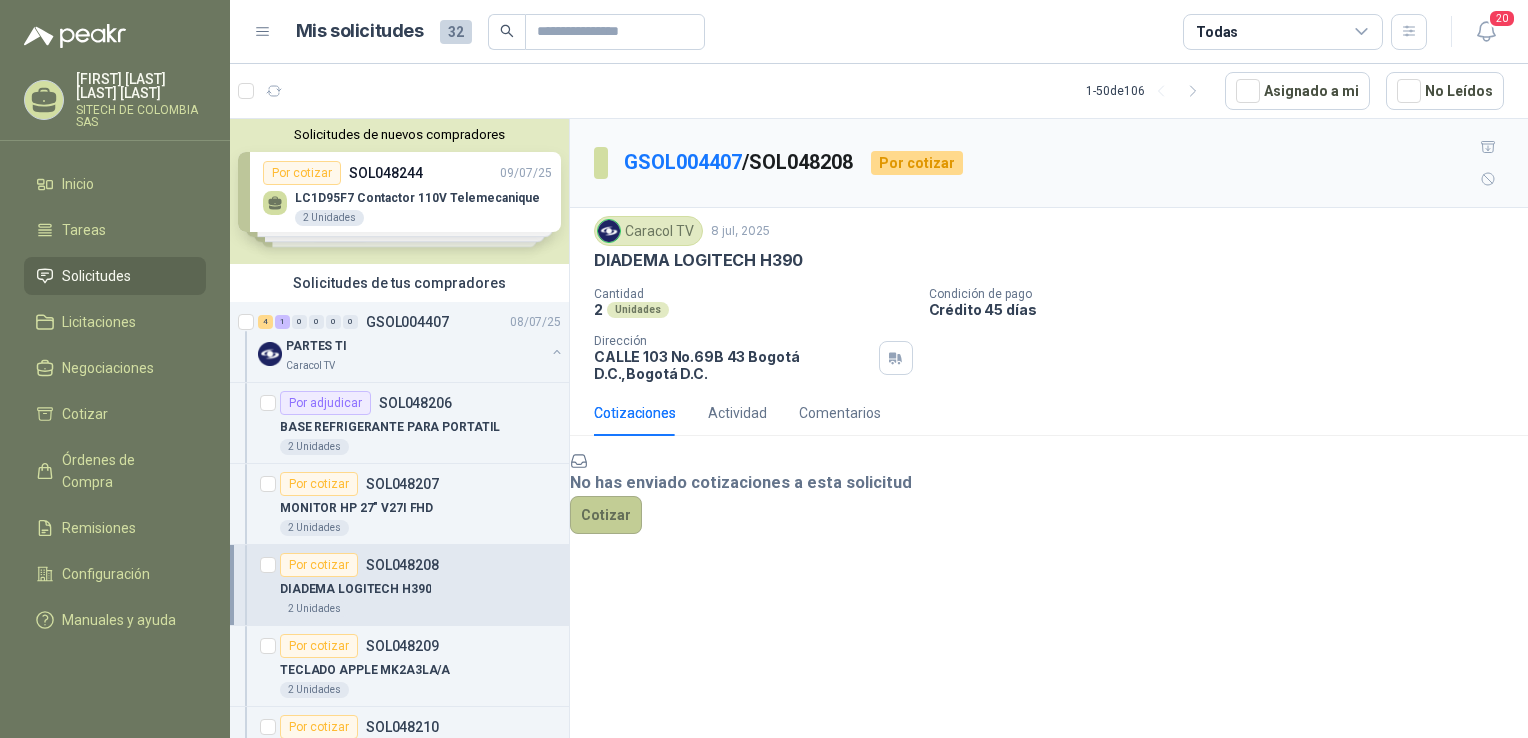click on "Cotizar" at bounding box center (606, 515) 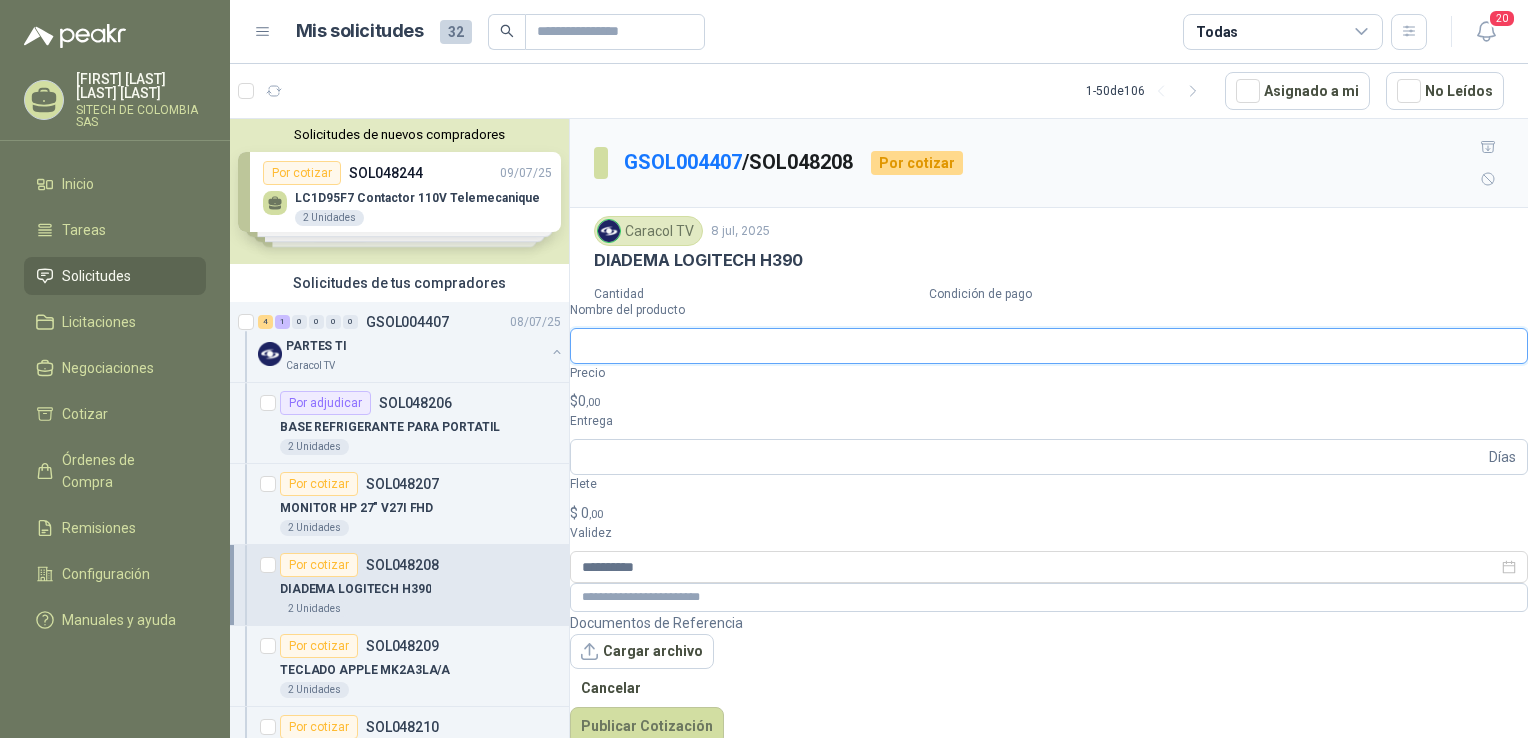 click on "Nombre del producto" at bounding box center [1049, 346] 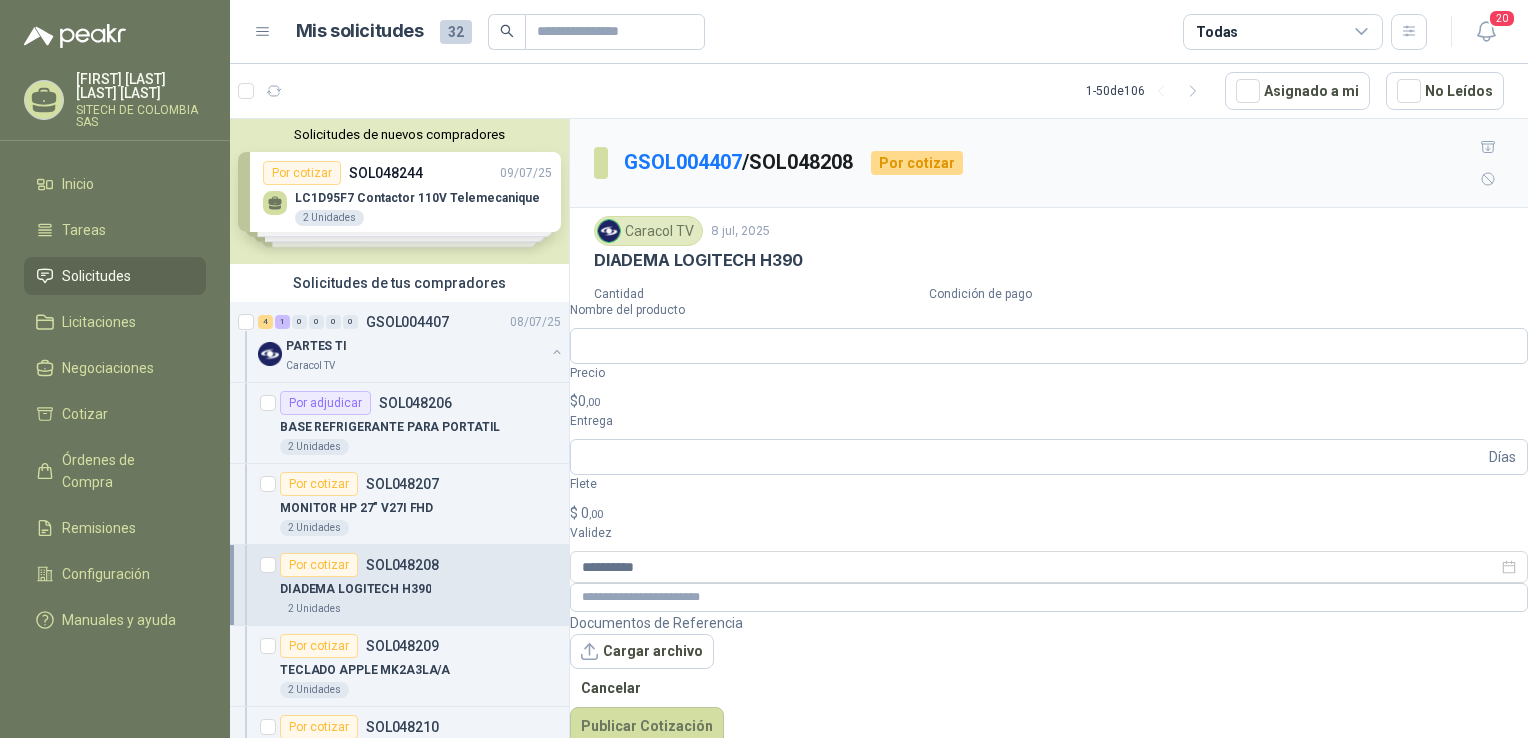 click on "DIADEMA LOGITECH H390" at bounding box center (698, 260) 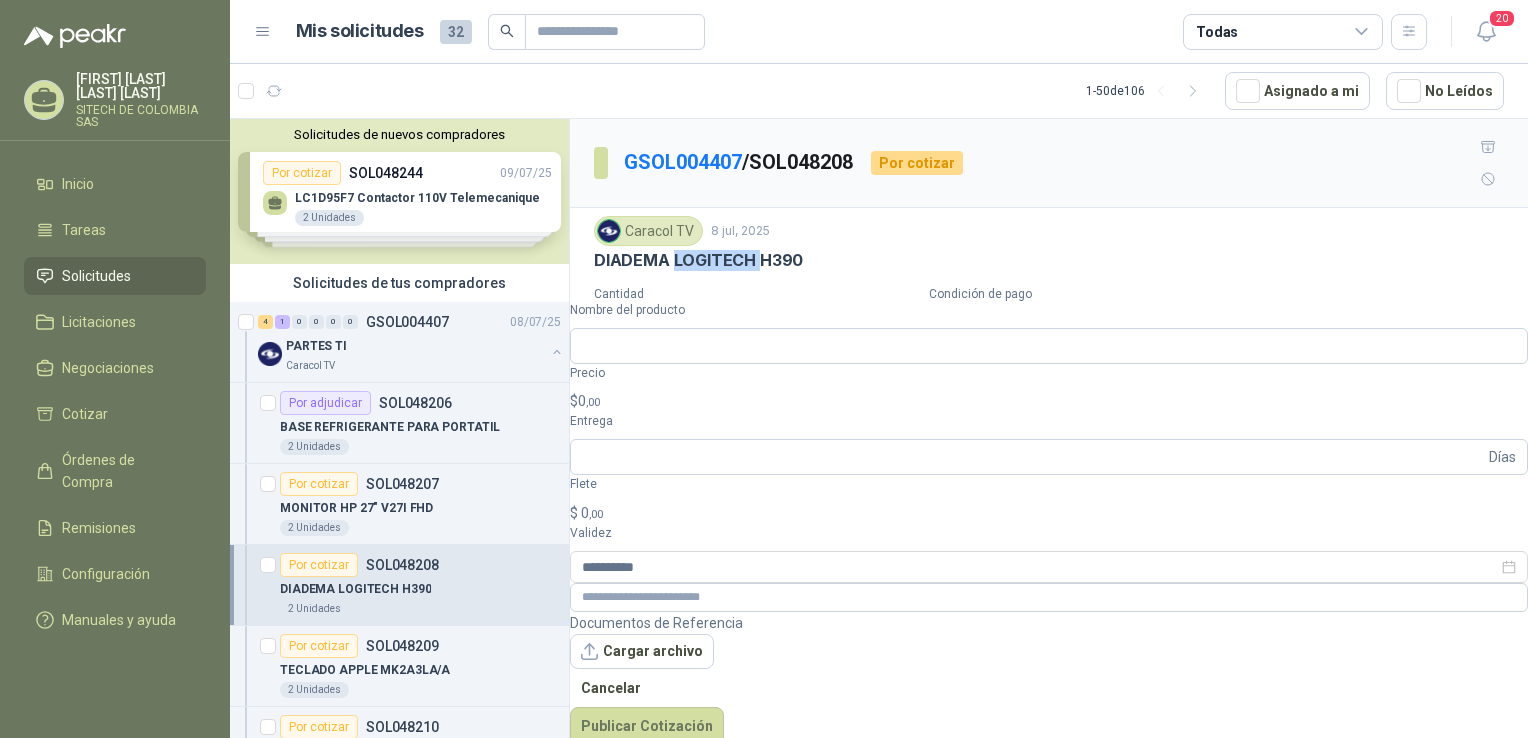 click on "DIADEMA LOGITECH H390" at bounding box center (698, 260) 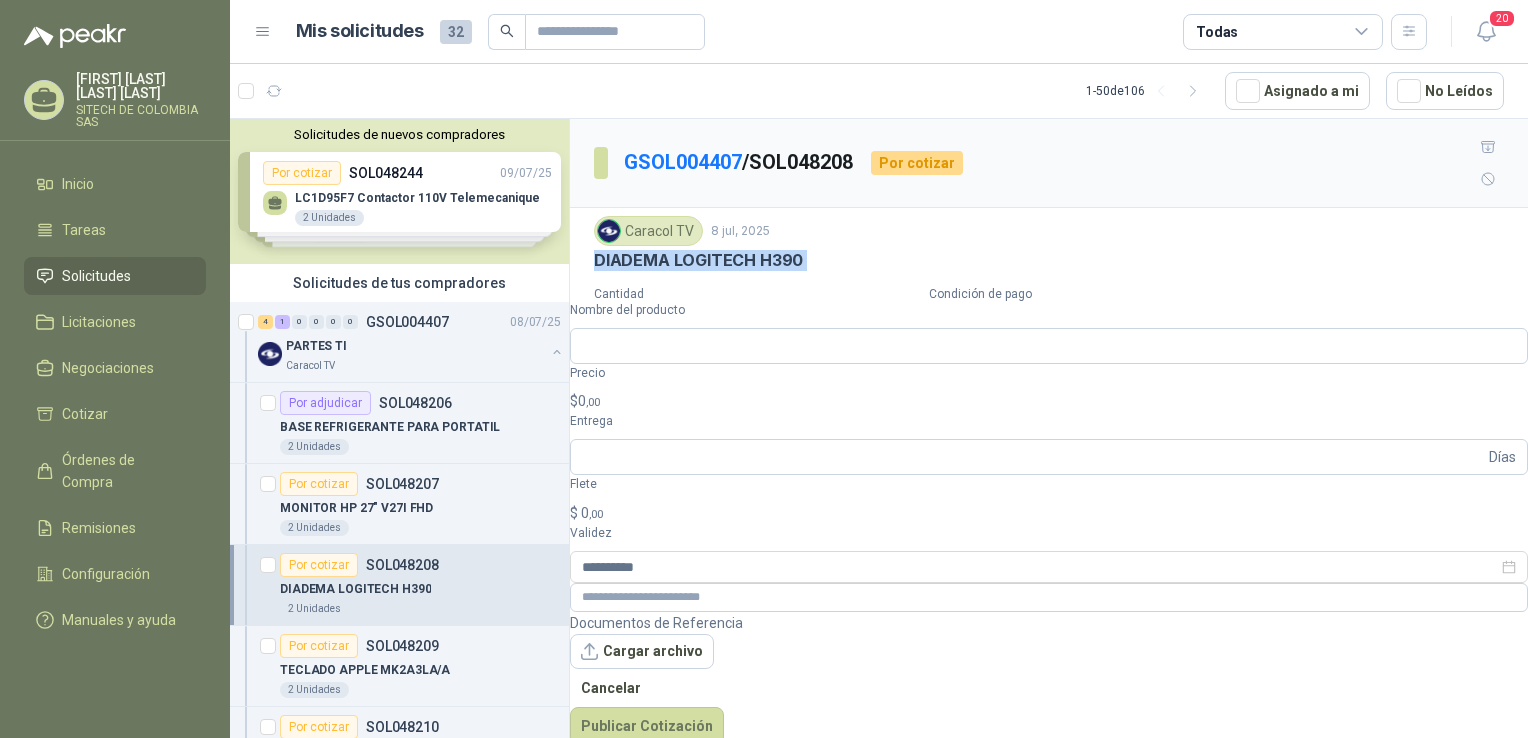 click on "DIADEMA LOGITECH H390" at bounding box center (698, 260) 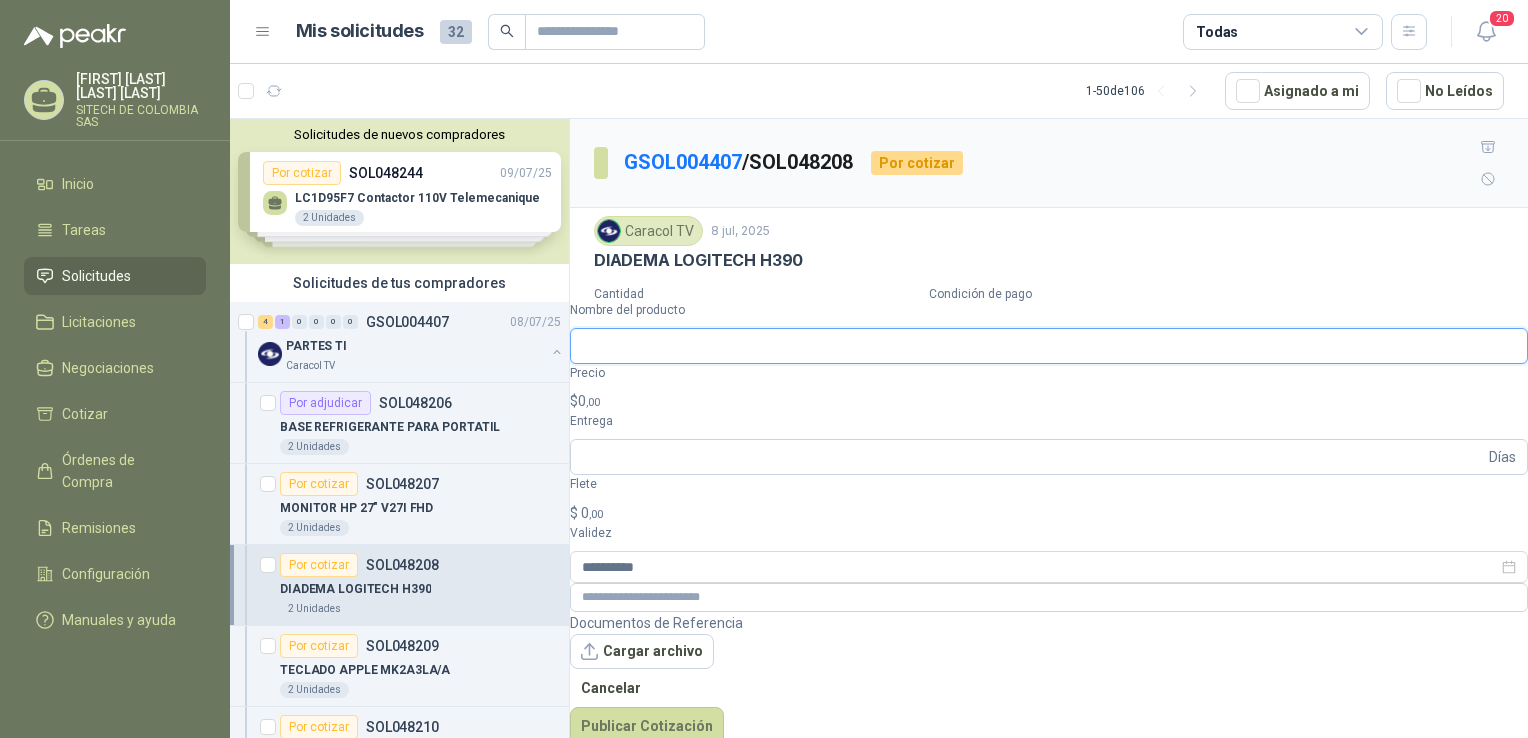 click on "Nombre del producto" at bounding box center [1049, 346] 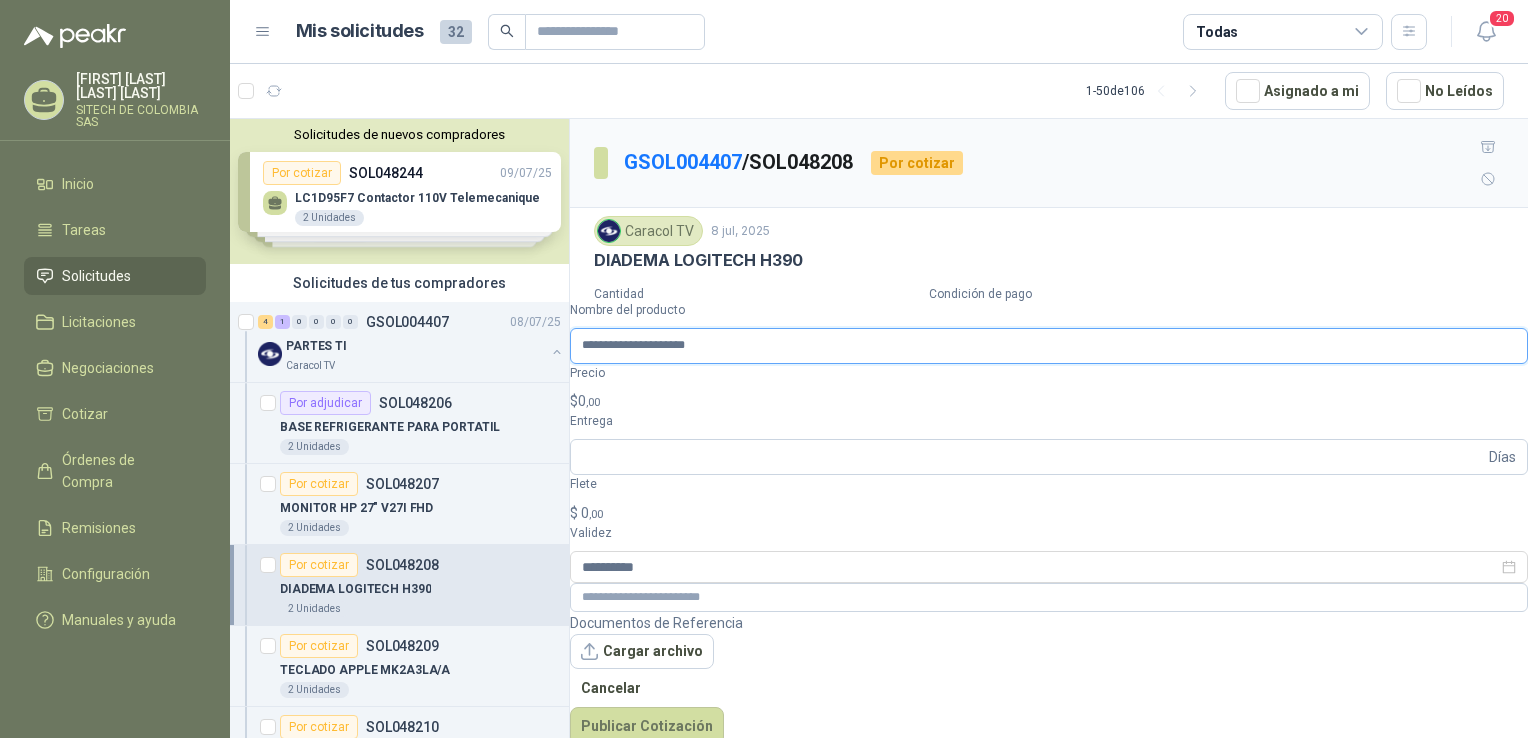 type on "**********" 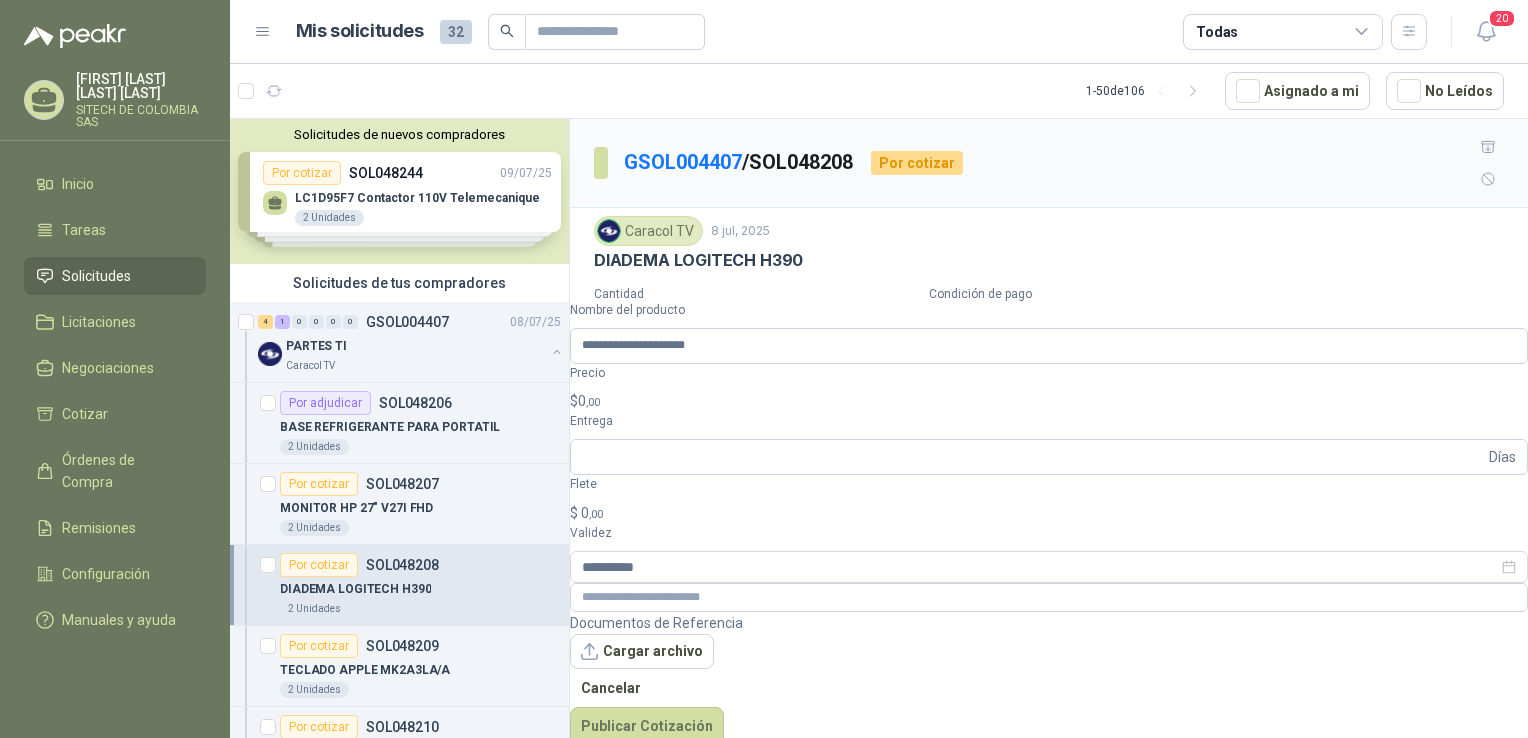 click on "$  0 ,00" at bounding box center (1049, 401) 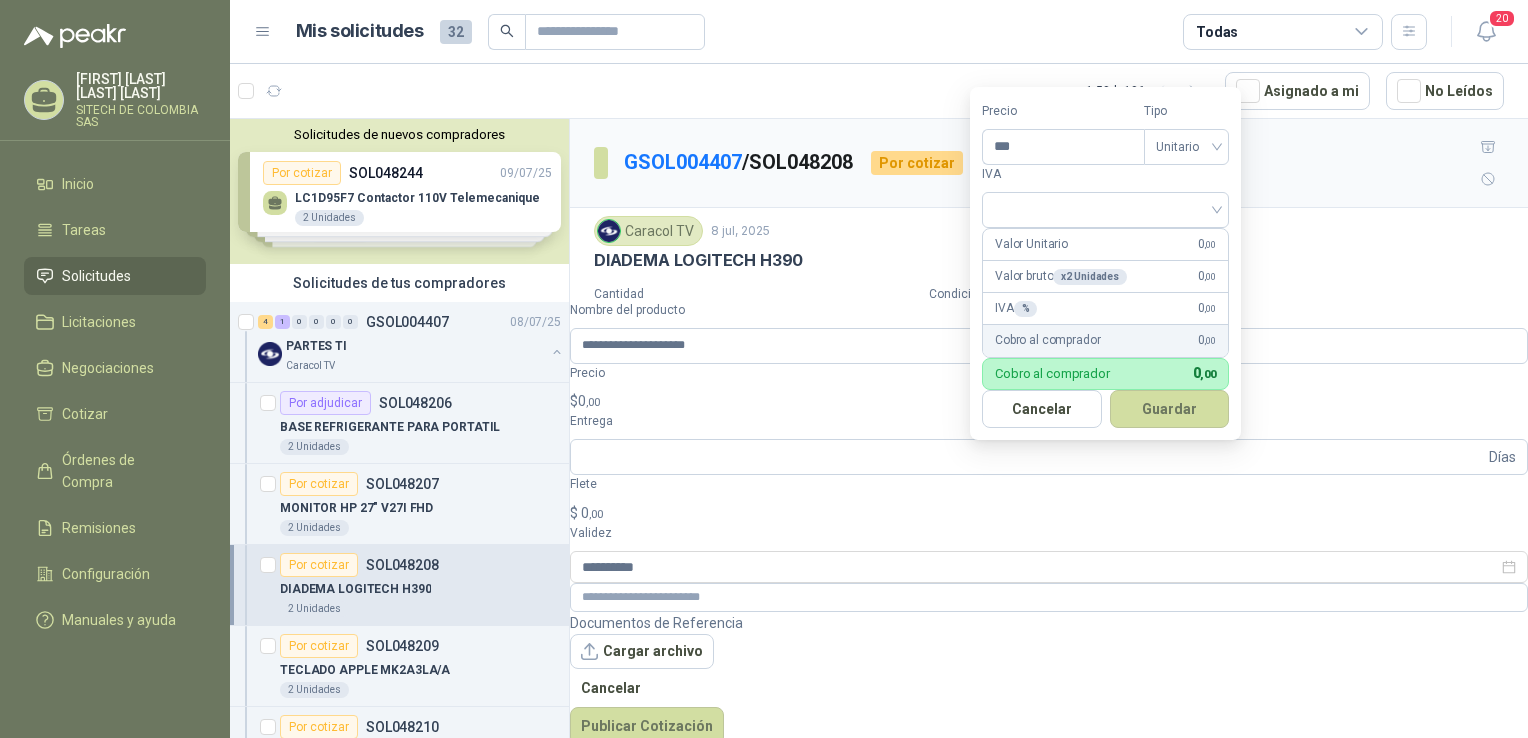 drag, startPoint x: 1040, startPoint y: 162, endPoint x: 1048, endPoint y: 132, distance: 31.04835 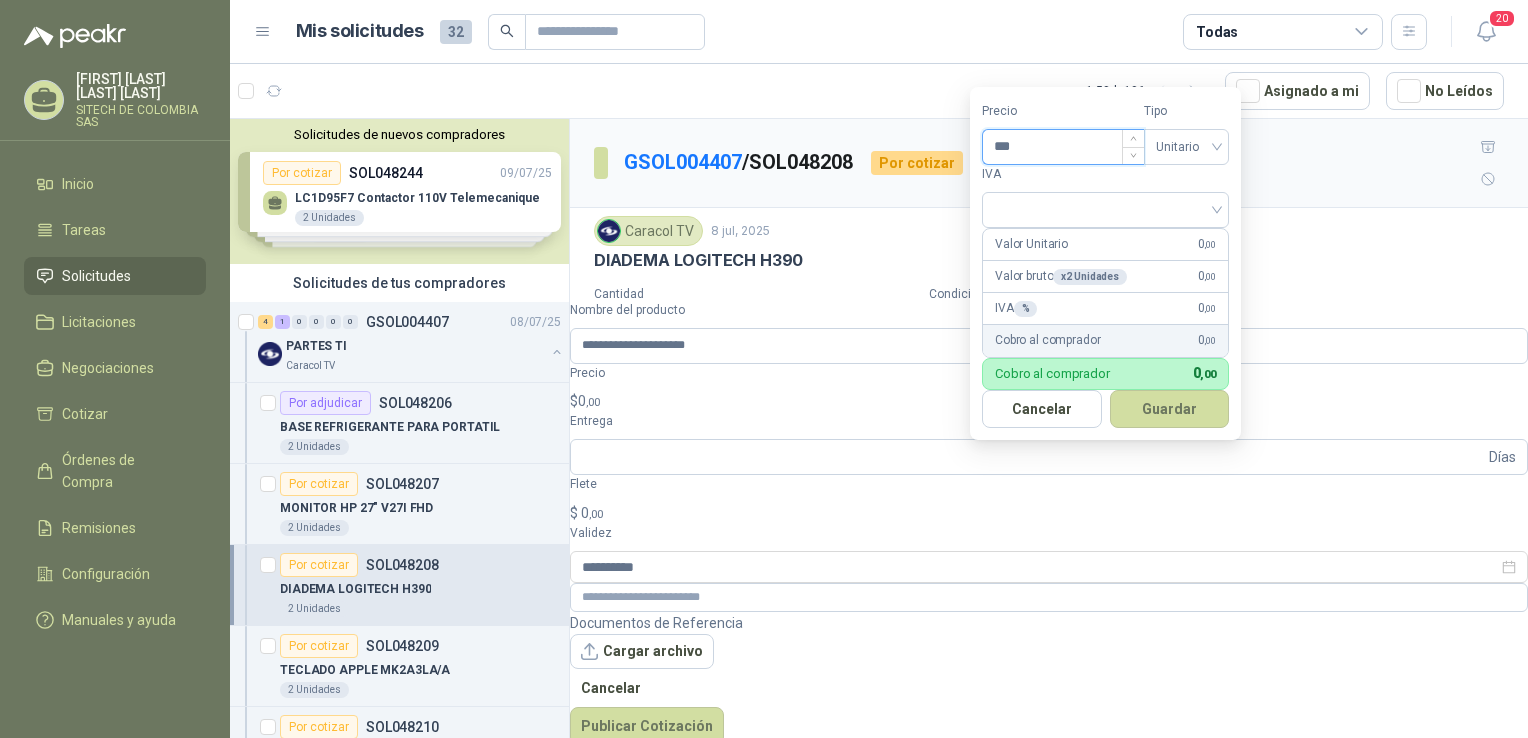 click on "***" at bounding box center (1063, 147) 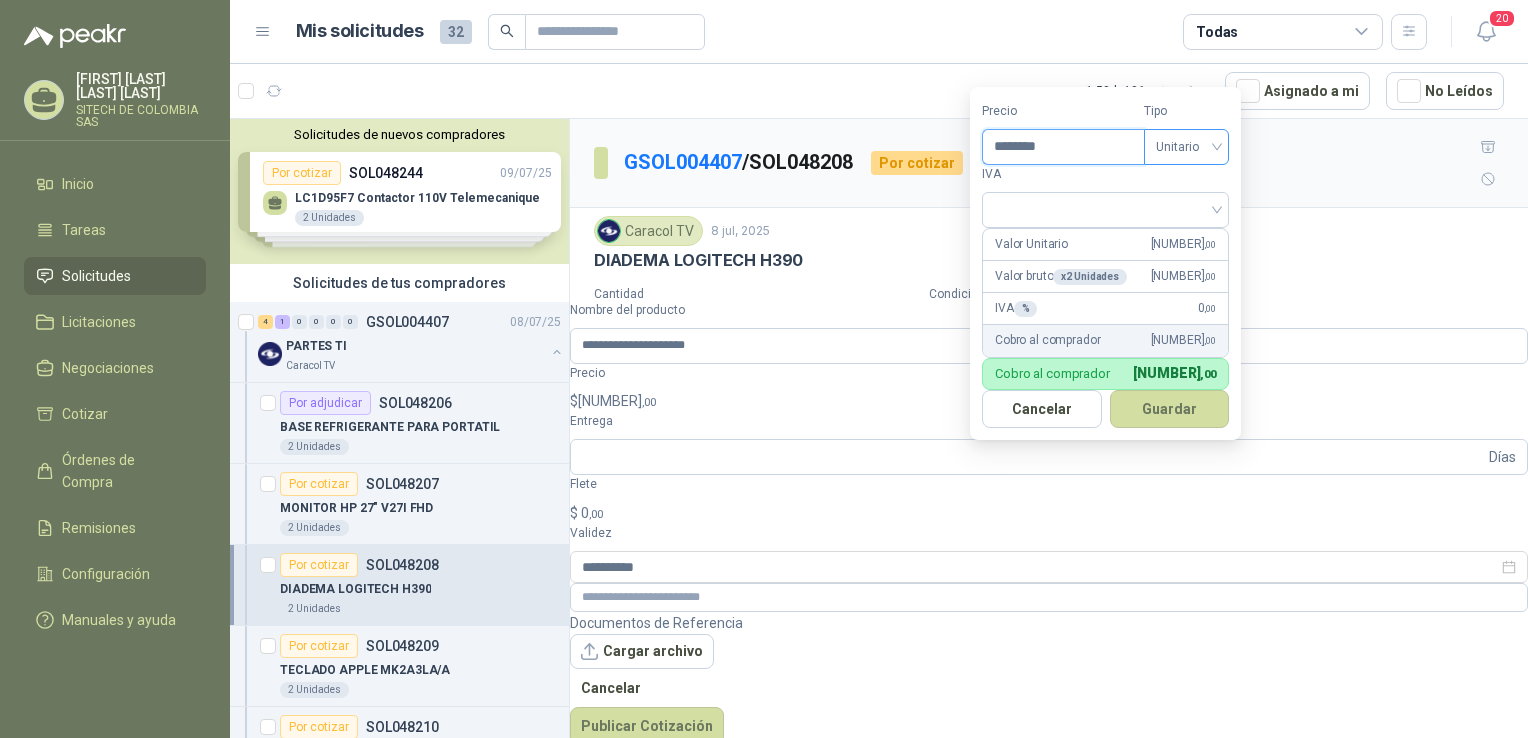 click on "Unitario" at bounding box center (1186, 147) 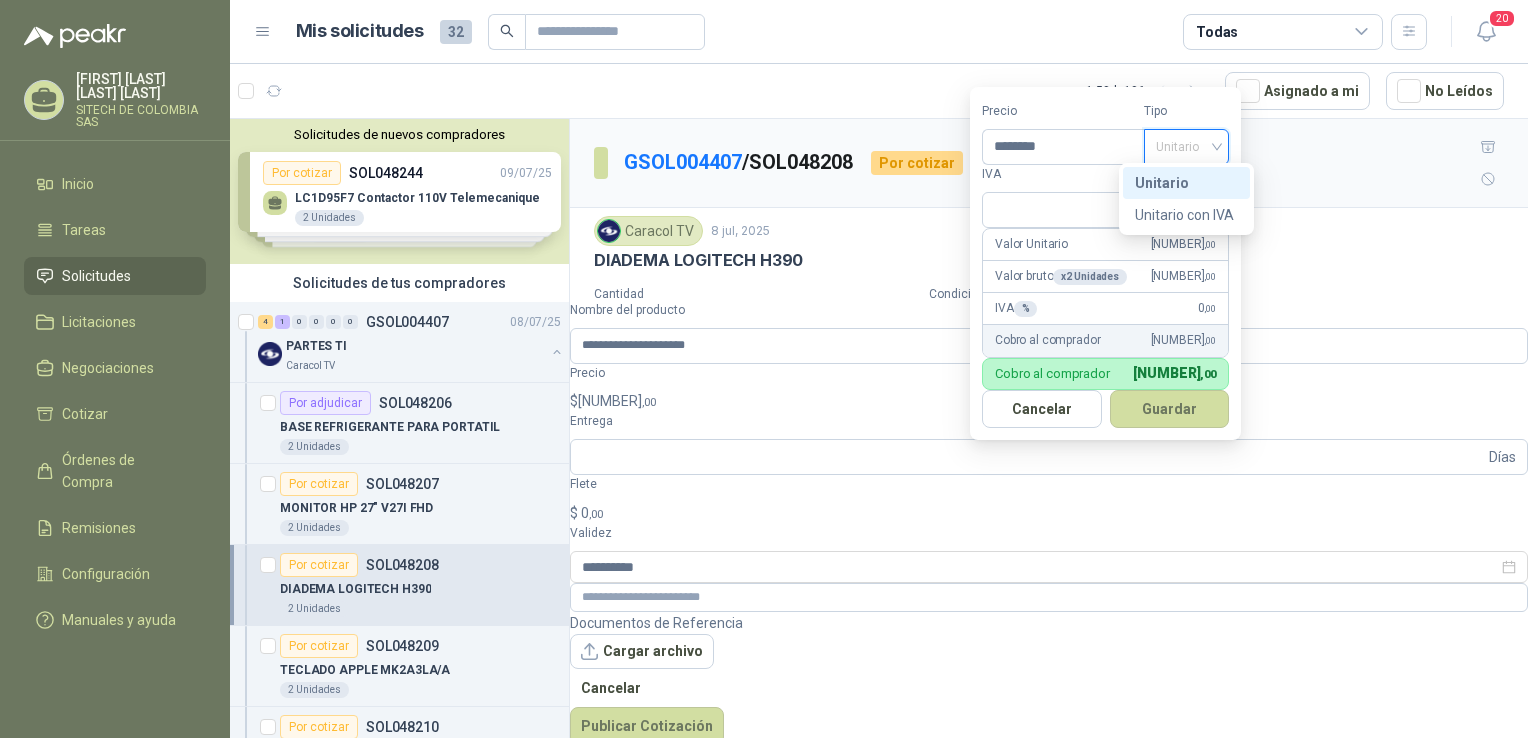 click on "Unitario" at bounding box center (1186, 183) 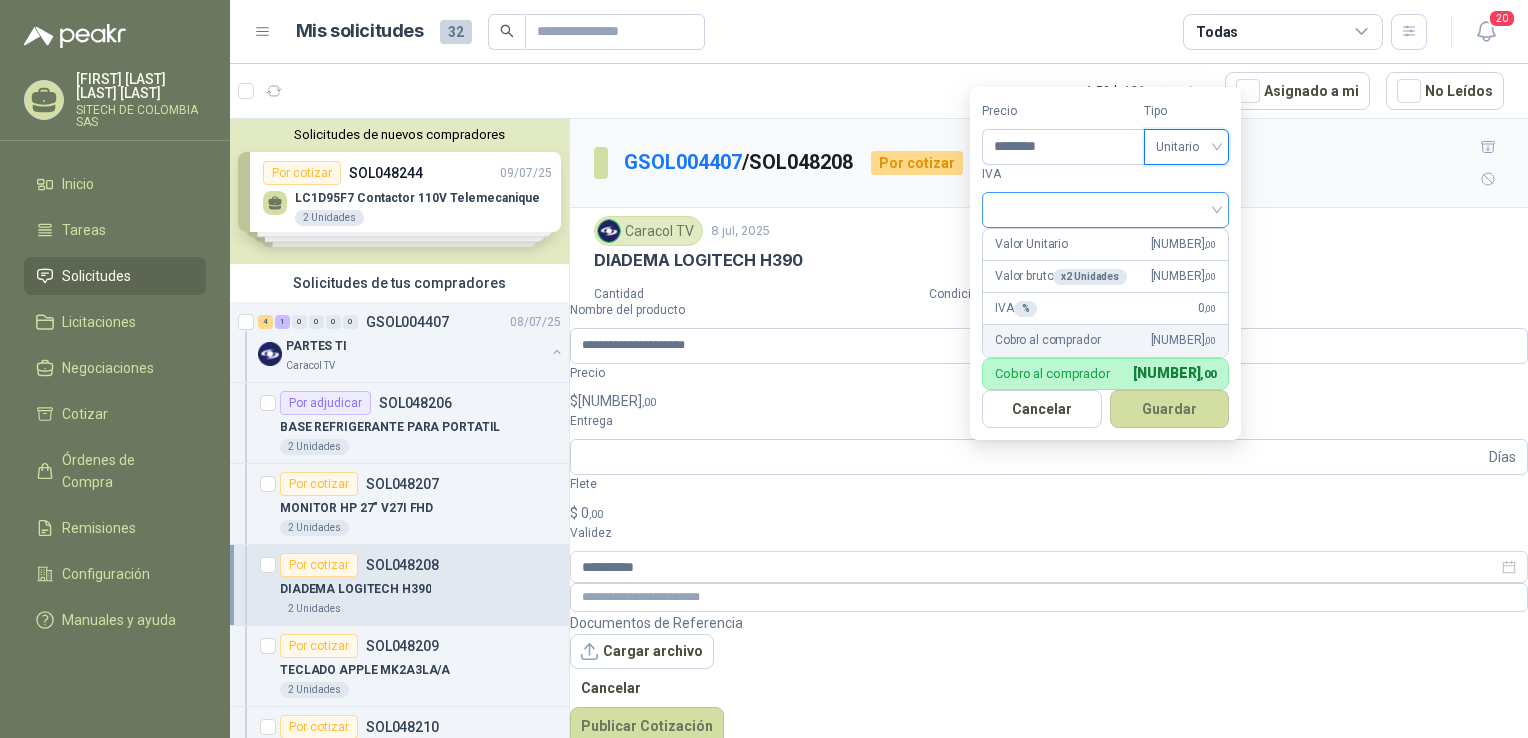 click at bounding box center [1105, 210] 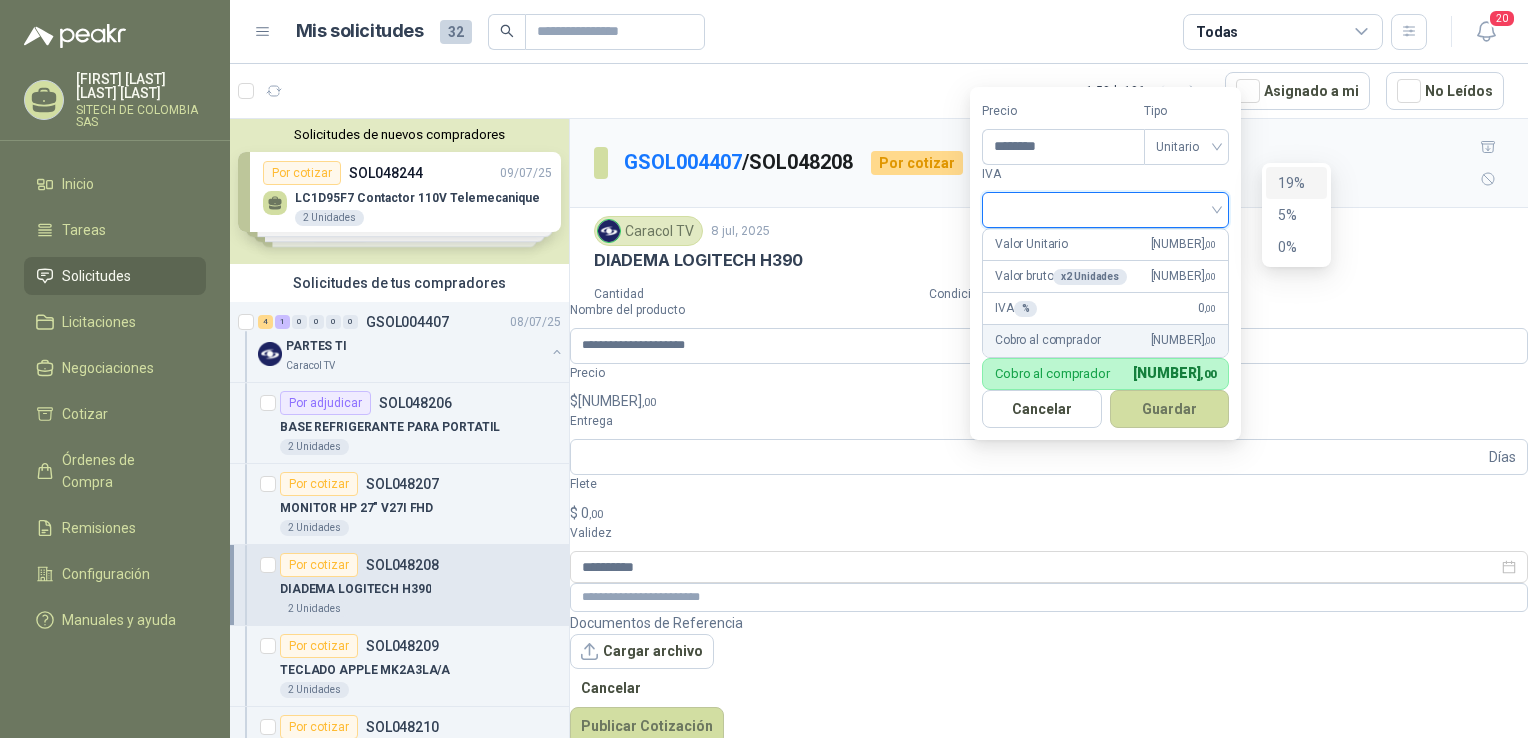 click on "19%" at bounding box center [0, 0] 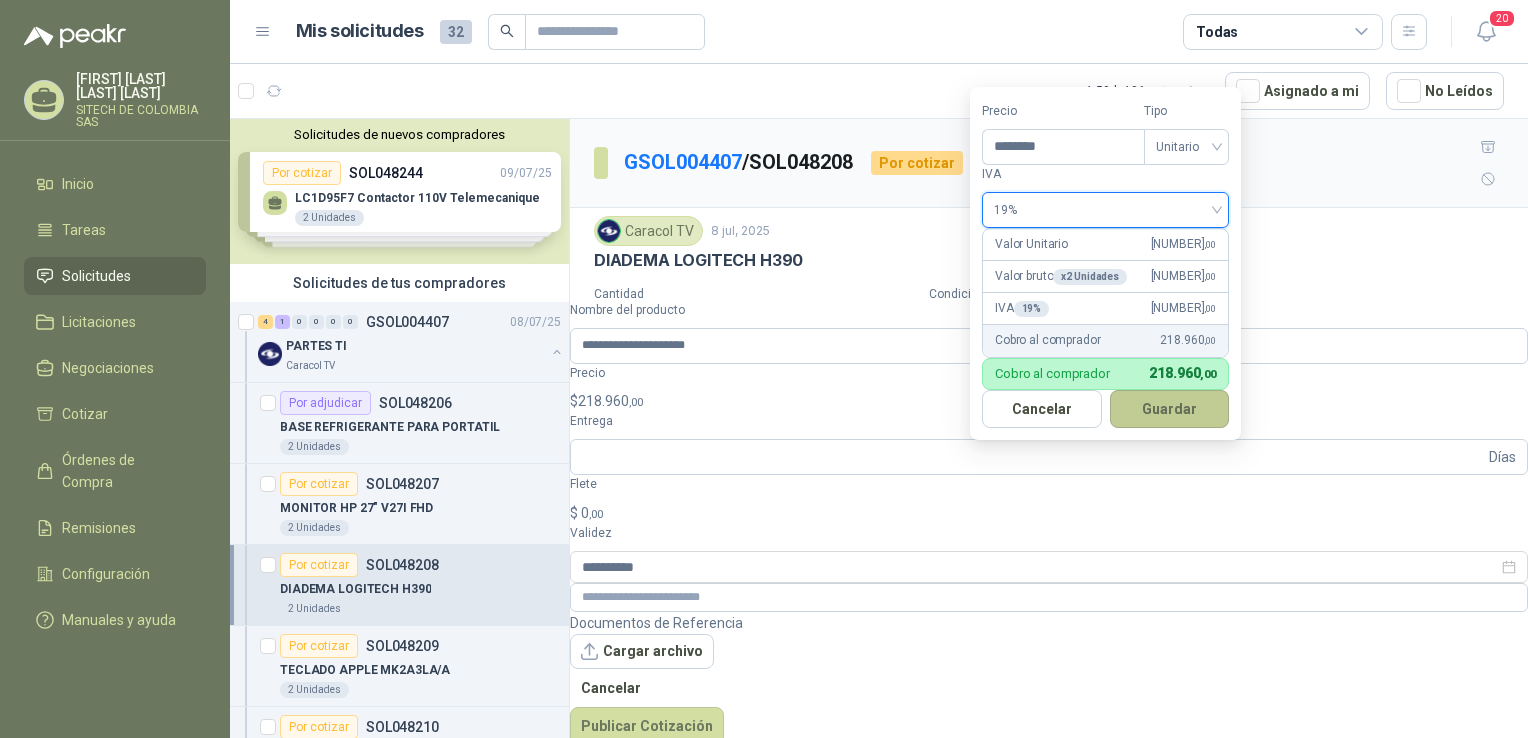 click on "Guardar" at bounding box center [1170, 409] 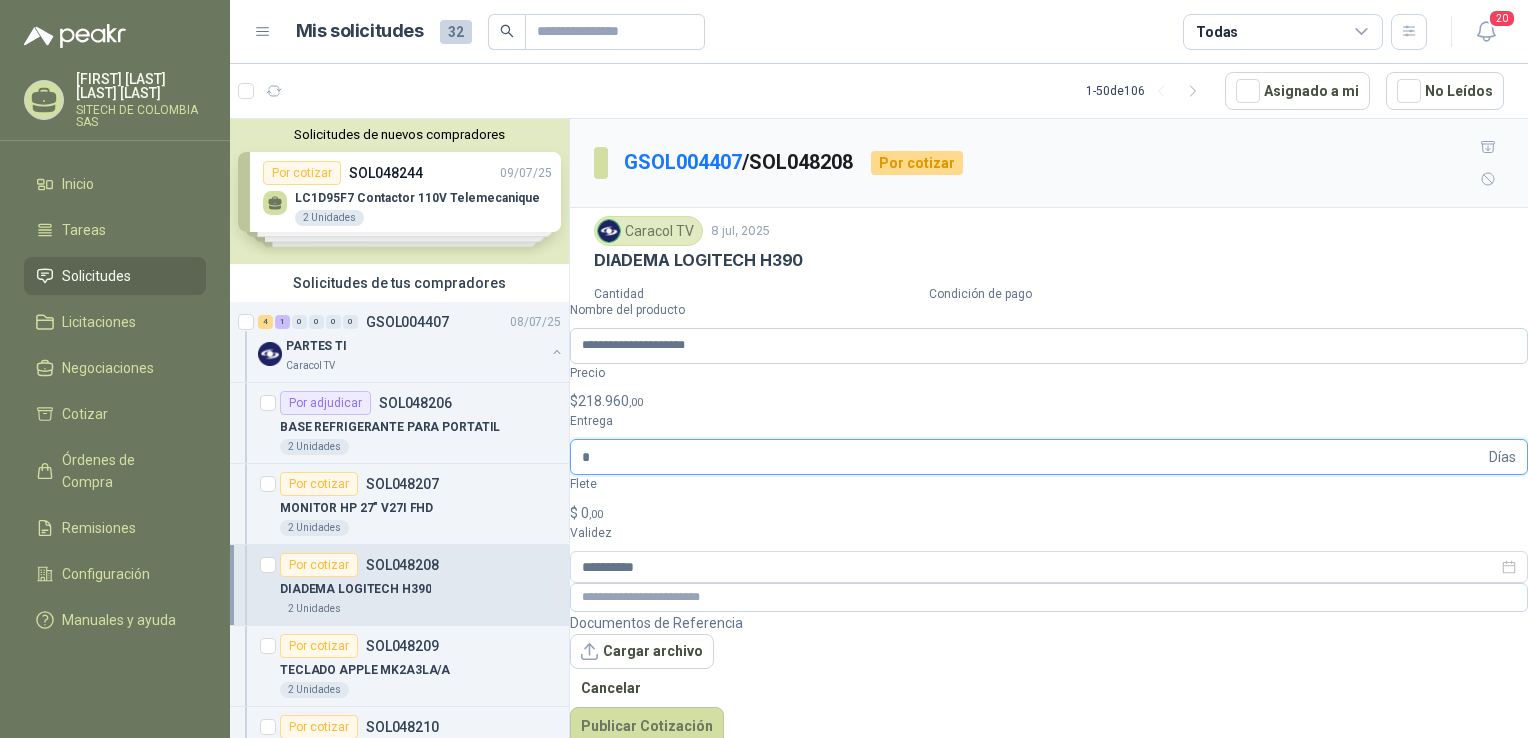 type on "*" 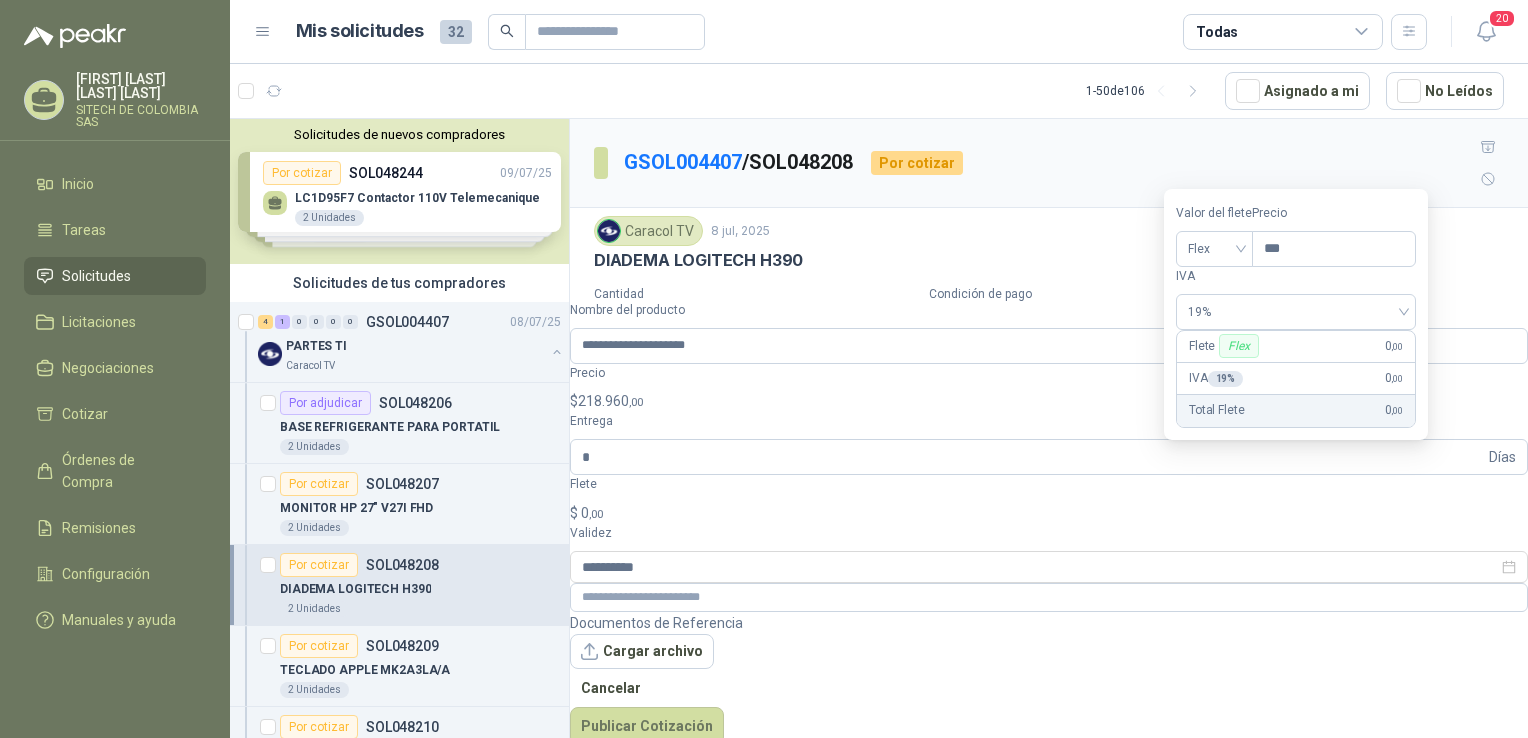 click on "$    0 ,00" at bounding box center (1049, 513) 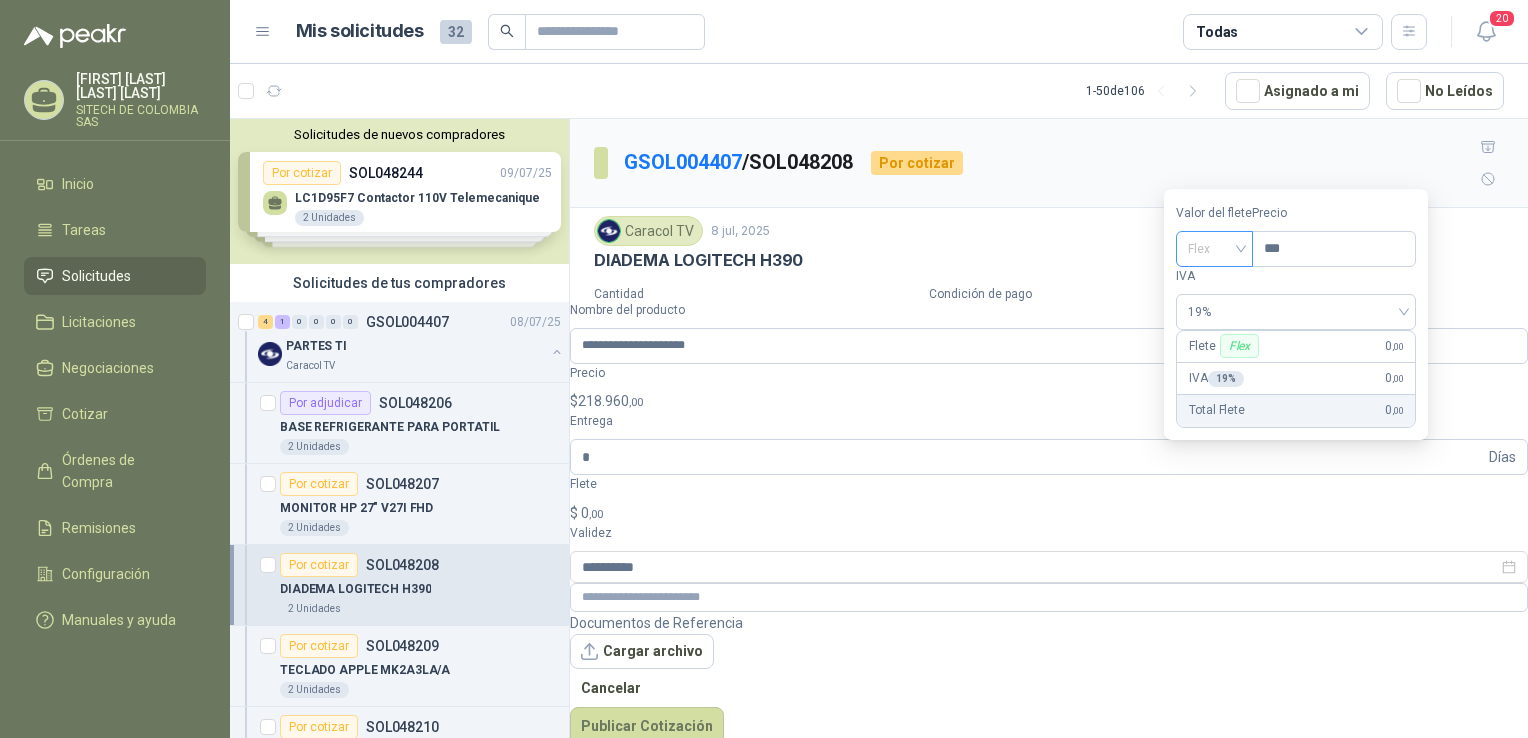 click on "Flex" at bounding box center (1214, 249) 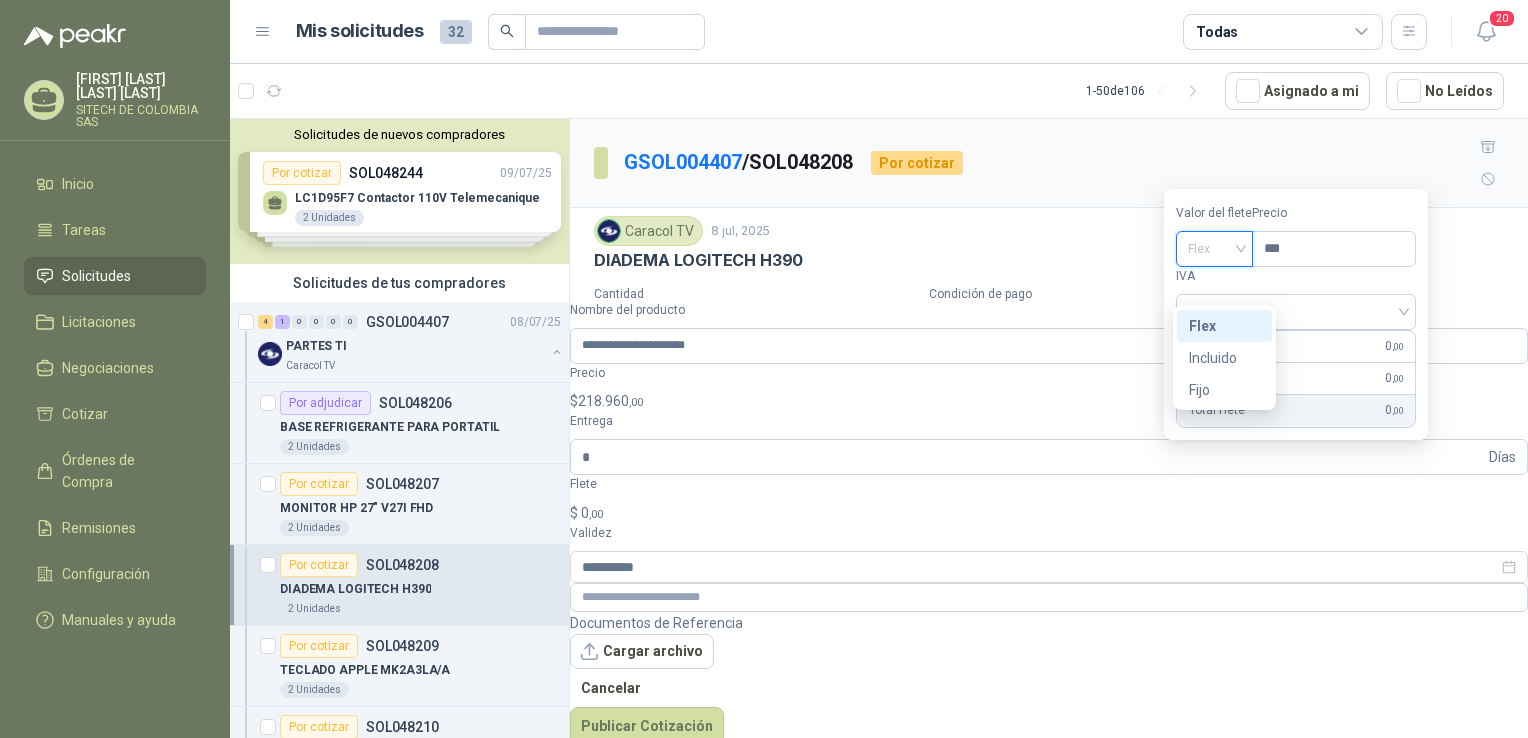 click on "Flex" at bounding box center [0, 0] 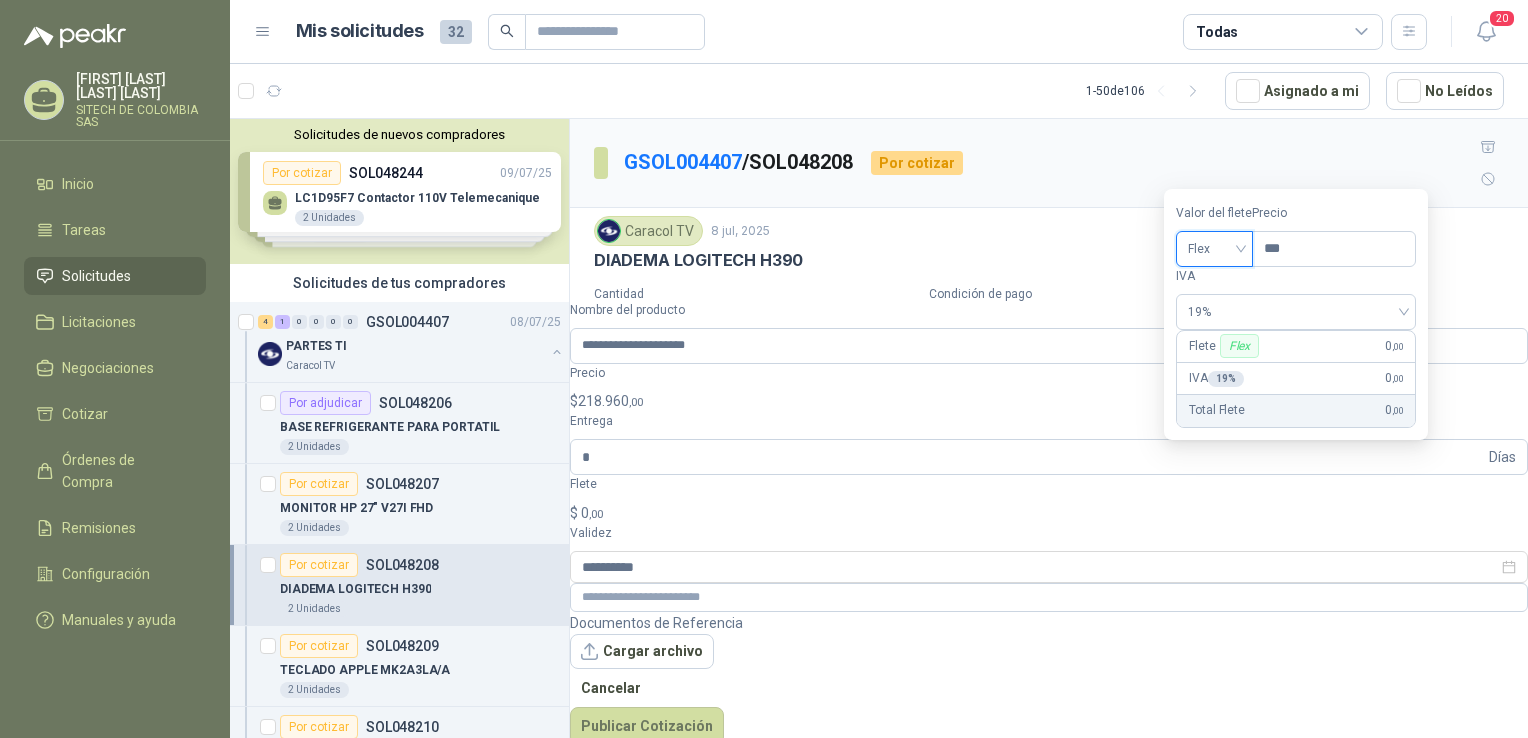 click on "$    0 ,00" at bounding box center (1049, 513) 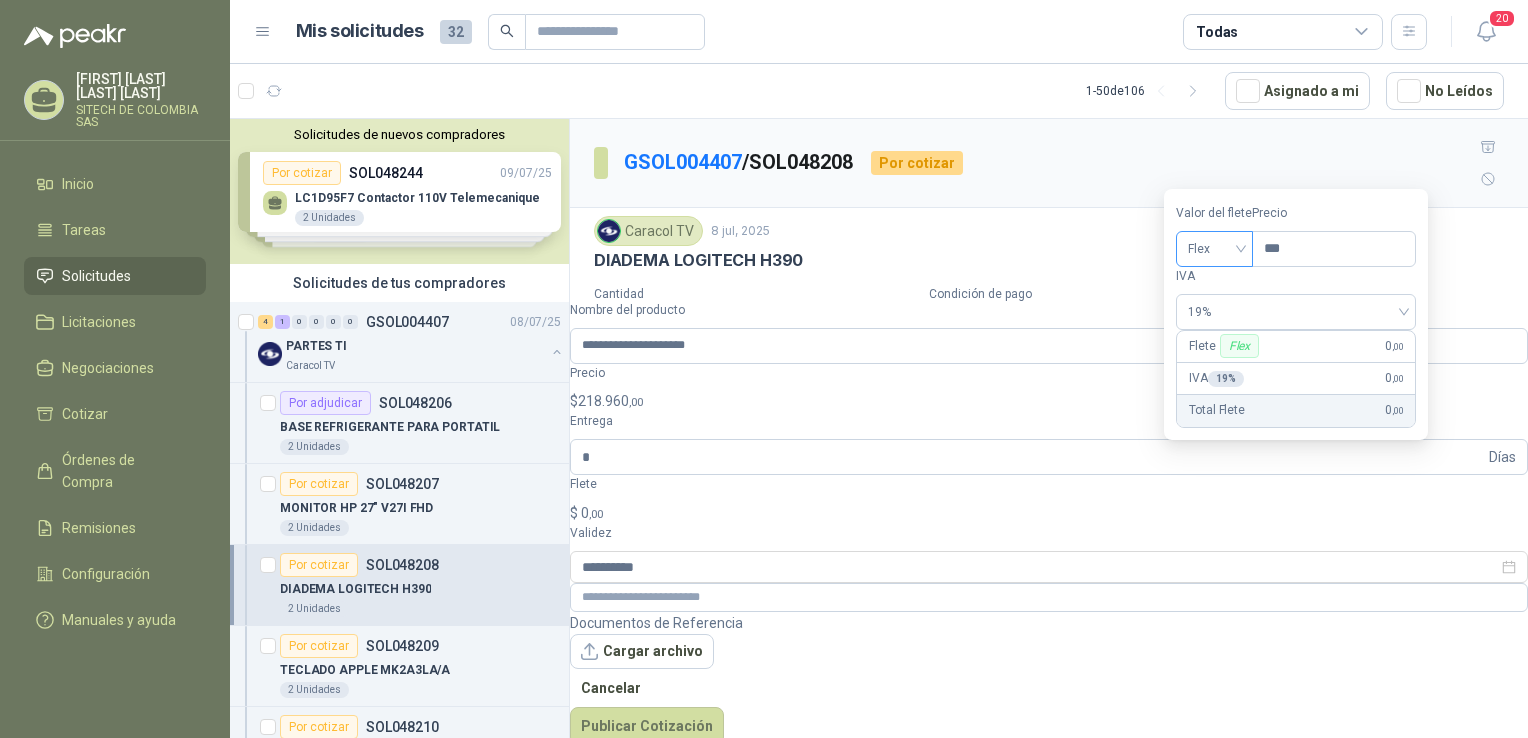 click on "Flex" at bounding box center [1214, 249] 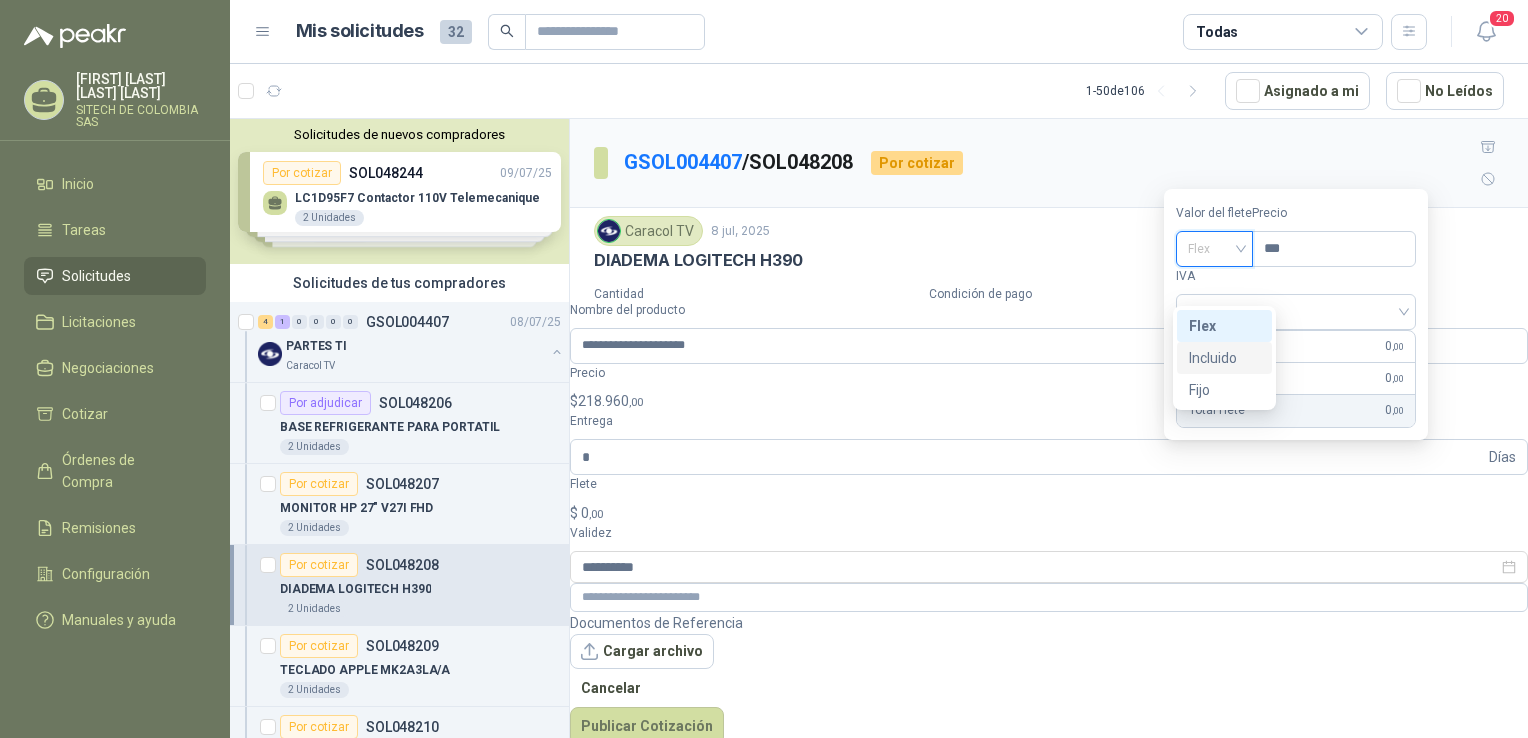 click on "Incluido" at bounding box center [0, 0] 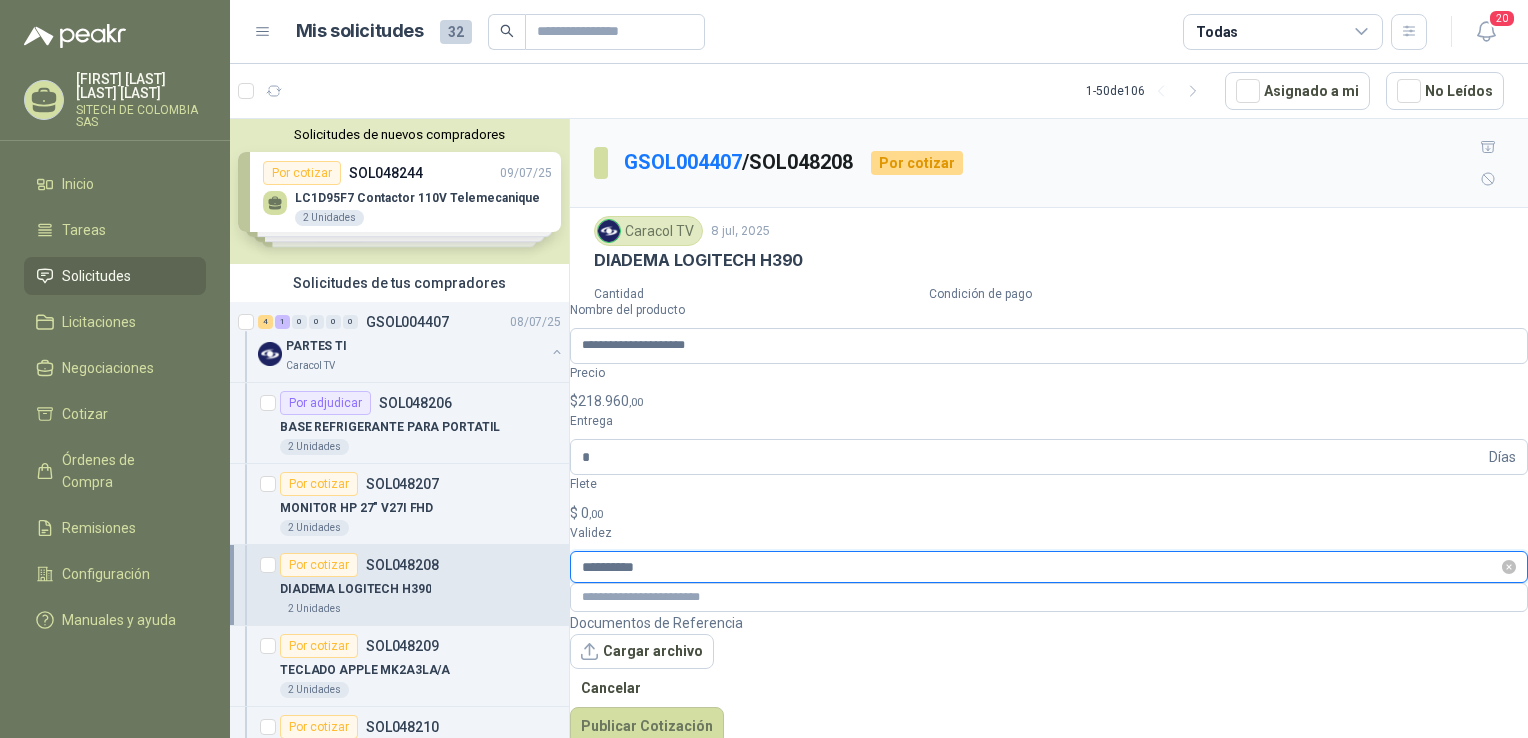 click on "**********" at bounding box center (1040, 567) 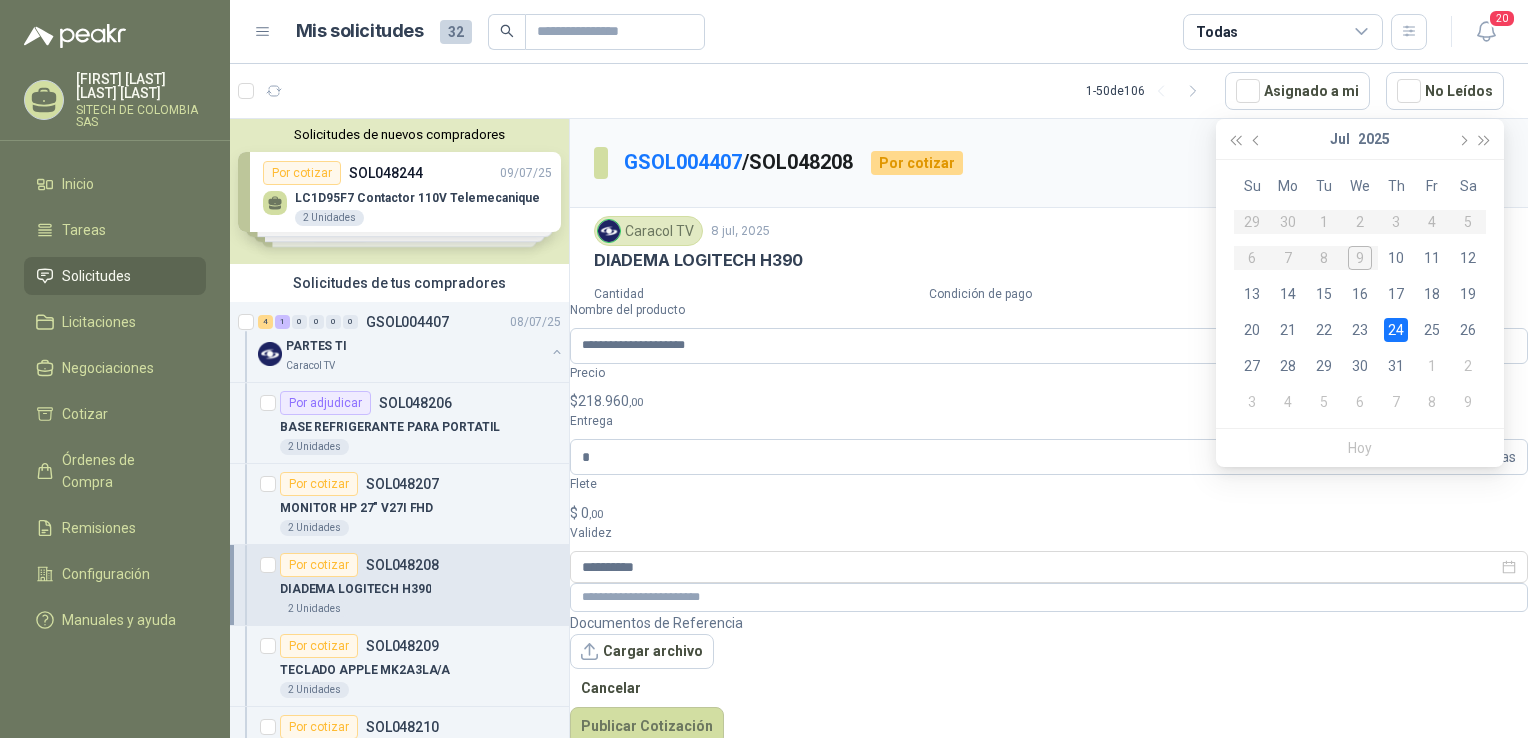 drag, startPoint x: 1292, startPoint y: 659, endPoint x: 1304, endPoint y: 654, distance: 13 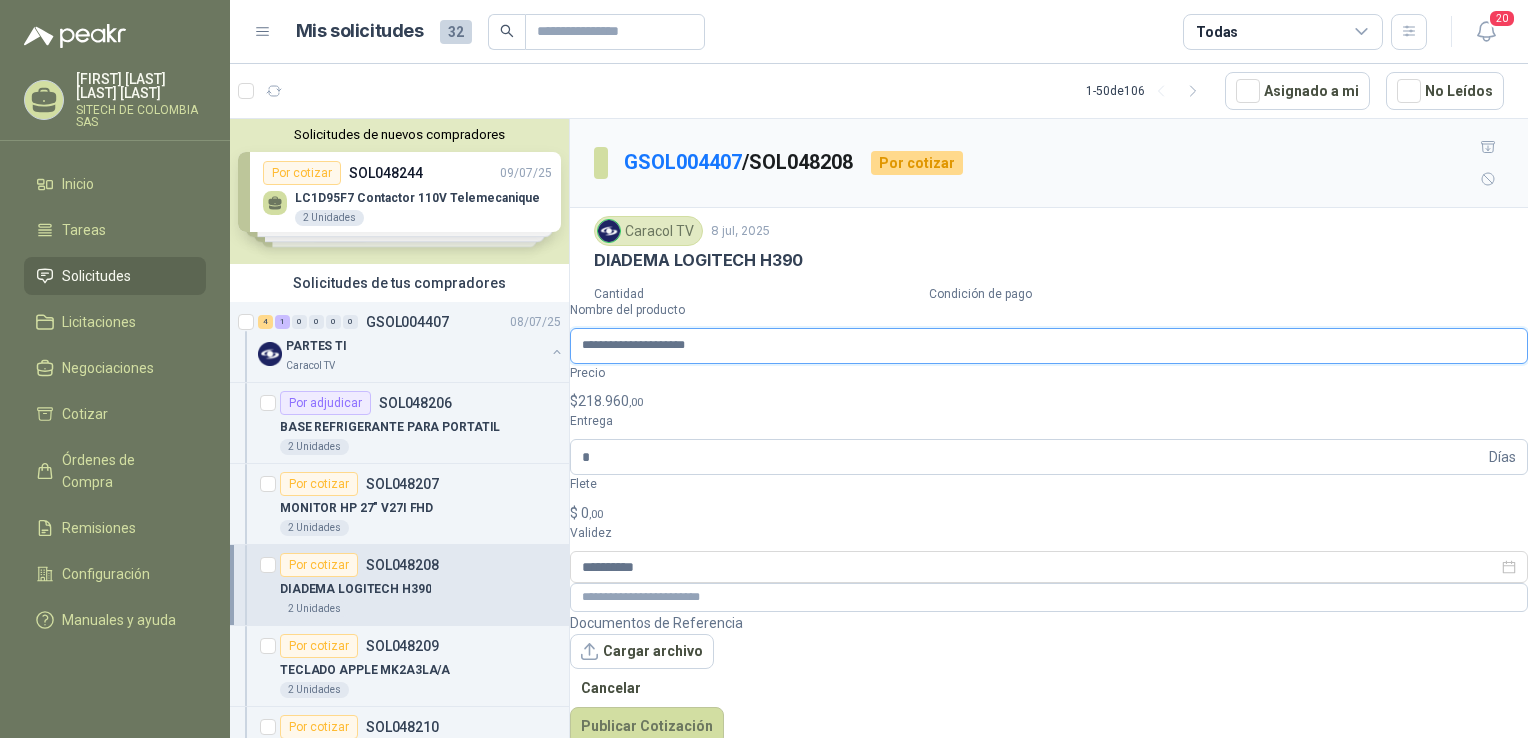 click on "**********" at bounding box center [1049, 346] 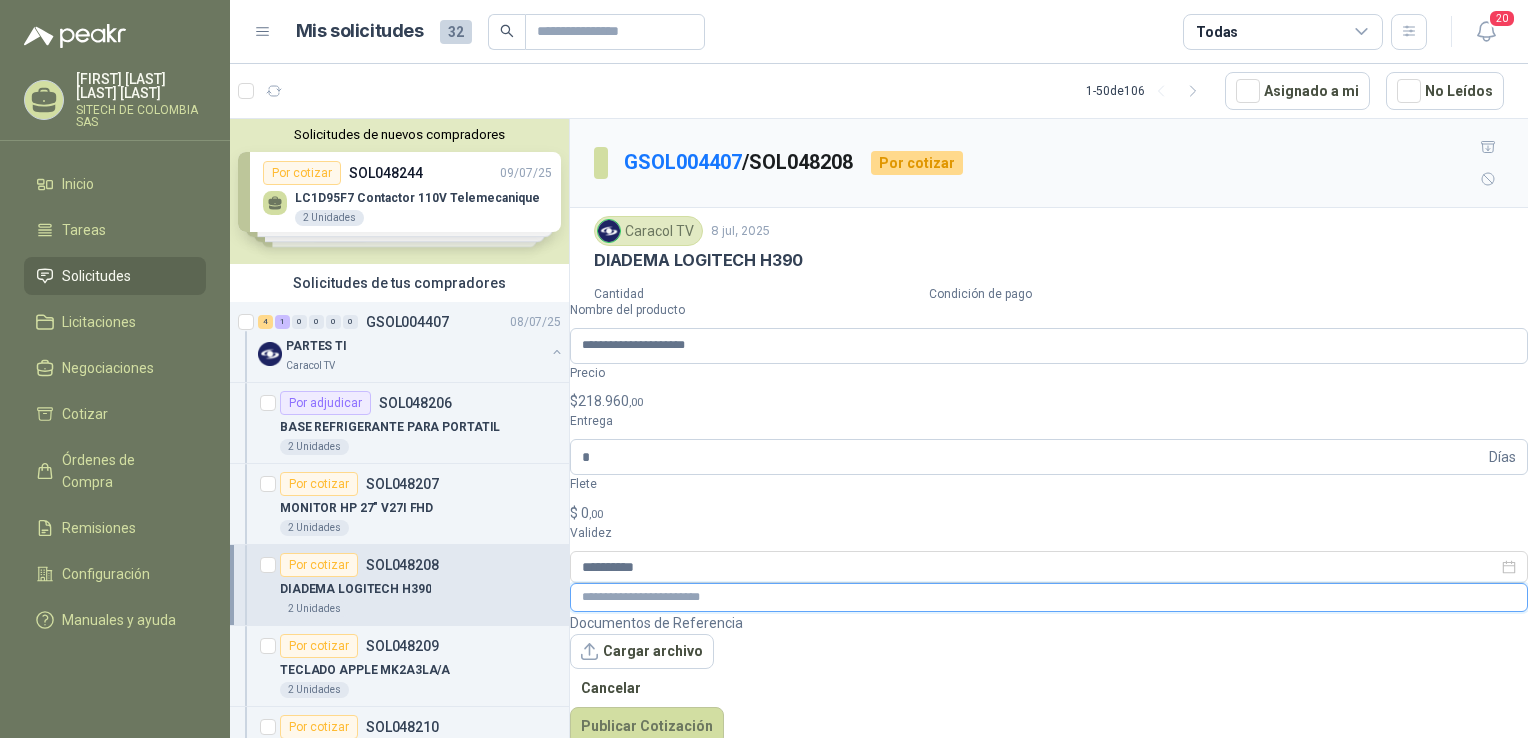 click at bounding box center (1049, 597) 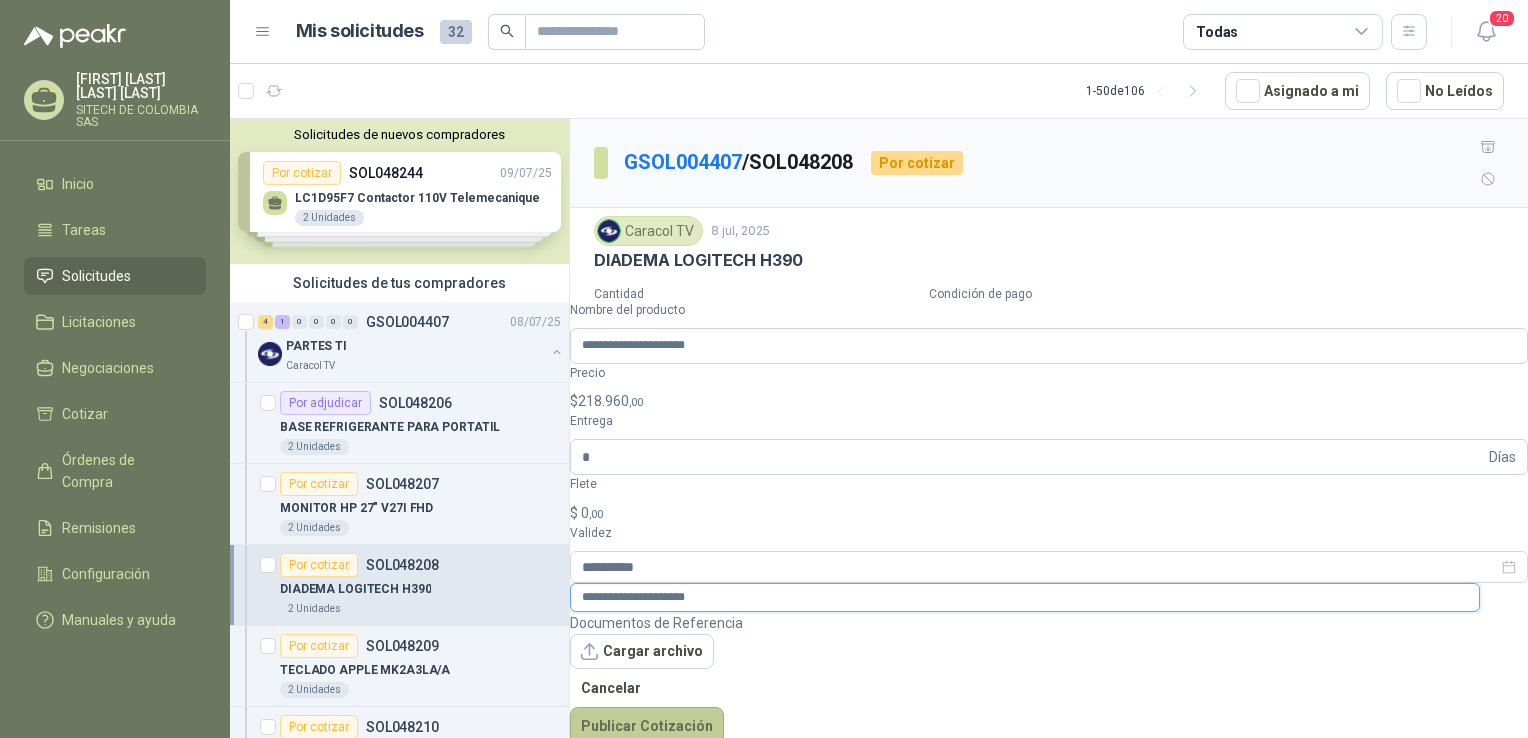 type on "**********" 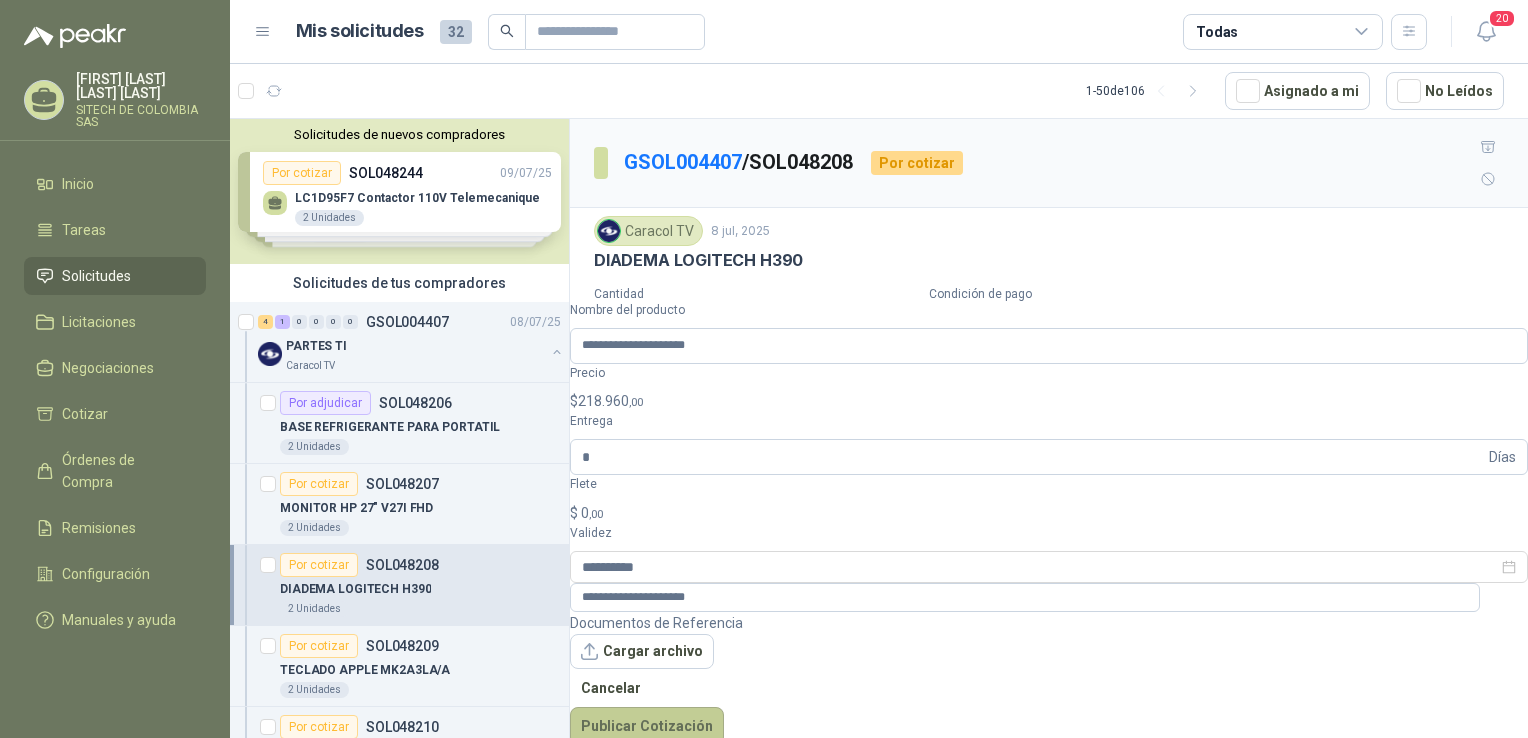 click on "Publicar Cotización" at bounding box center [647, 726] 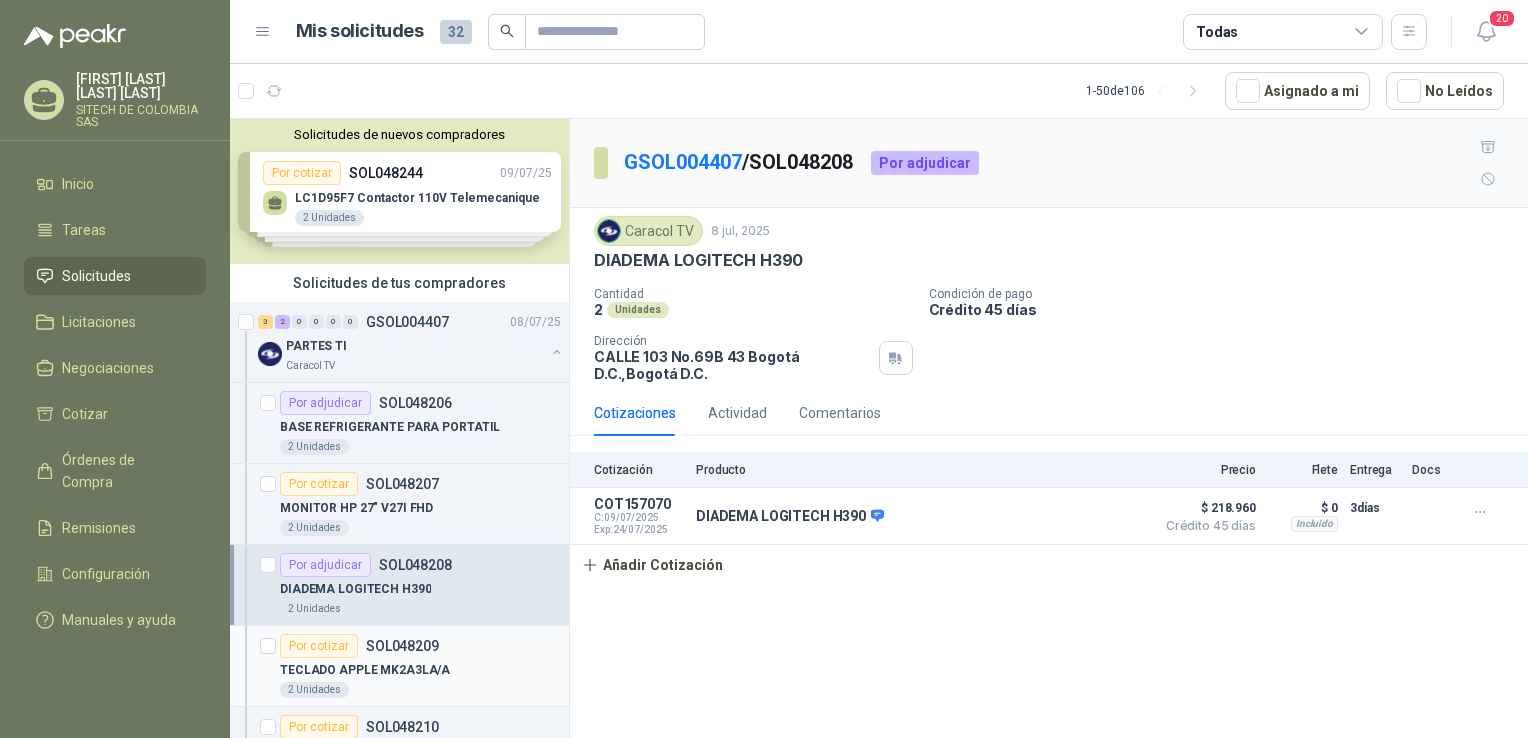 click on "Por cotizar SOL048209" at bounding box center [359, 646] 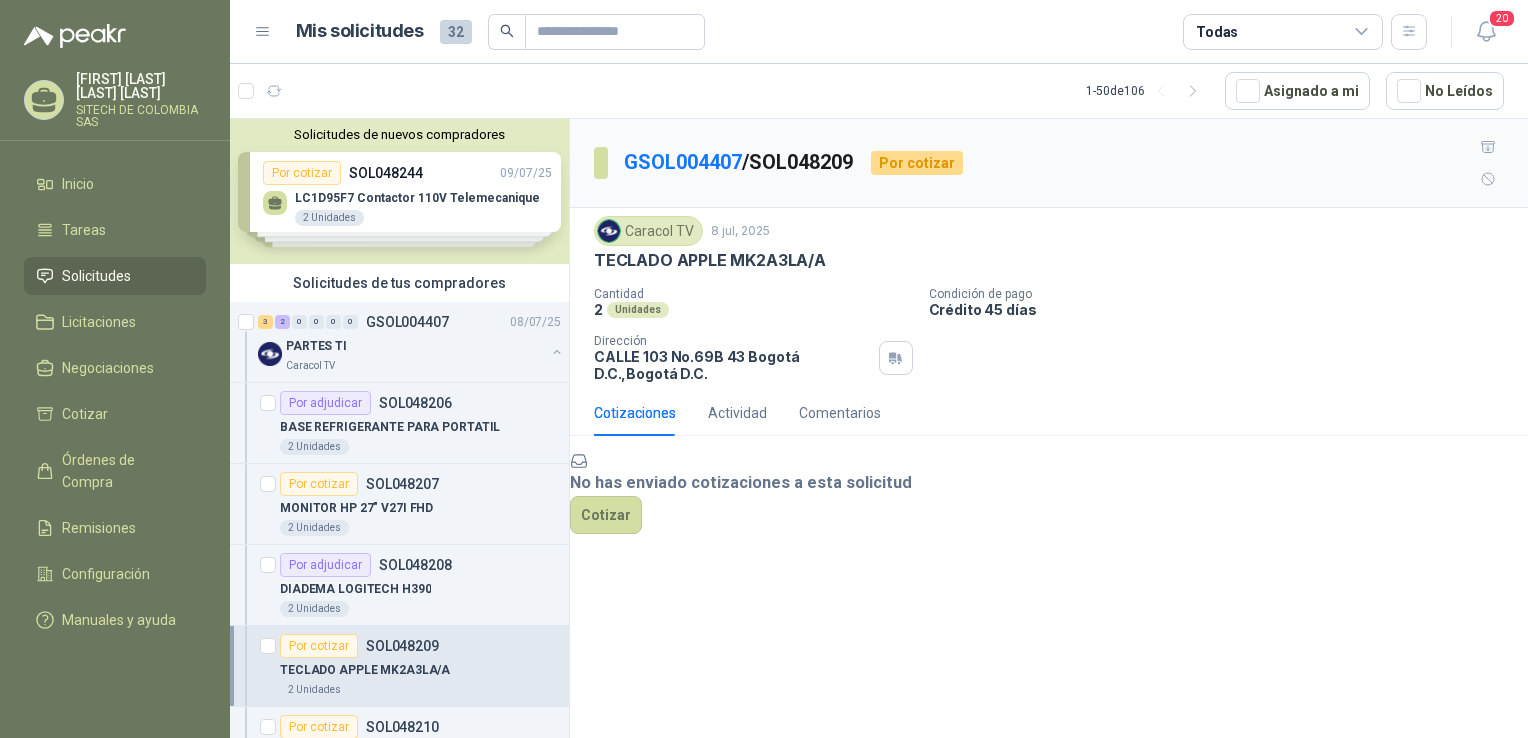 click on "Caracol TV [DATE]   TECLADO APPLE MK2A3LA/A" at bounding box center [1049, 243] 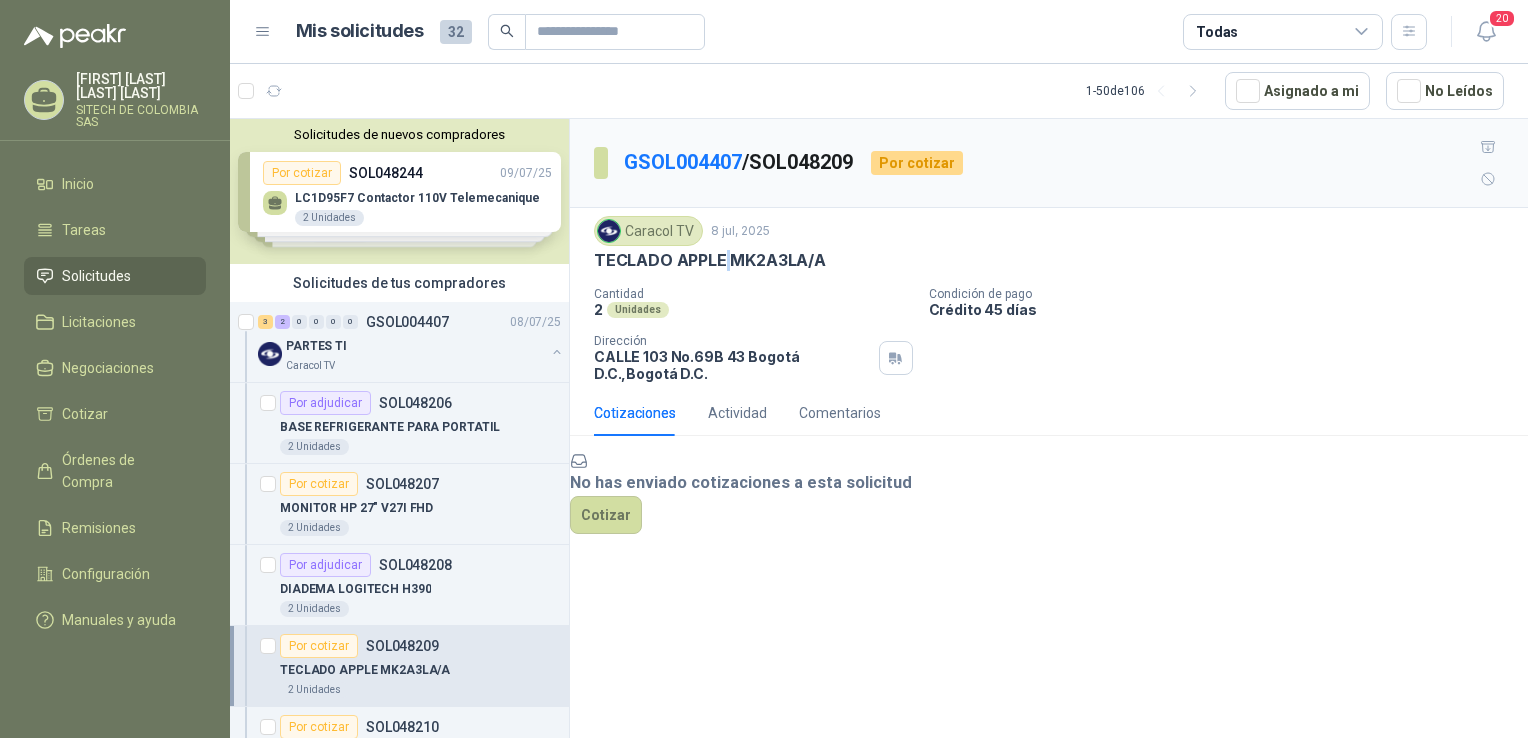 click on "TECLADO APPLE MK2A3LA/A" at bounding box center [710, 260] 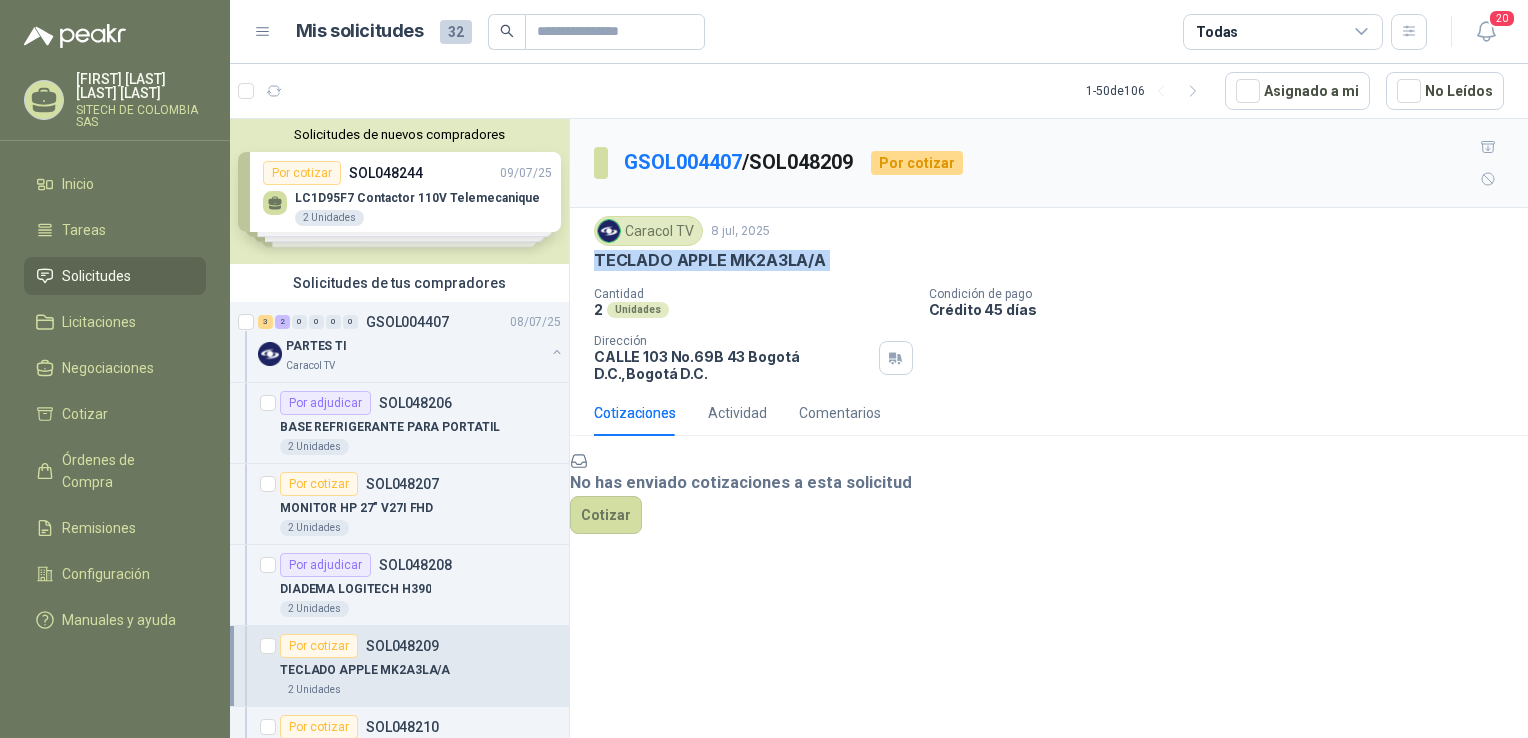 click on "TECLADO APPLE MK2A3LA/A" at bounding box center [710, 260] 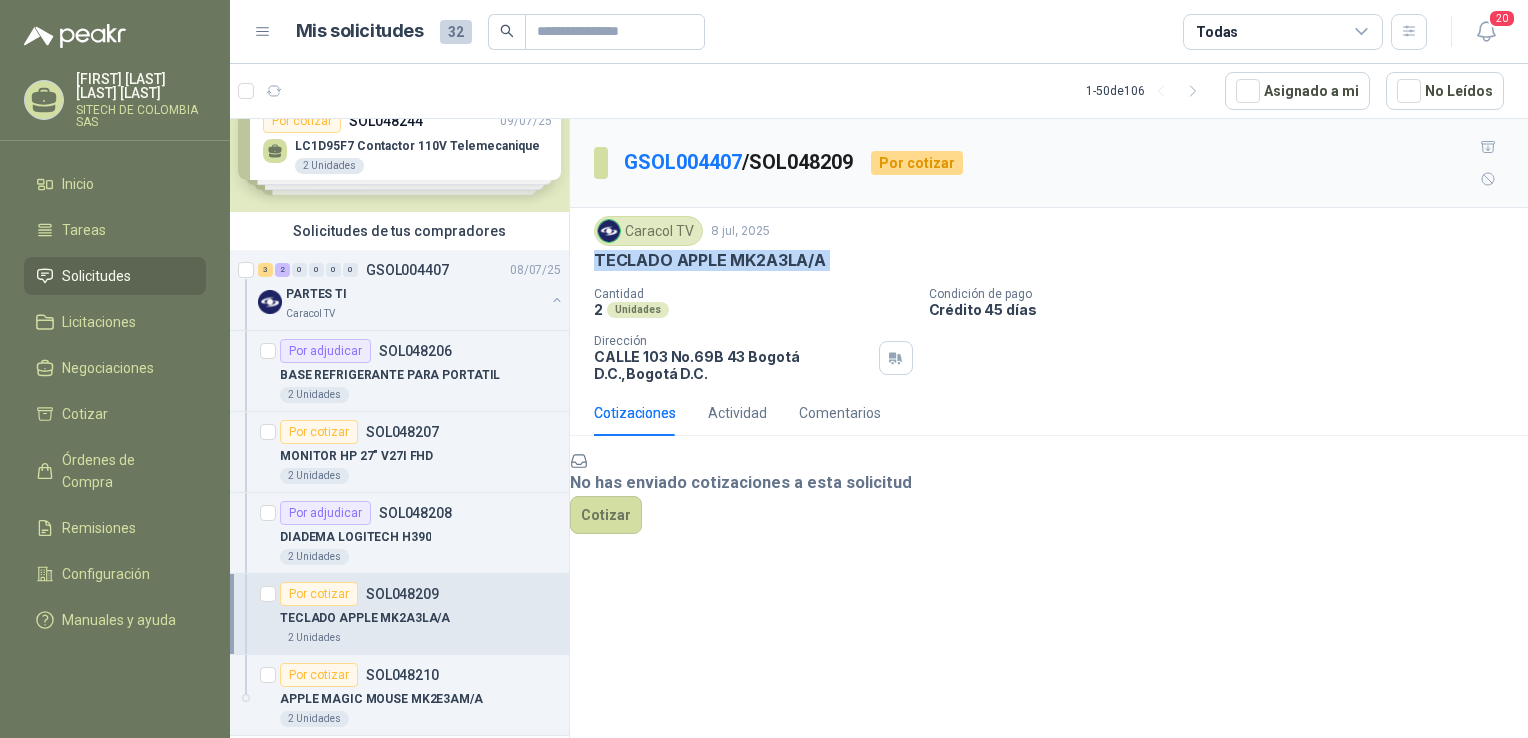 scroll, scrollTop: 100, scrollLeft: 0, axis: vertical 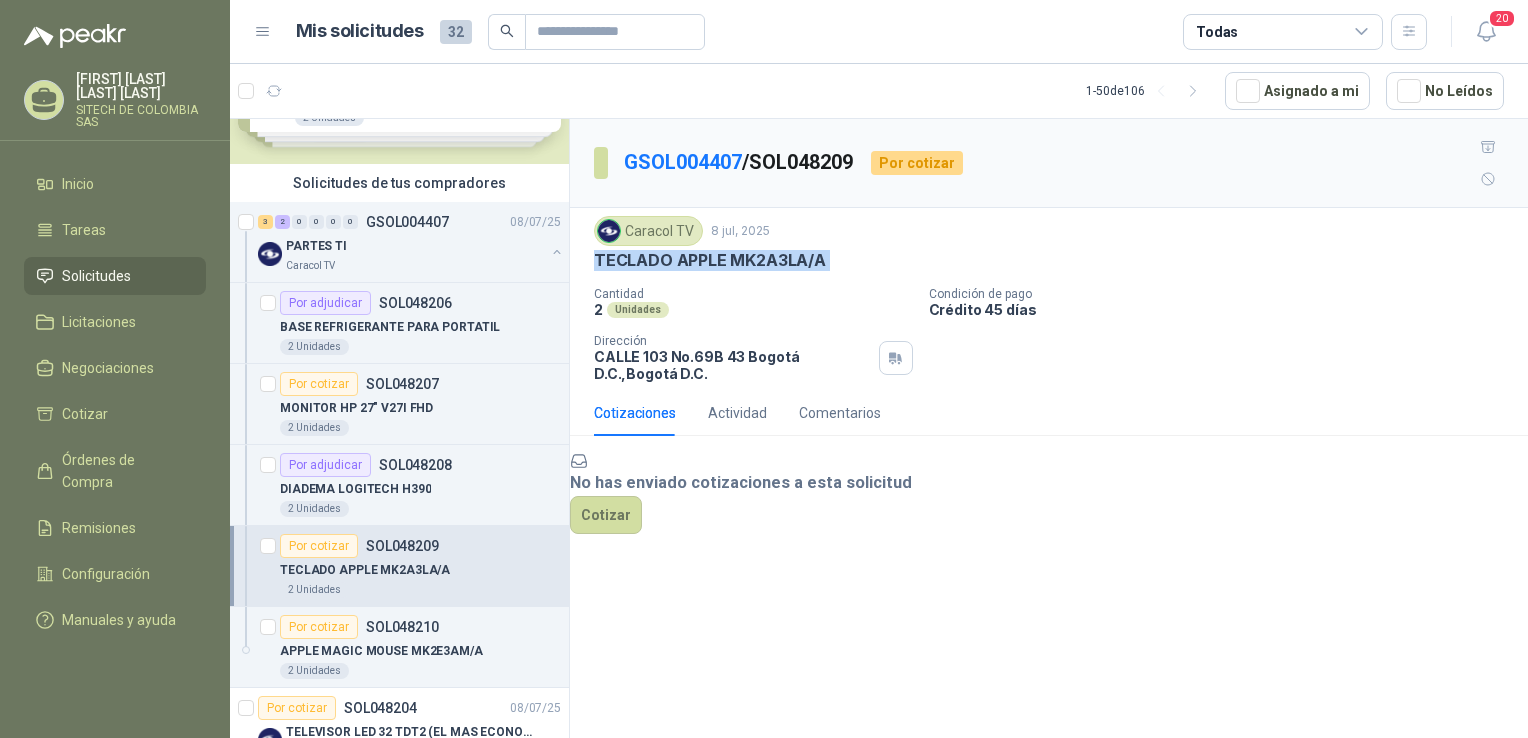 drag, startPoint x: 443, startPoint y: 455, endPoint x: 464, endPoint y: 578, distance: 124.77981 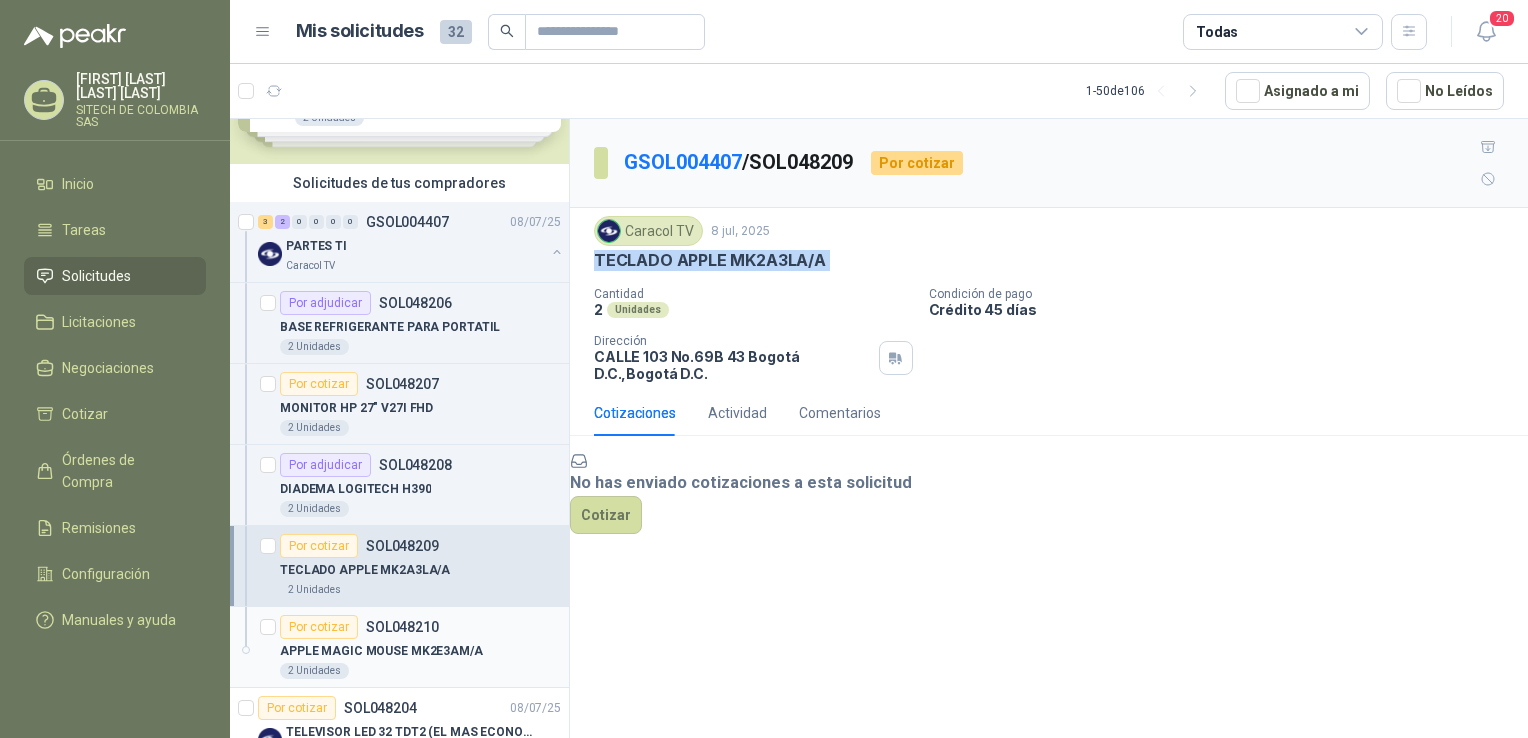 click on "SOL048210" at bounding box center [402, 627] 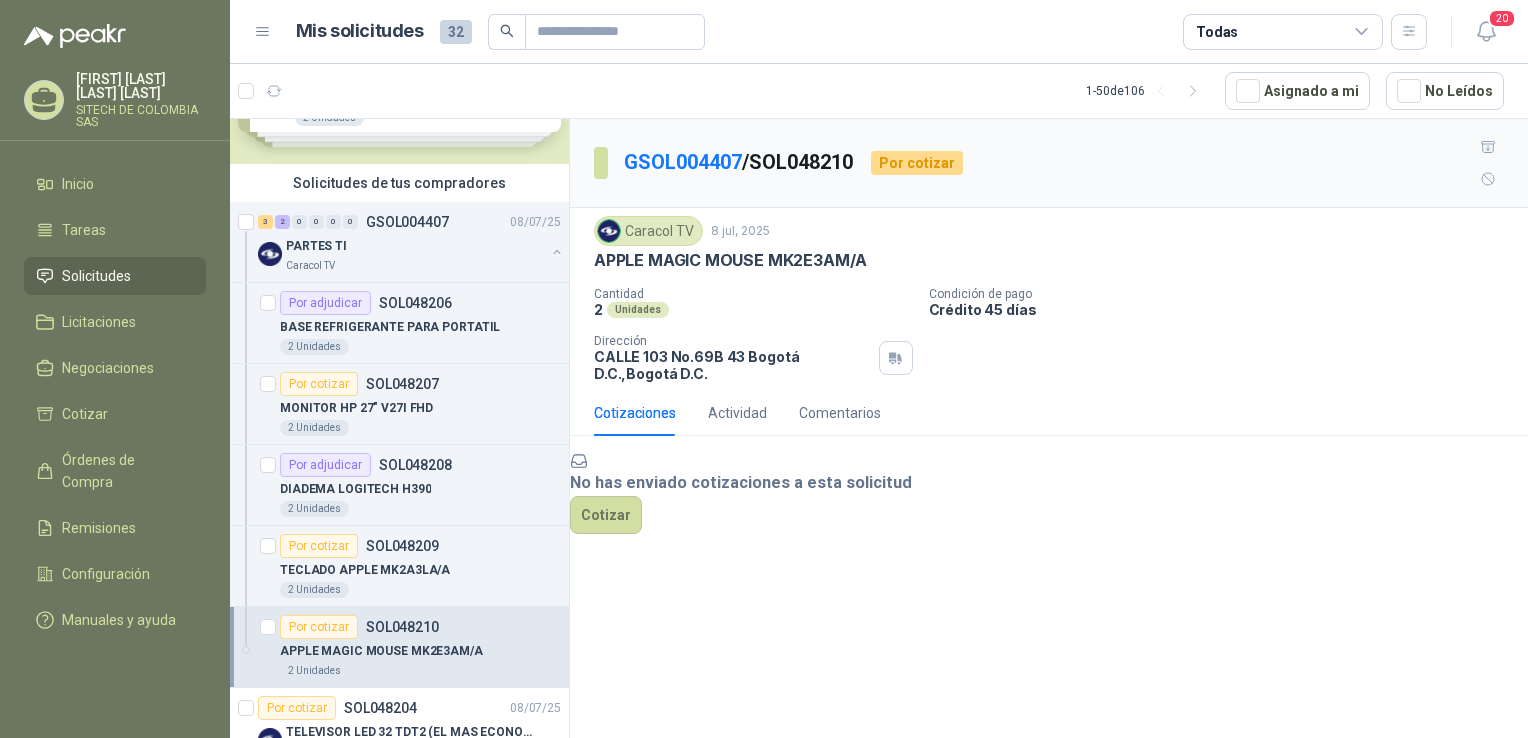 click on "APPLE MAGIC MOUSE MK2E3AM/A" at bounding box center [730, 260] 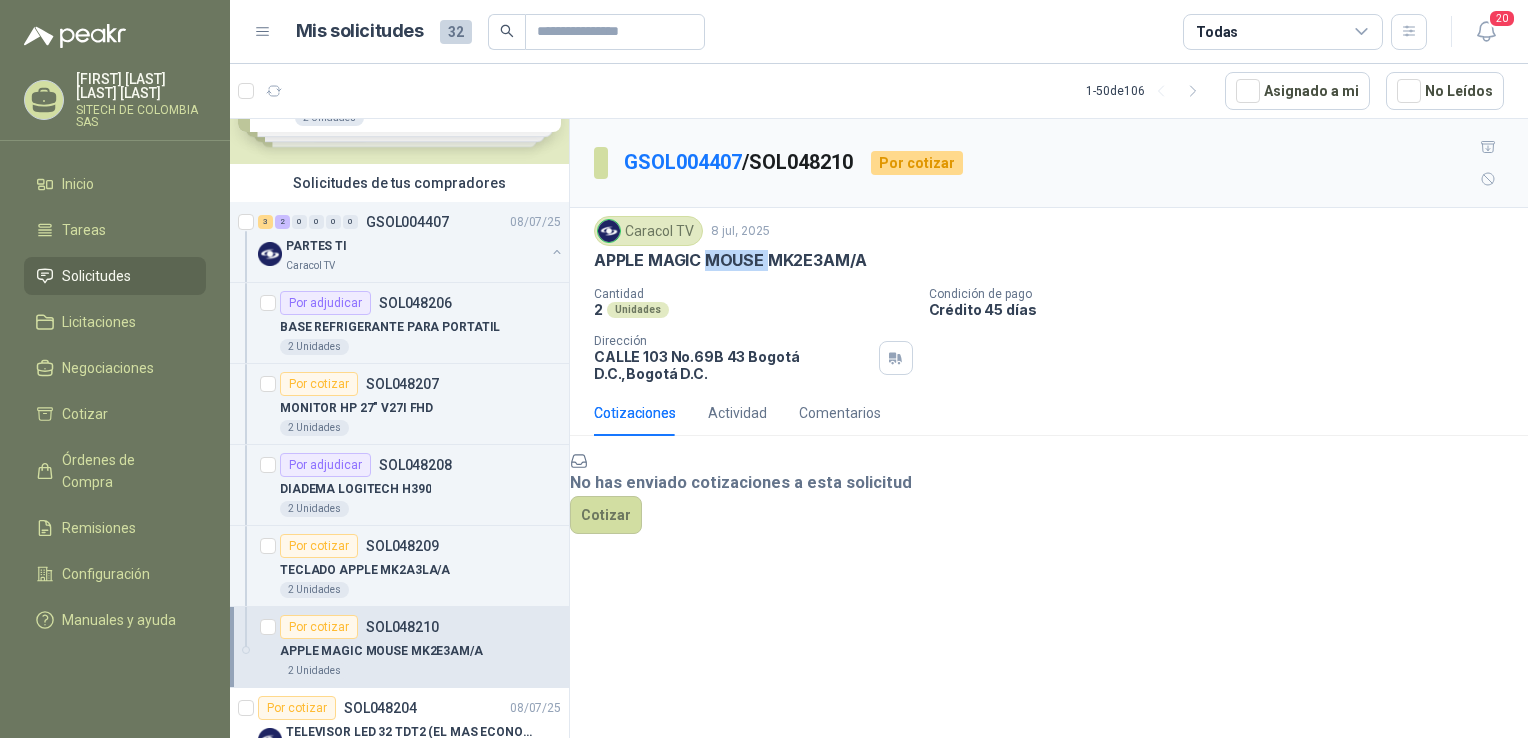 click on "APPLE MAGIC MOUSE MK2E3AM/A" at bounding box center [730, 260] 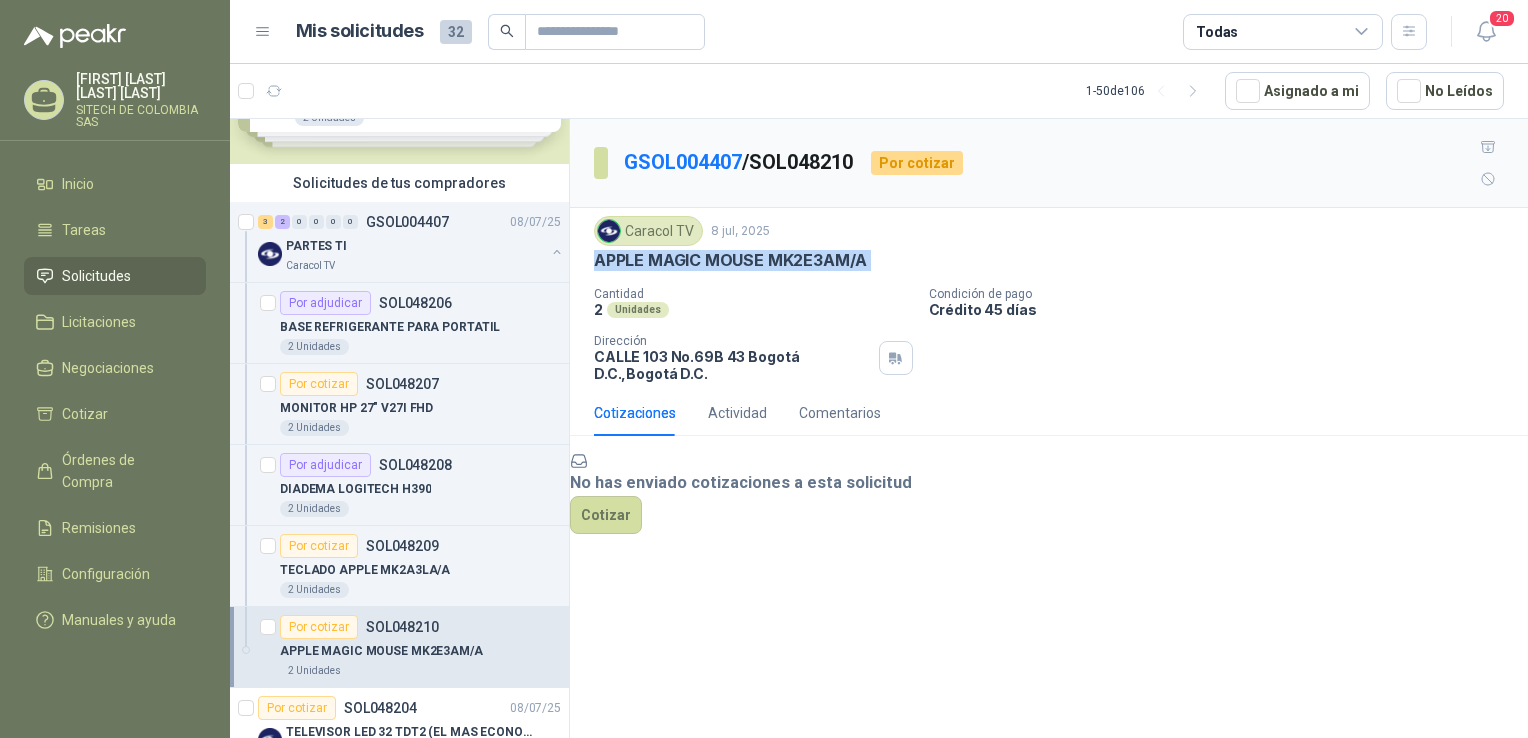 click on "APPLE MAGIC MOUSE MK2E3AM/A" at bounding box center (730, 260) 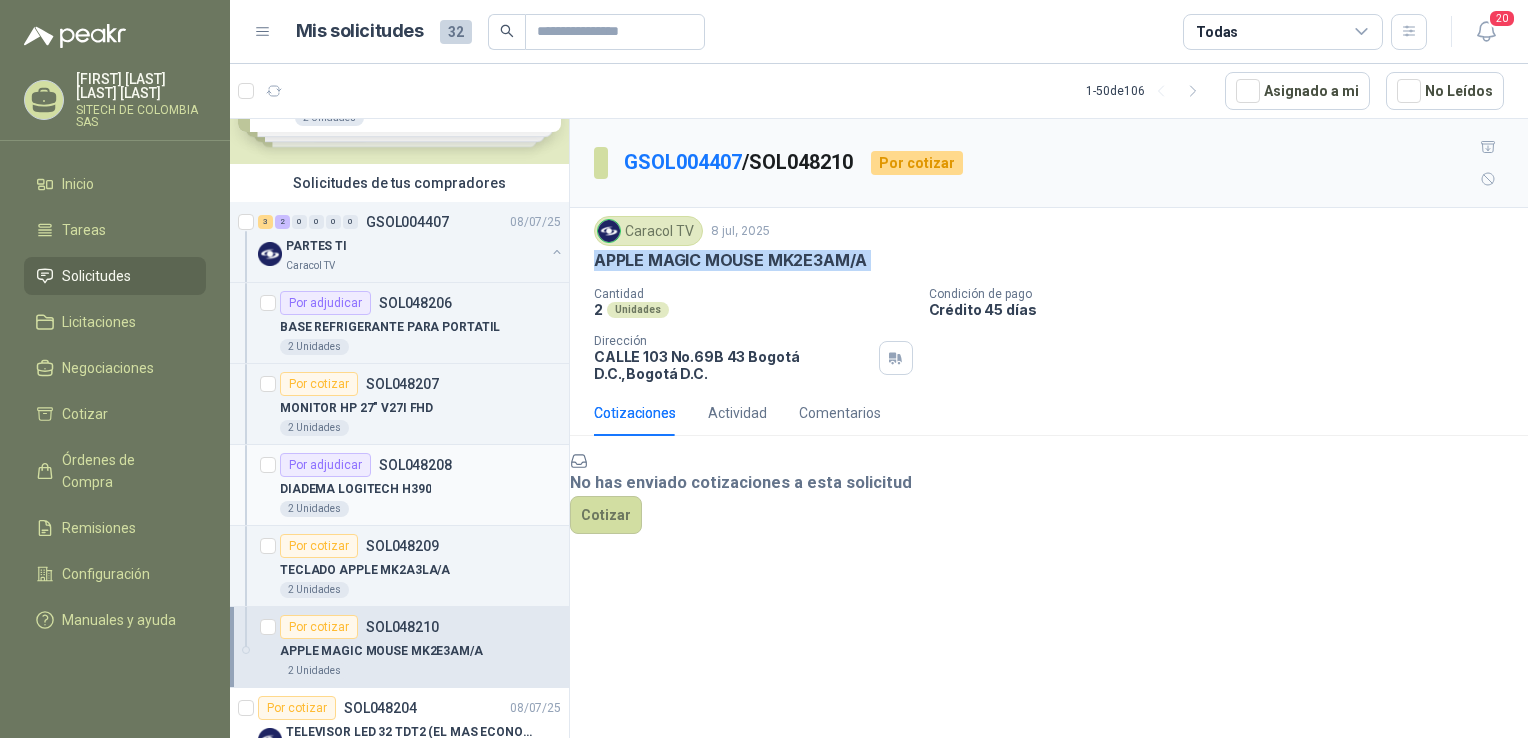 drag, startPoint x: 386, startPoint y: 370, endPoint x: 404, endPoint y: 518, distance: 149.09058 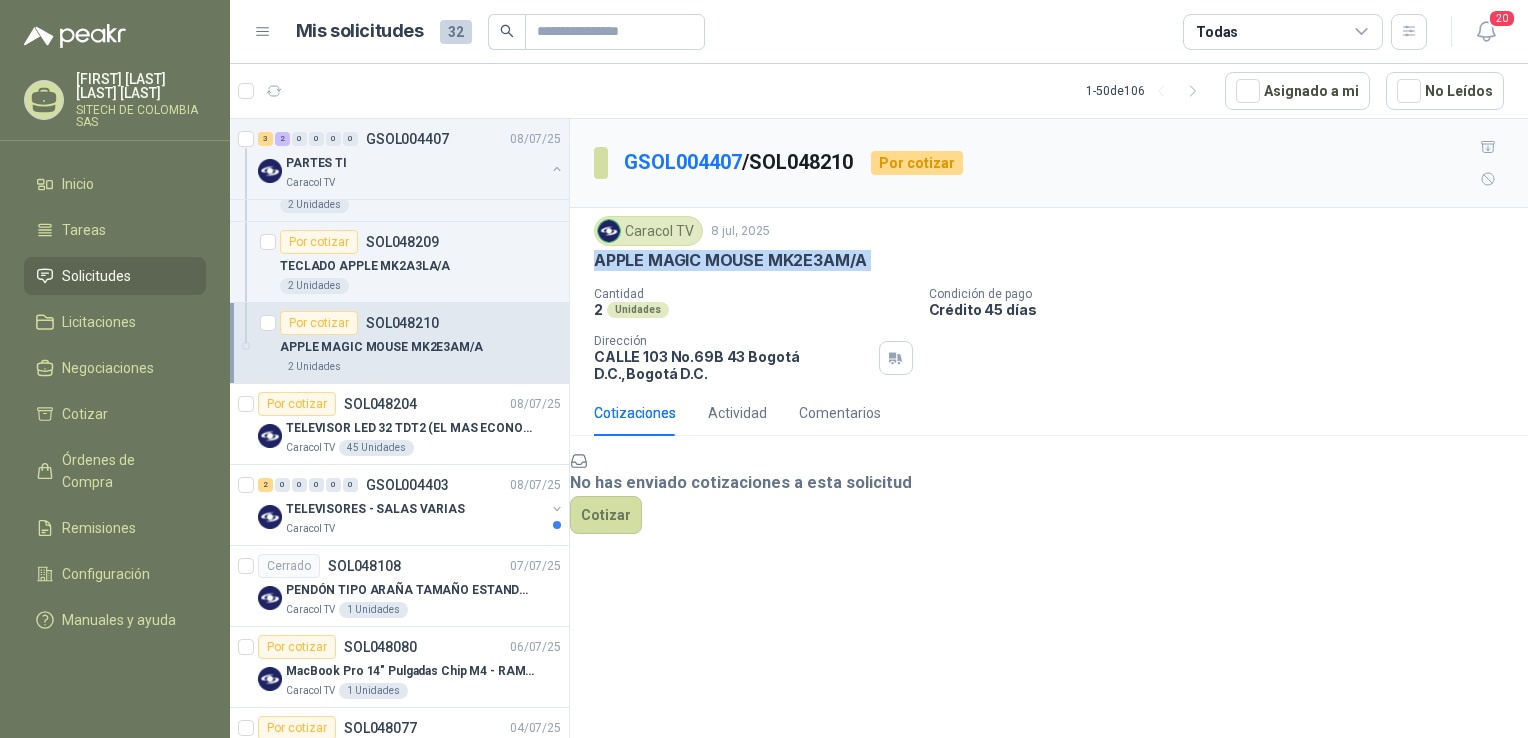 scroll, scrollTop: 433, scrollLeft: 0, axis: vertical 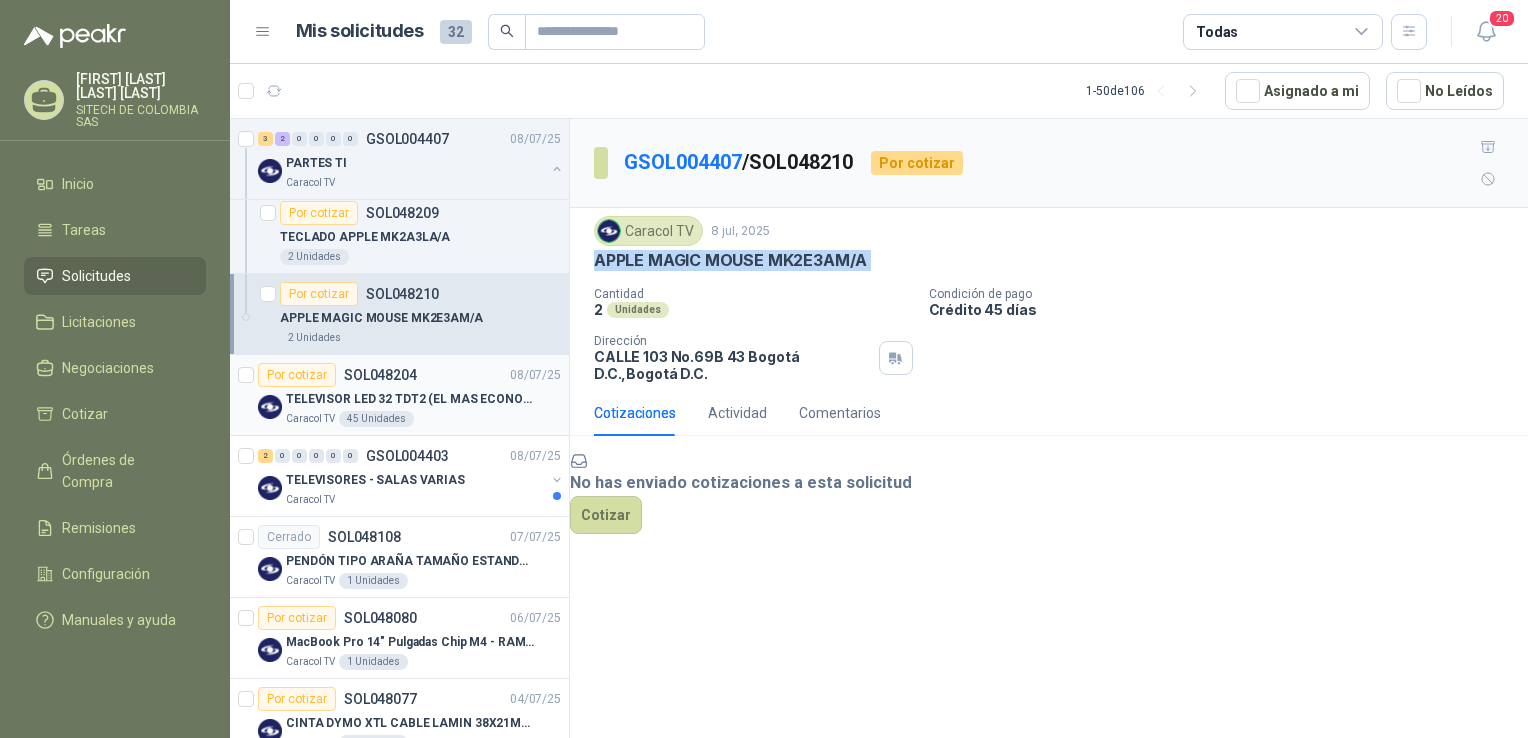 click on "TELEVISOR LED 32 TDT2 (EL MAS ECONOMICO QUE TENGAS)" at bounding box center [423, 399] 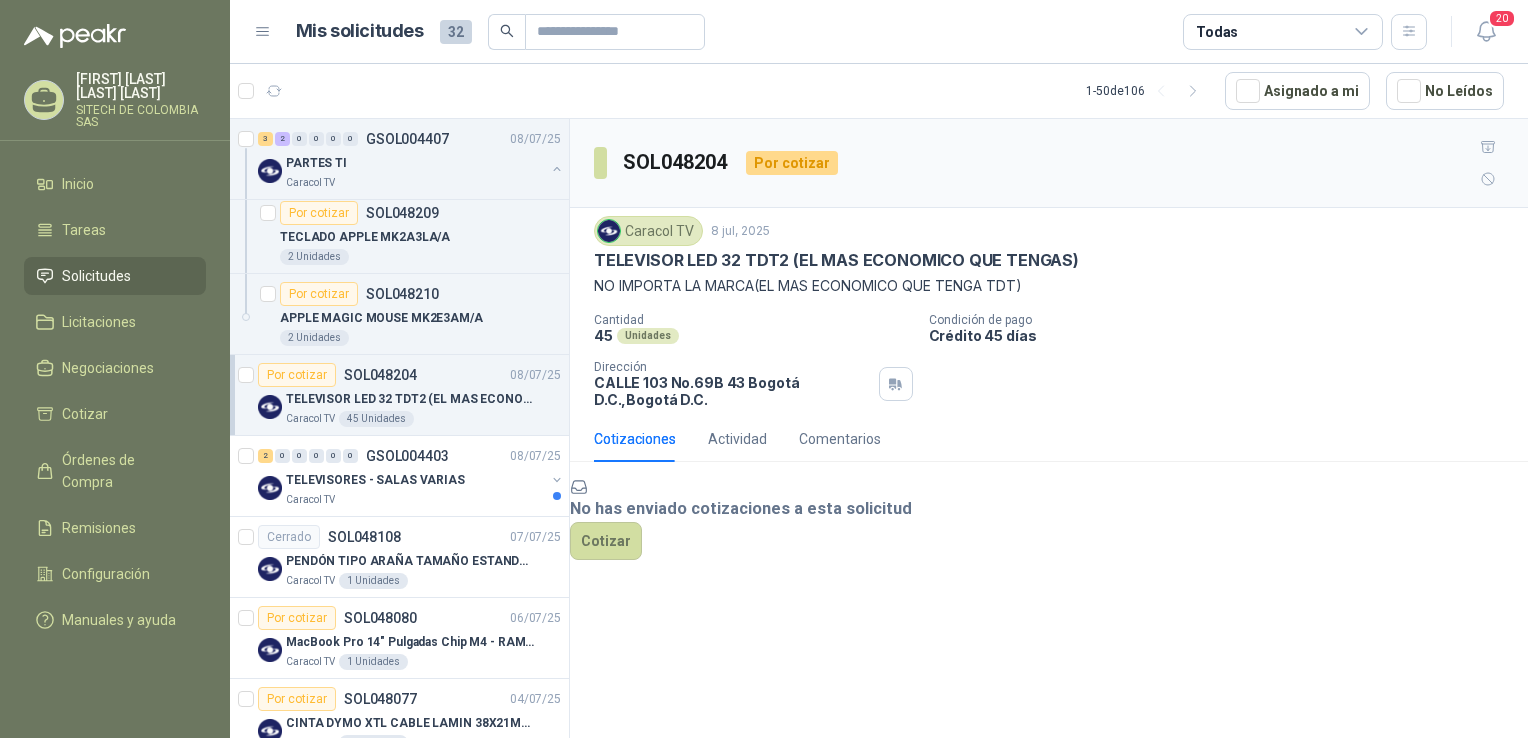 click on "TELEVISOR LED 32 TDT2 (EL MAS ECONOMICO QUE TENGAS)" at bounding box center (836, 260) 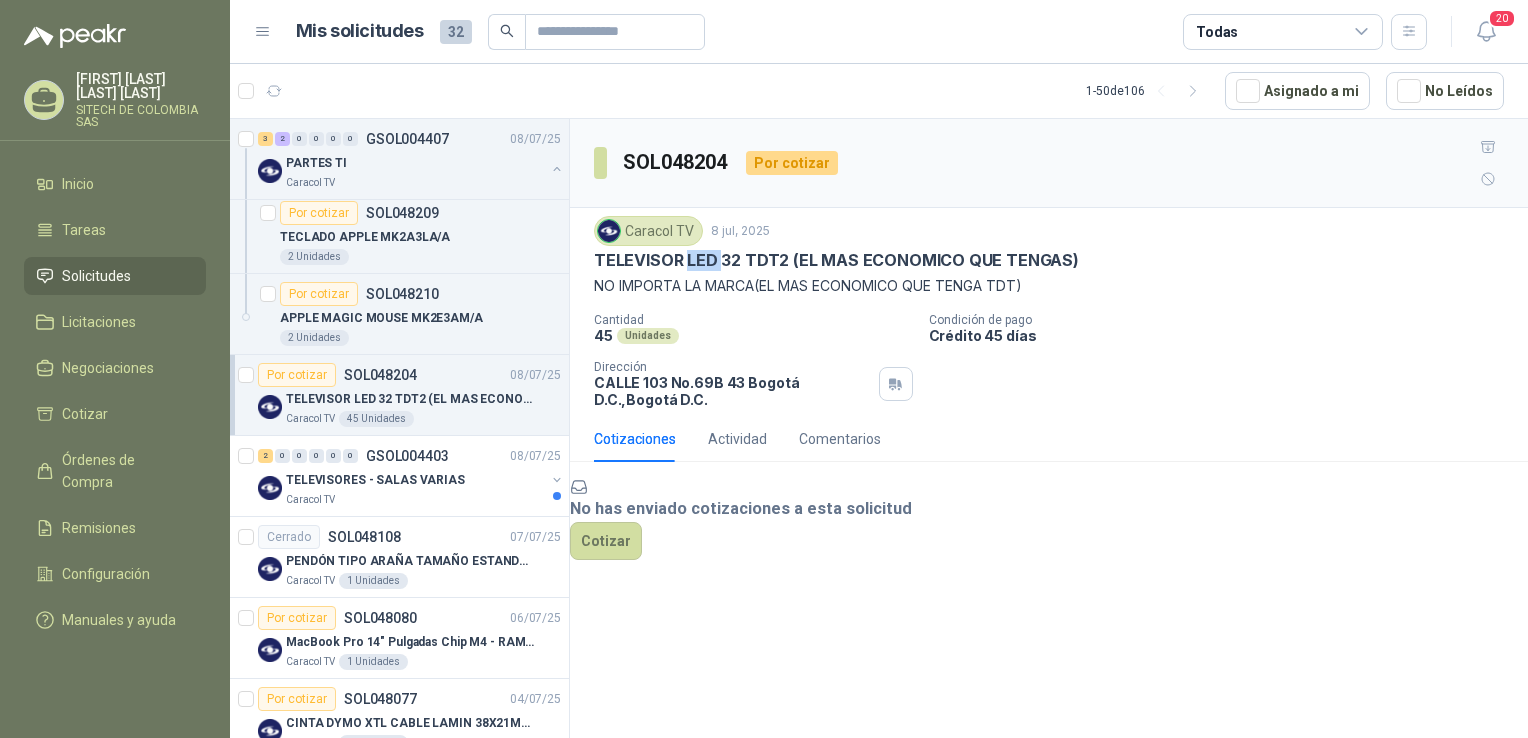 click on "TELEVISOR LED 32 TDT2 (EL MAS ECONOMICO QUE TENGAS)" at bounding box center [836, 260] 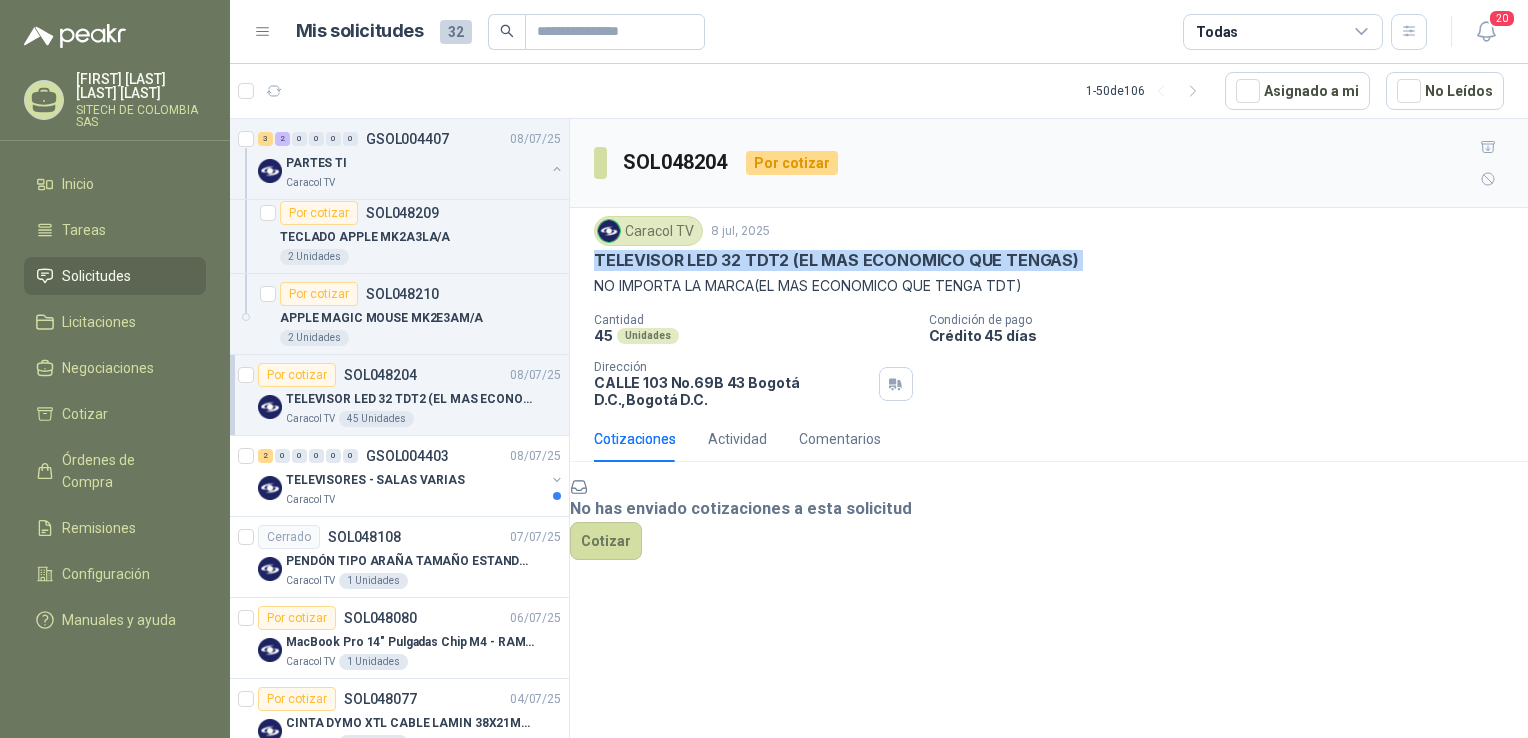 click on "TELEVISOR LED 32 TDT2 (EL MAS ECONOMICO QUE TENGAS)" at bounding box center (836, 260) 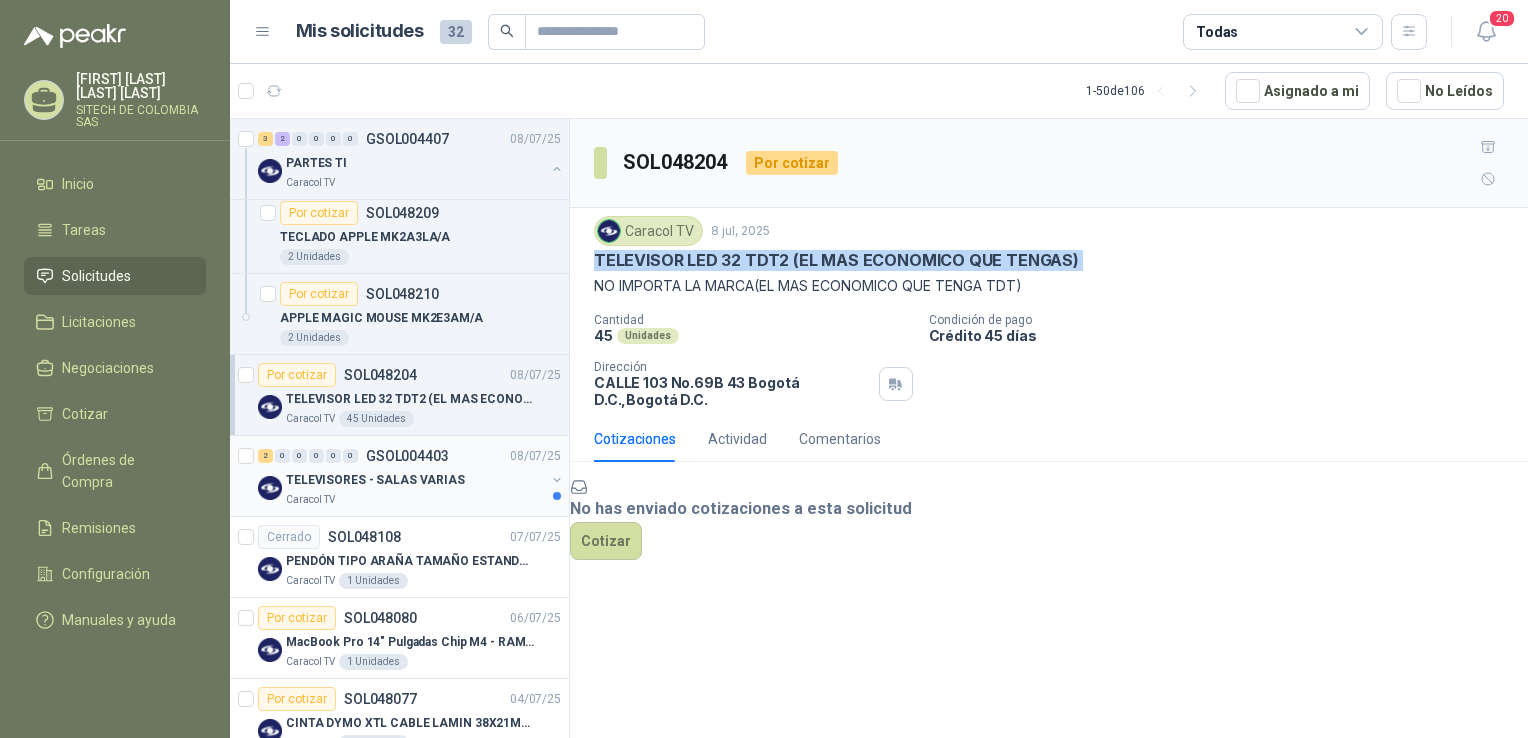 click on "TELEVISORES  - SALAS VARIAS" at bounding box center (375, 480) 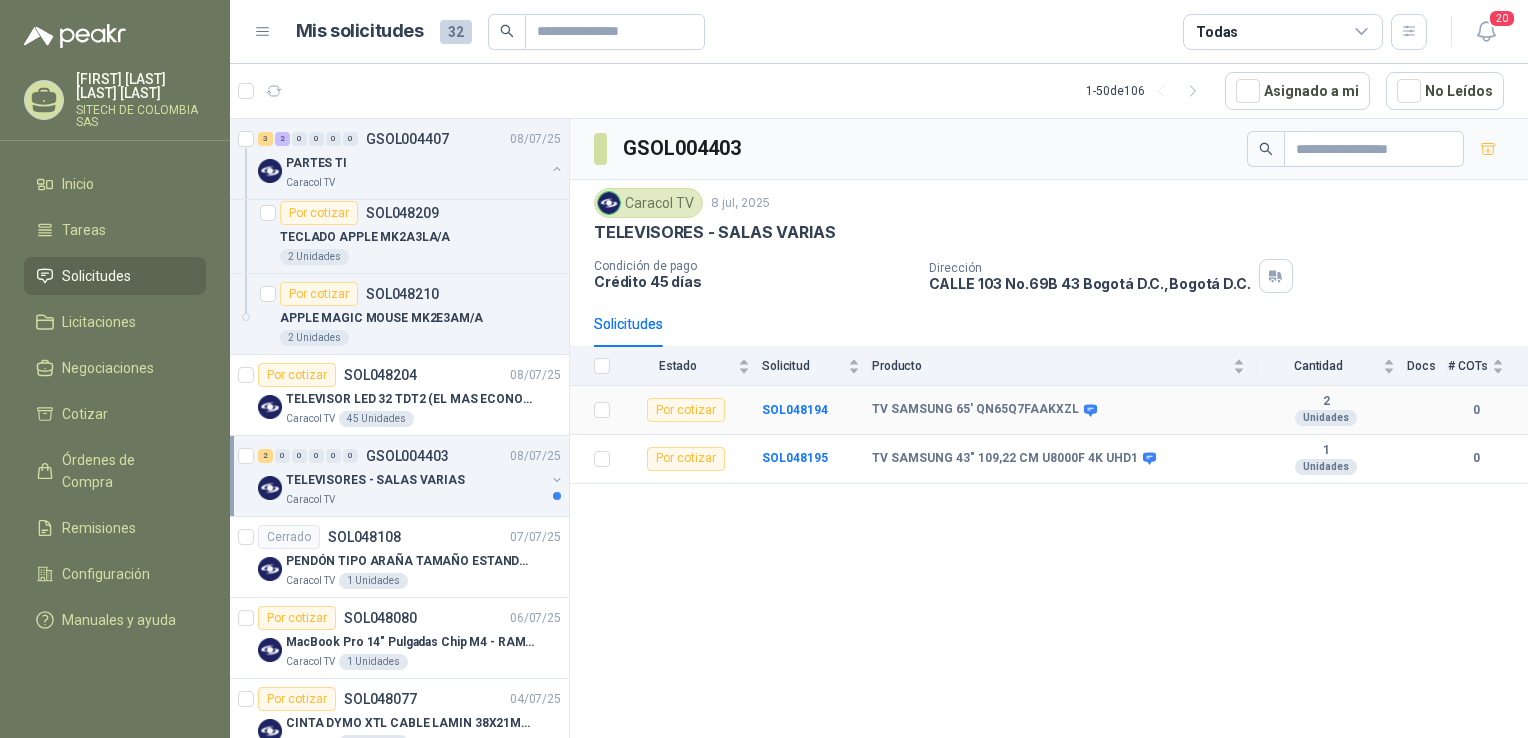 click on "TV SAMSUNG 65' QN65Q7FAAKXZL" at bounding box center (975, 410) 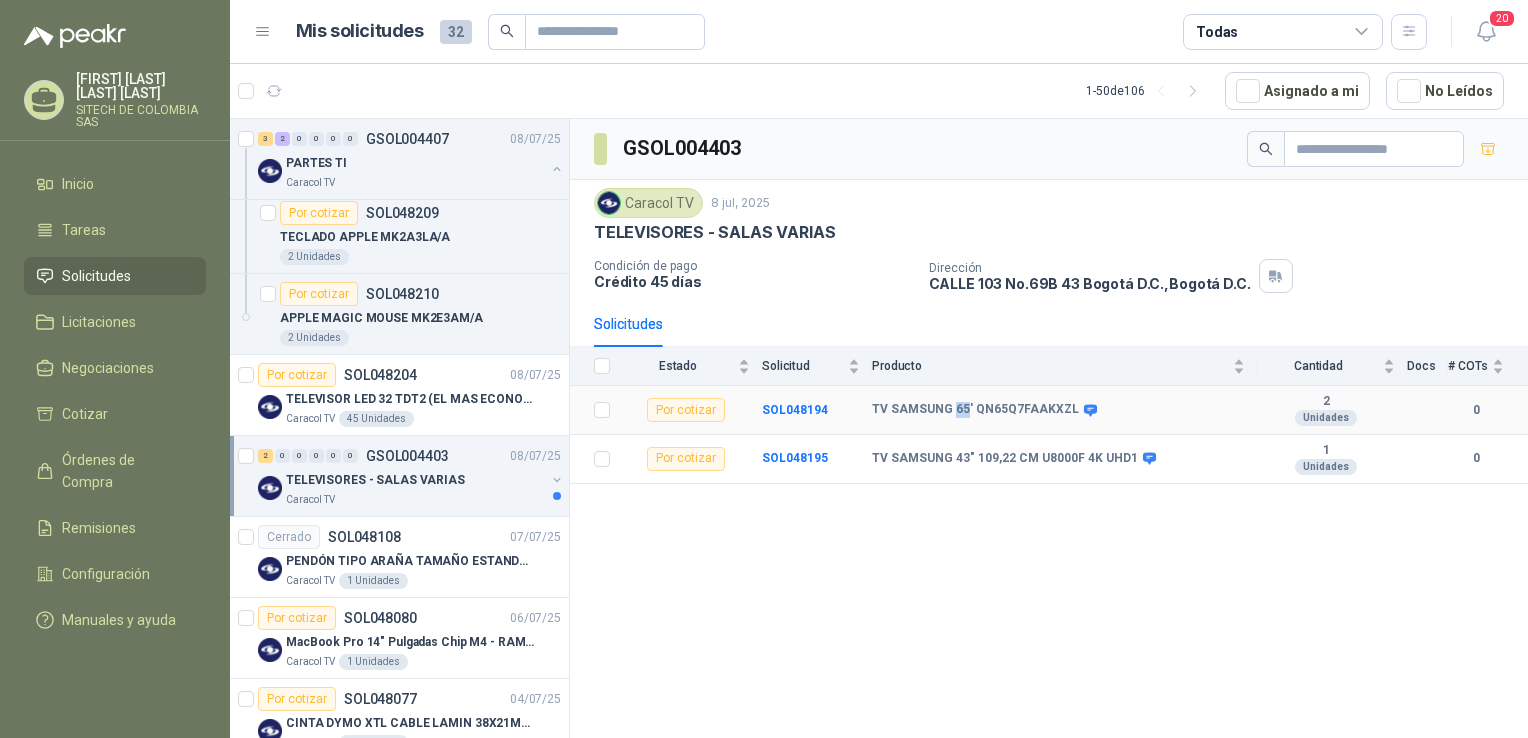 click on "TV SAMSUNG 65' QN65Q7FAAKXZL" at bounding box center [975, 410] 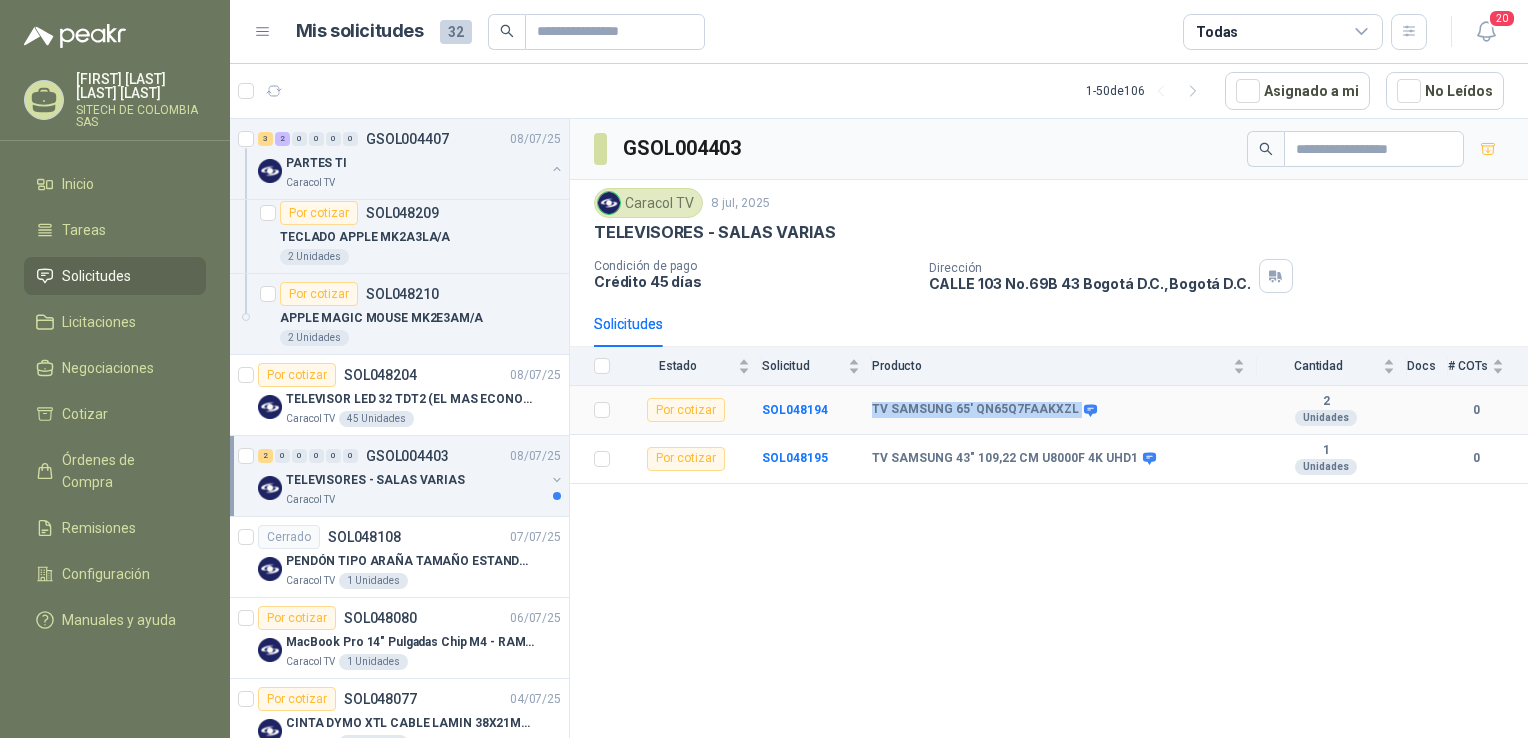 click on "TV SAMSUNG 65' QN65Q7FAAKXZL" at bounding box center [975, 410] 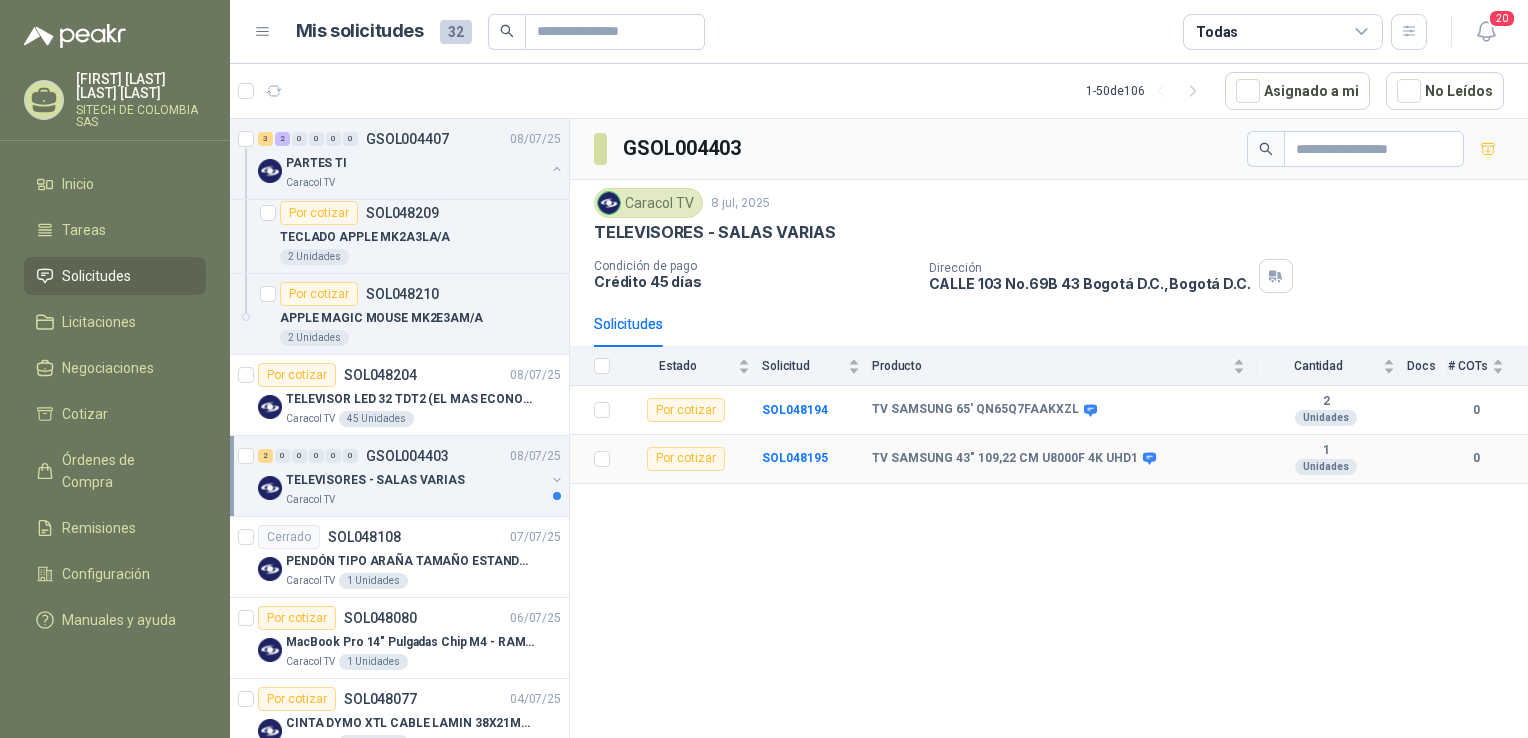click on "TV SAMSUNG 43" 109,22 CM U8000F 4K UHD1" at bounding box center [1005, 459] 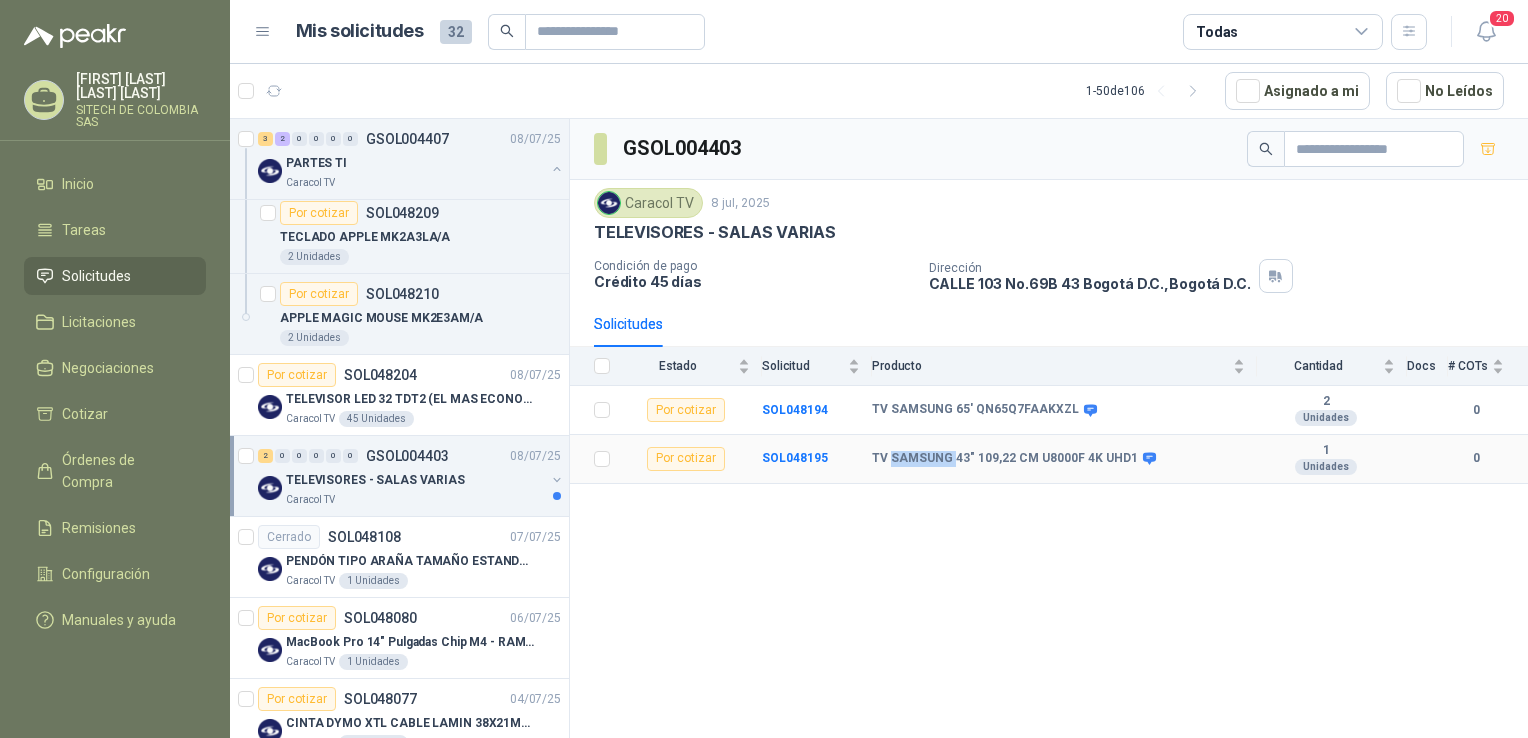click on "TV SAMSUNG 43" 109,22 CM U8000F 4K UHD1" at bounding box center [1005, 459] 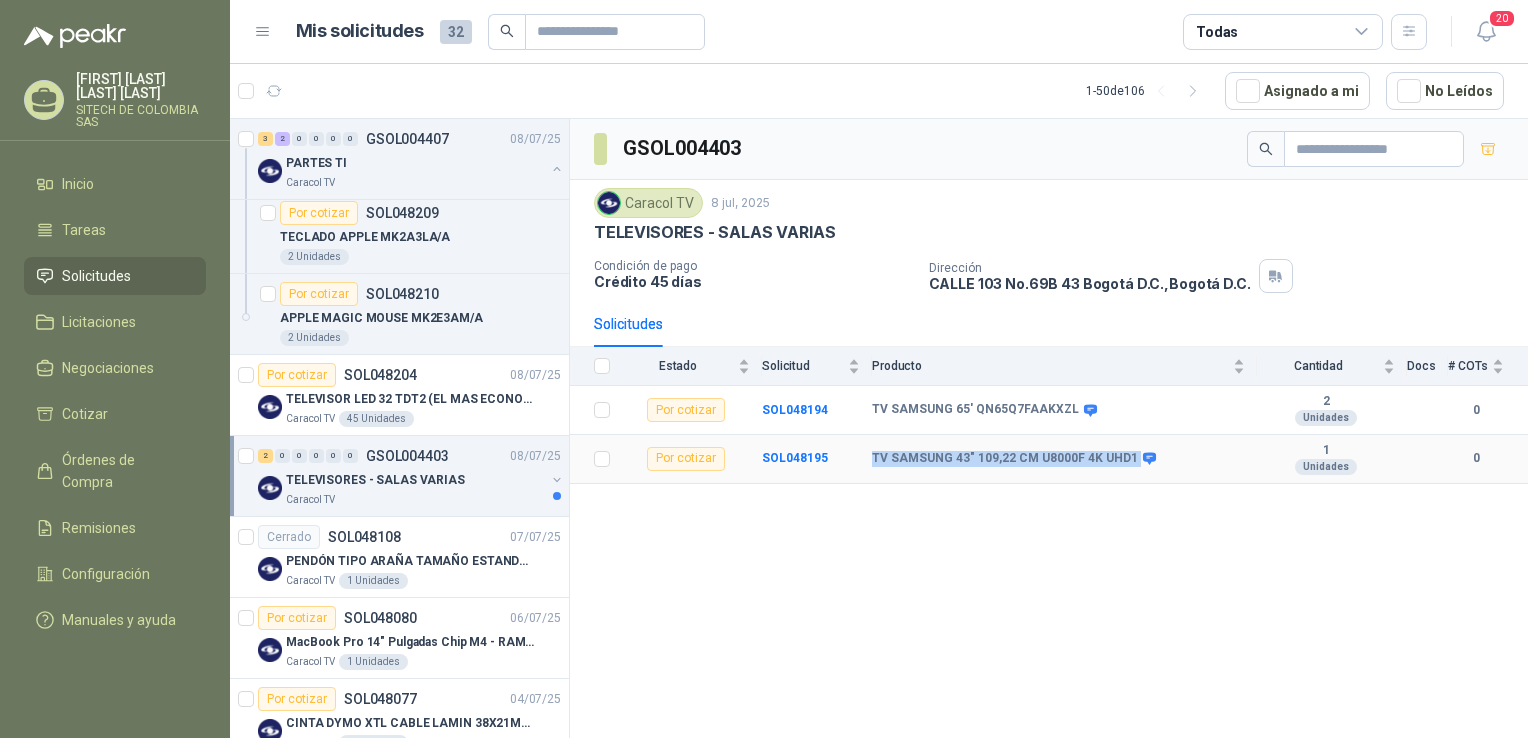 click on "TV SAMSUNG 43" 109,22 CM U8000F 4K UHD1" at bounding box center [1005, 459] 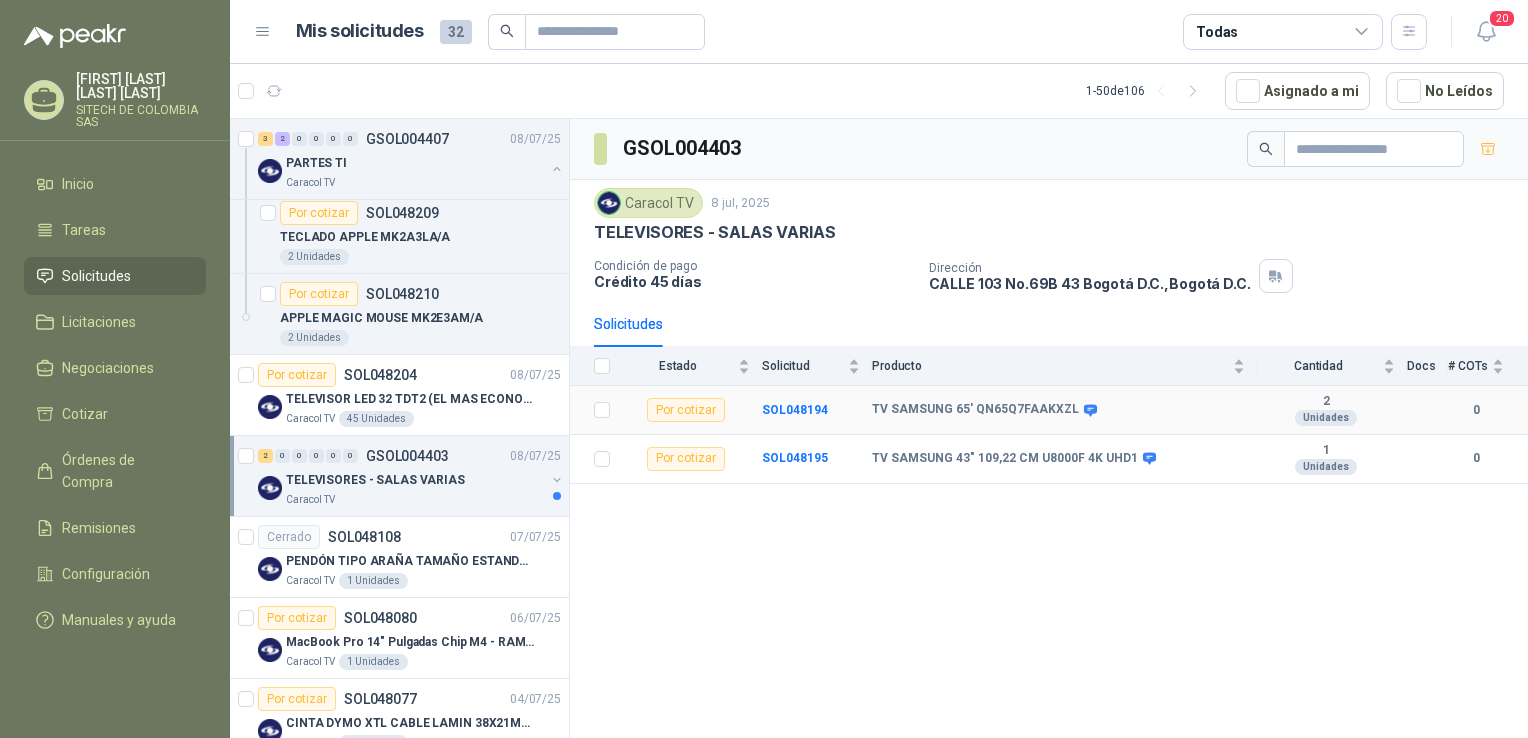 click on "SOL048194" at bounding box center (817, 410) 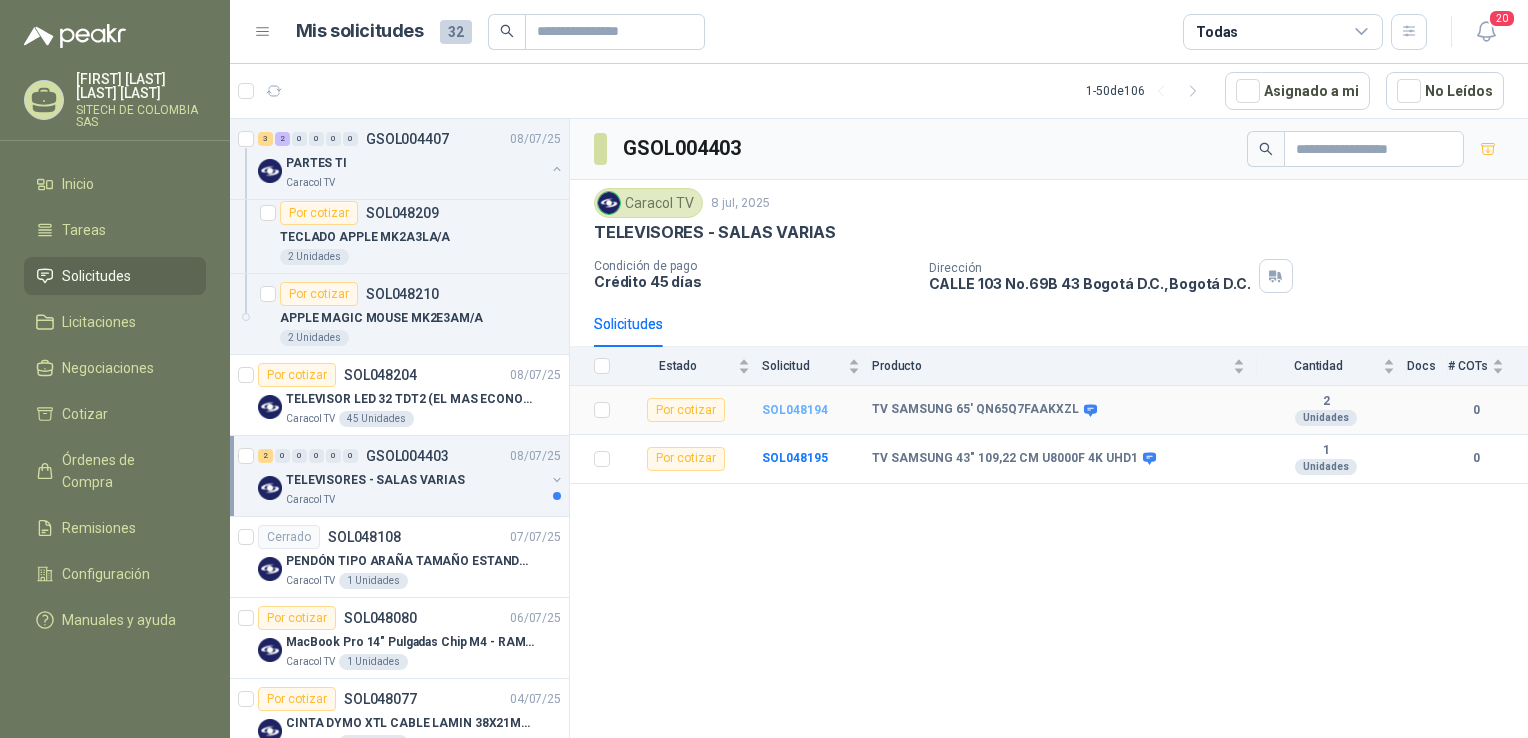 click on "SOL048194" at bounding box center (795, 410) 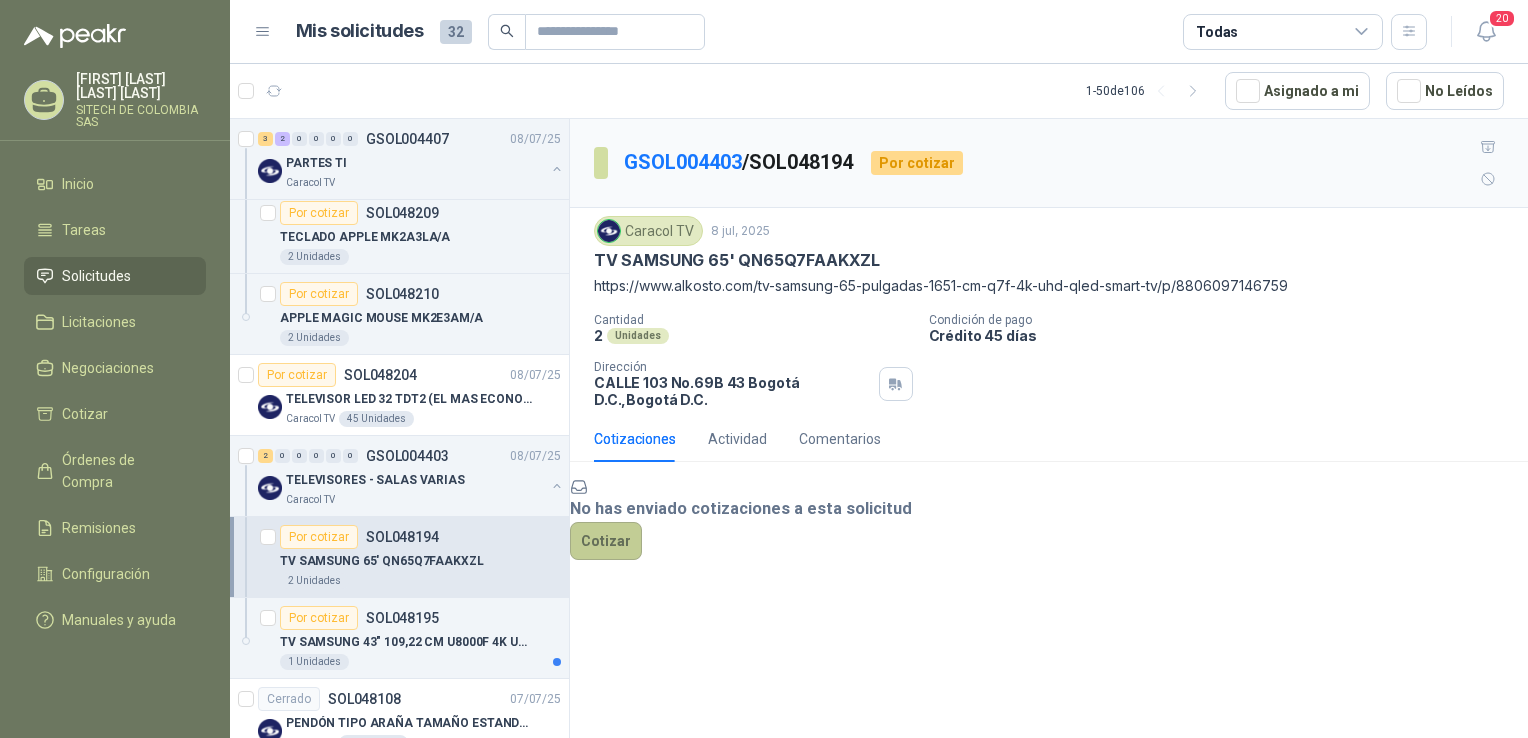 click on "Cotizar" at bounding box center [606, 541] 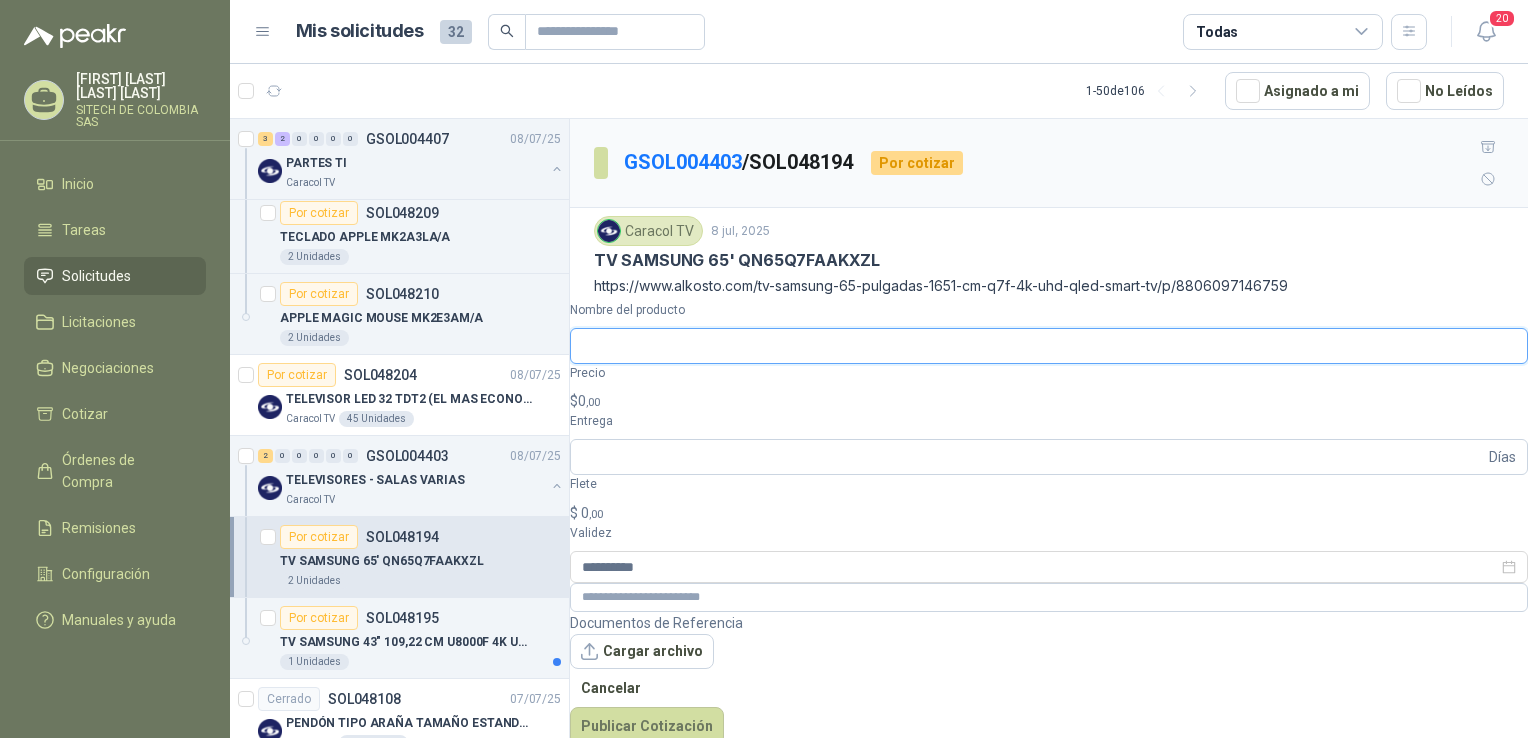 click on "Nombre del producto" at bounding box center (1049, 346) 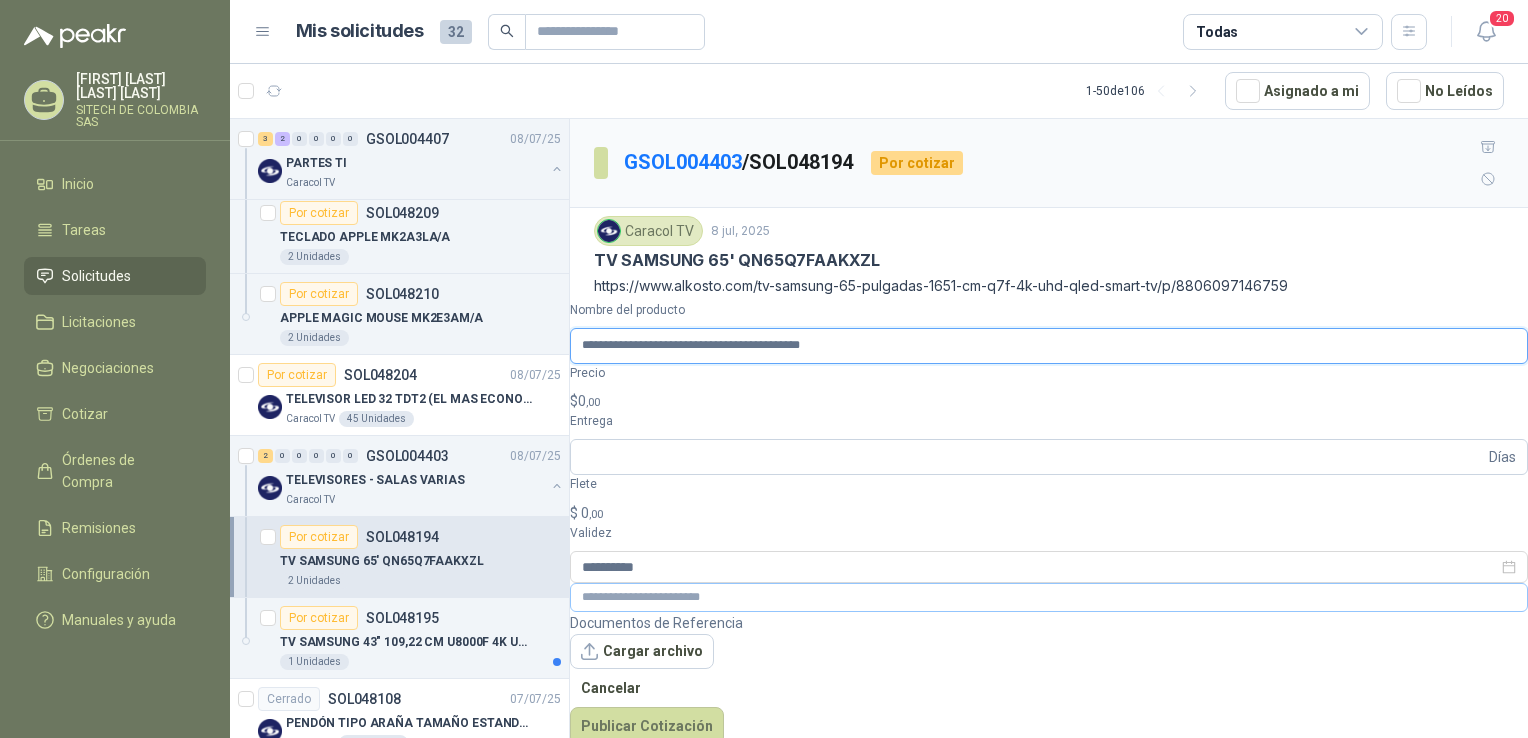 type on "**********" 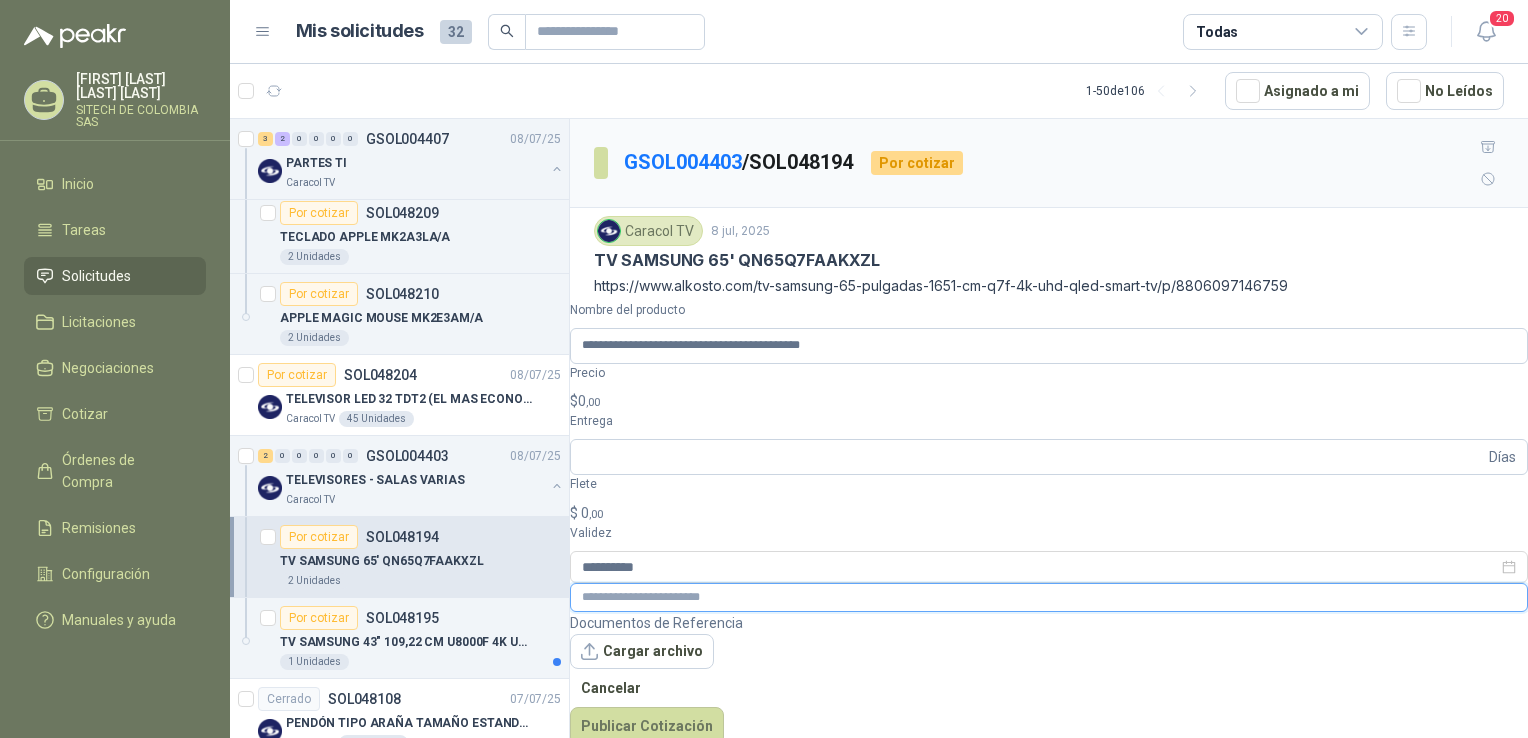 click at bounding box center [1049, 597] 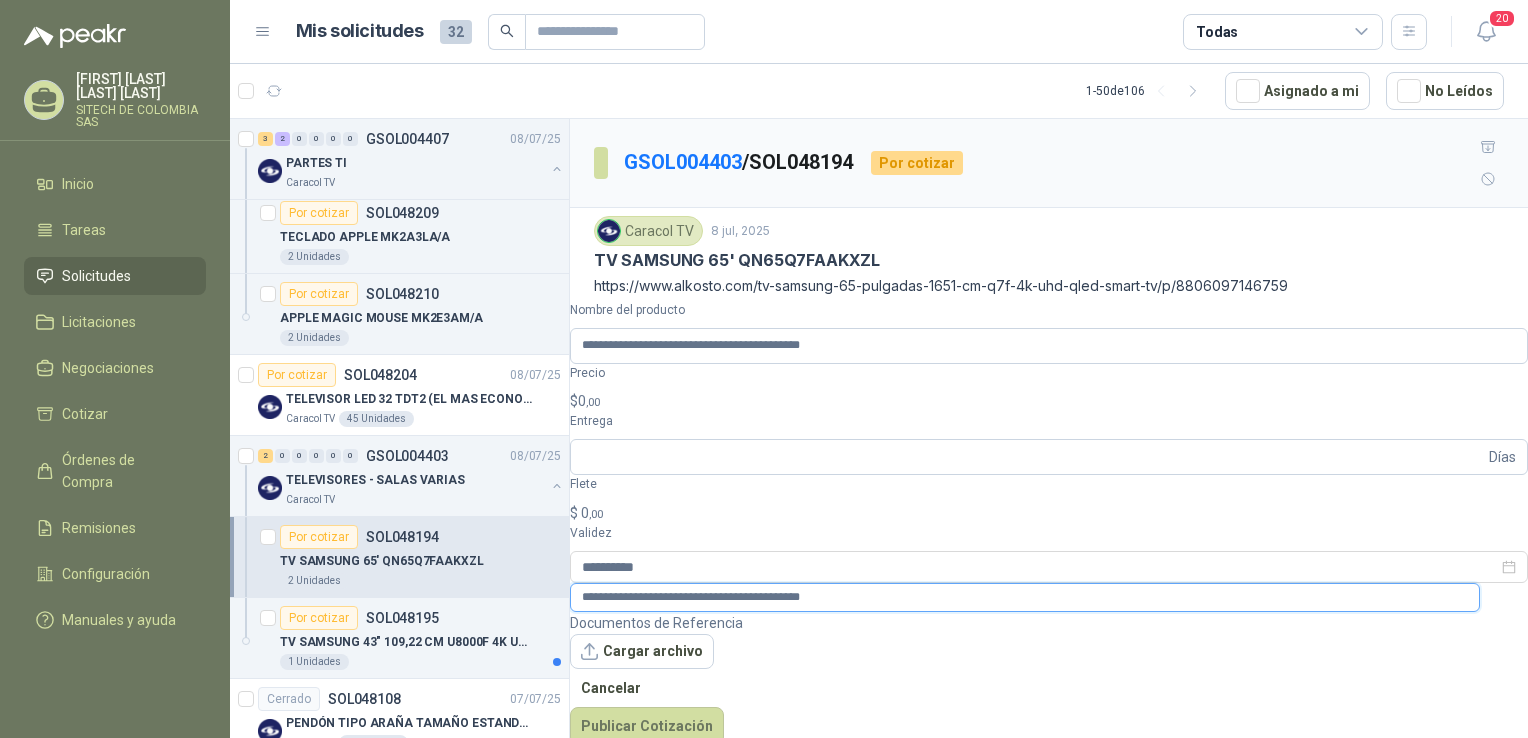 type on "**********" 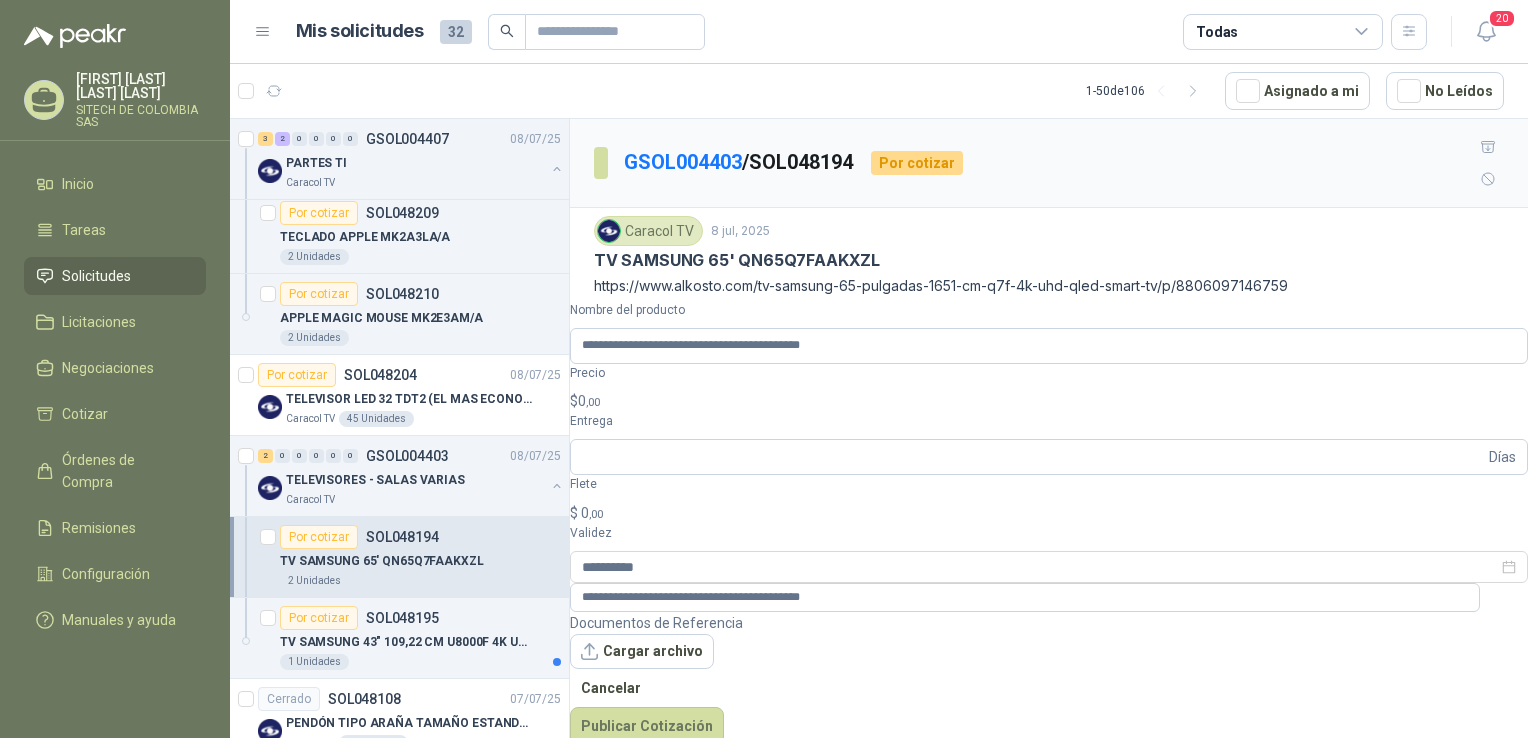 click on ",00" at bounding box center (593, 402) 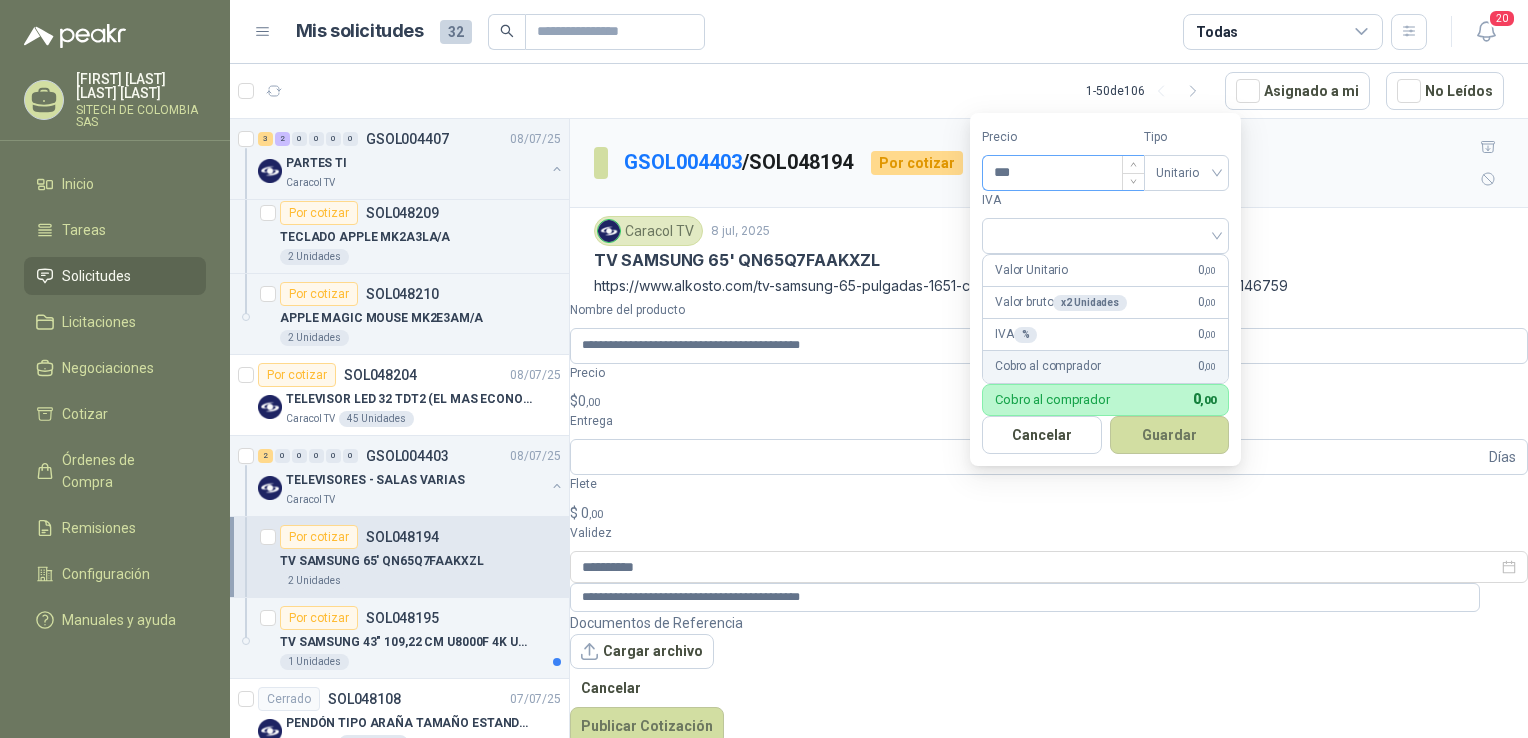 click on "***" at bounding box center (1063, 173) 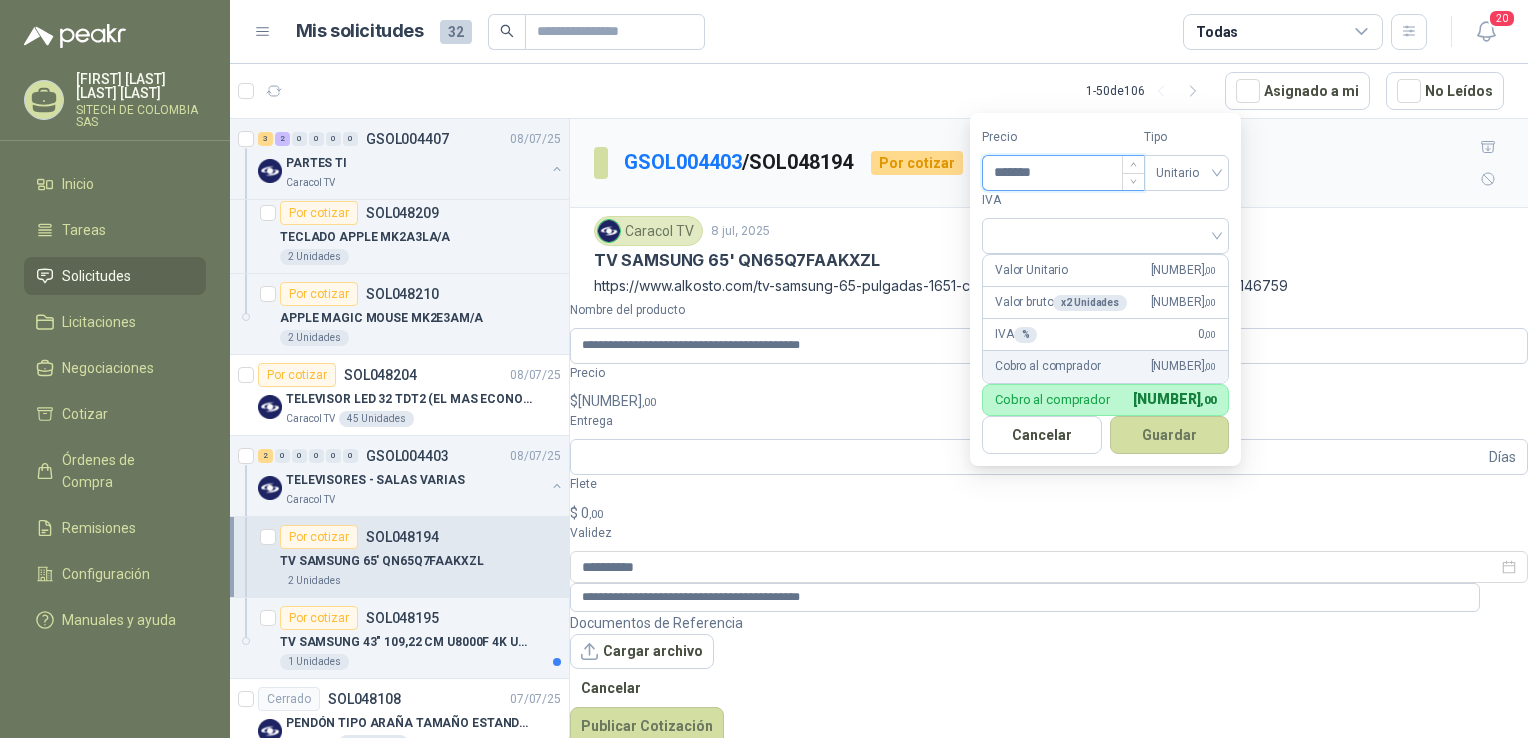 click on "*******" at bounding box center [1063, 173] 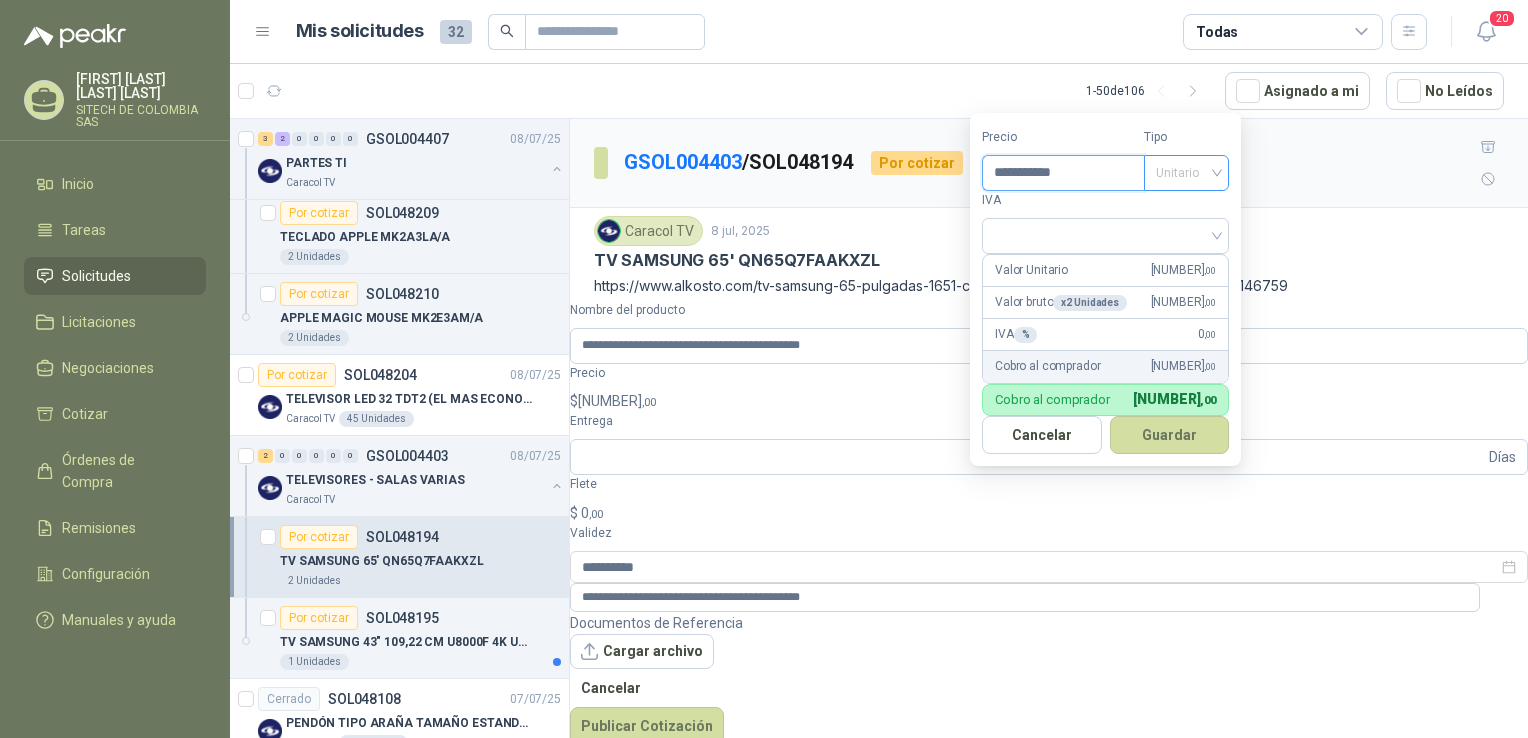 click on "Unitario" at bounding box center [1186, 173] 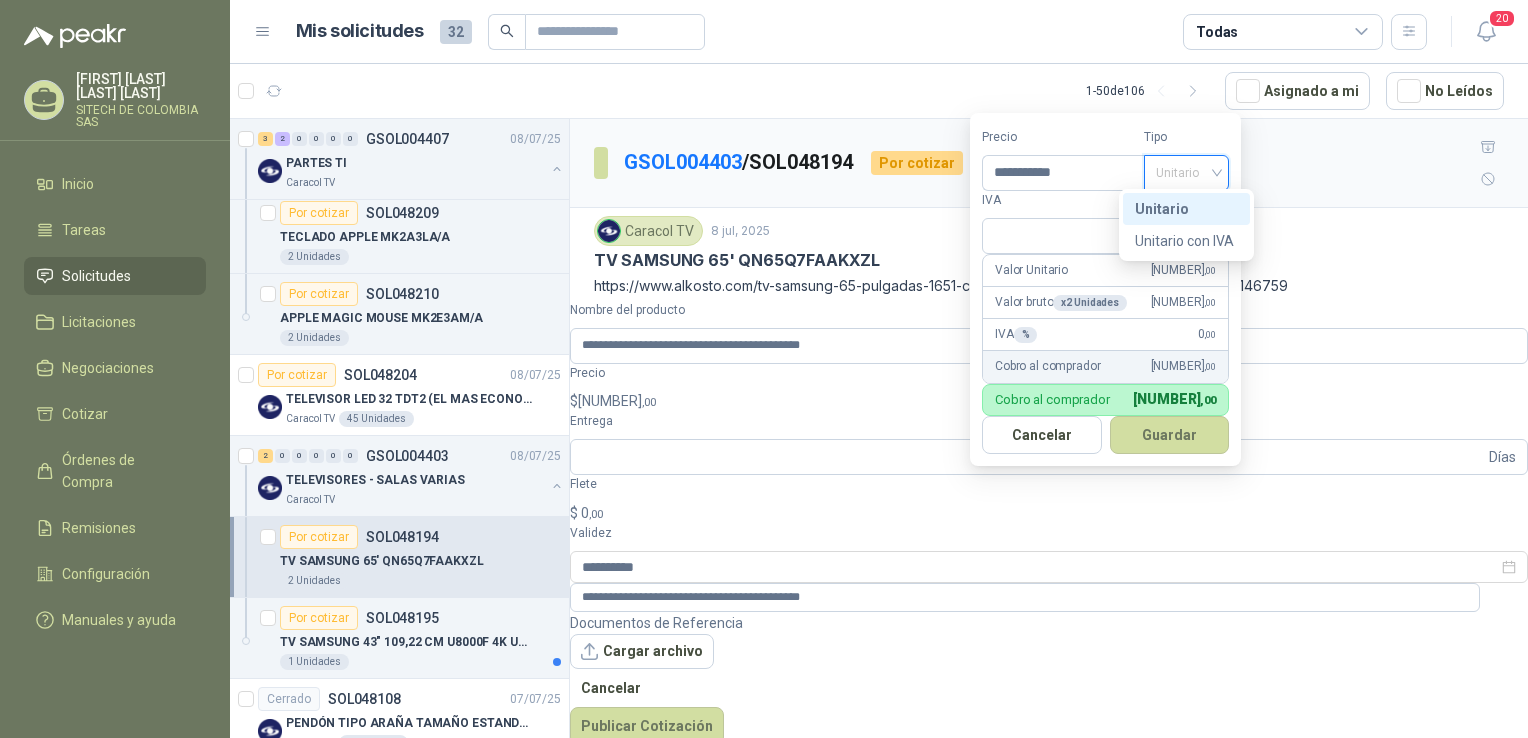 drag, startPoint x: 1180, startPoint y: 208, endPoint x: 1246, endPoint y: 191, distance: 68.154236 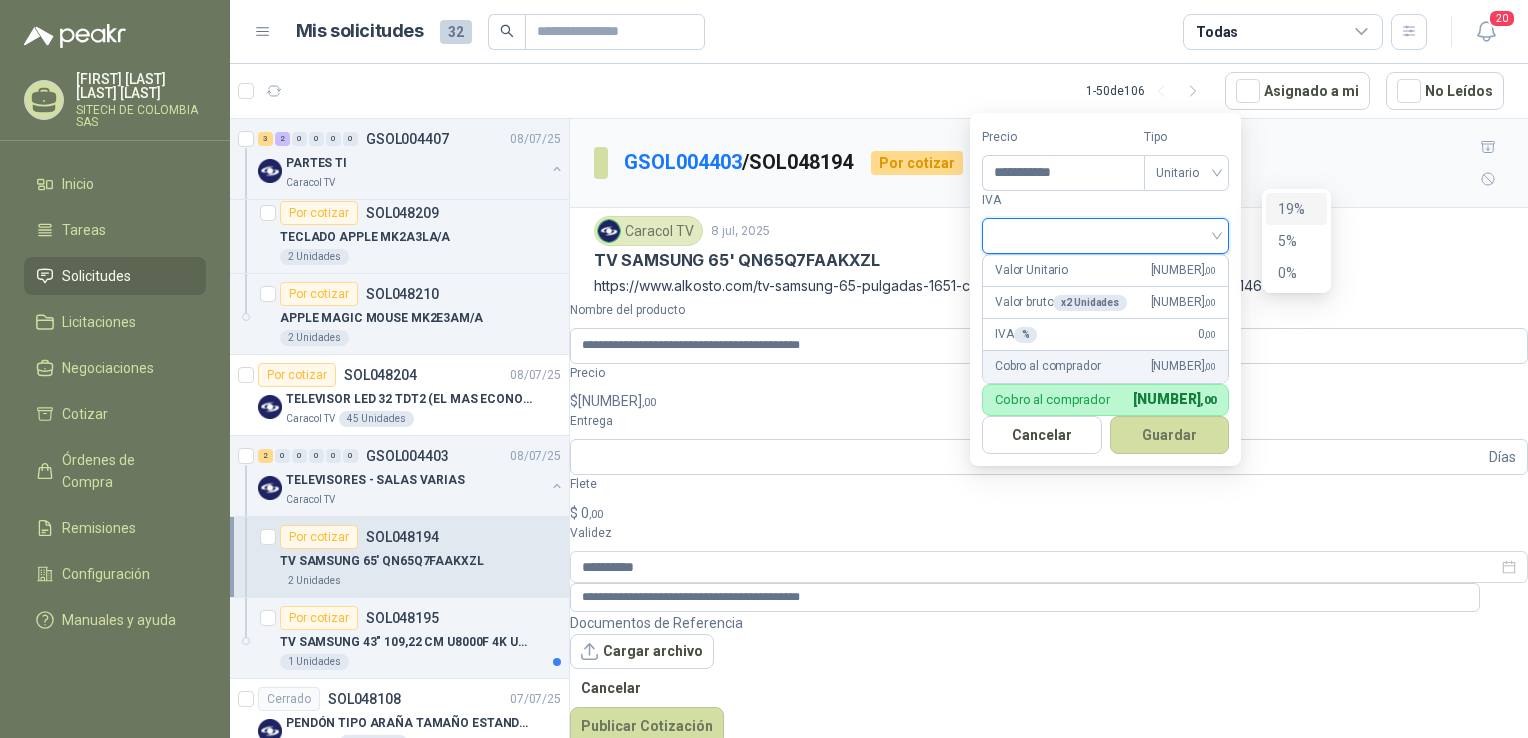 click at bounding box center (1105, 234) 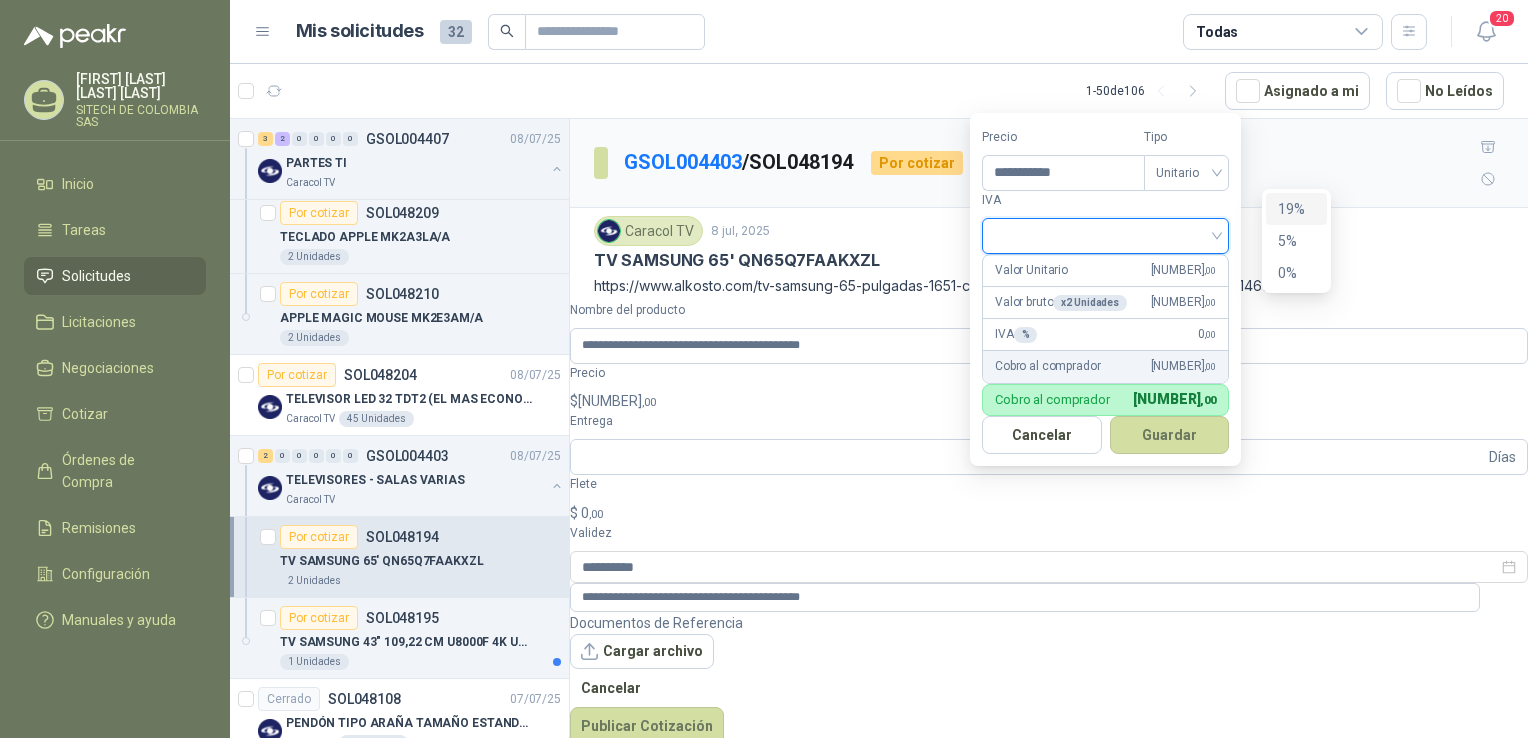 click on "19%" at bounding box center [0, 0] 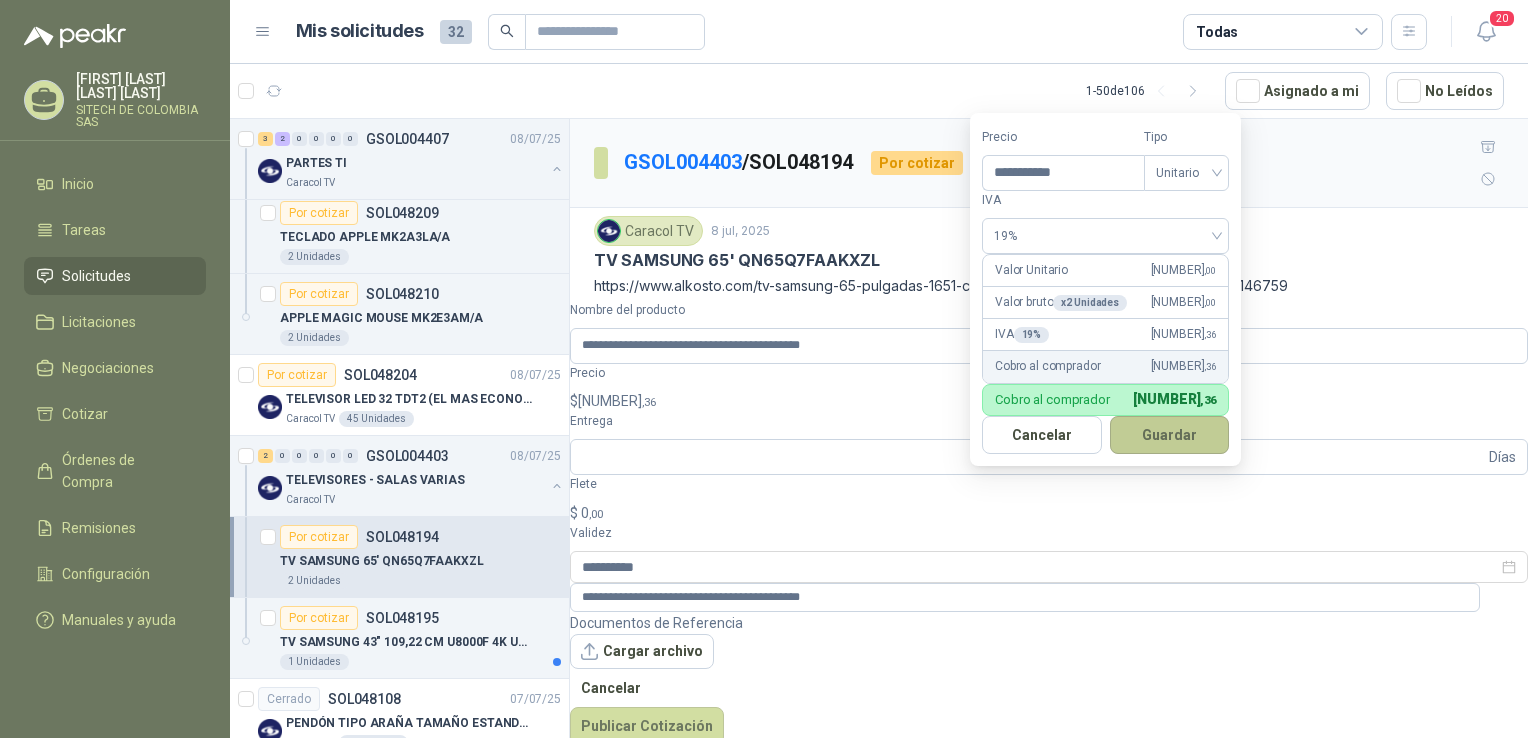 click on "Guardar" at bounding box center (1170, 435) 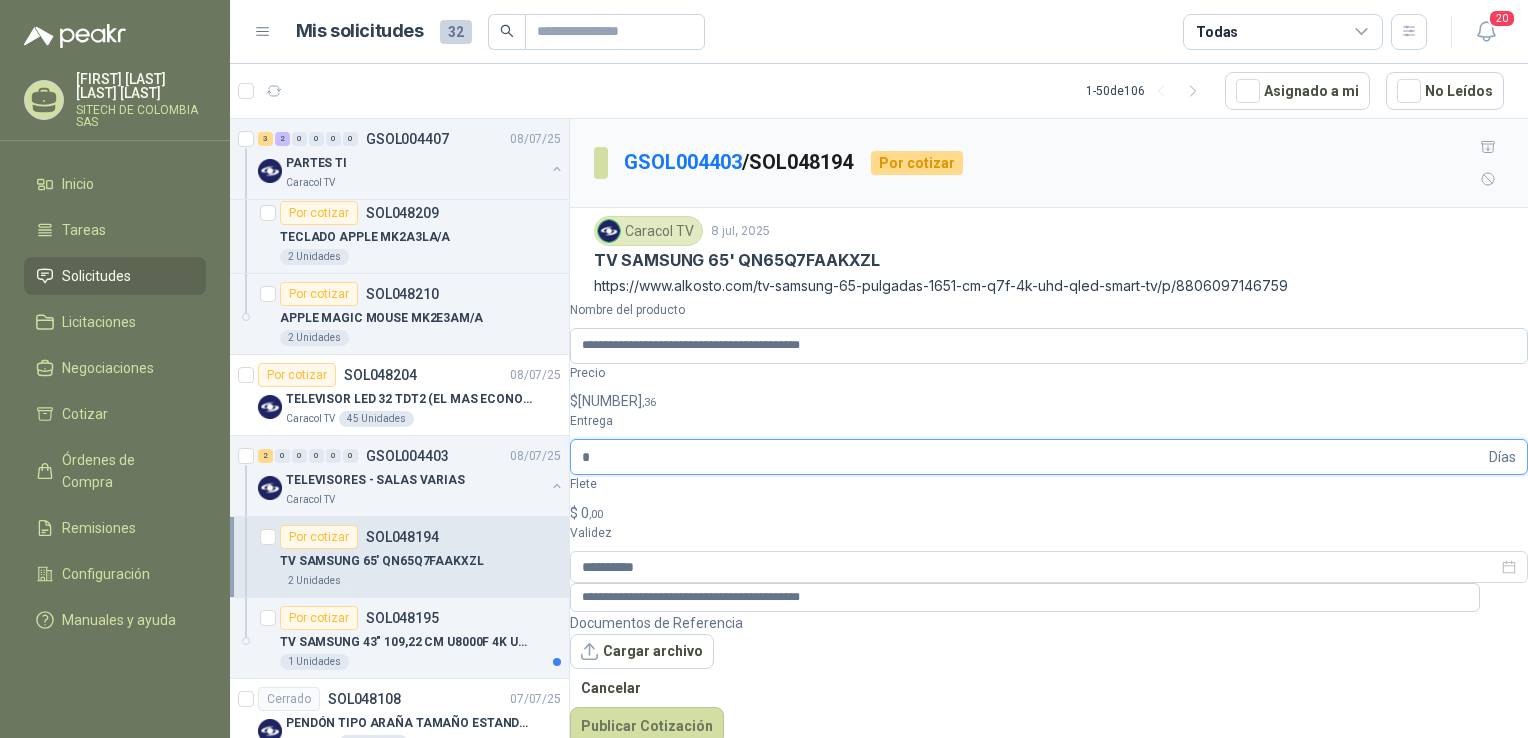 type on "*" 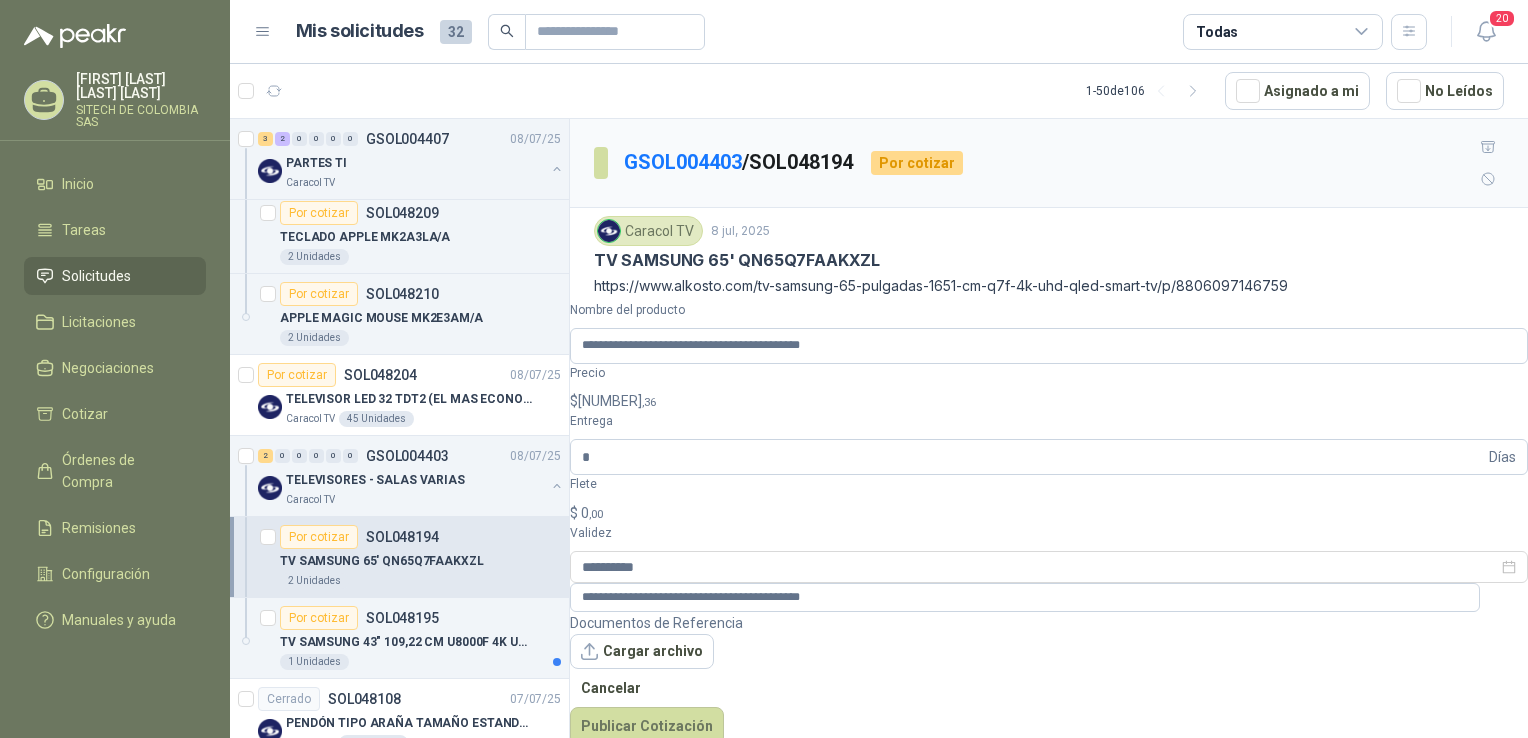click on "$    0 ,00" at bounding box center (1049, 513) 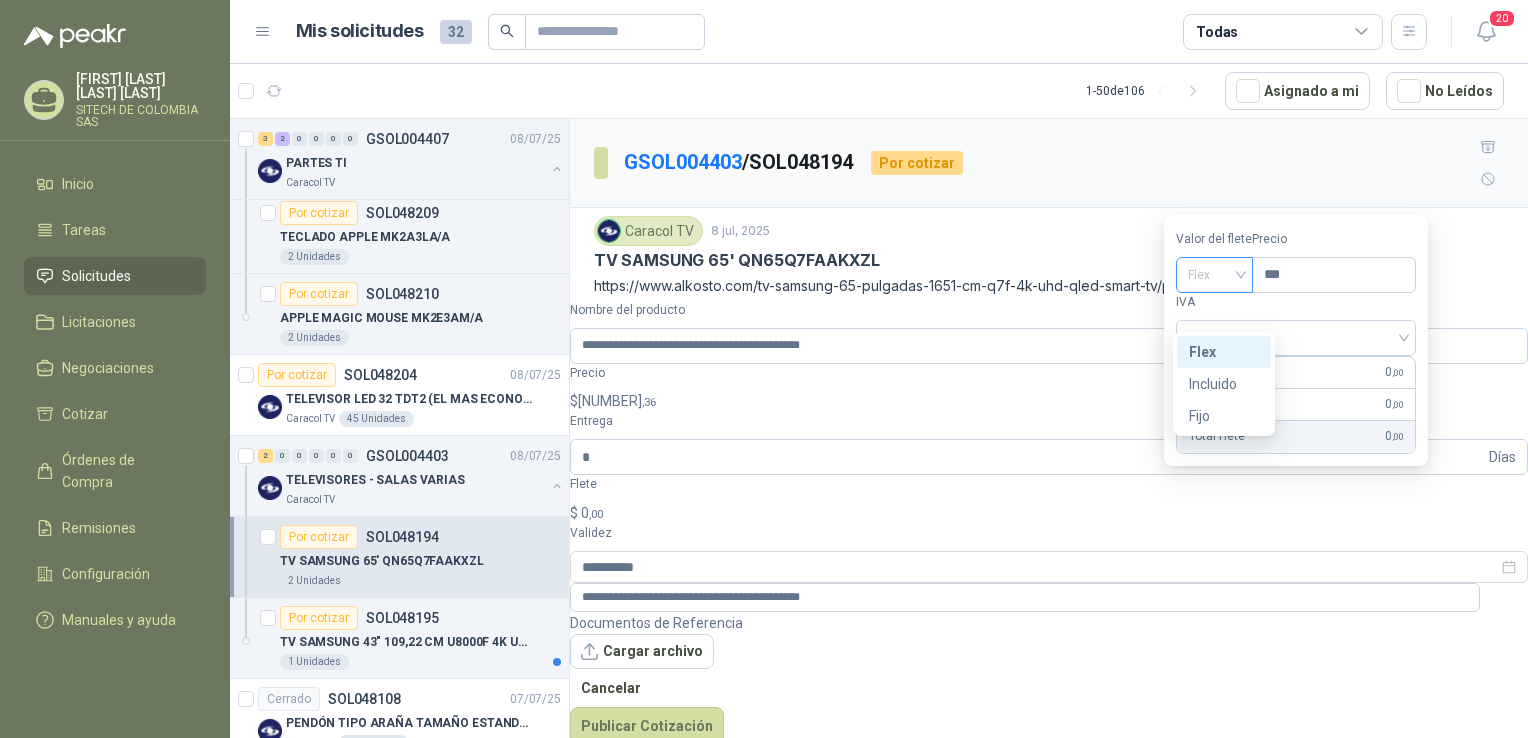 click on "Flex" at bounding box center (1214, 275) 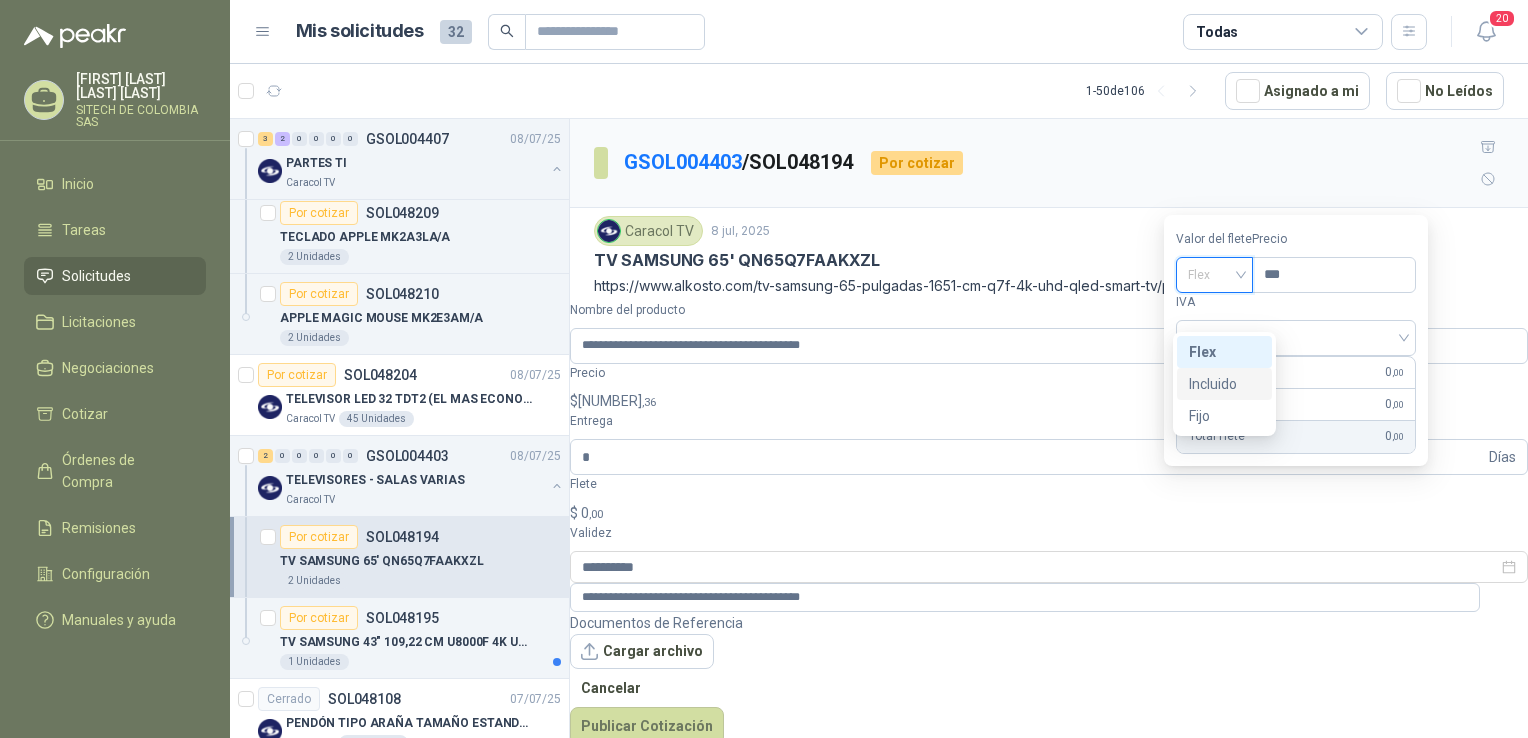 click on "Incluido" at bounding box center [0, 0] 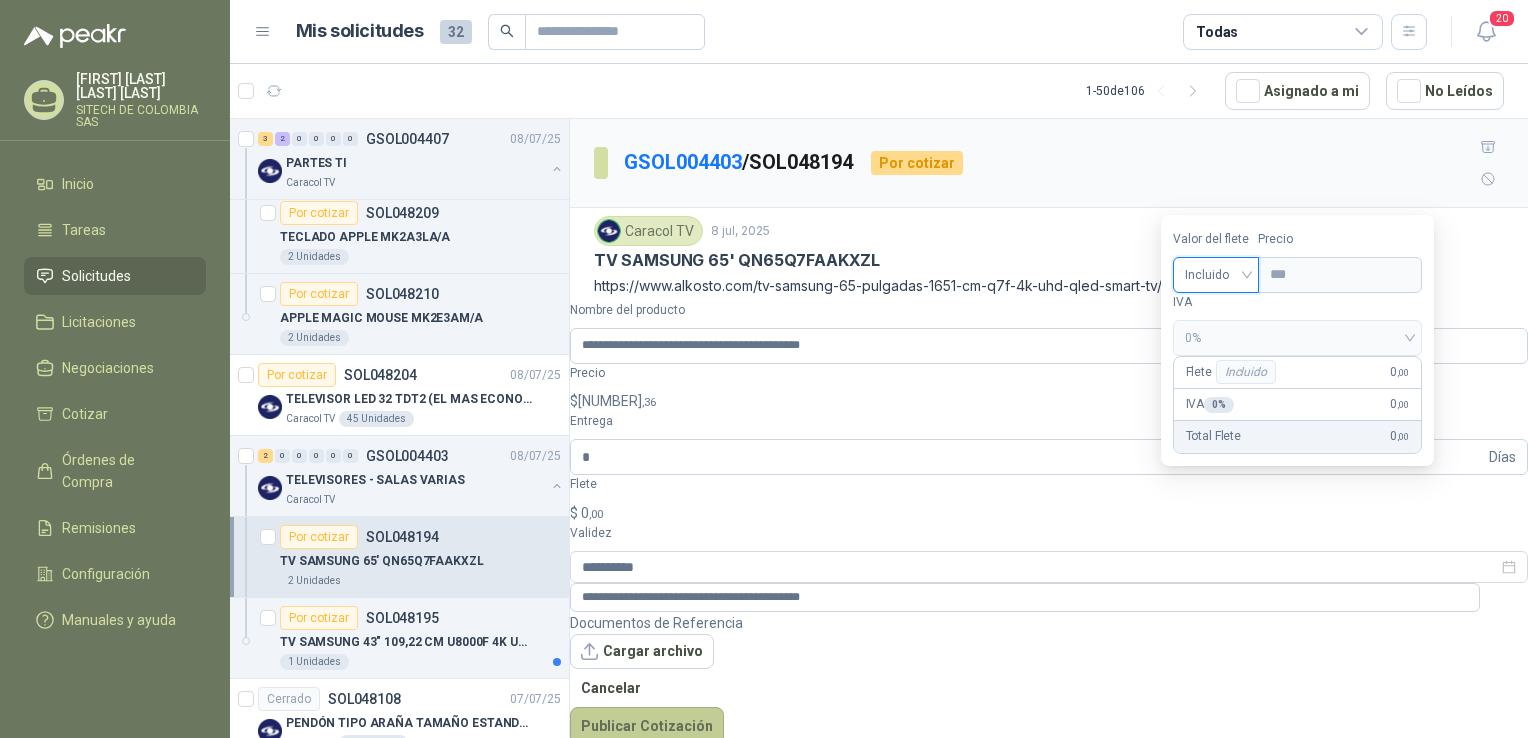 drag, startPoint x: 1455, startPoint y: 674, endPoint x: 1446, endPoint y: 643, distance: 32.280025 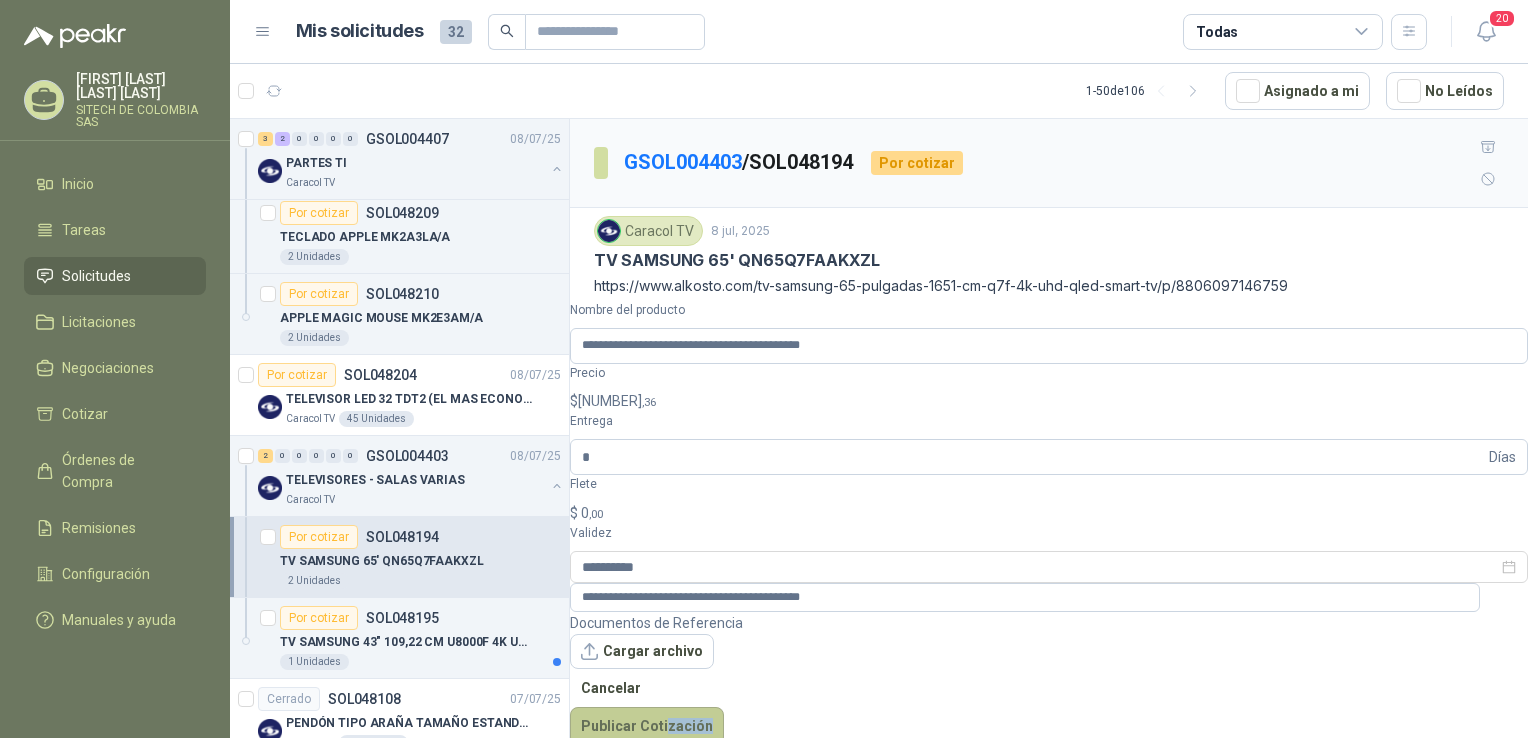 drag, startPoint x: 1446, startPoint y: 643, endPoint x: 1440, endPoint y: 634, distance: 10.816654 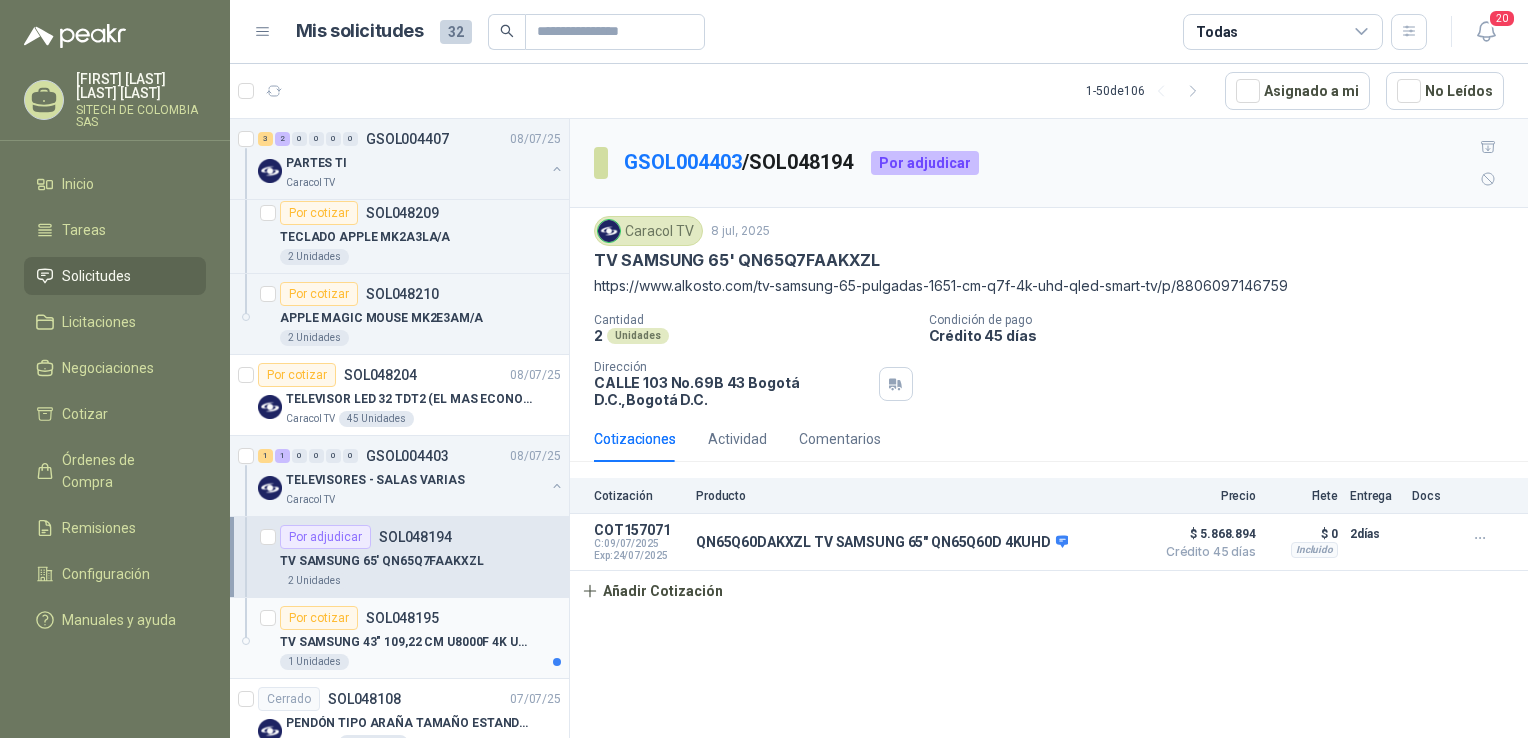 click on "TV SAMSUNG 43" 109,22 CM U8000F 4K UHD1" at bounding box center (404, 642) 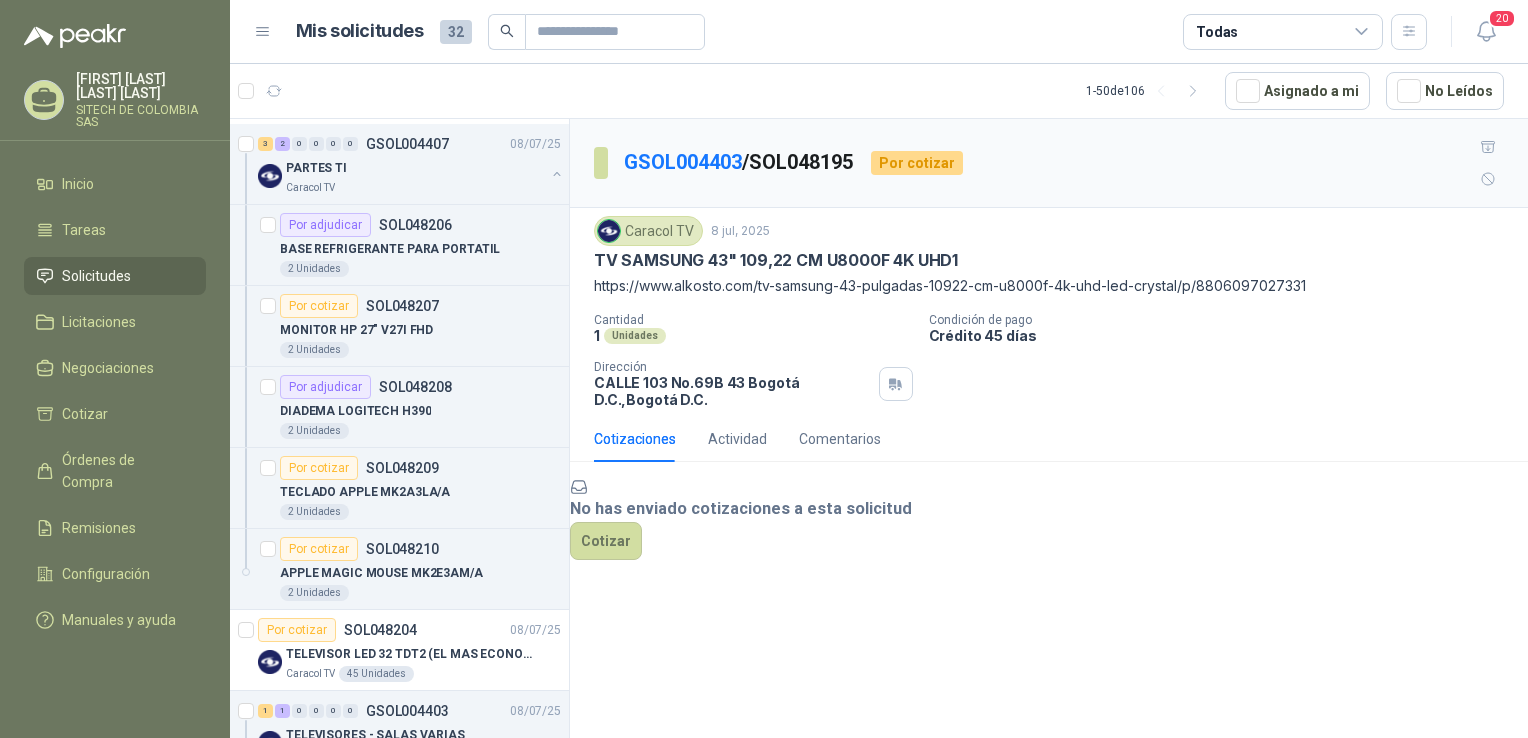 scroll, scrollTop: 196, scrollLeft: 0, axis: vertical 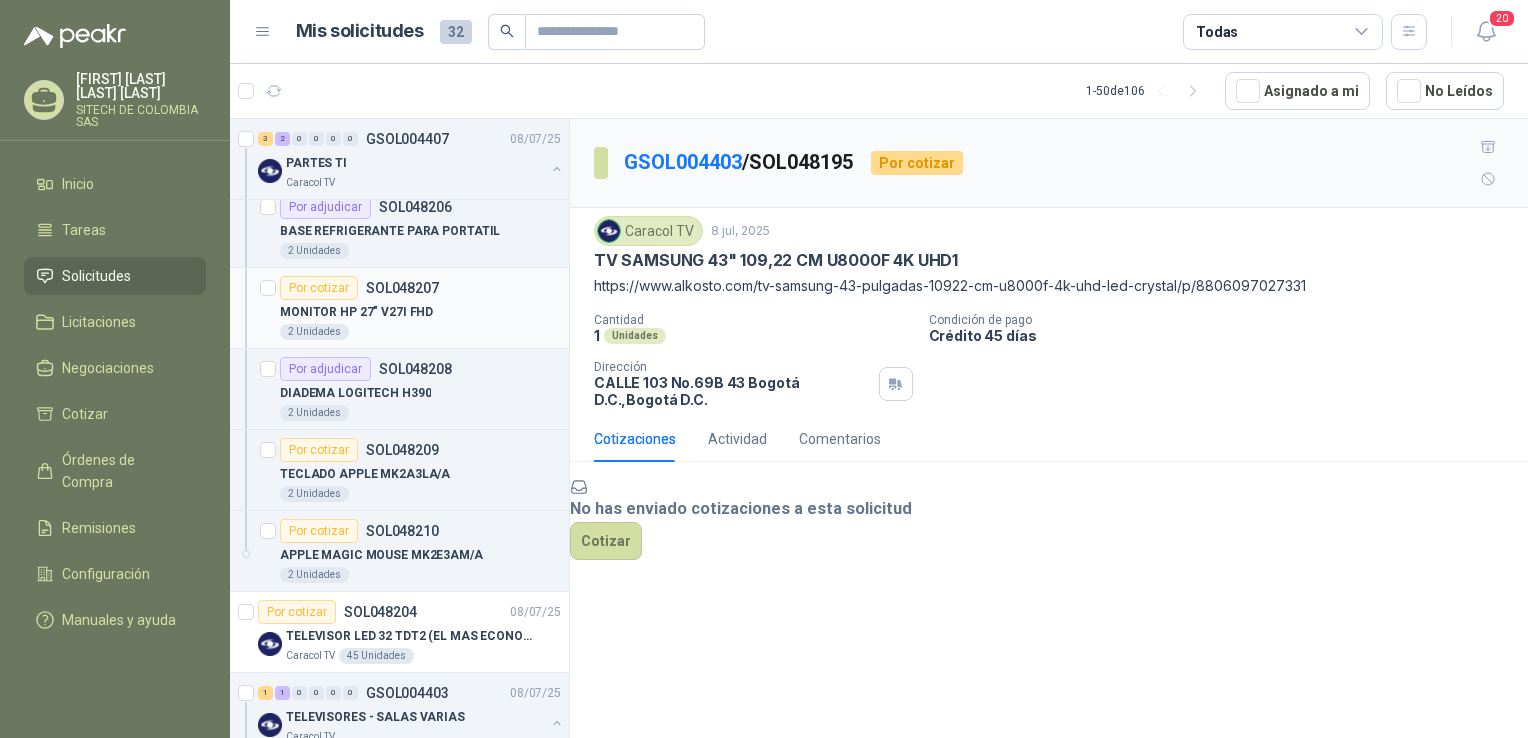 click on "MONITOR HP 27" V27I FHD" at bounding box center (420, 312) 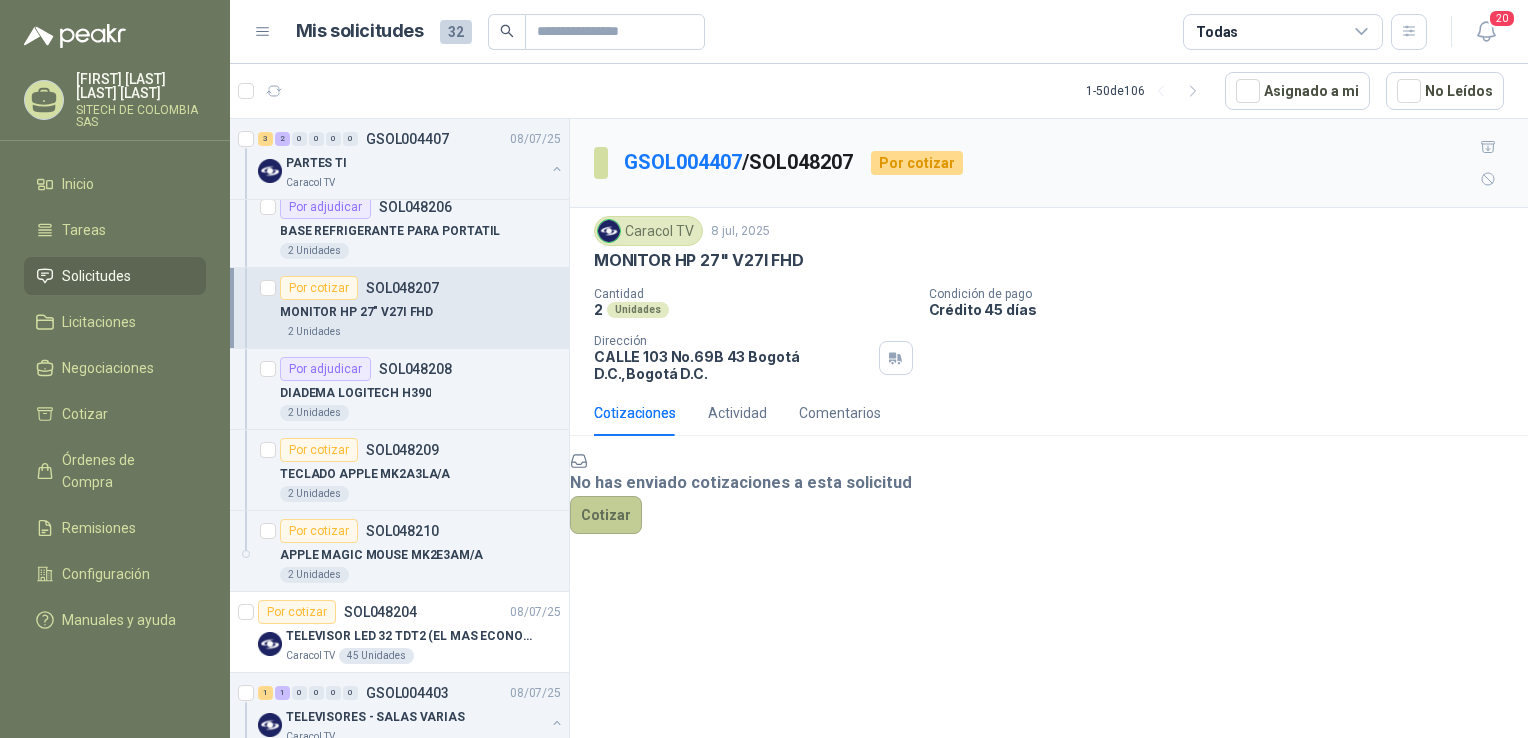 click on "Cotizar" at bounding box center (606, 515) 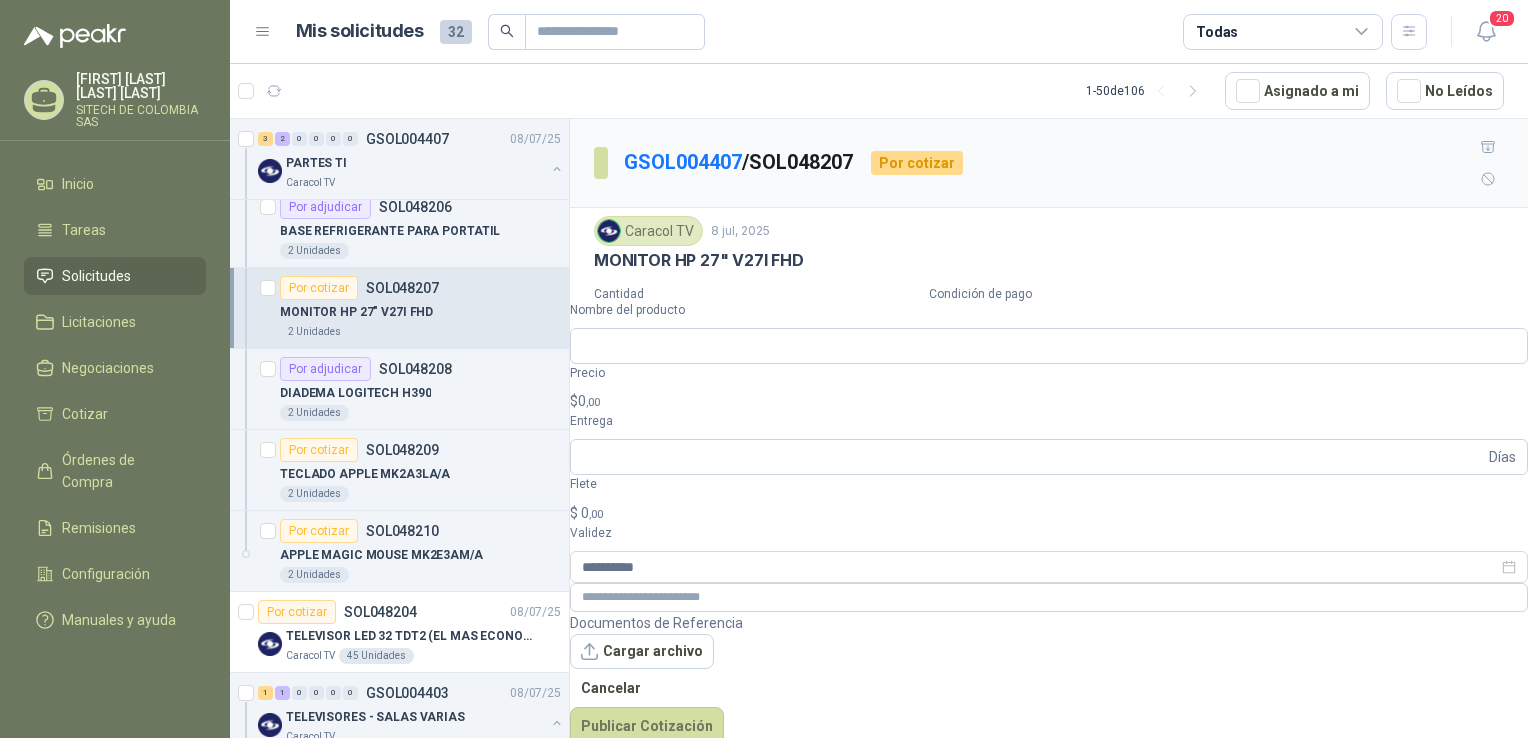 click on "Caracol TV [DATE]" at bounding box center (1049, 231) 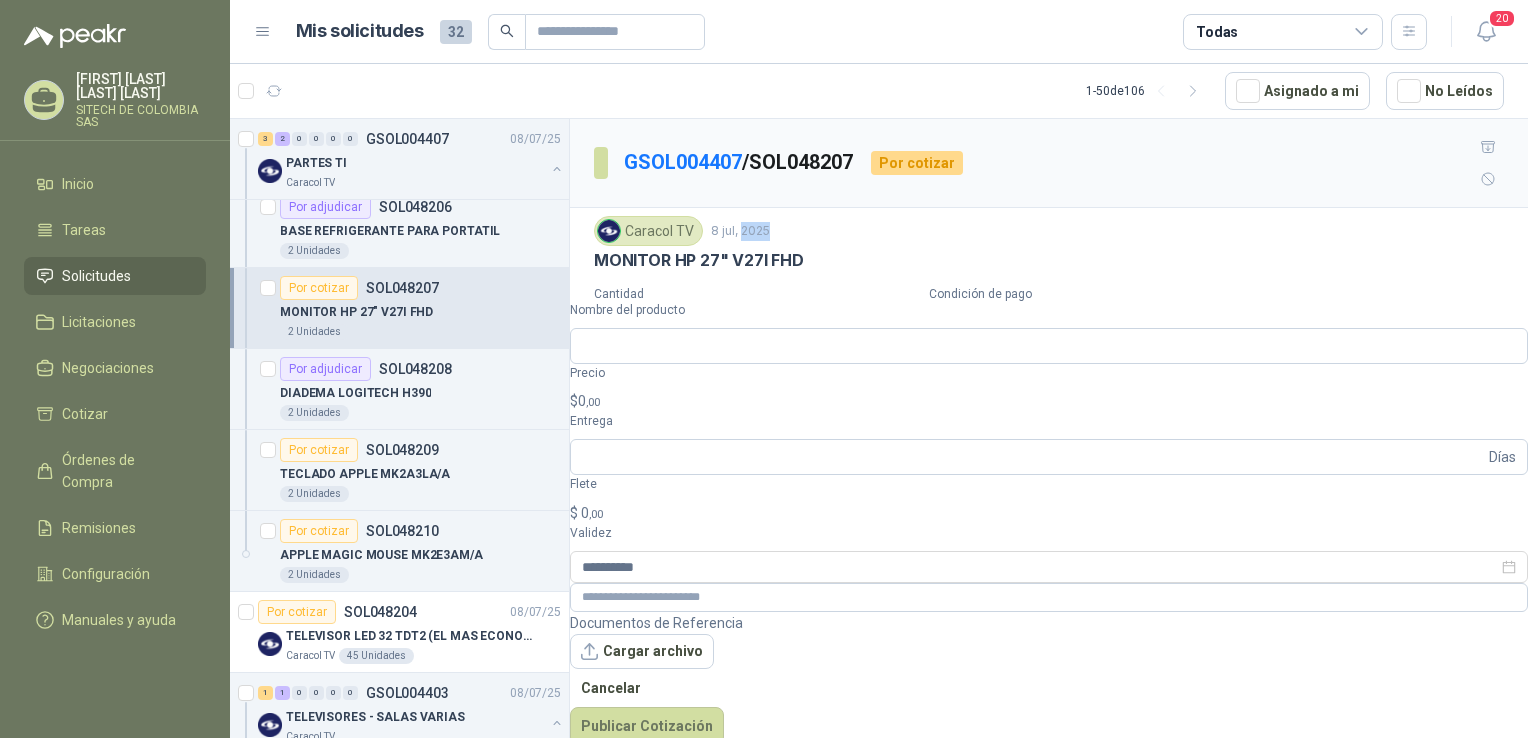 click on "Caracol TV [DATE]" at bounding box center [1049, 231] 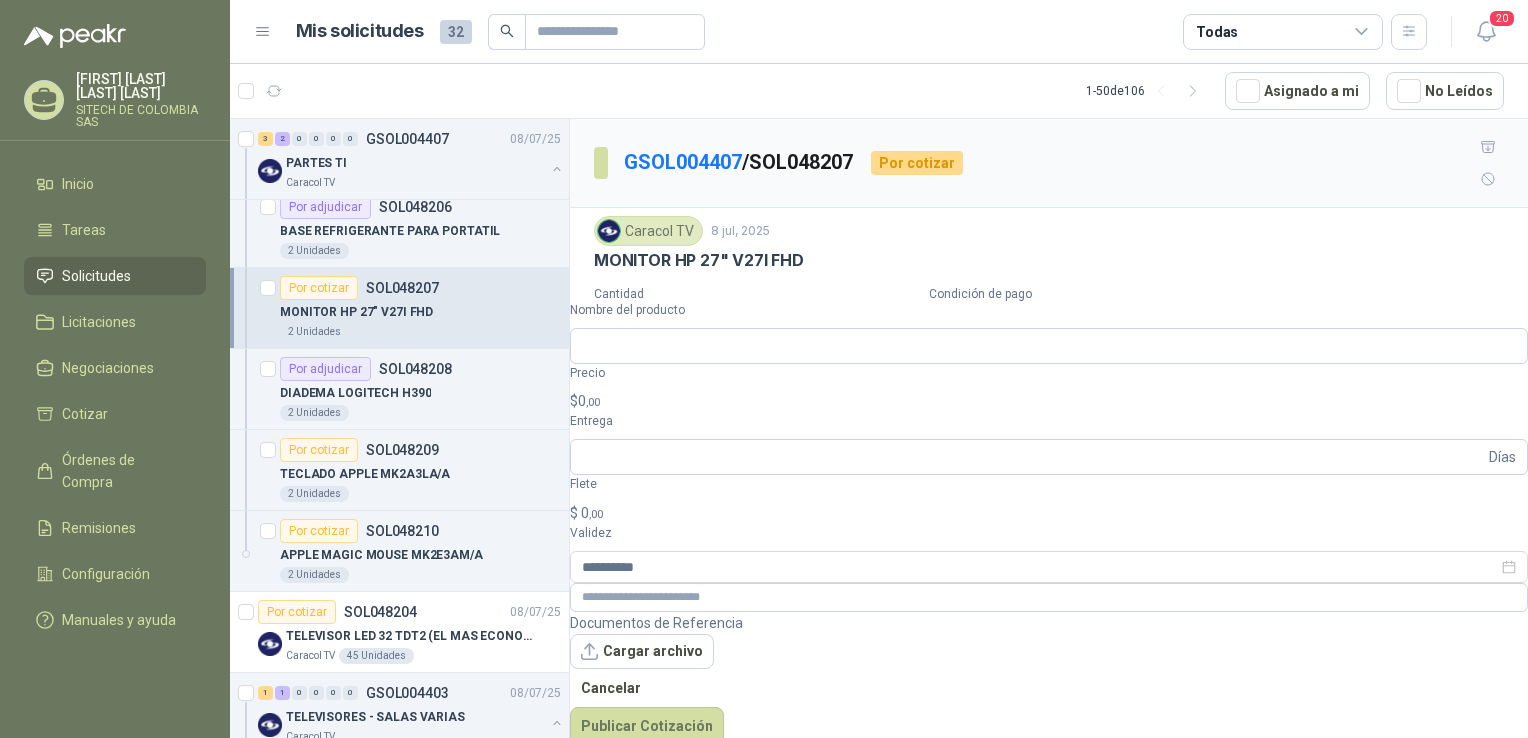 drag, startPoint x: 764, startPoint y: 209, endPoint x: 755, endPoint y: 231, distance: 23.769728 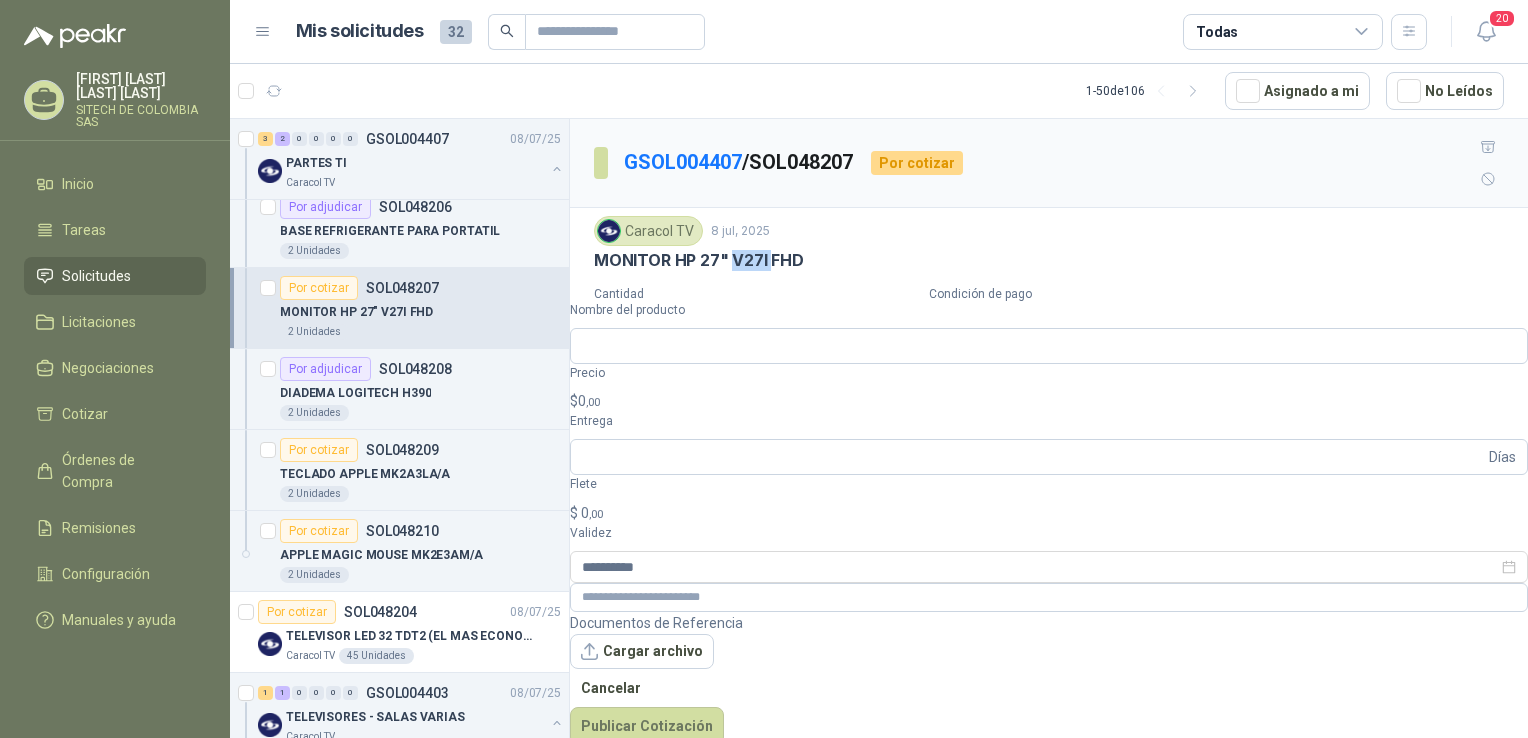 click on "MONITOR HP 27" V27I FHD" at bounding box center (699, 260) 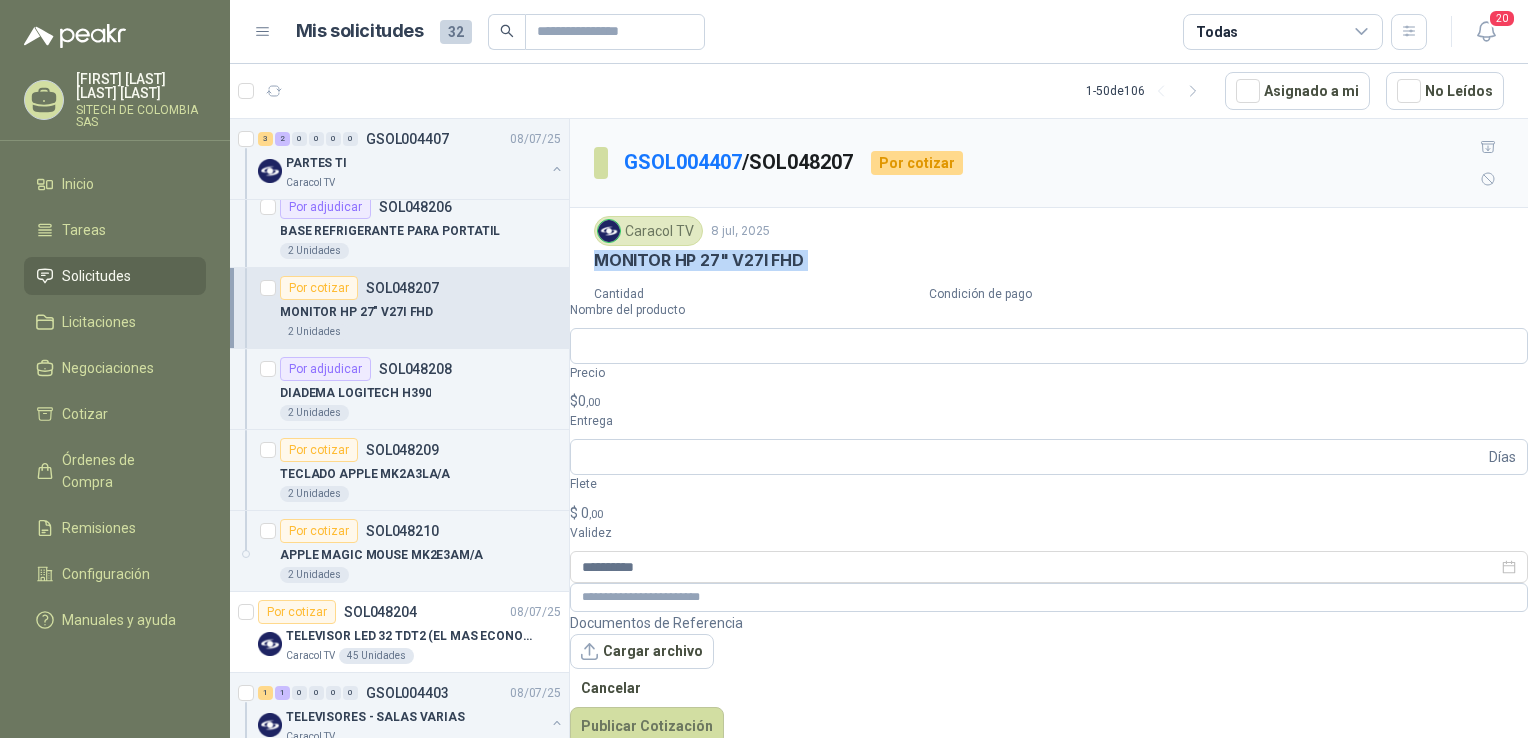 click on "MONITOR HP 27" V27I FHD" at bounding box center [699, 260] 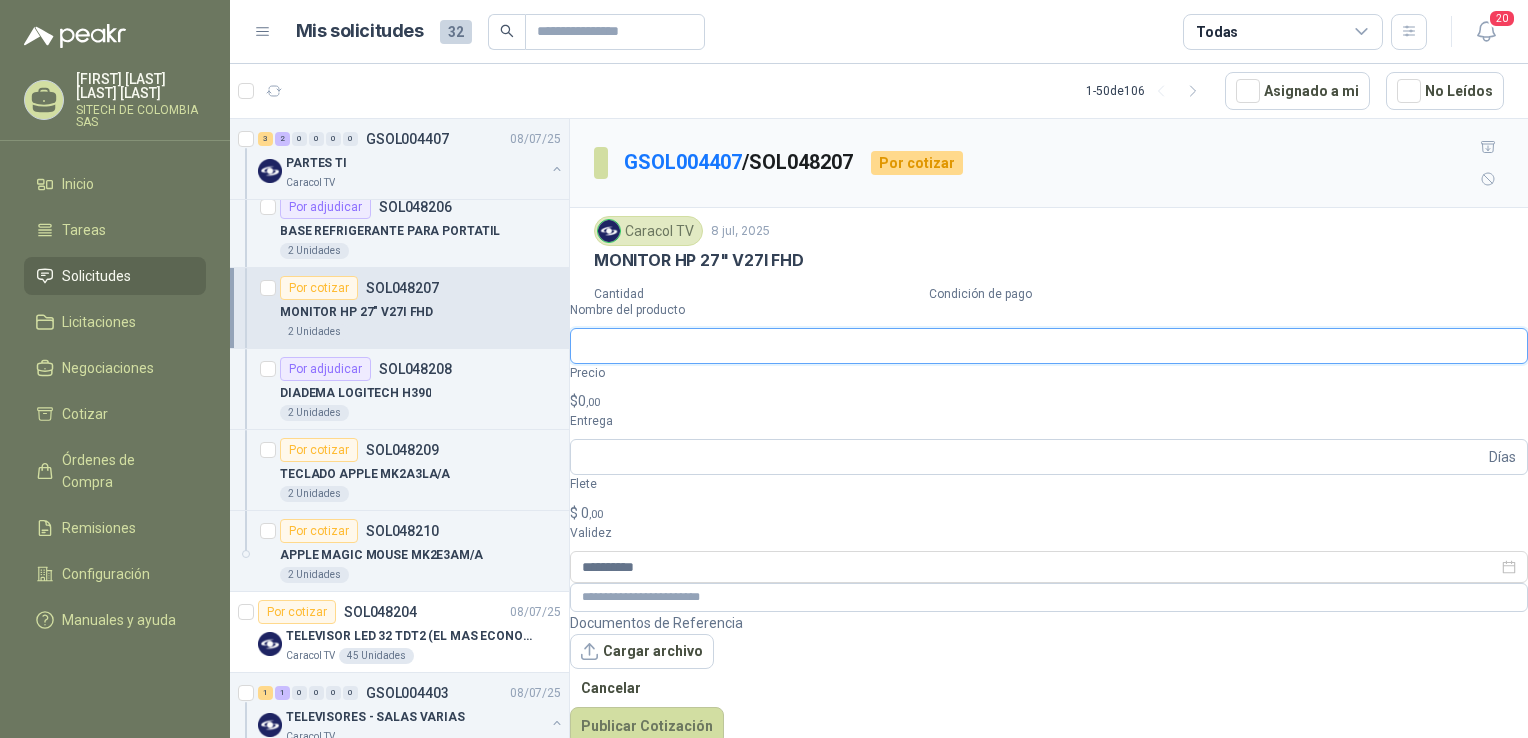 click on "Nombre del producto" at bounding box center (1049, 346) 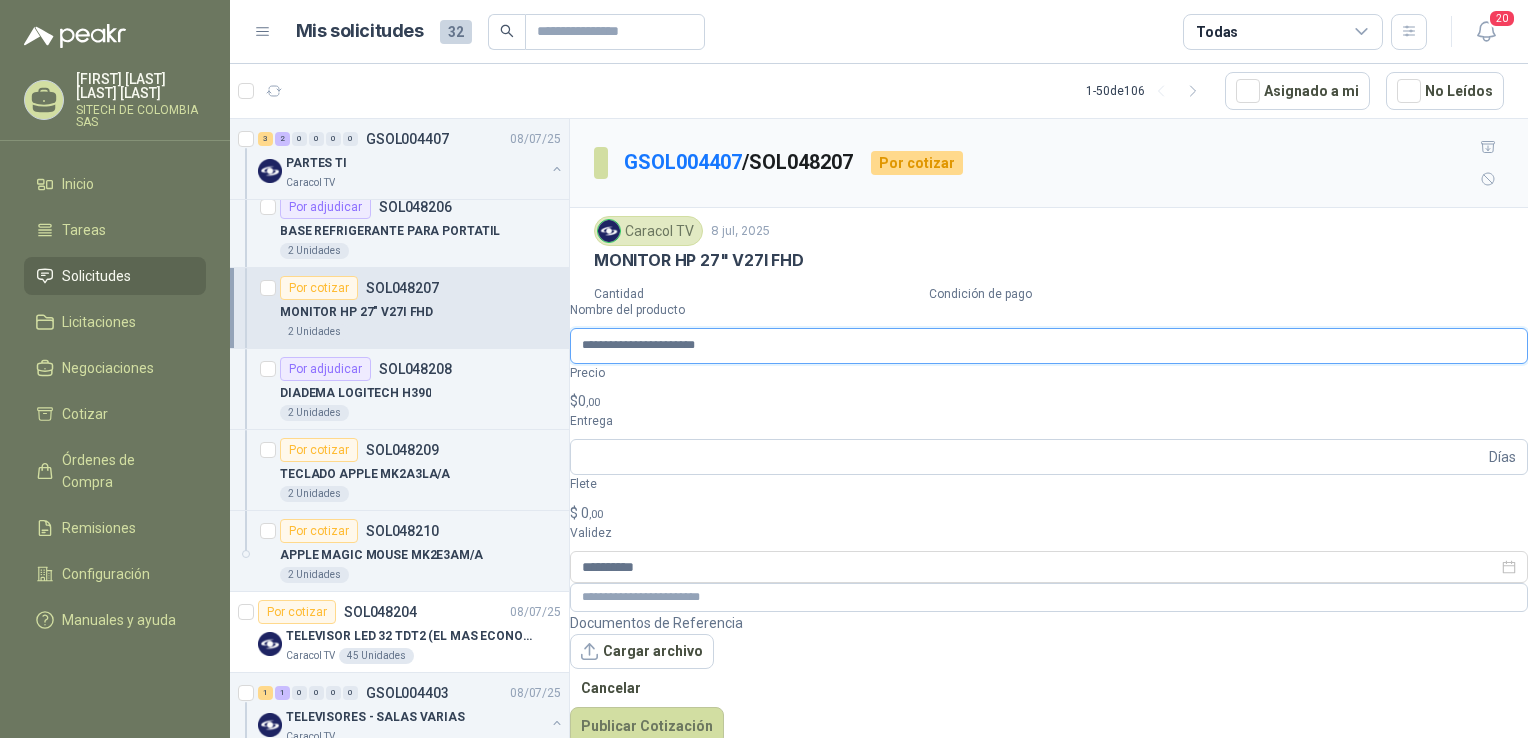 type on "**********" 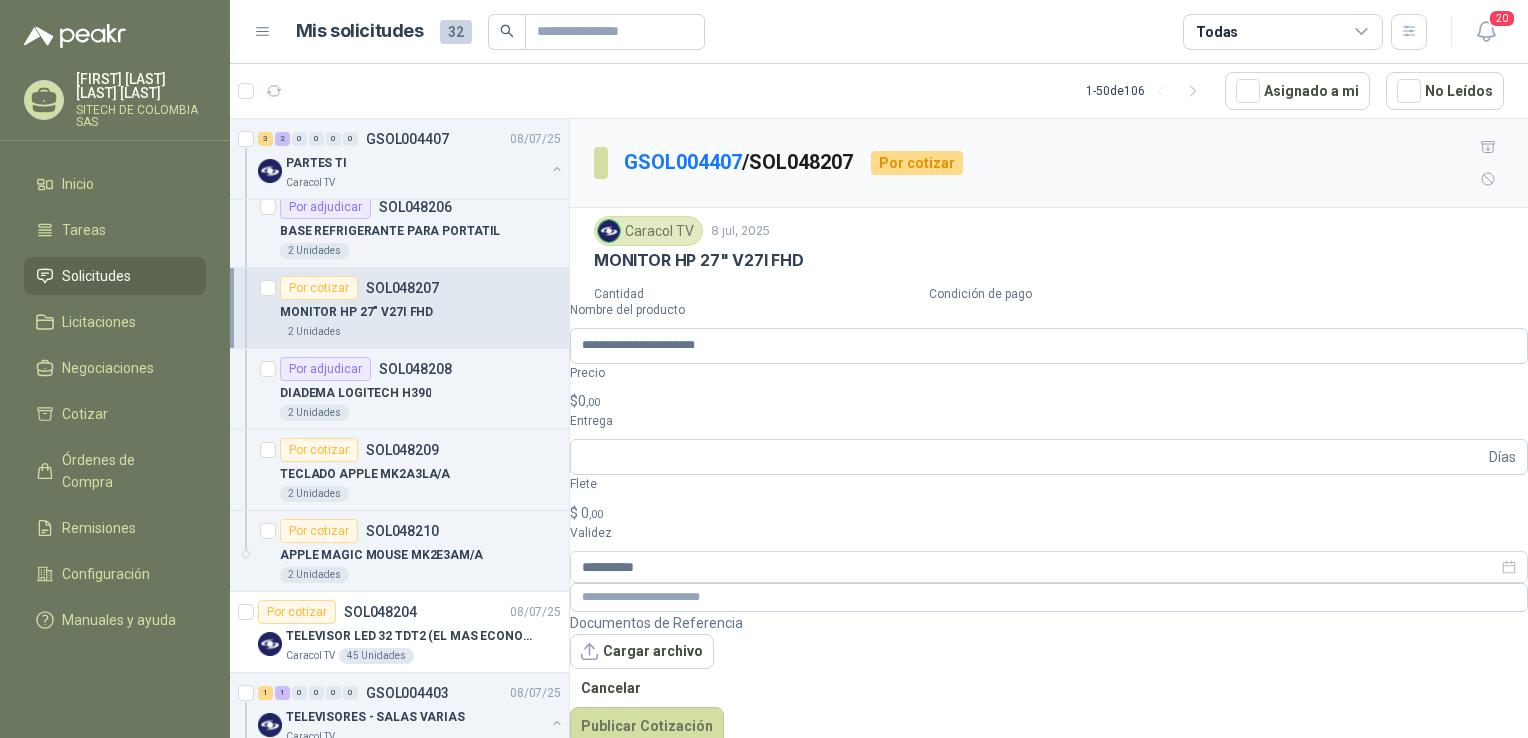 click on "0 ,00" at bounding box center (589, 401) 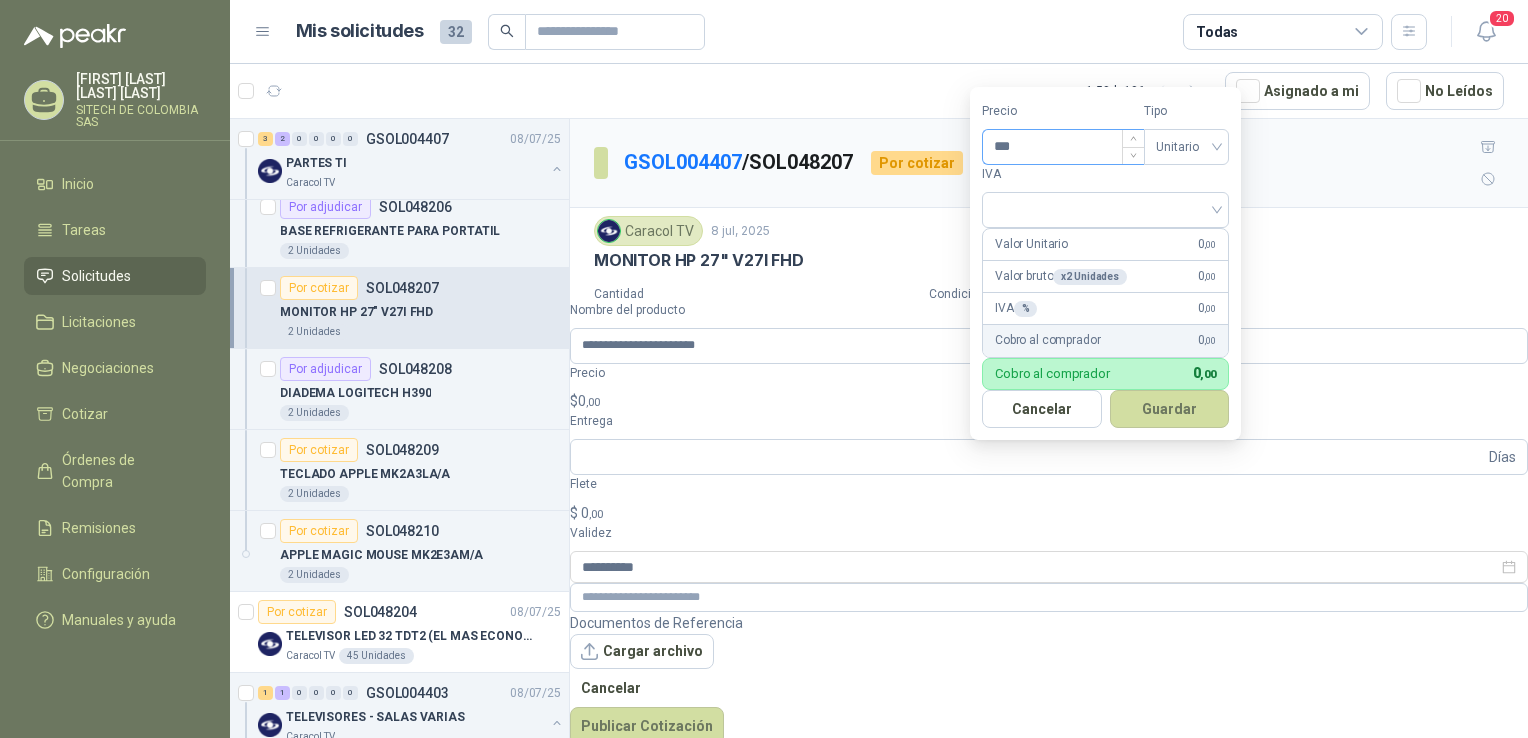click on "***" at bounding box center [1063, 147] 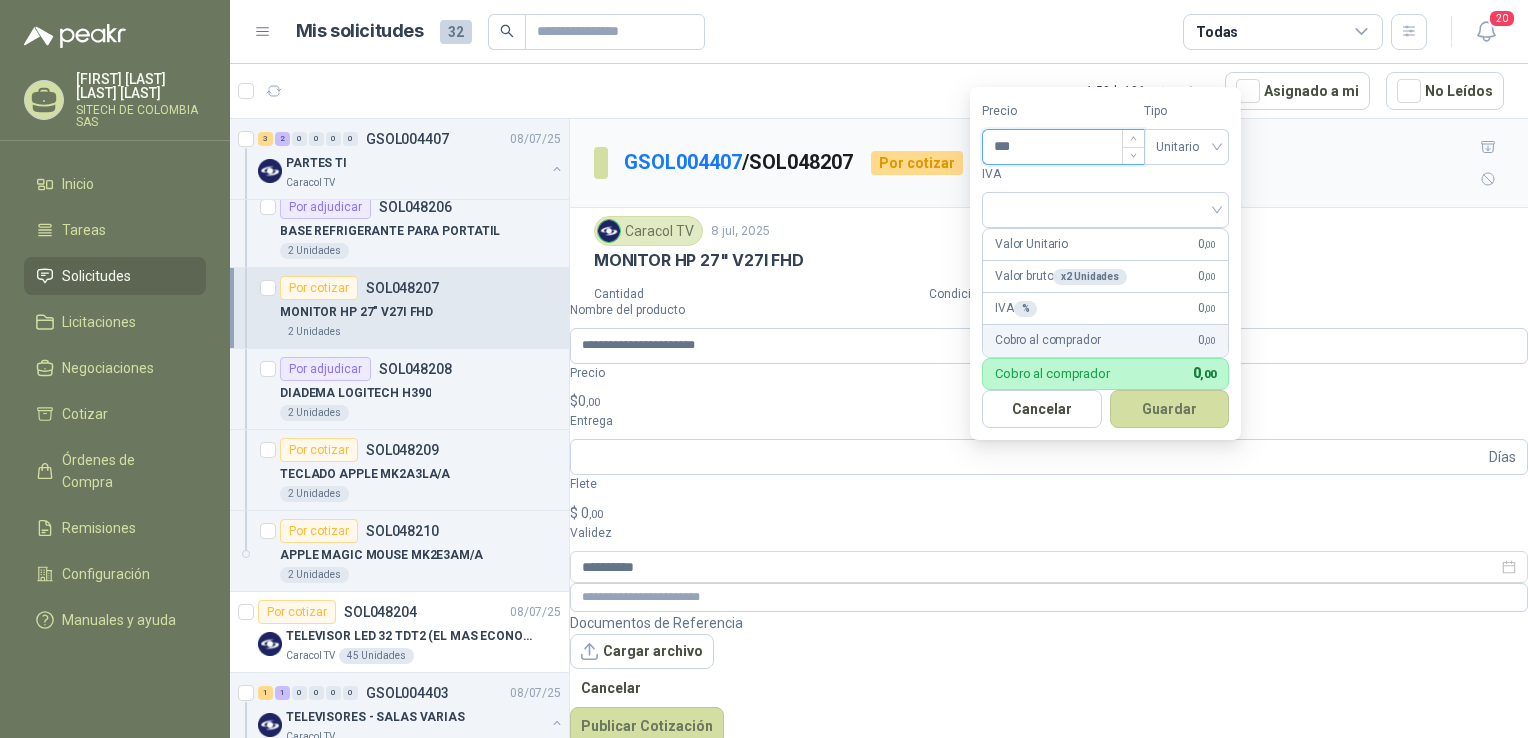 click on "***" at bounding box center [1063, 147] 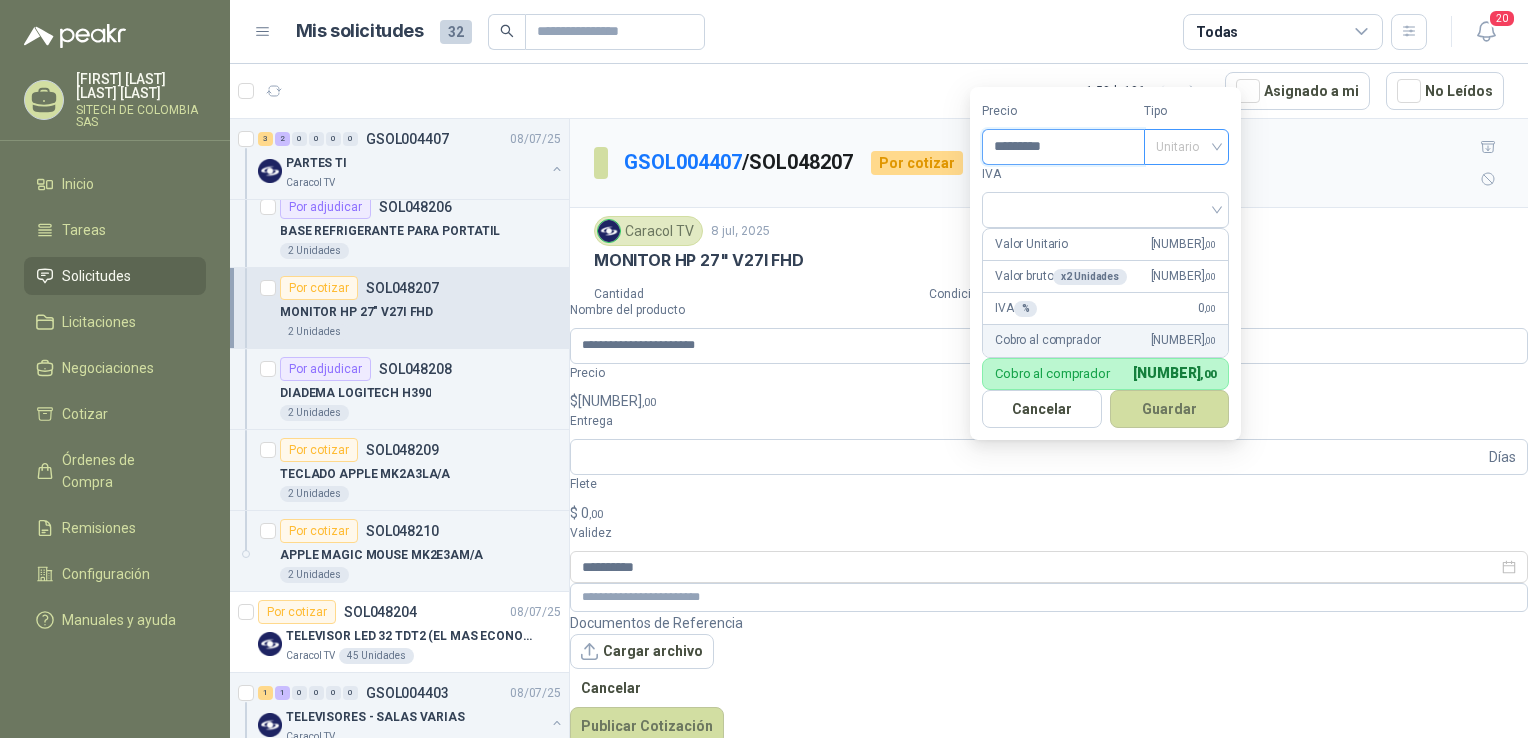 click on "Unitario" at bounding box center (1186, 147) 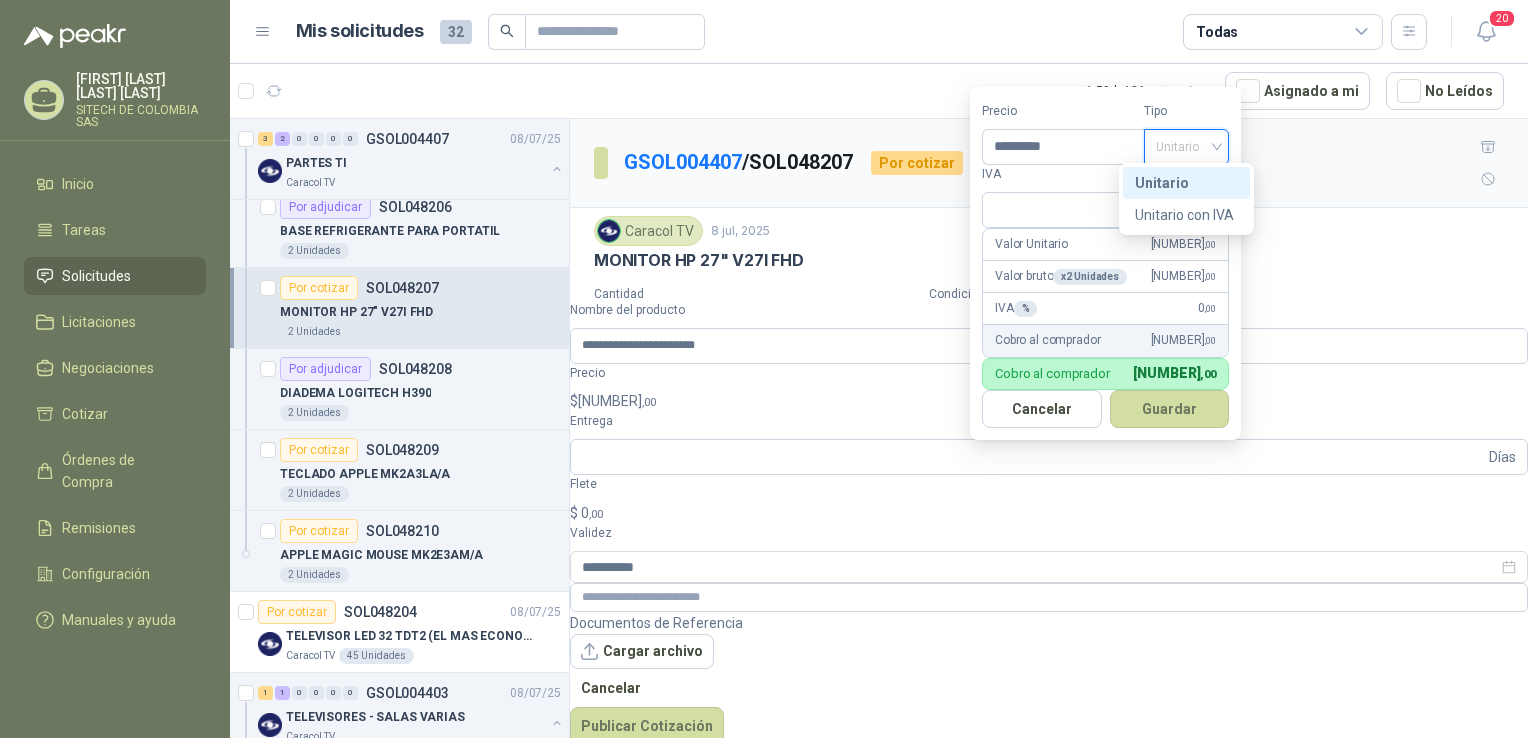 click on "Unitario" at bounding box center [1186, 183] 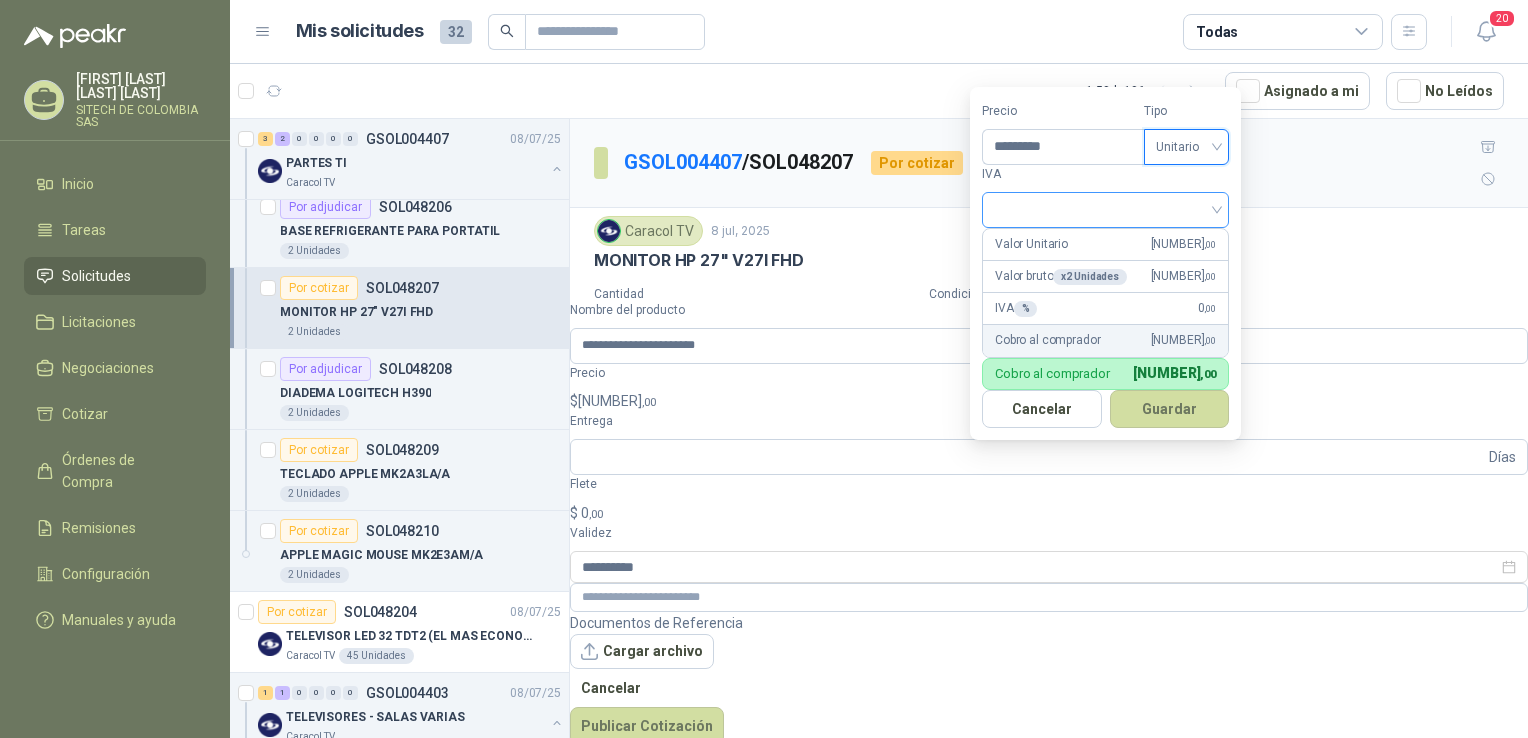 click at bounding box center [1105, 208] 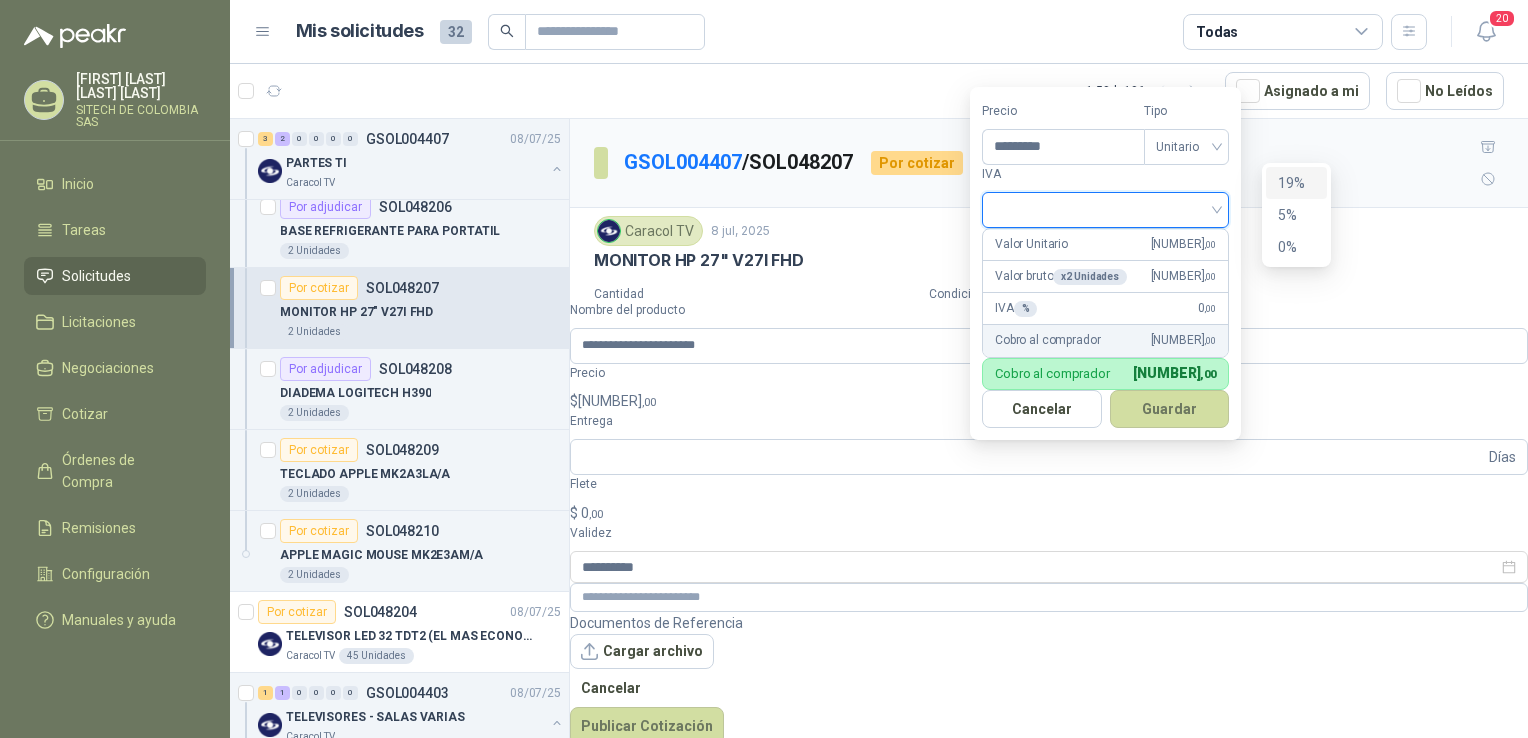 click on "19%" at bounding box center (0, 0) 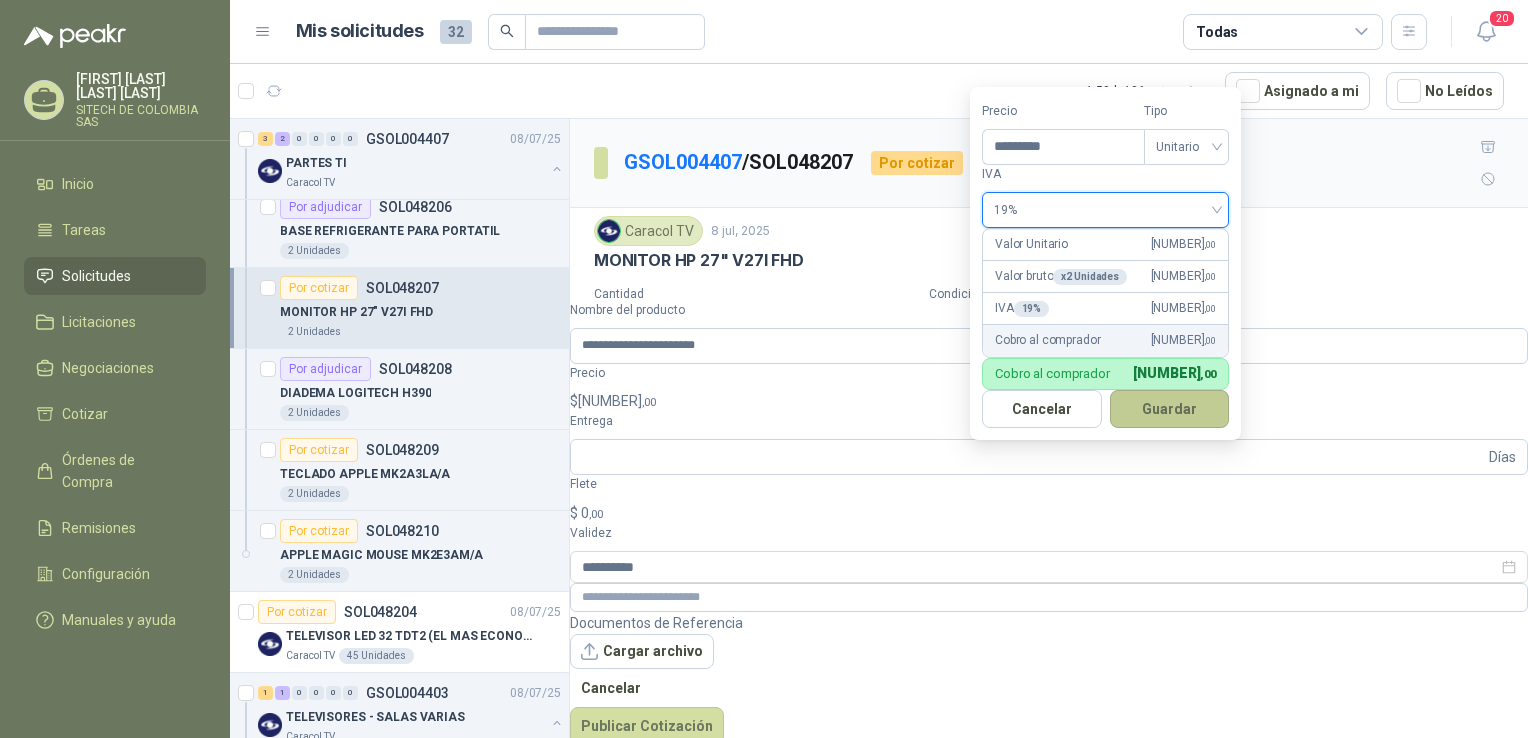 click on "Guardar" at bounding box center [1170, 409] 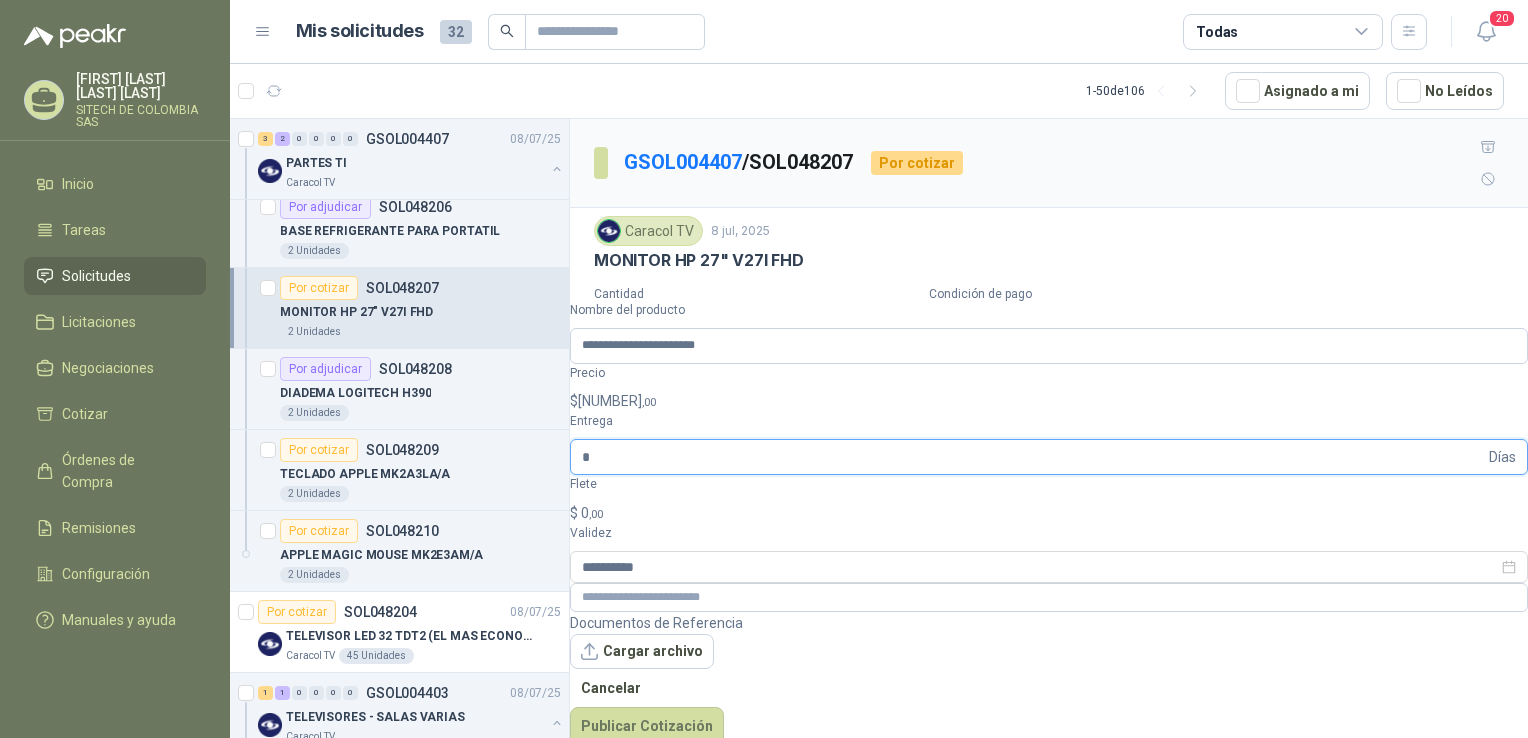 type on "*" 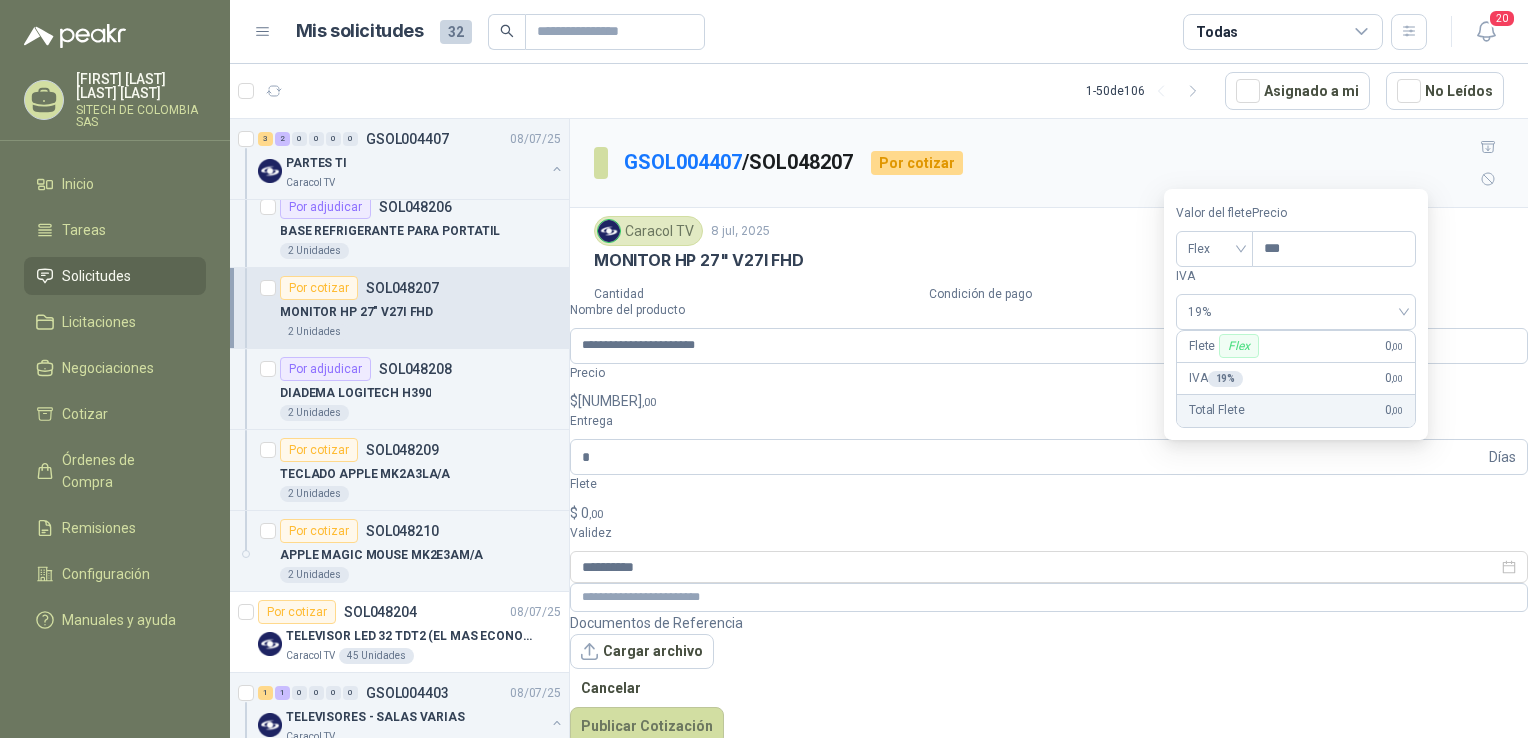 click on "$    0 ,00" at bounding box center [1049, 513] 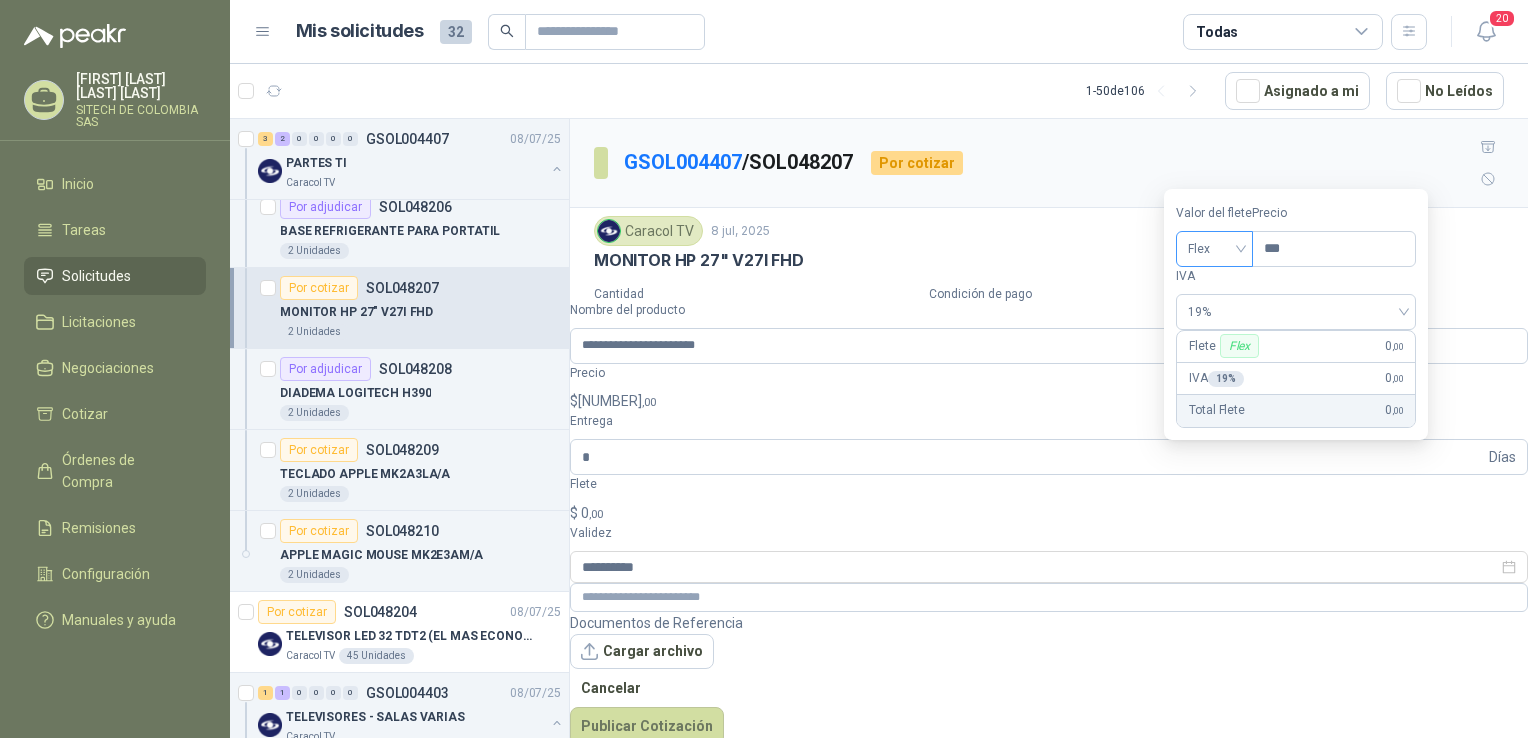 click on "Valor del flete Flex" at bounding box center (1214, 235) 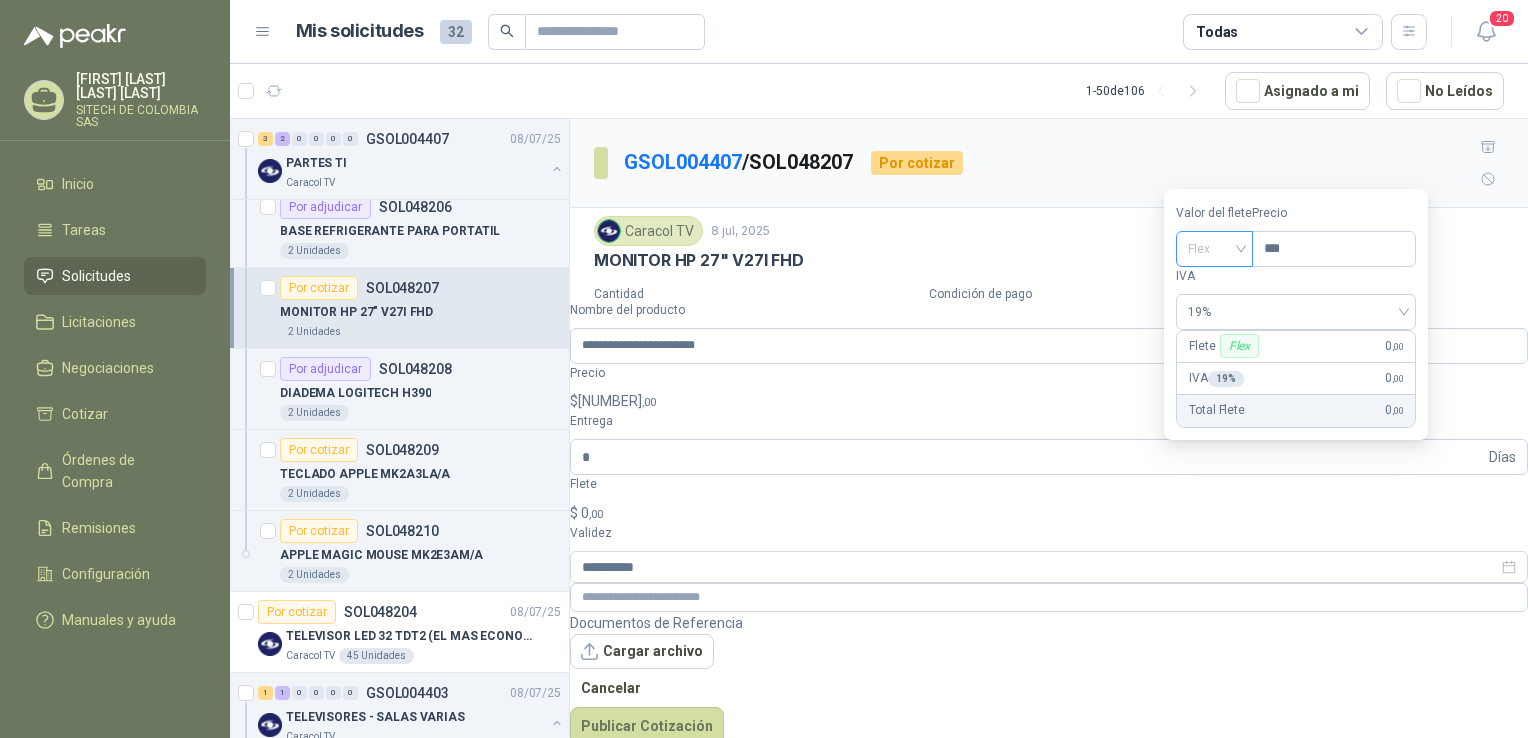 drag, startPoint x: 1222, startPoint y: 267, endPoint x: 1216, endPoint y: 282, distance: 16.155495 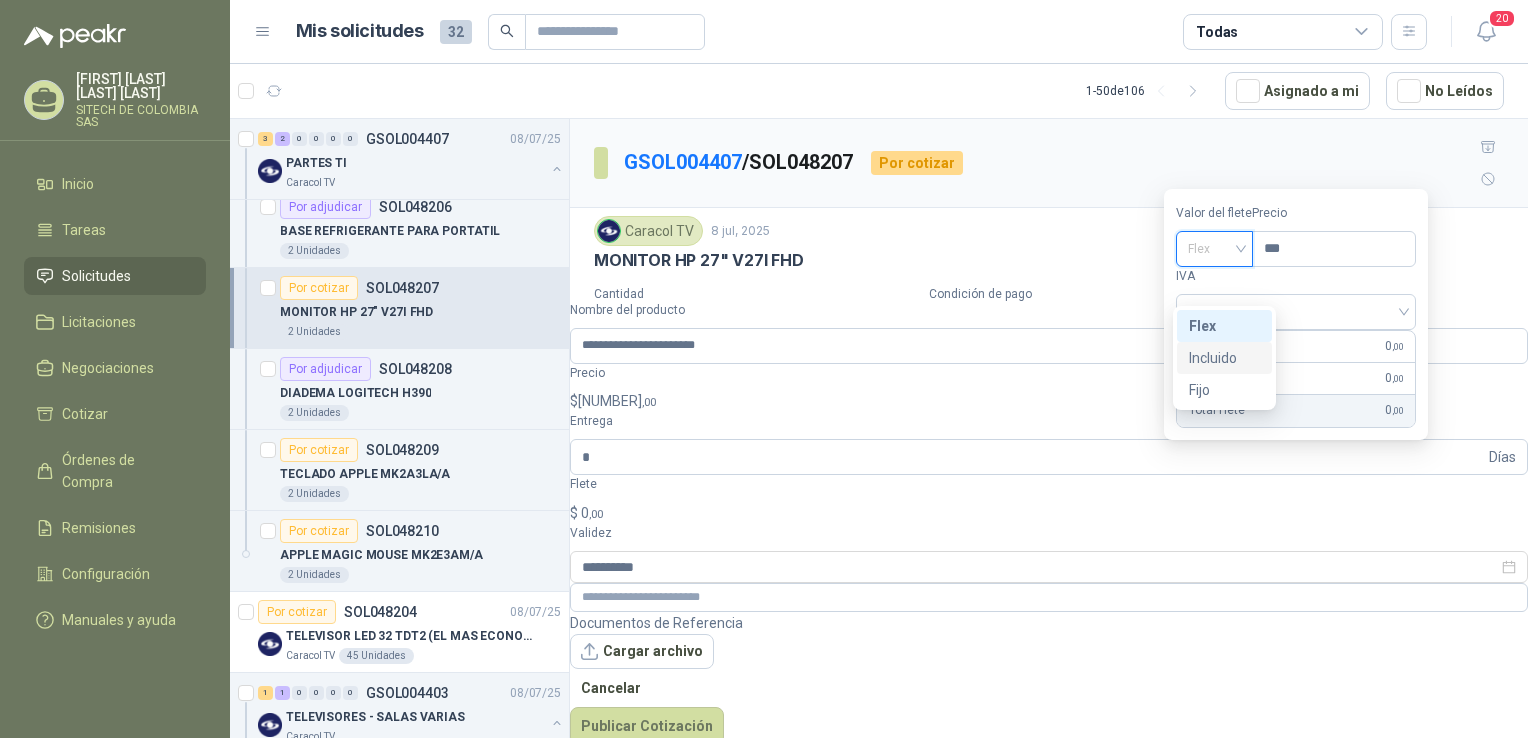 click on "Incluido" at bounding box center (0, 0) 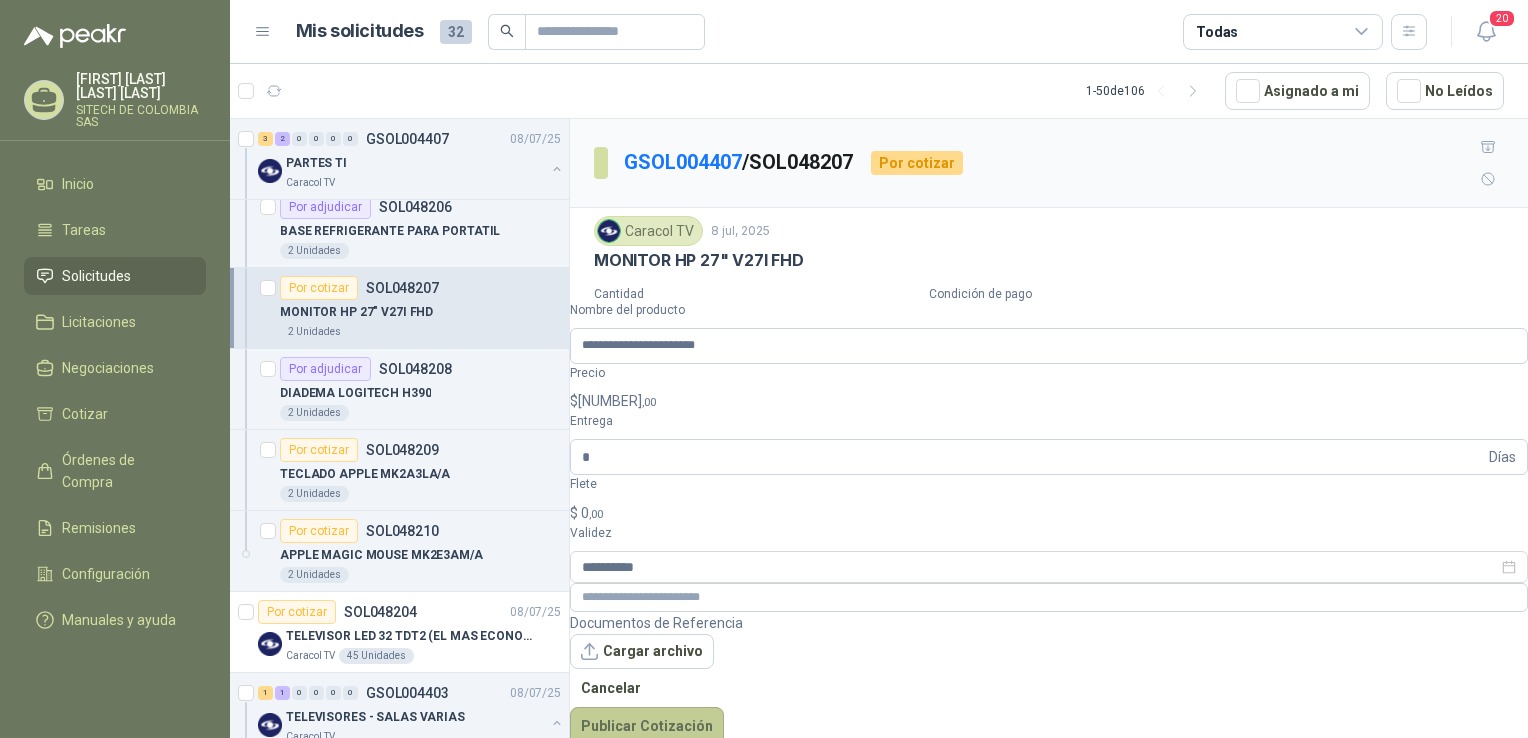click on "Publicar Cotización" at bounding box center [647, 726] 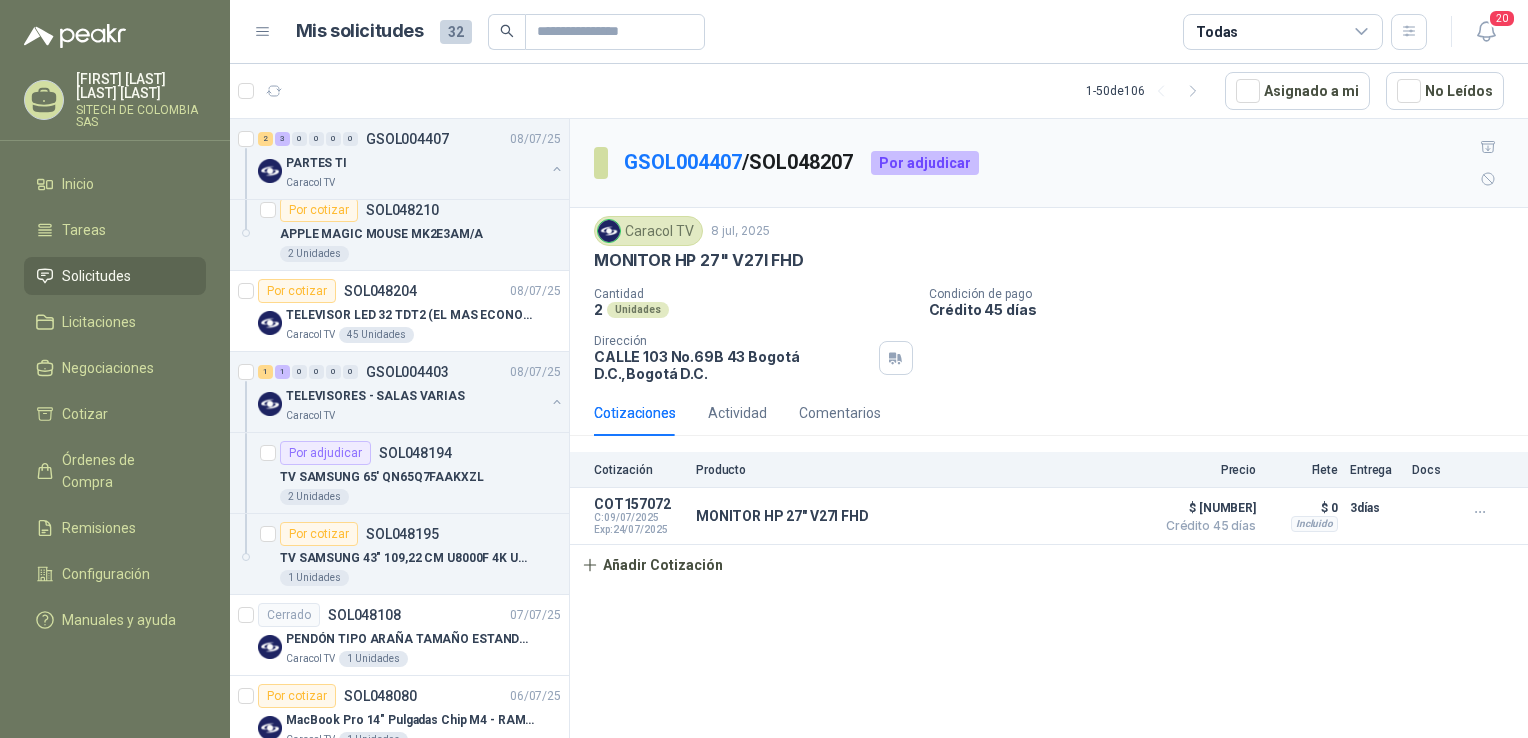 scroll, scrollTop: 560, scrollLeft: 0, axis: vertical 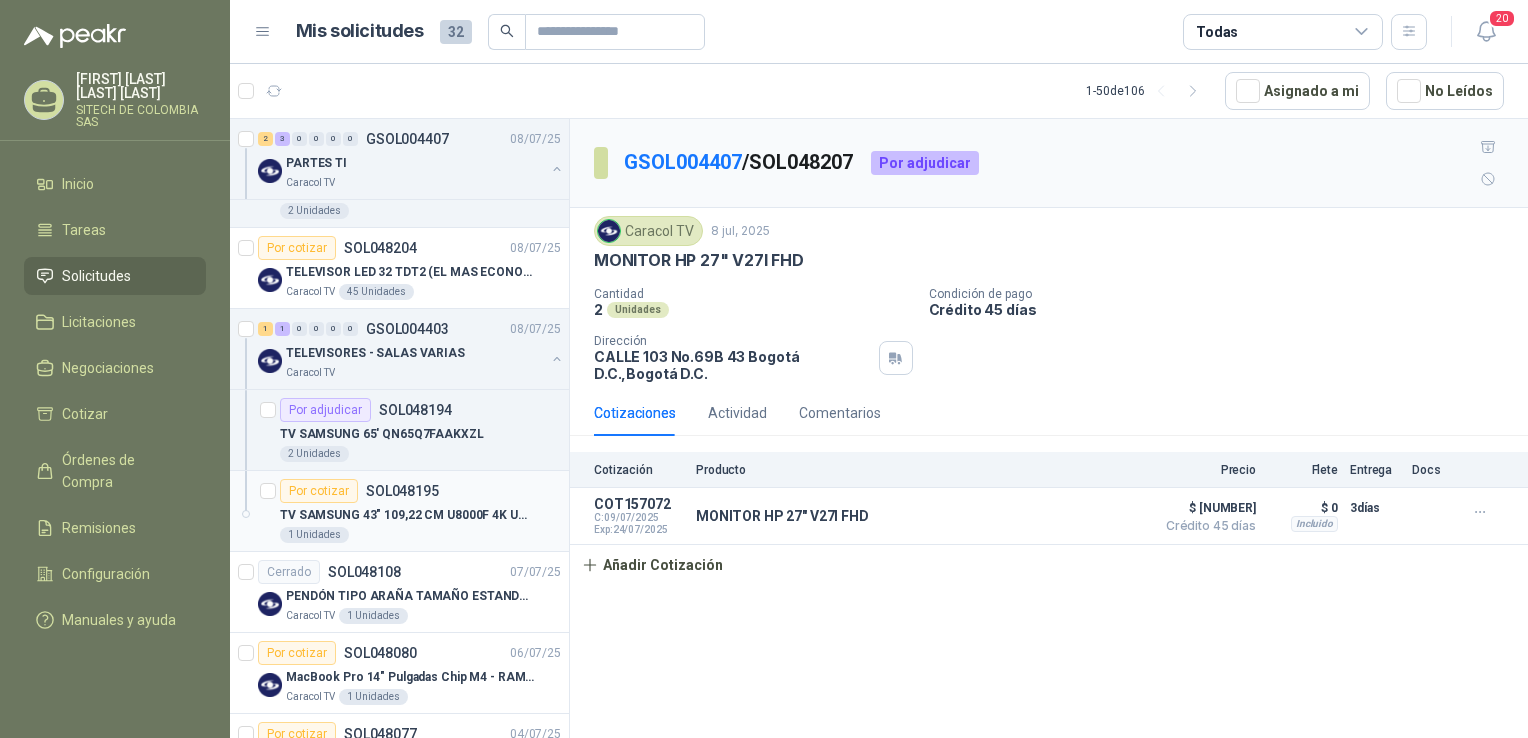 click on "TV SAMSUNG 43" 109,22 CM U8000F 4K UHD1" at bounding box center [404, 515] 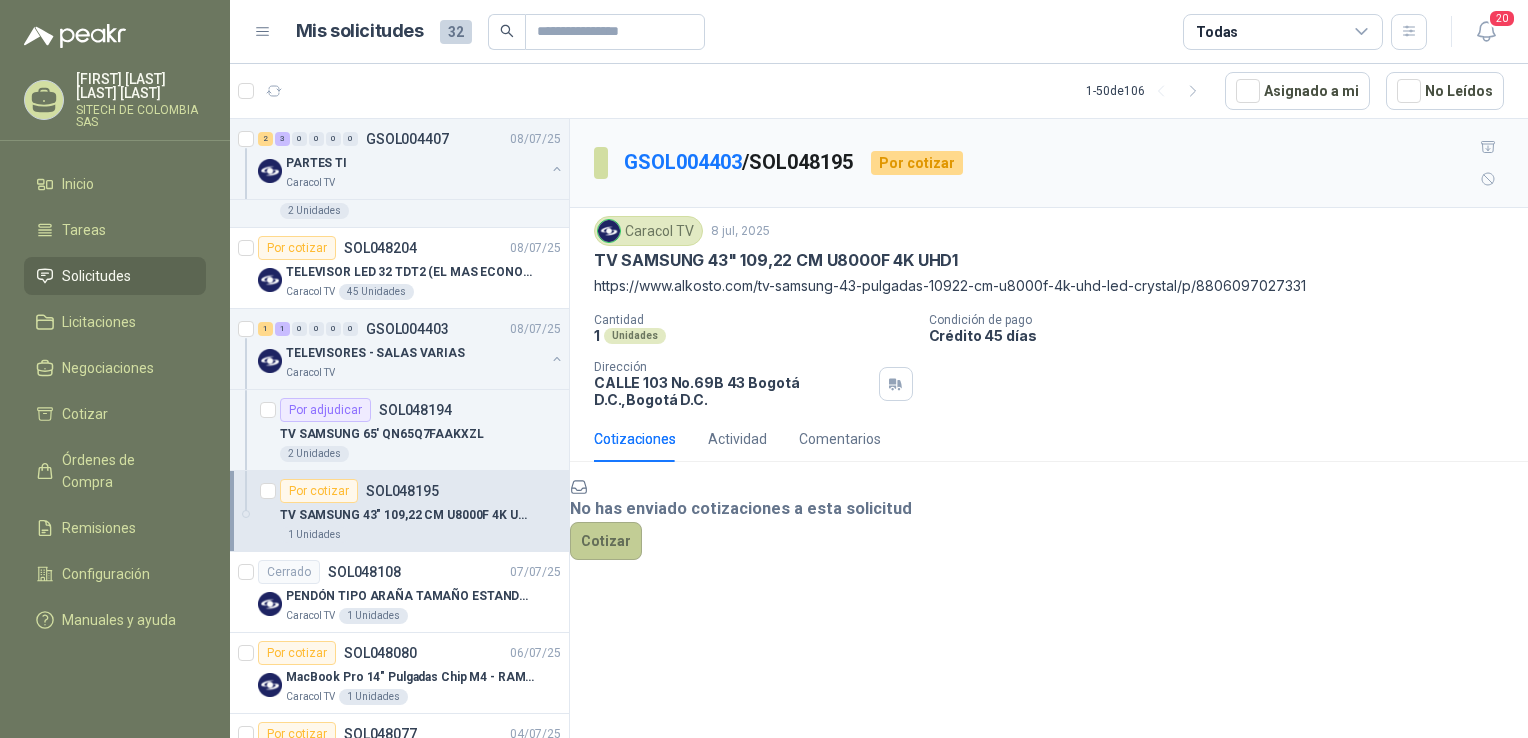 click on "Cotizar" at bounding box center [606, 541] 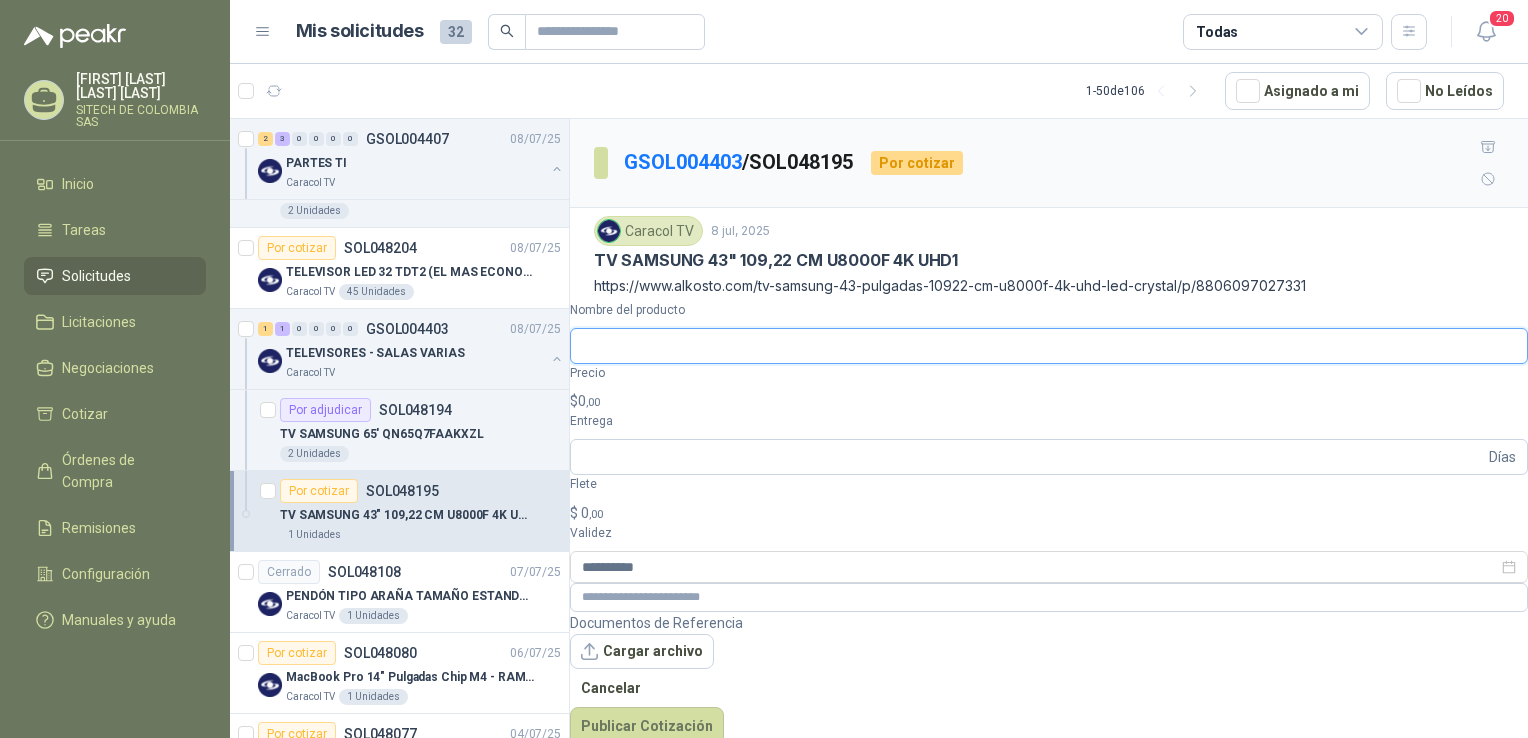 click on "Nombre del producto" at bounding box center (1049, 346) 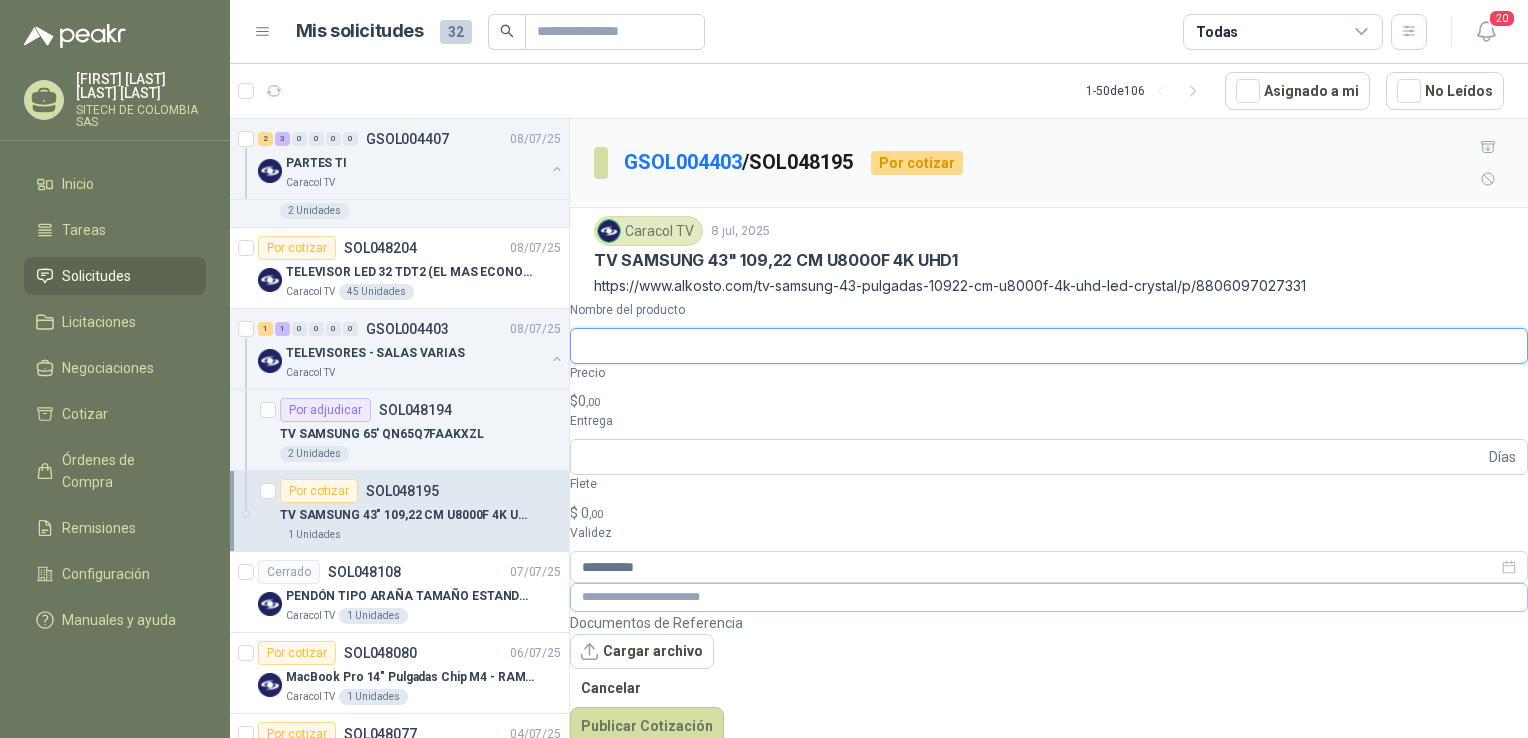 paste on "**********" 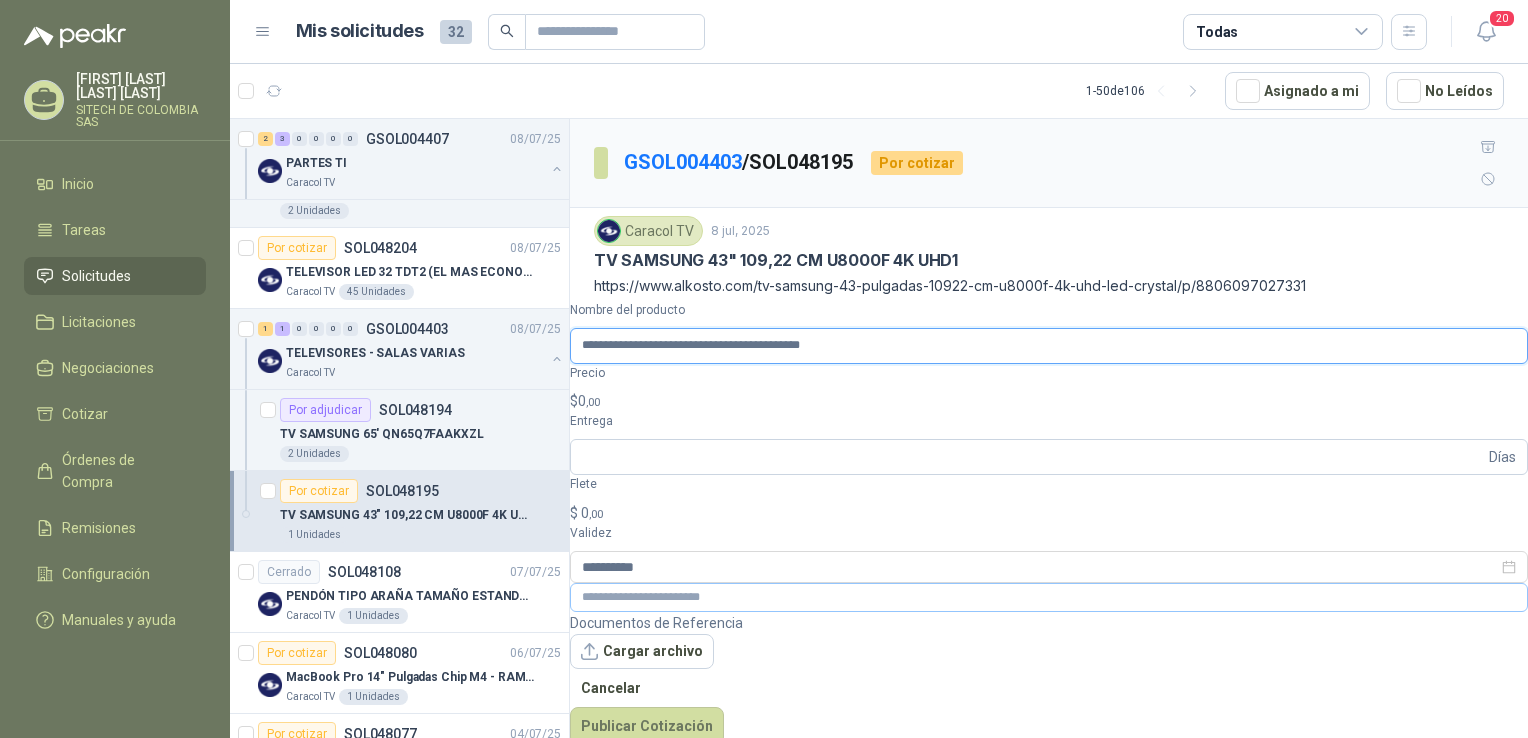 type on "**********" 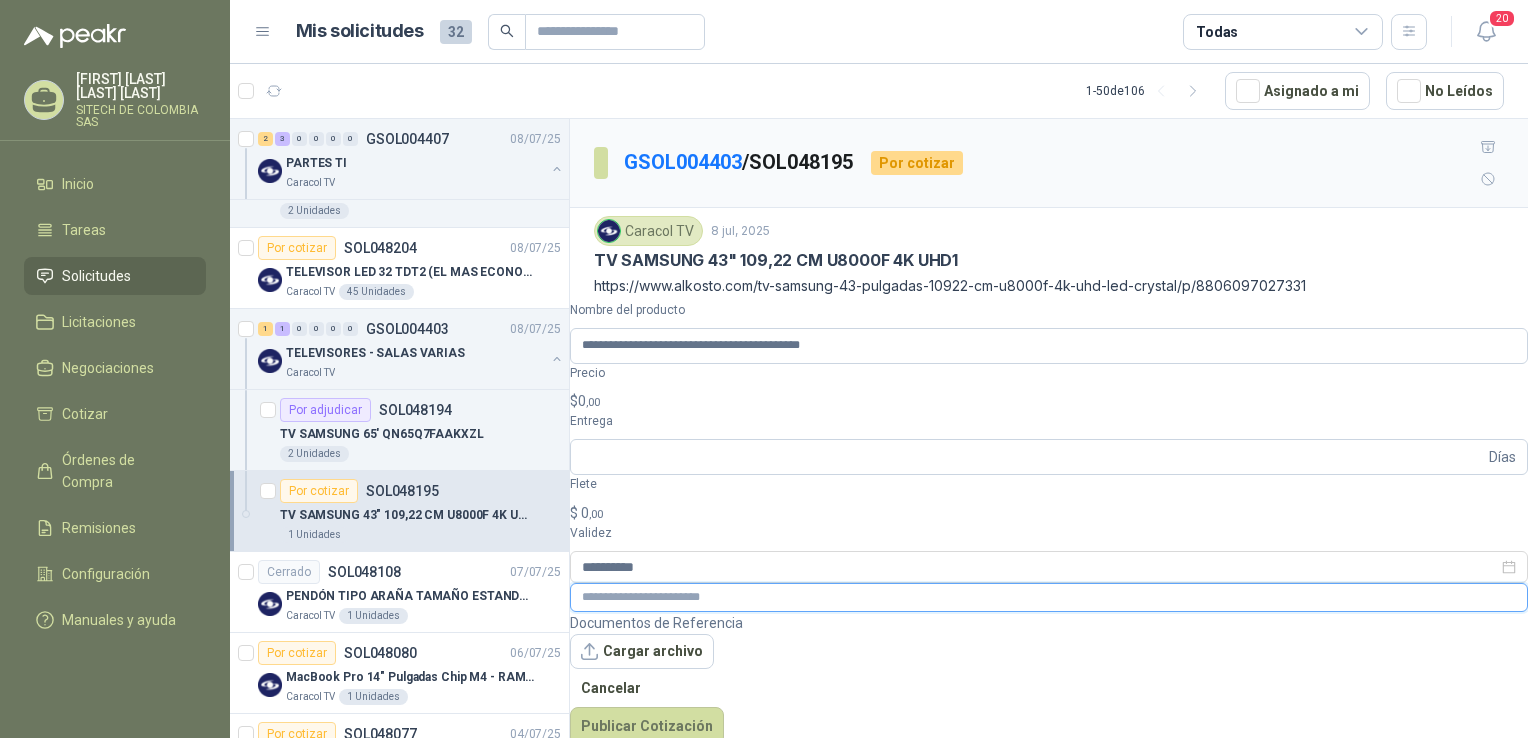 click at bounding box center (1049, 597) 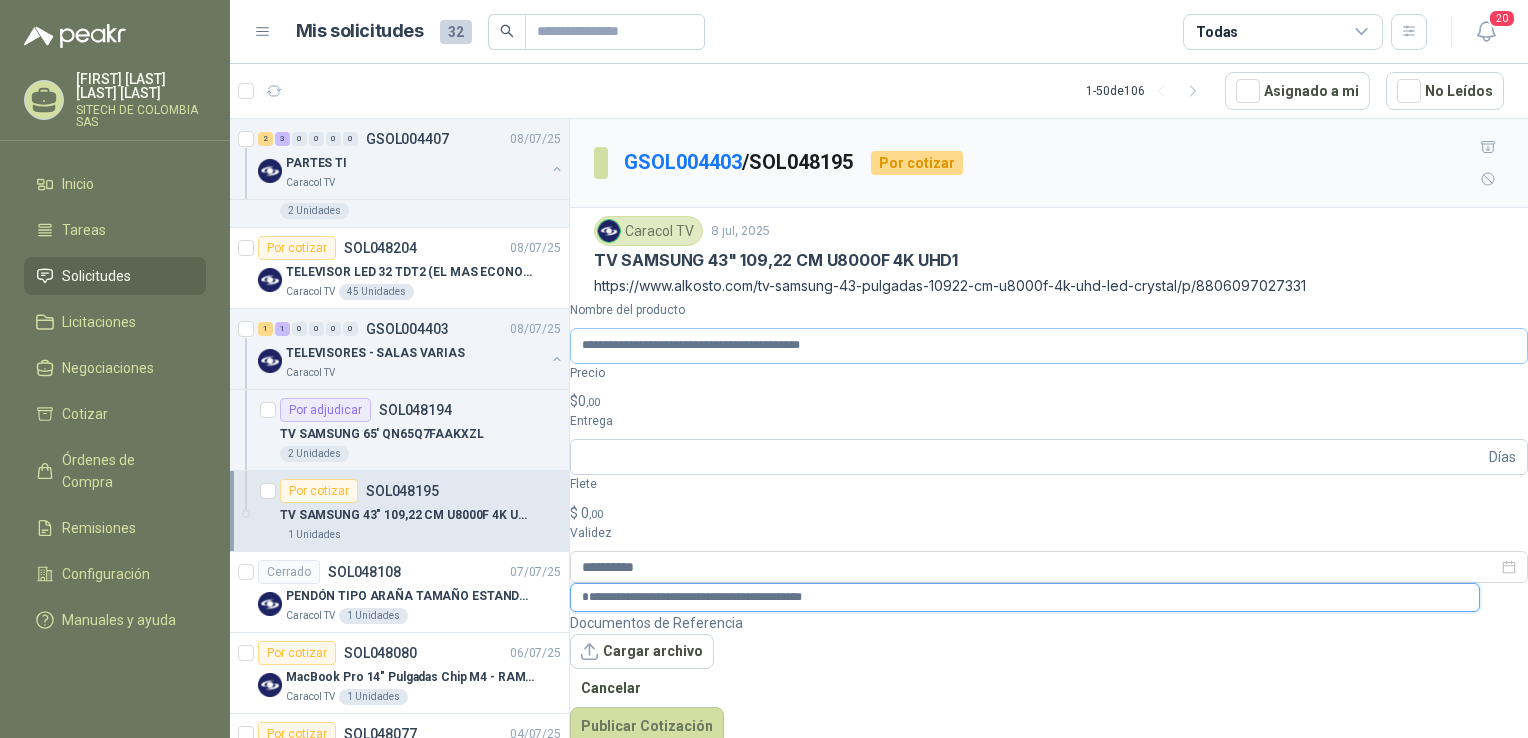 type on "**********" 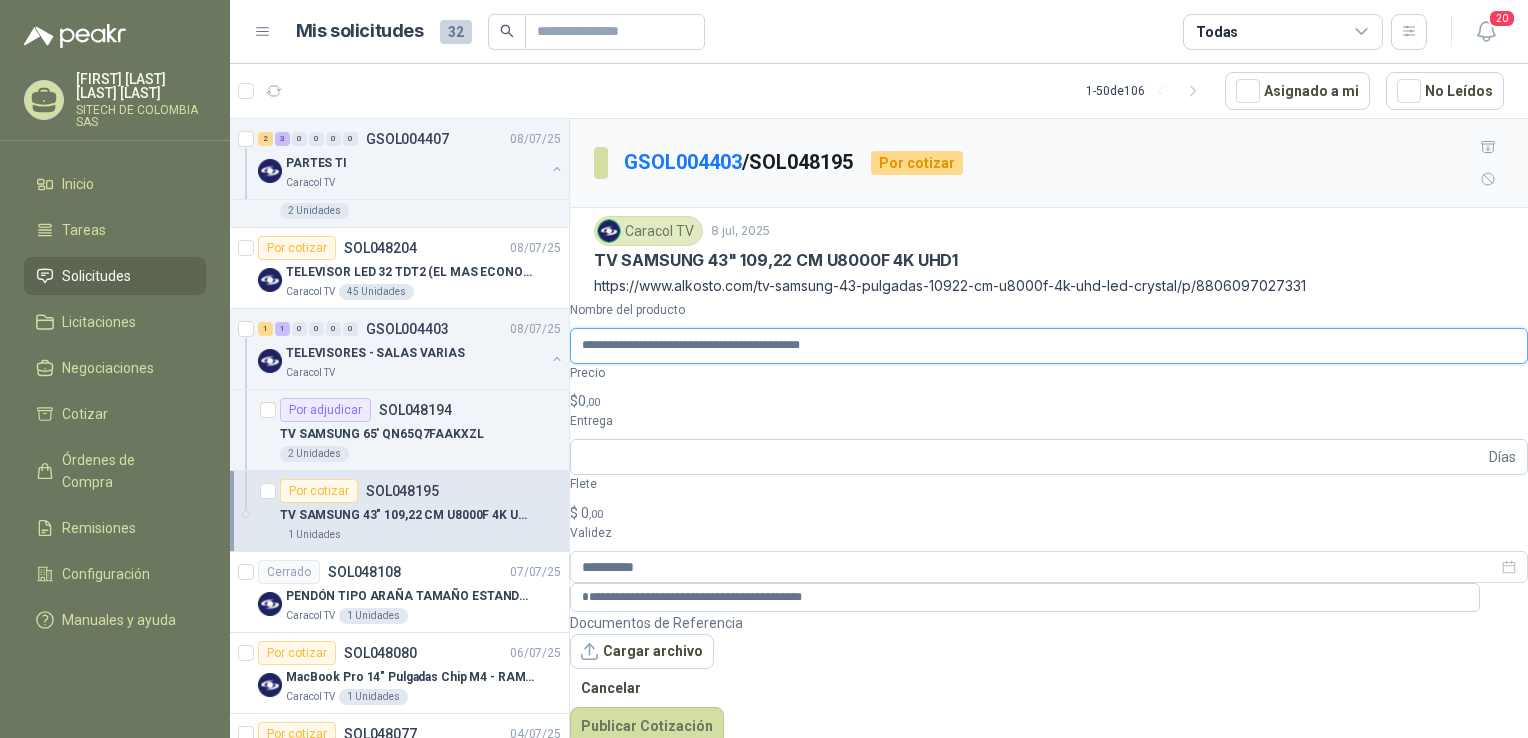 click on "**********" at bounding box center [1049, 346] 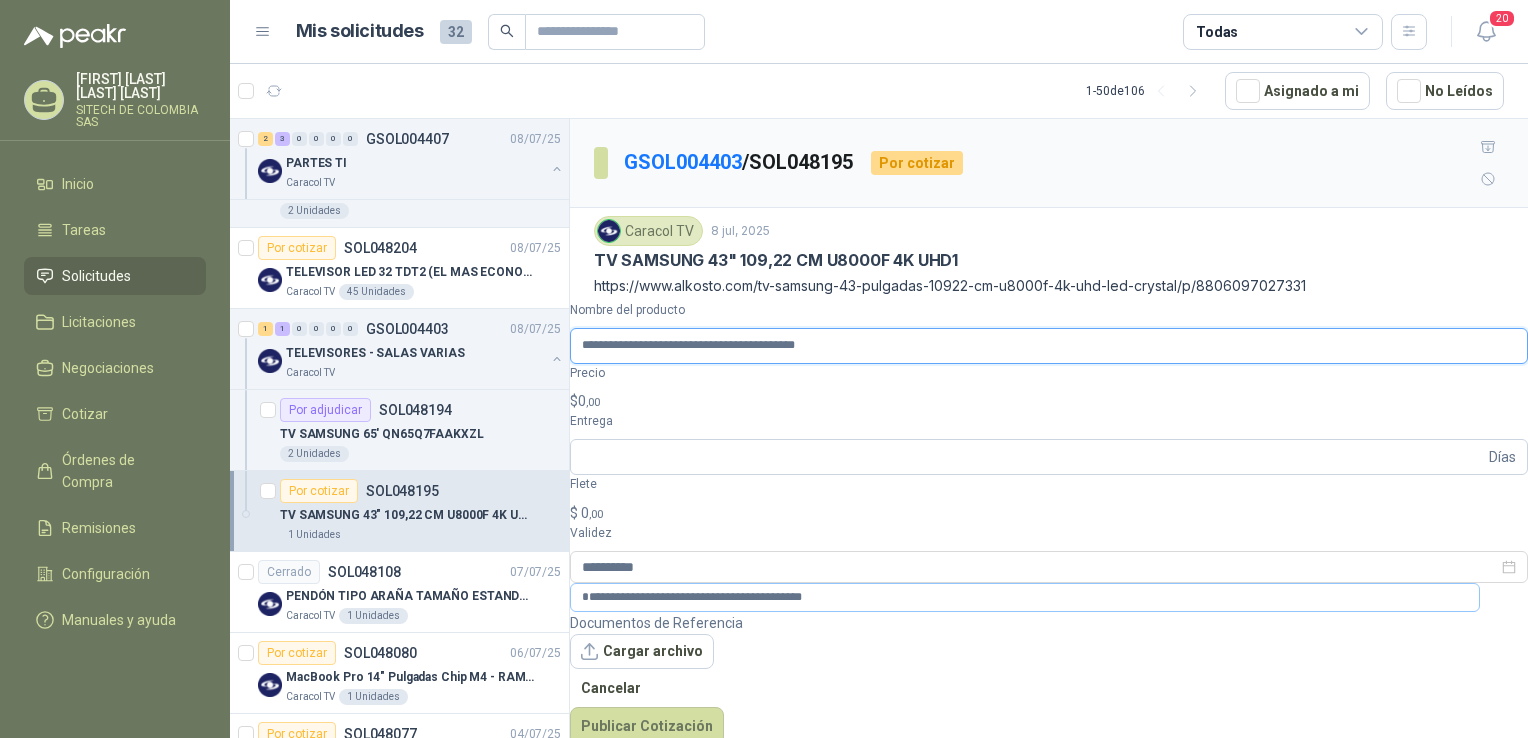 type on "**********" 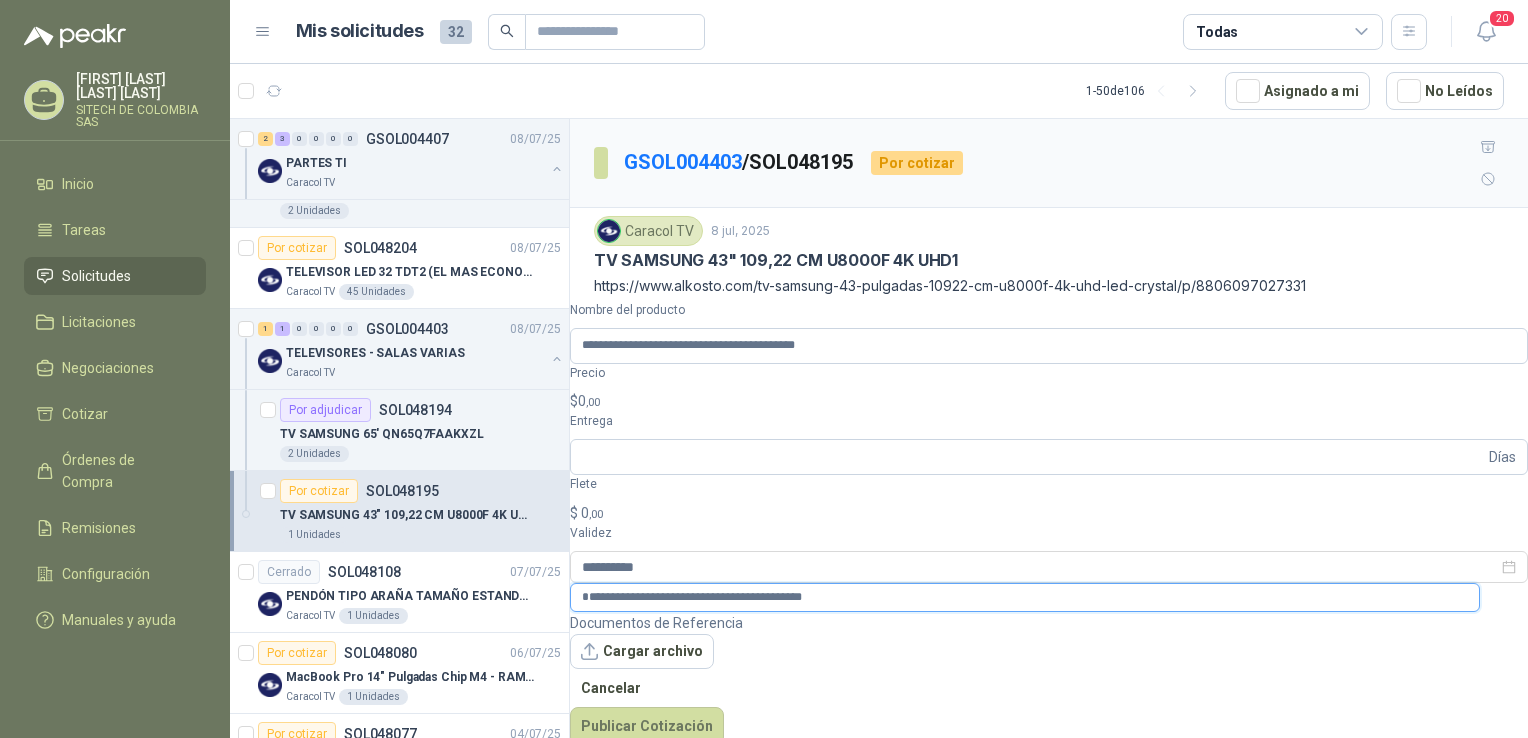 click on "**********" at bounding box center [1025, 597] 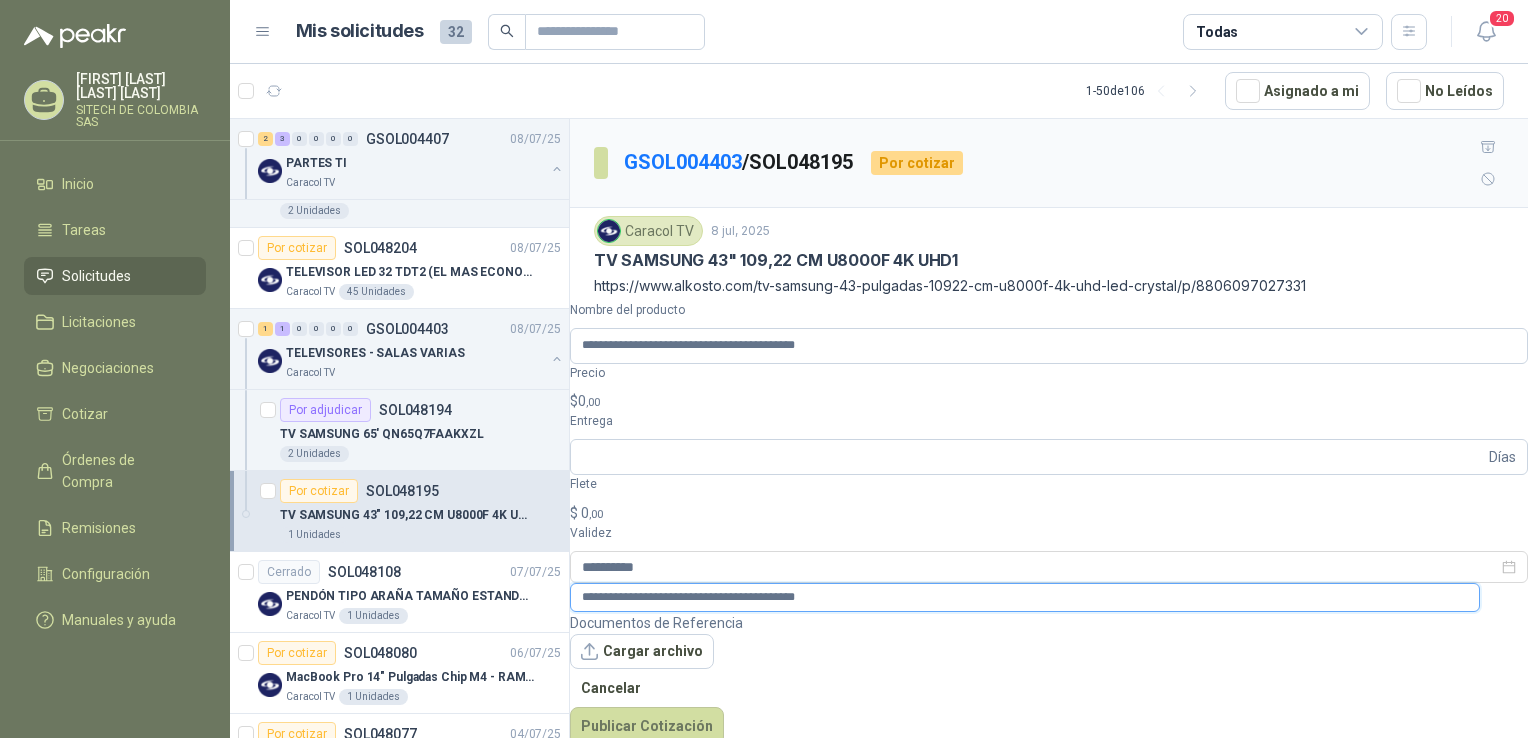 type on "**********" 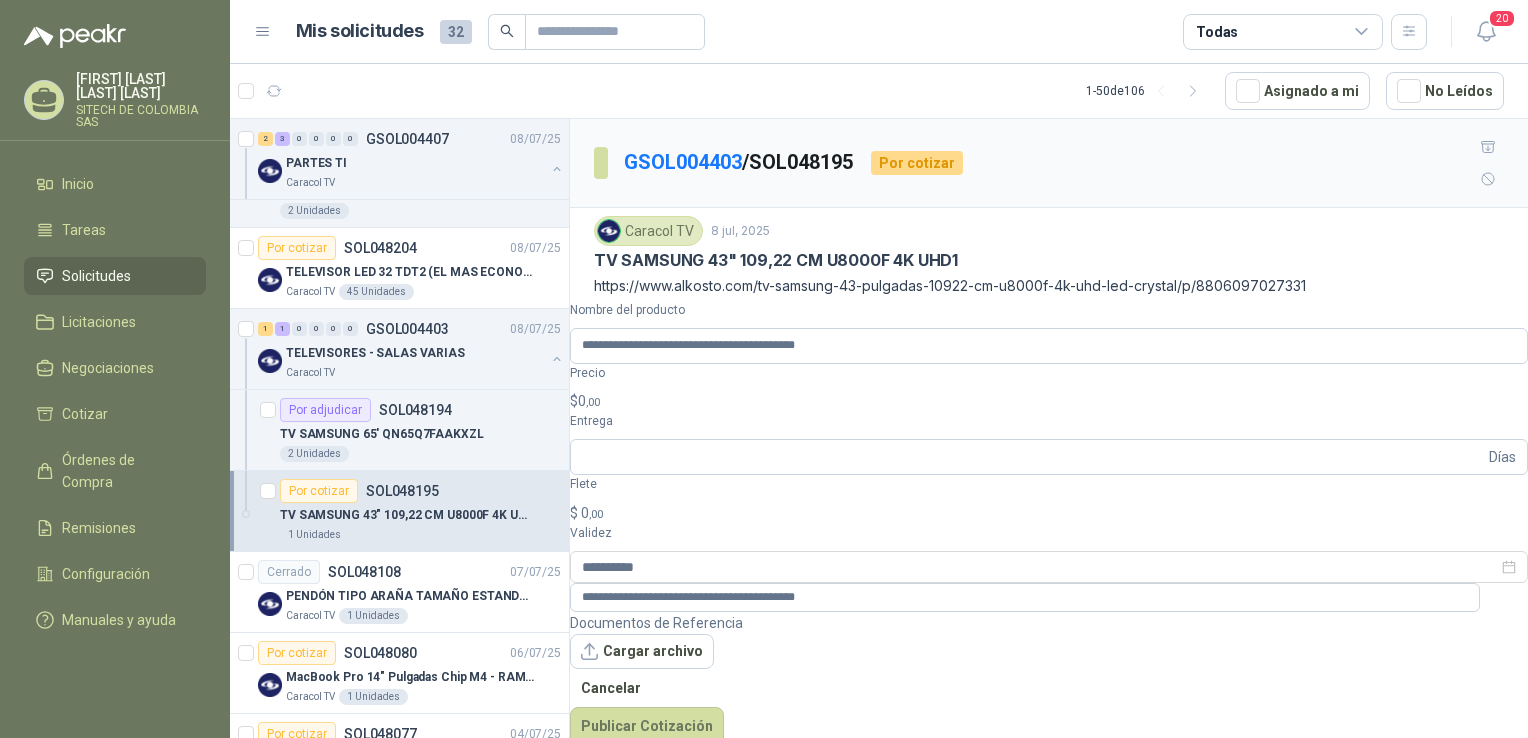 click on "$  0 ,00" at bounding box center [1049, 401] 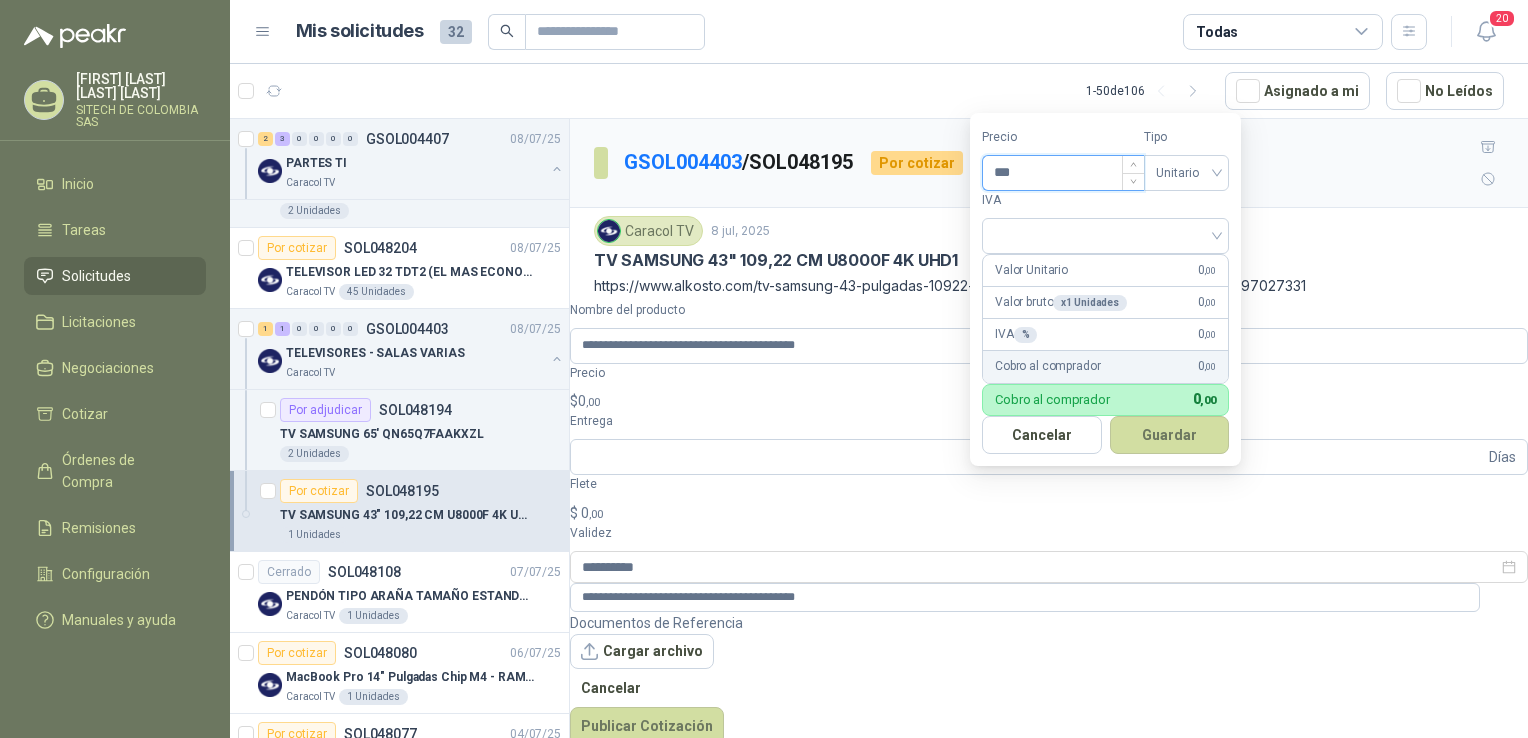click on "***" at bounding box center (1063, 173) 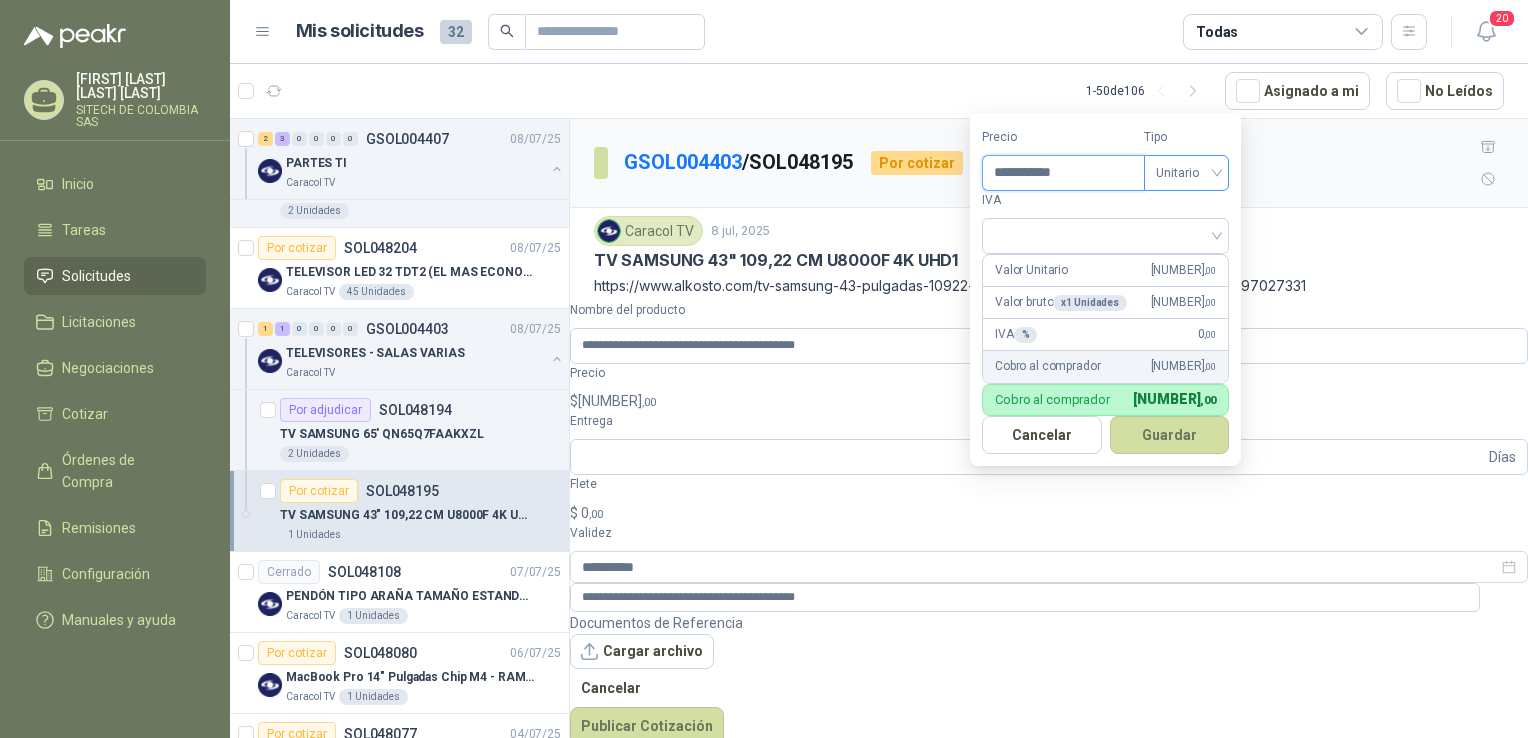 click on "Unitario" at bounding box center (1186, 173) 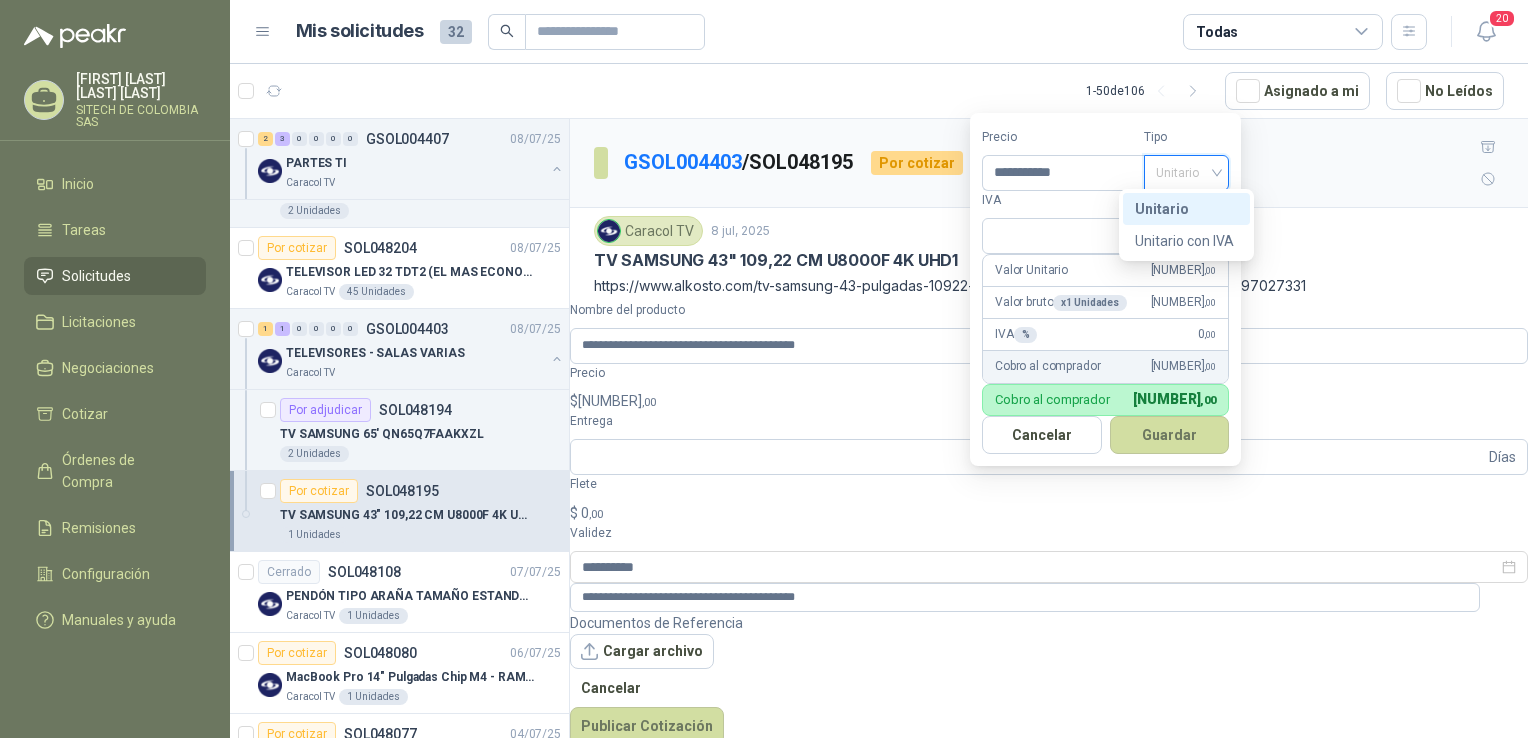 click on "Unitario" at bounding box center [1186, 209] 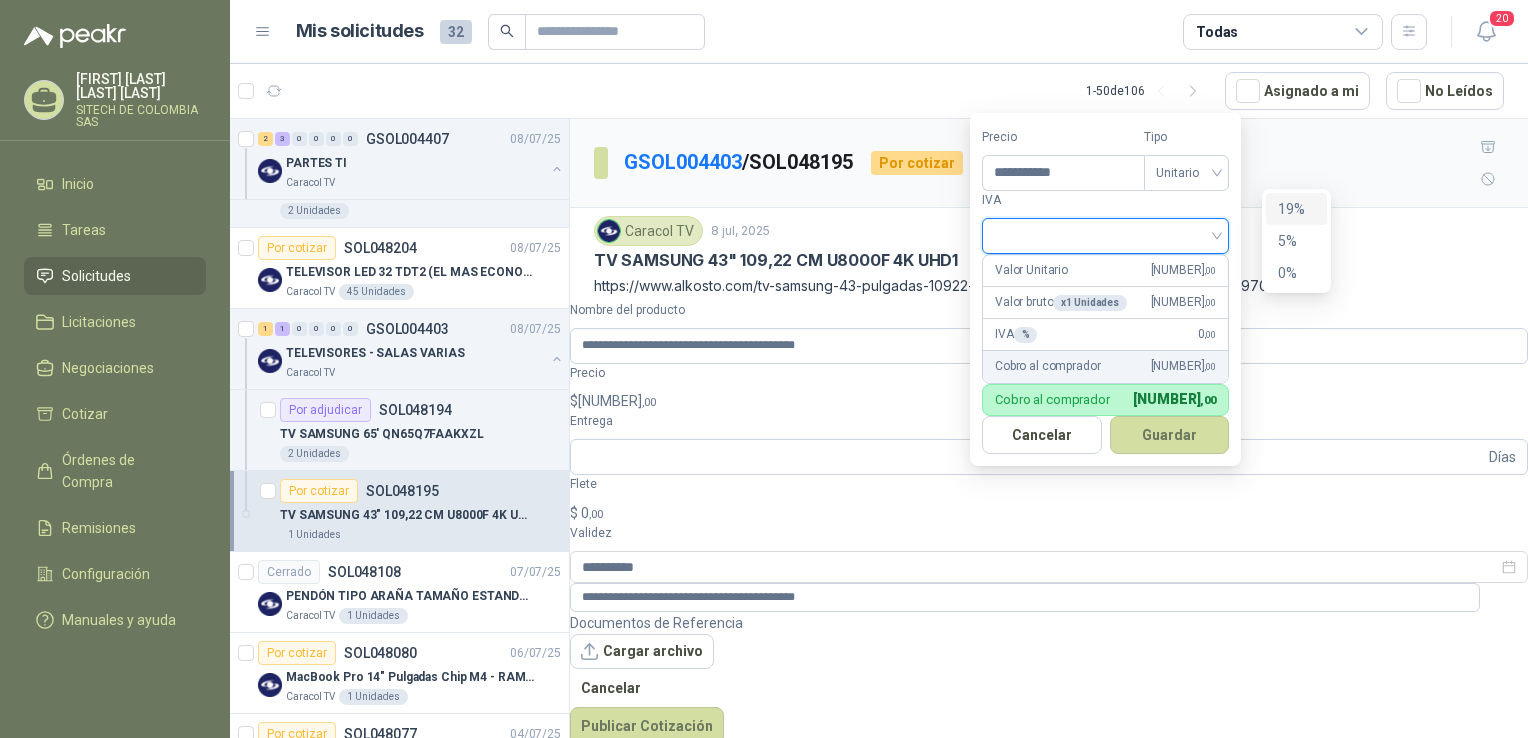 click at bounding box center (1105, 234) 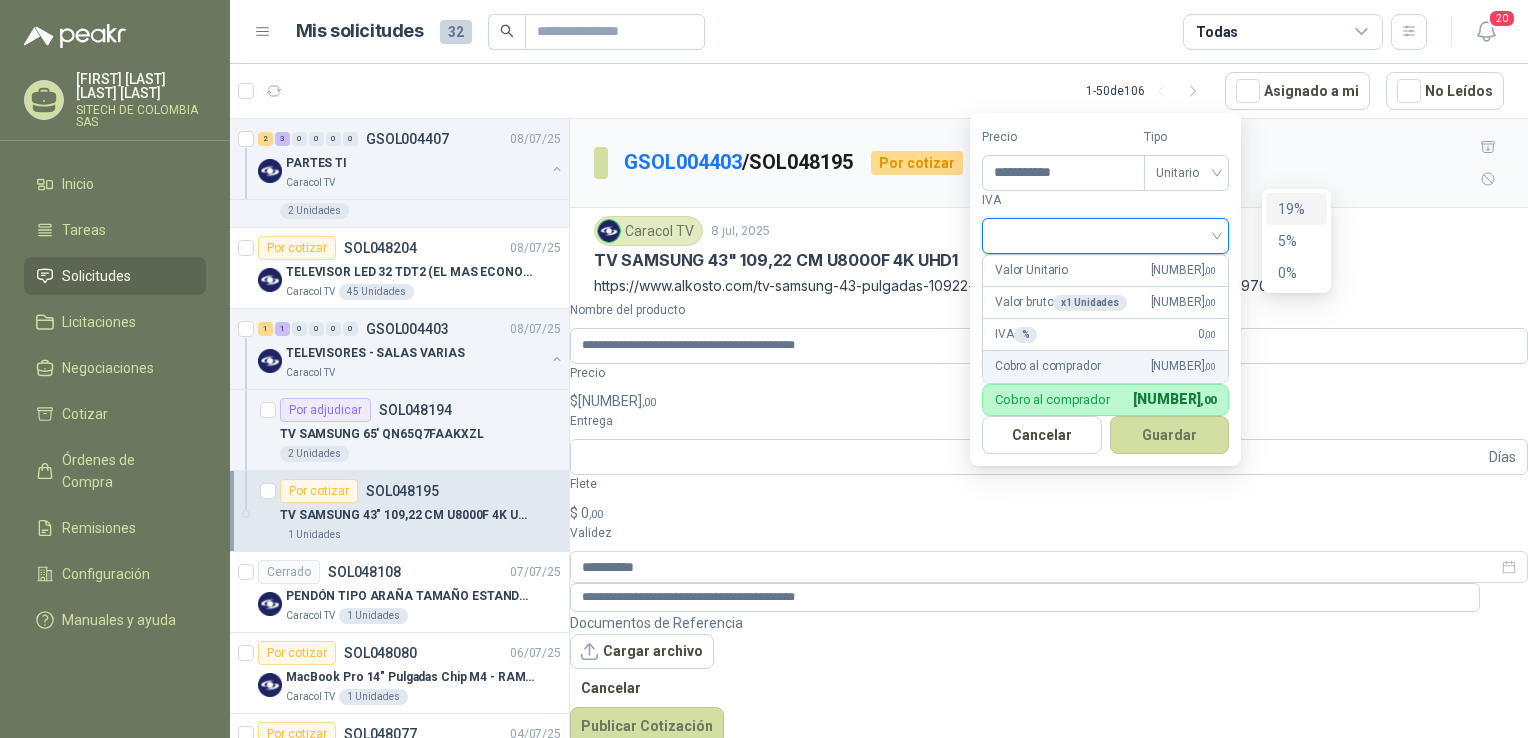 click on "19%" at bounding box center [0, 0] 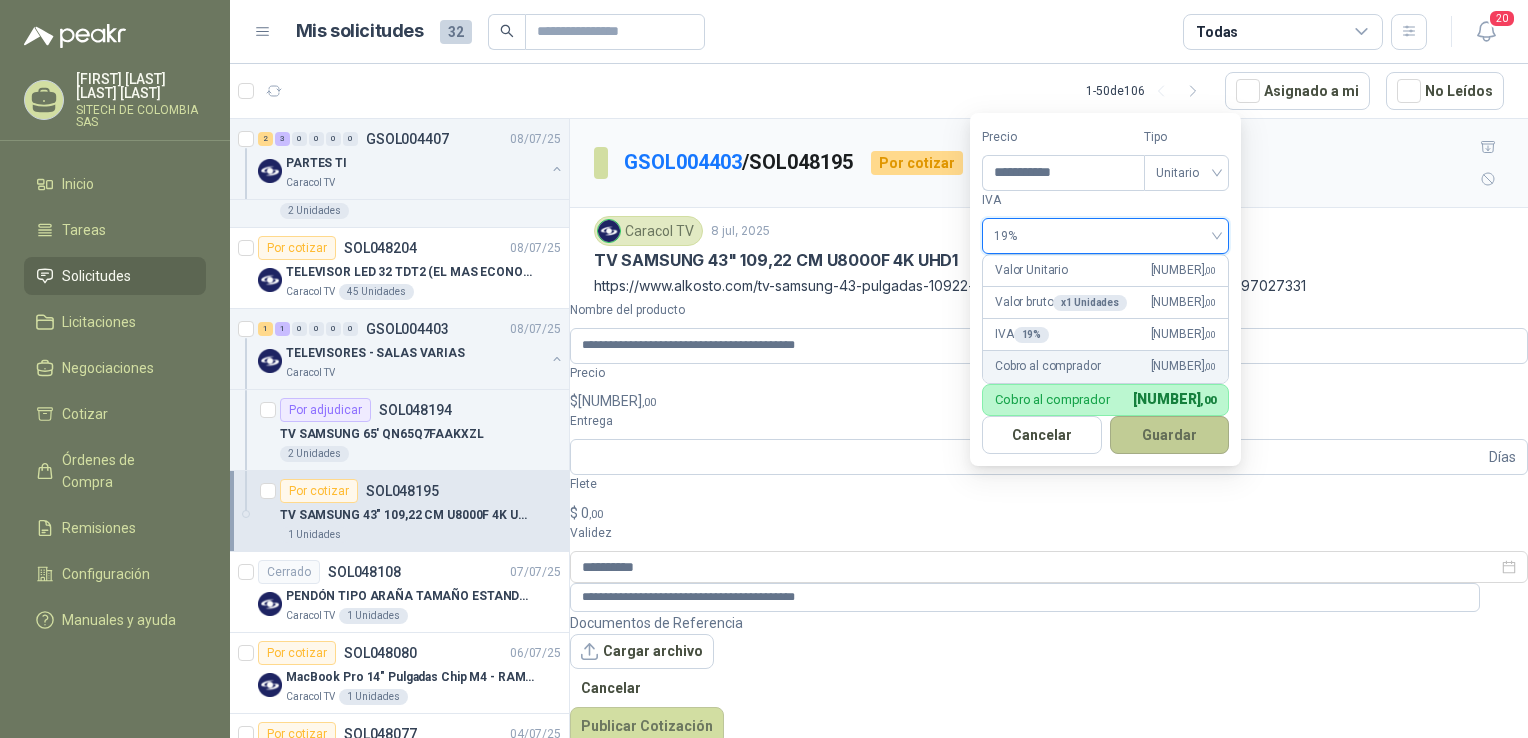 click on "Guardar" at bounding box center (1170, 435) 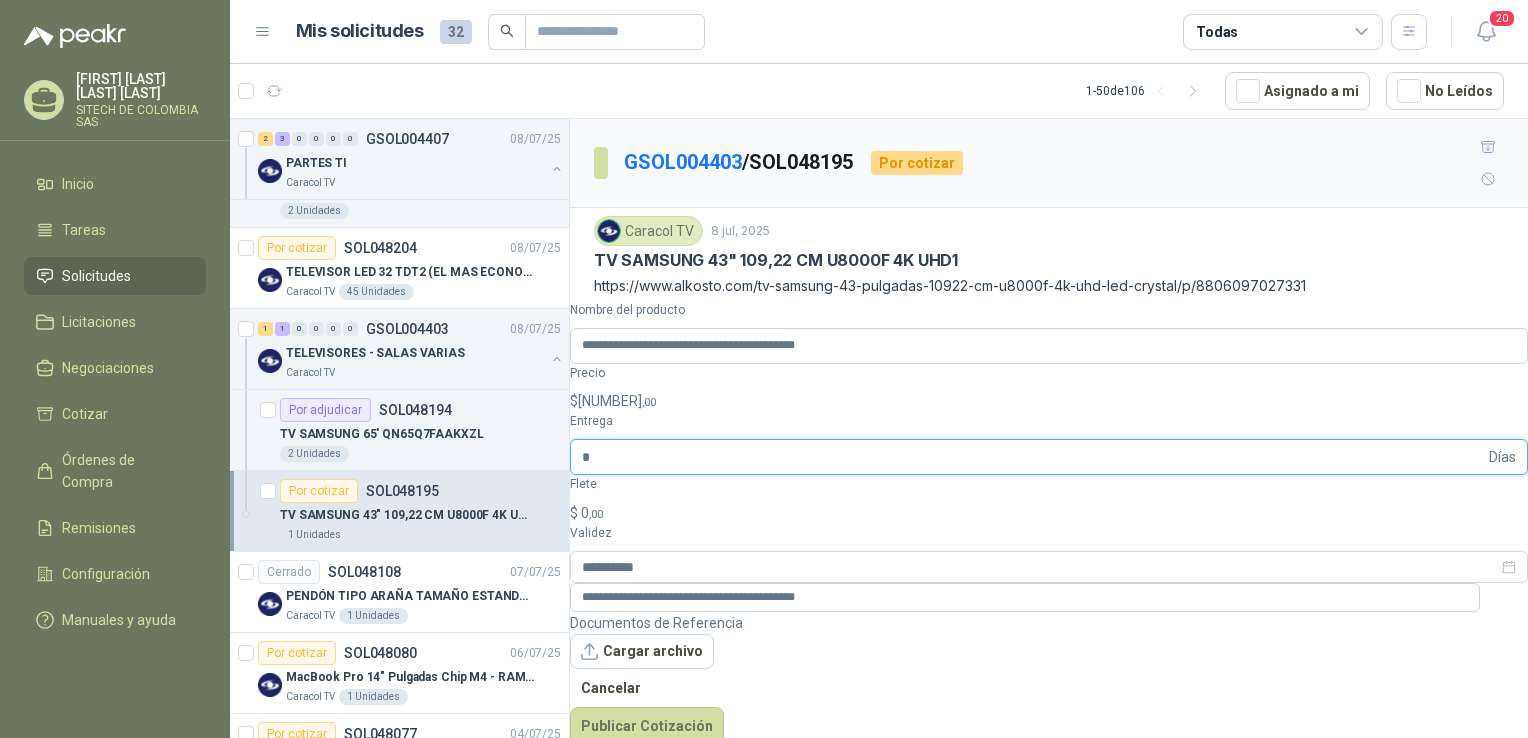 type on "*" 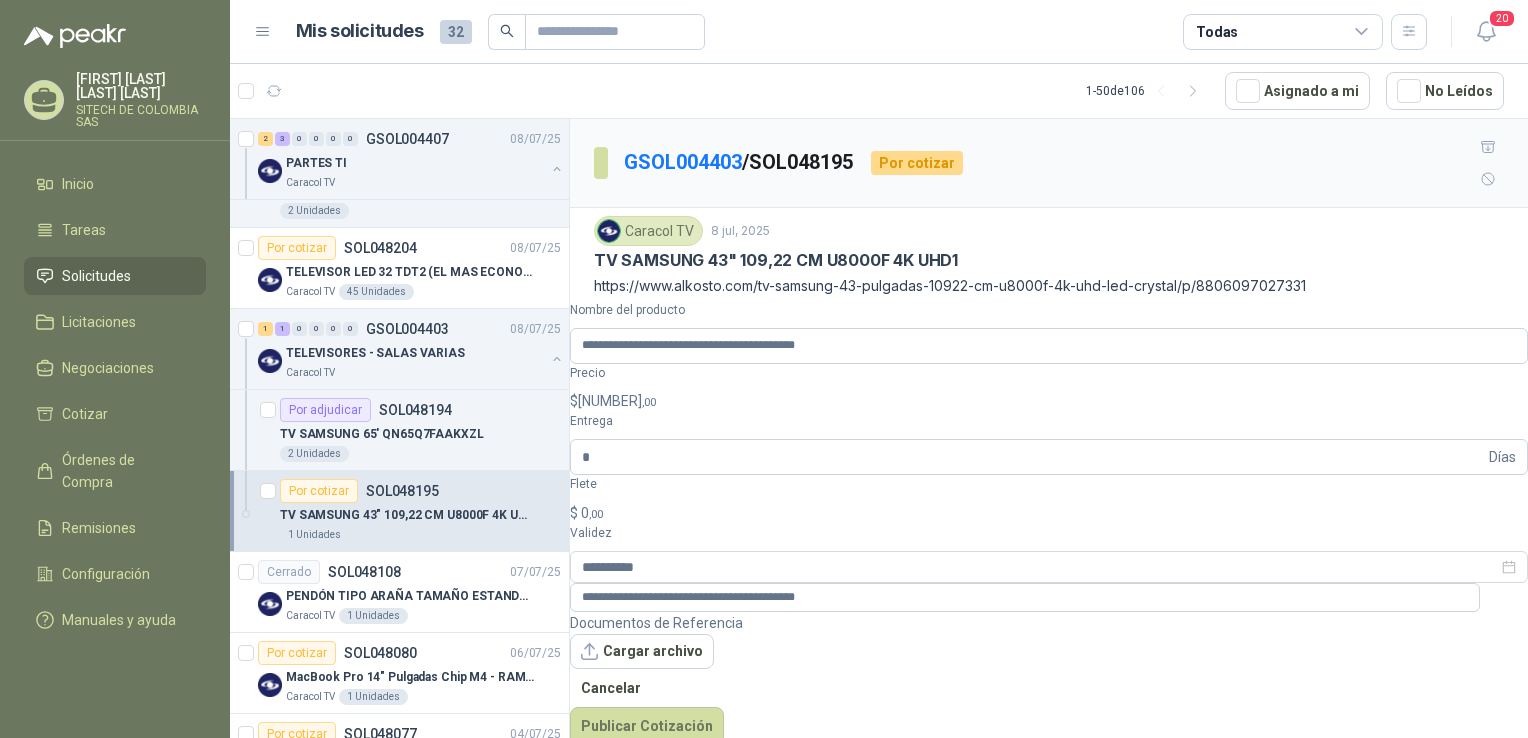 click on ",00" at bounding box center [596, 514] 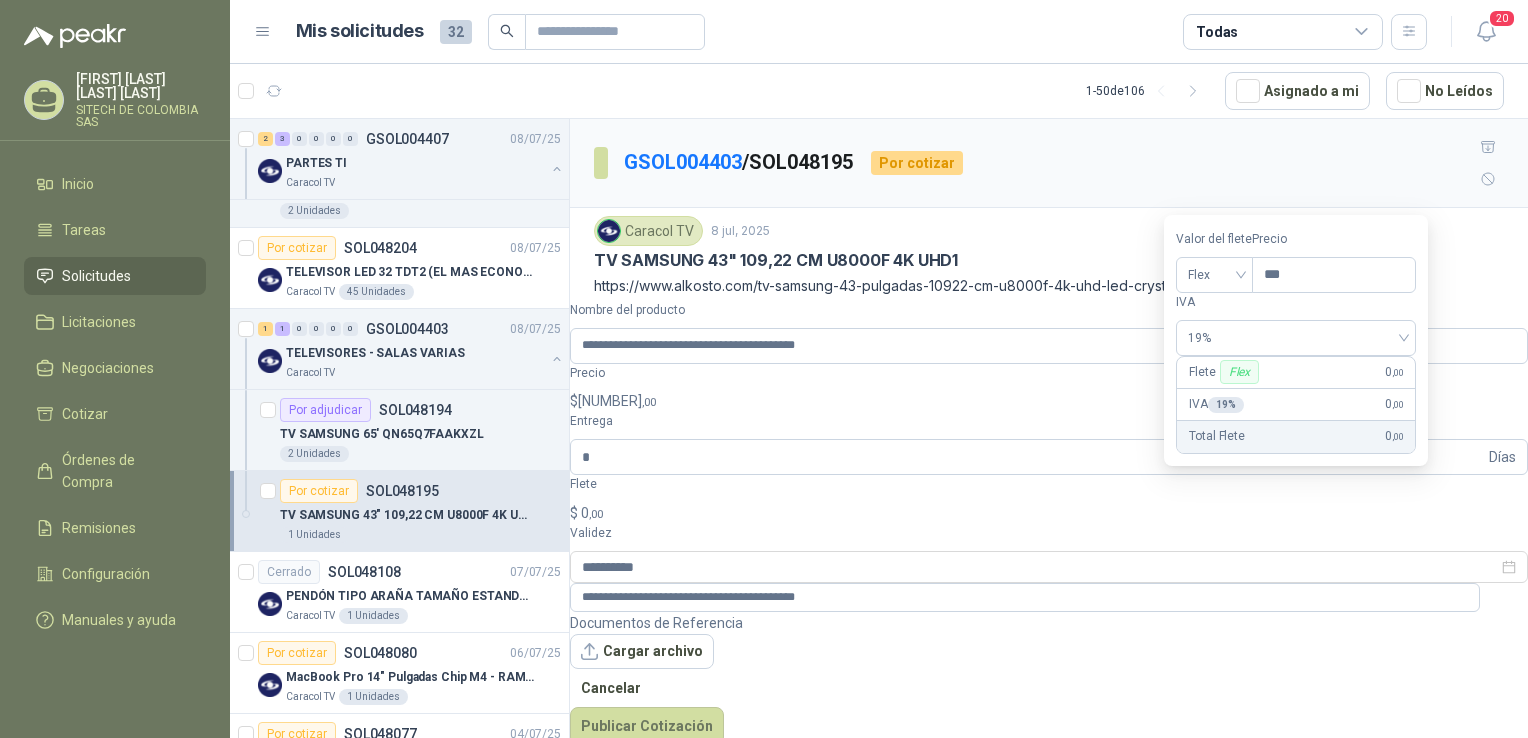 click on "Valor del flete Flex Precio *** IVA 19% Flete Flex   0 ,00 IVA 19 % 0 ,00 Total Flete 0 ,00" at bounding box center (1296, 340) 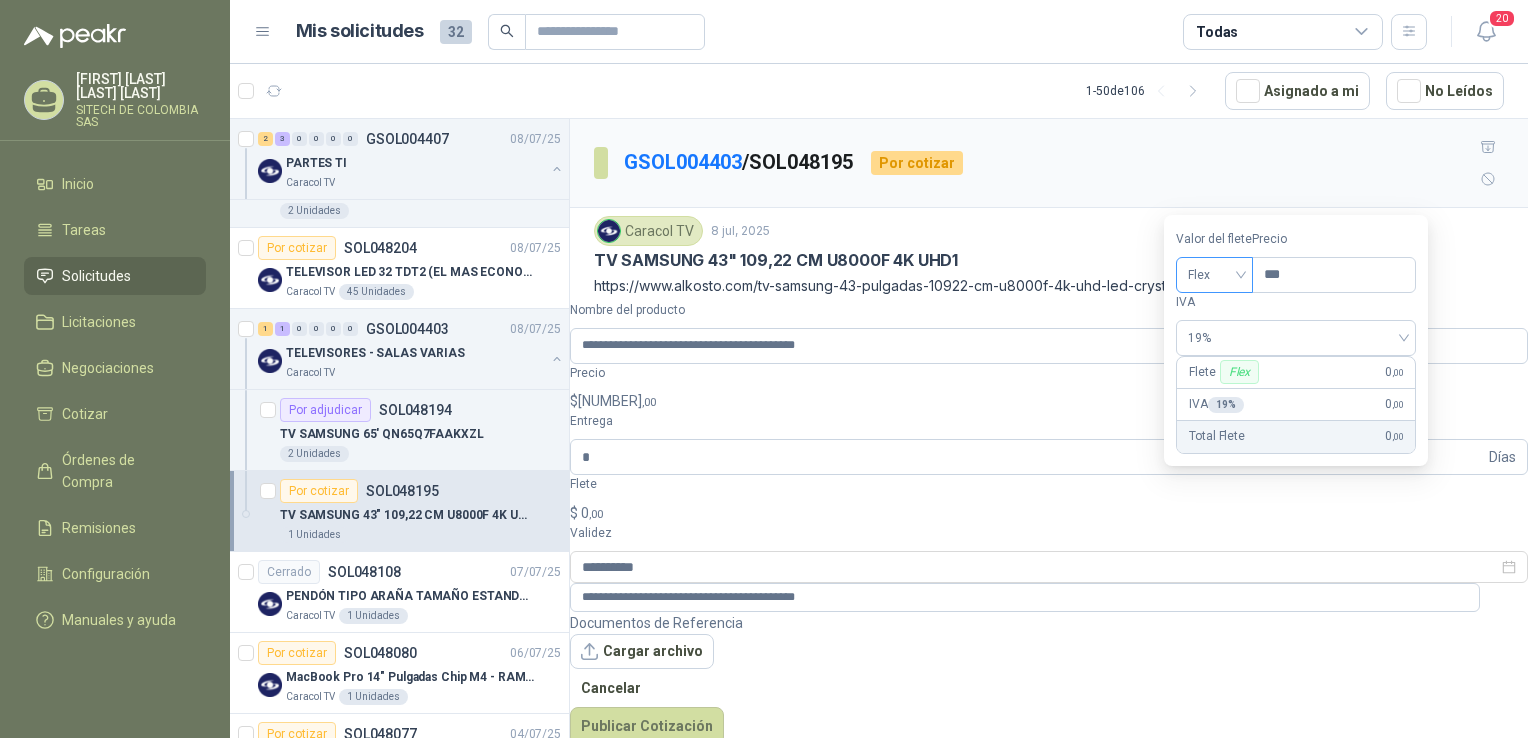 click on "Flex" at bounding box center [1214, 275] 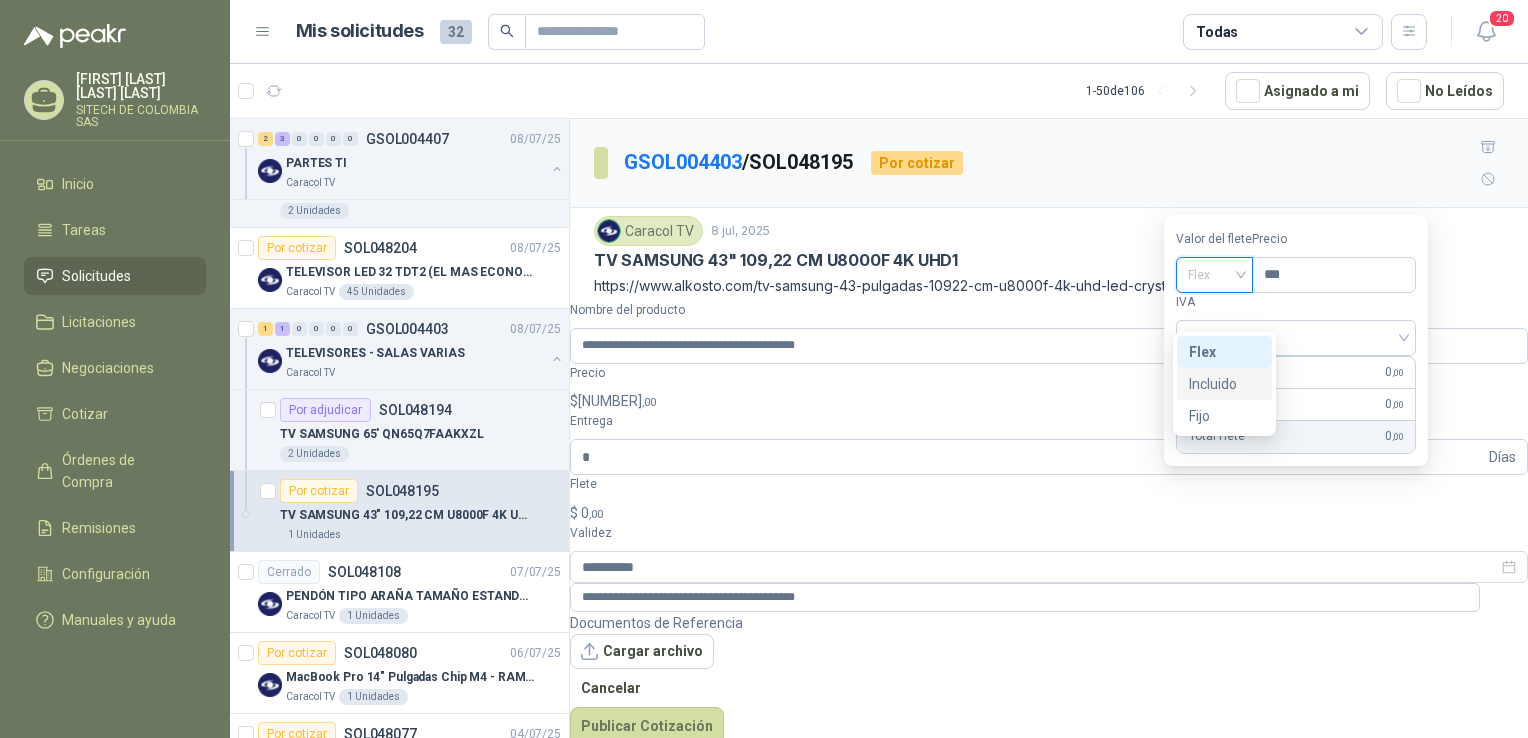 click on "Incluido" at bounding box center [0, 0] 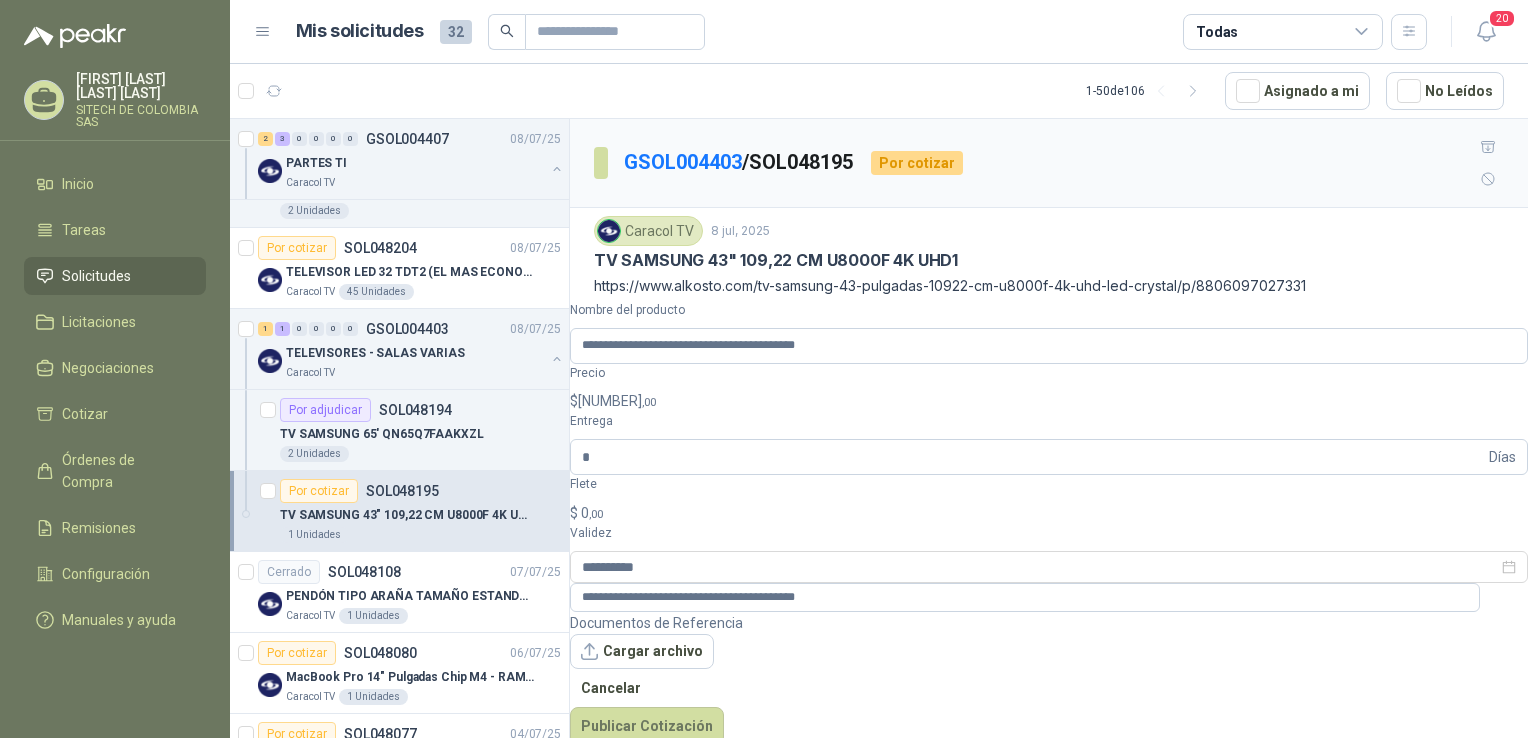 drag, startPoint x: 1416, startPoint y: 672, endPoint x: 1414, endPoint y: 656, distance: 16.124516 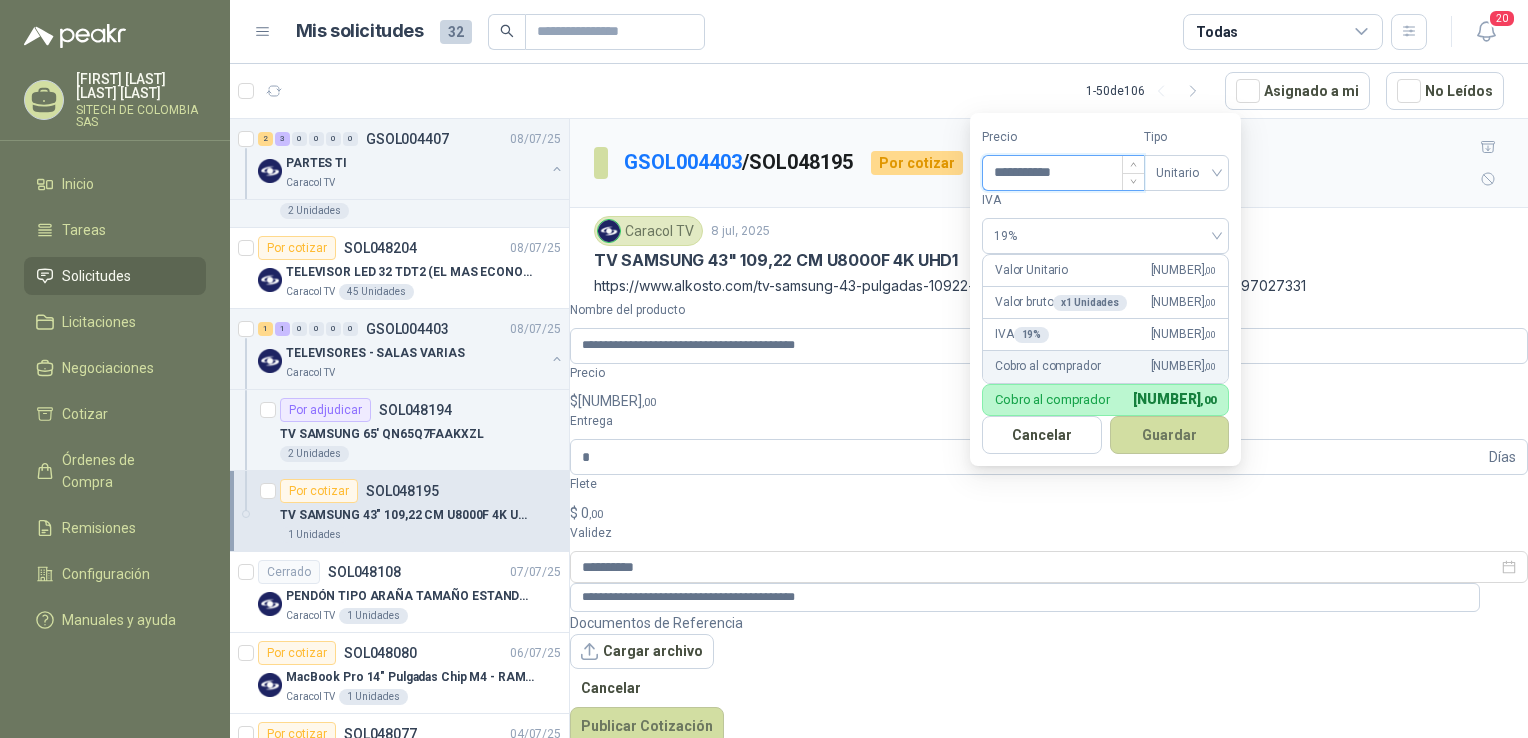 click on "**********" at bounding box center [1063, 173] 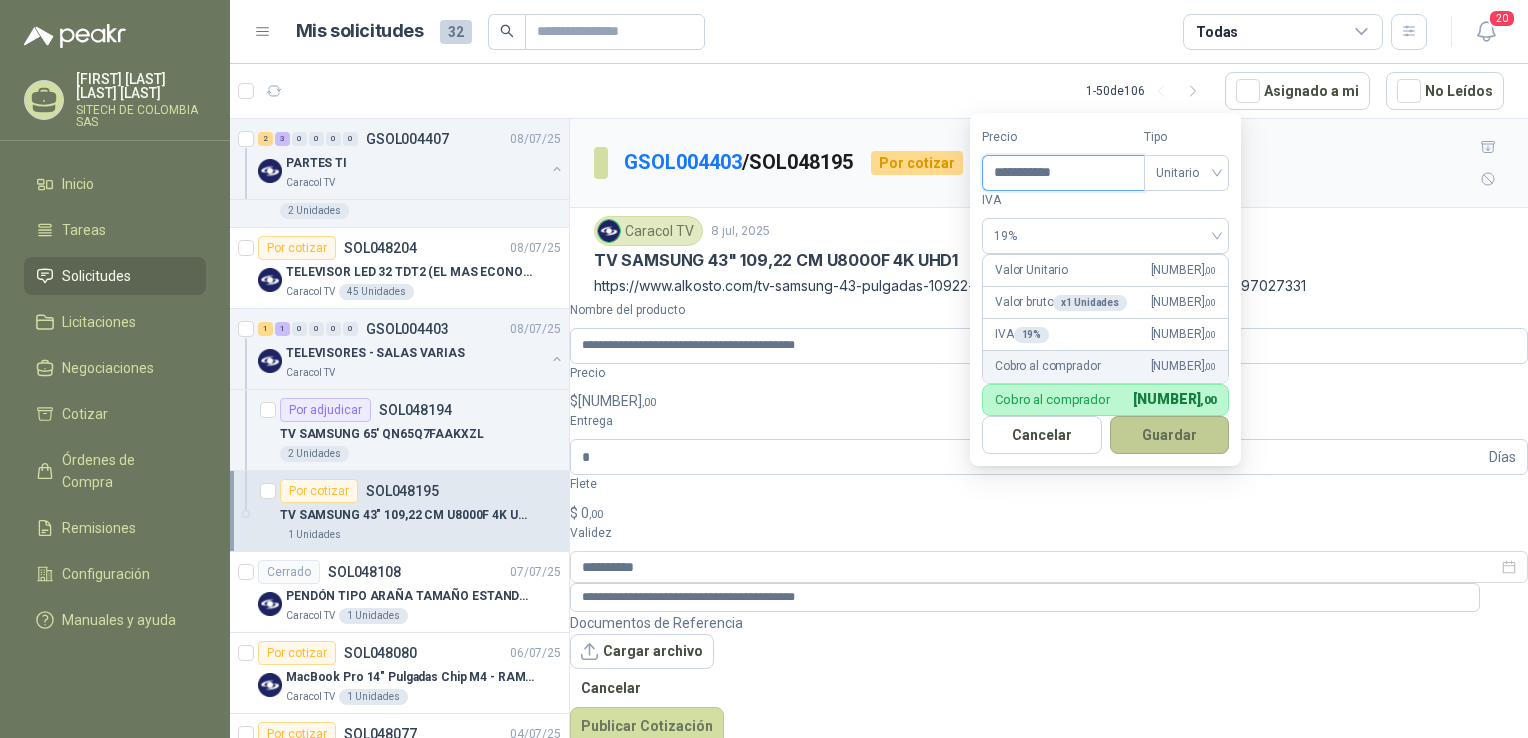type on "**********" 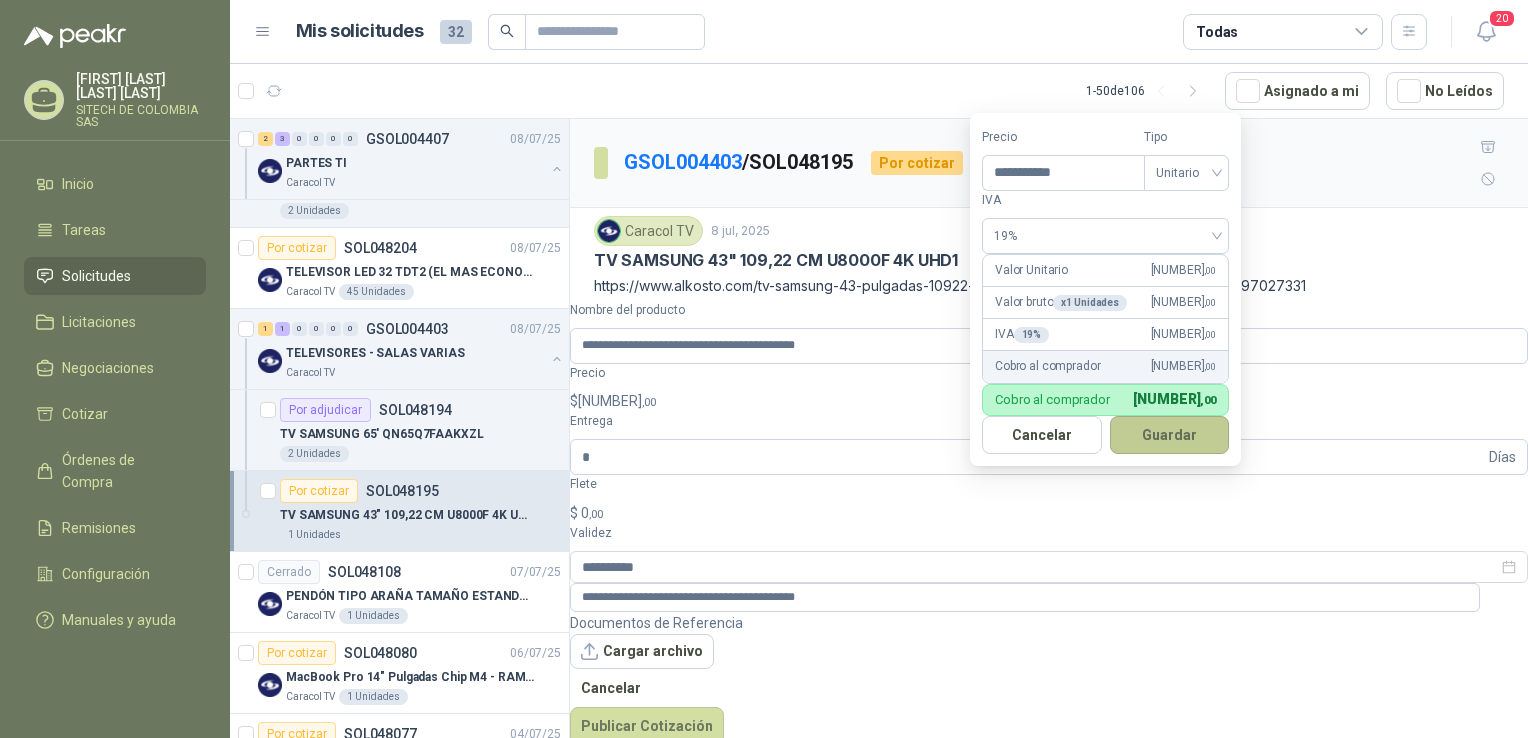 click on "Guardar" at bounding box center [1170, 435] 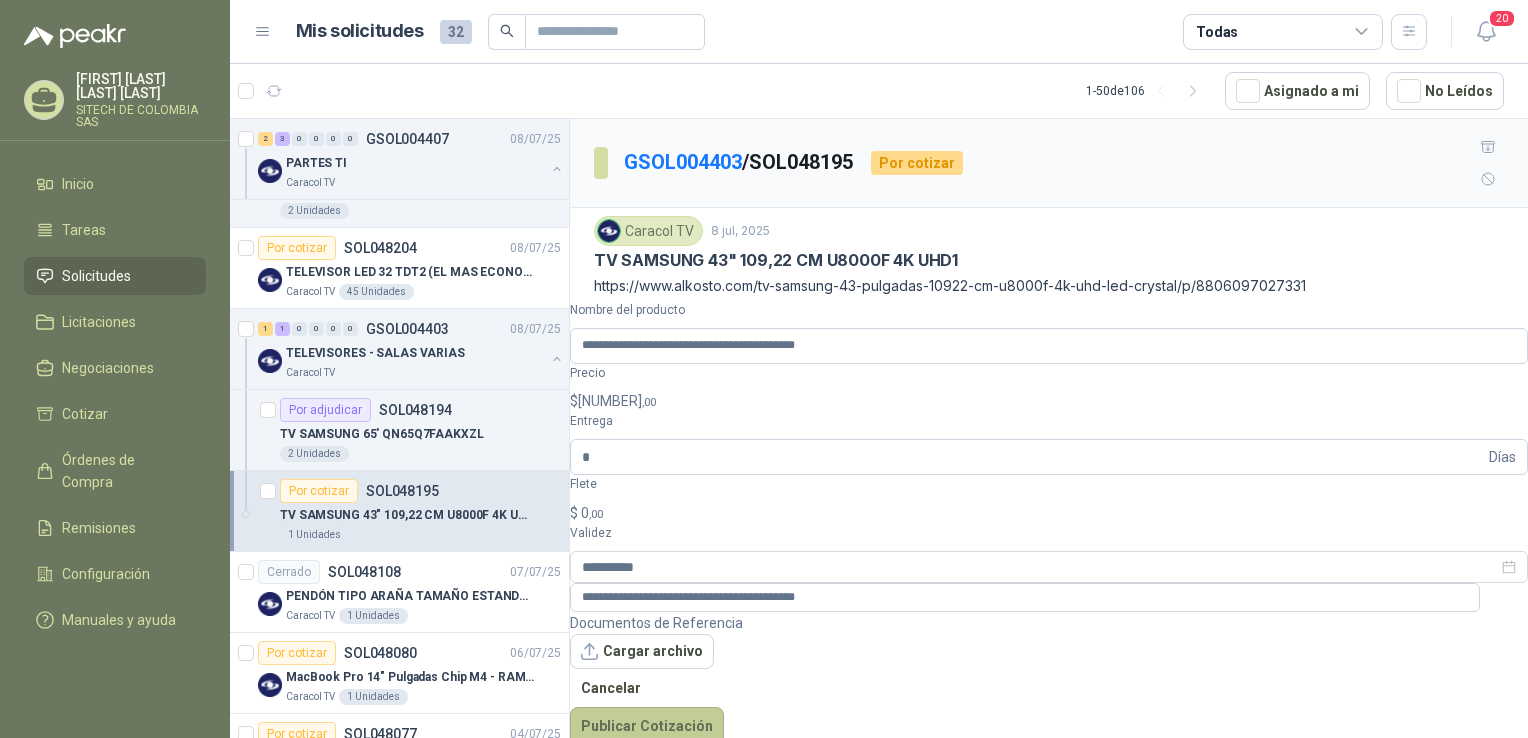 click on "Publicar Cotización" at bounding box center [647, 726] 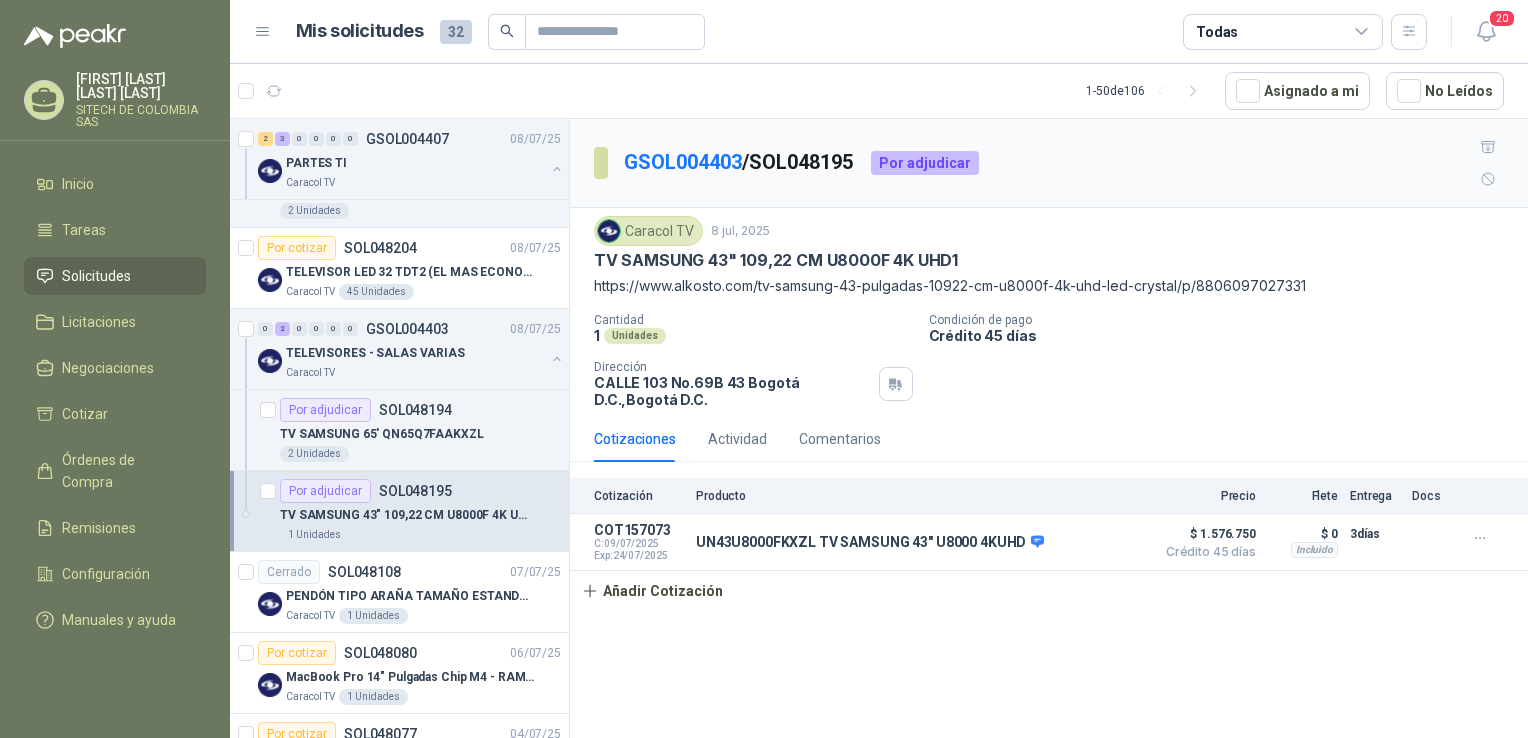 drag, startPoint x: 421, startPoint y: 466, endPoint x: 711, endPoint y: 620, distance: 328.35345 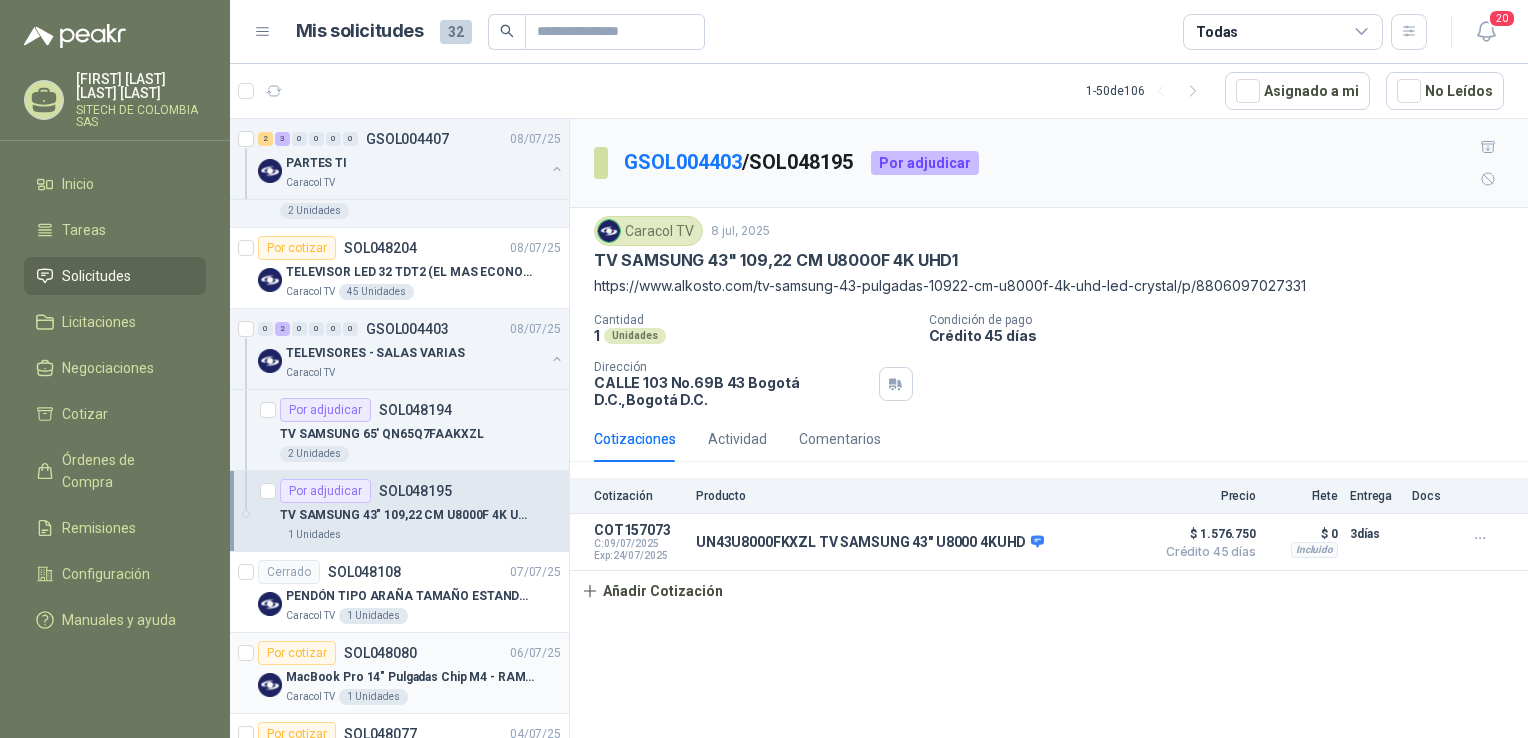 click on "SOL048080" at bounding box center (380, 653) 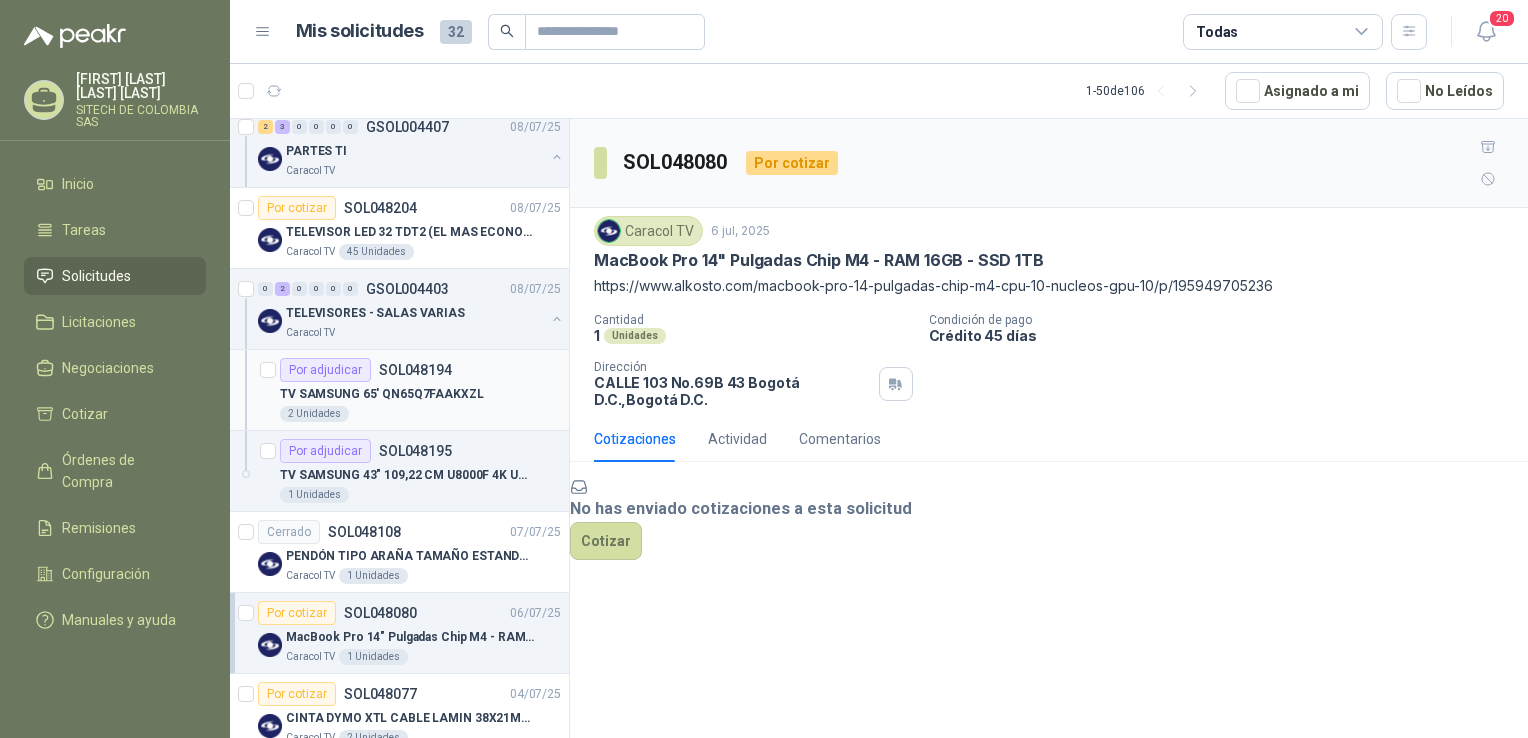 scroll, scrollTop: 660, scrollLeft: 0, axis: vertical 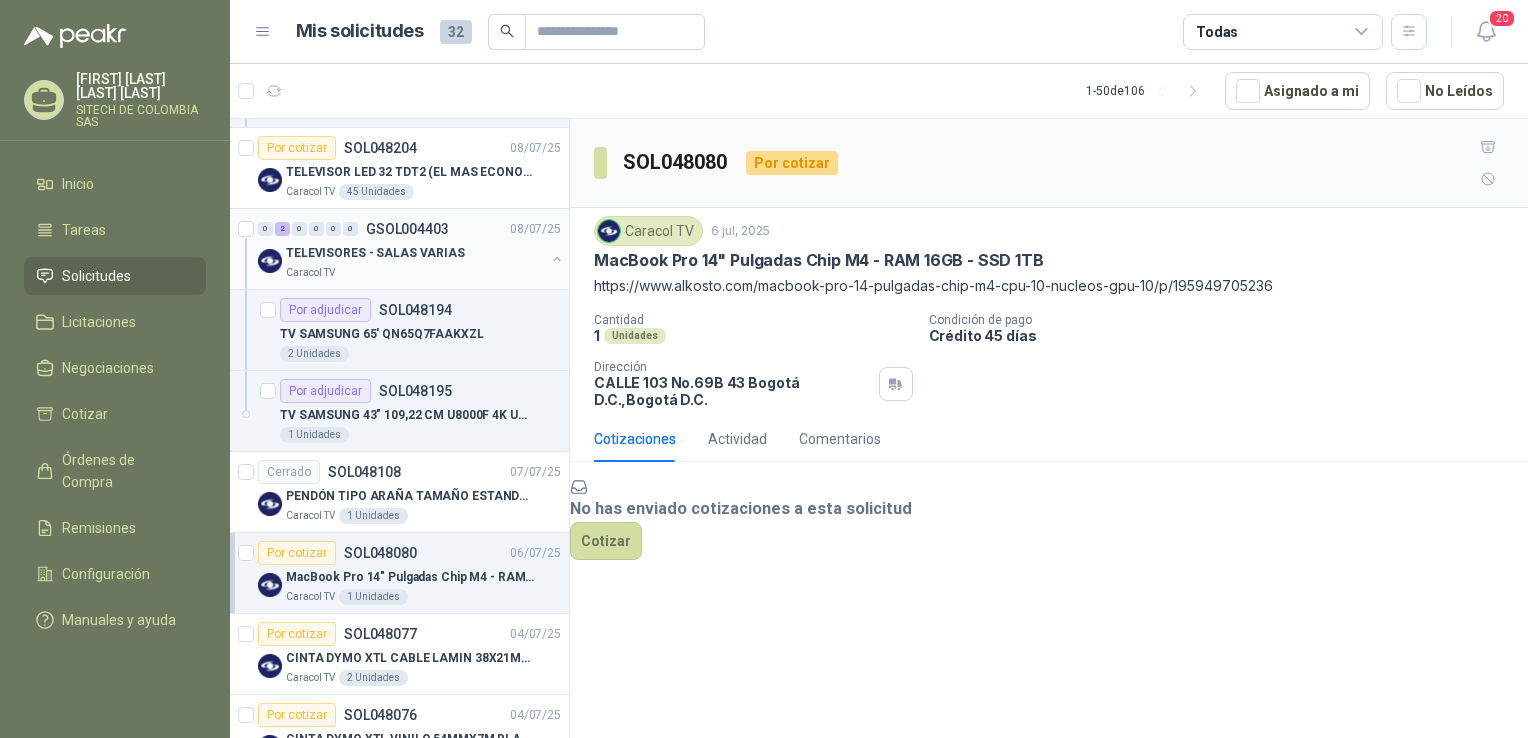 drag, startPoint x: 403, startPoint y: 417, endPoint x: 487, endPoint y: 246, distance: 190.51772 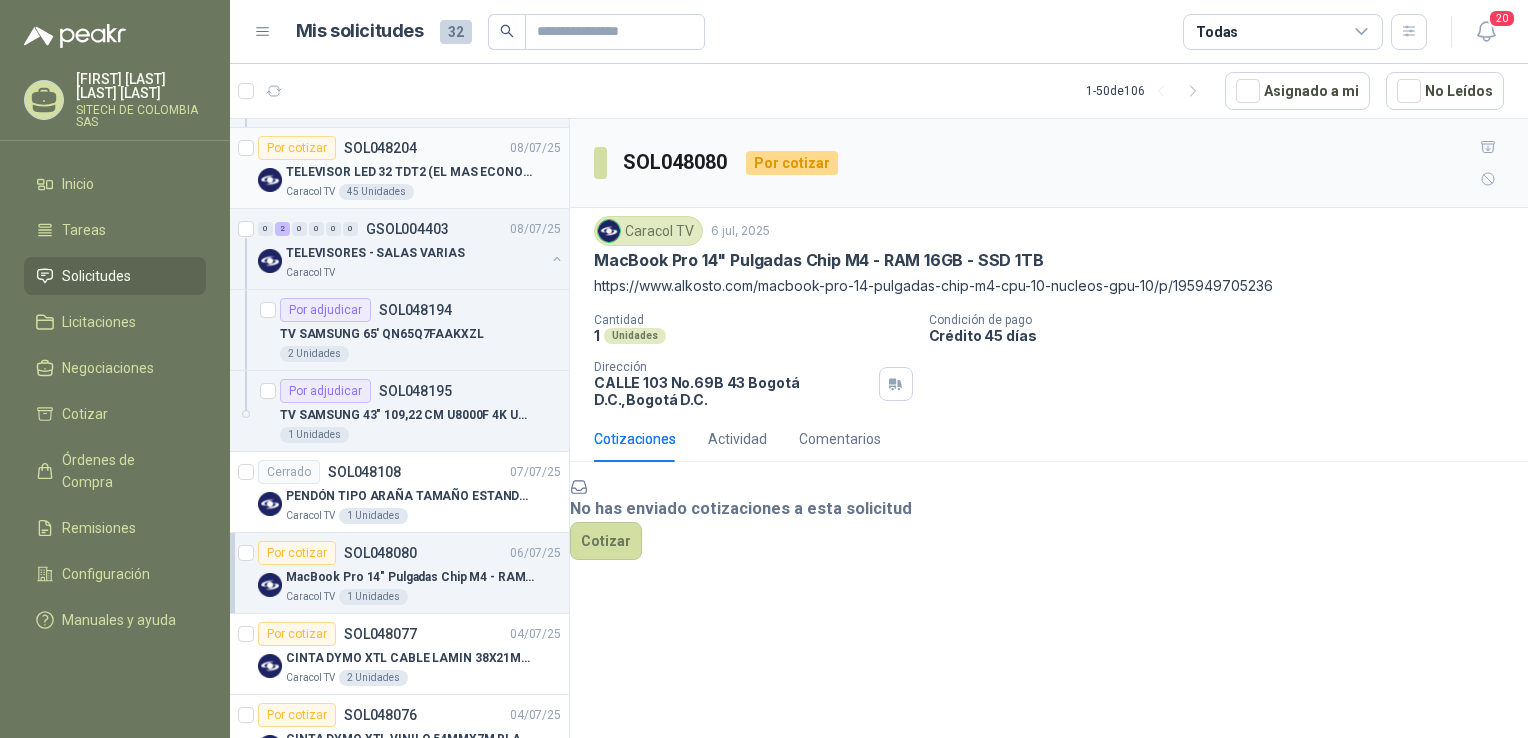 click on "TELEVISOR LED 32 TDT2 (EL MAS ECONOMICO QUE TENGAS)" at bounding box center (410, 172) 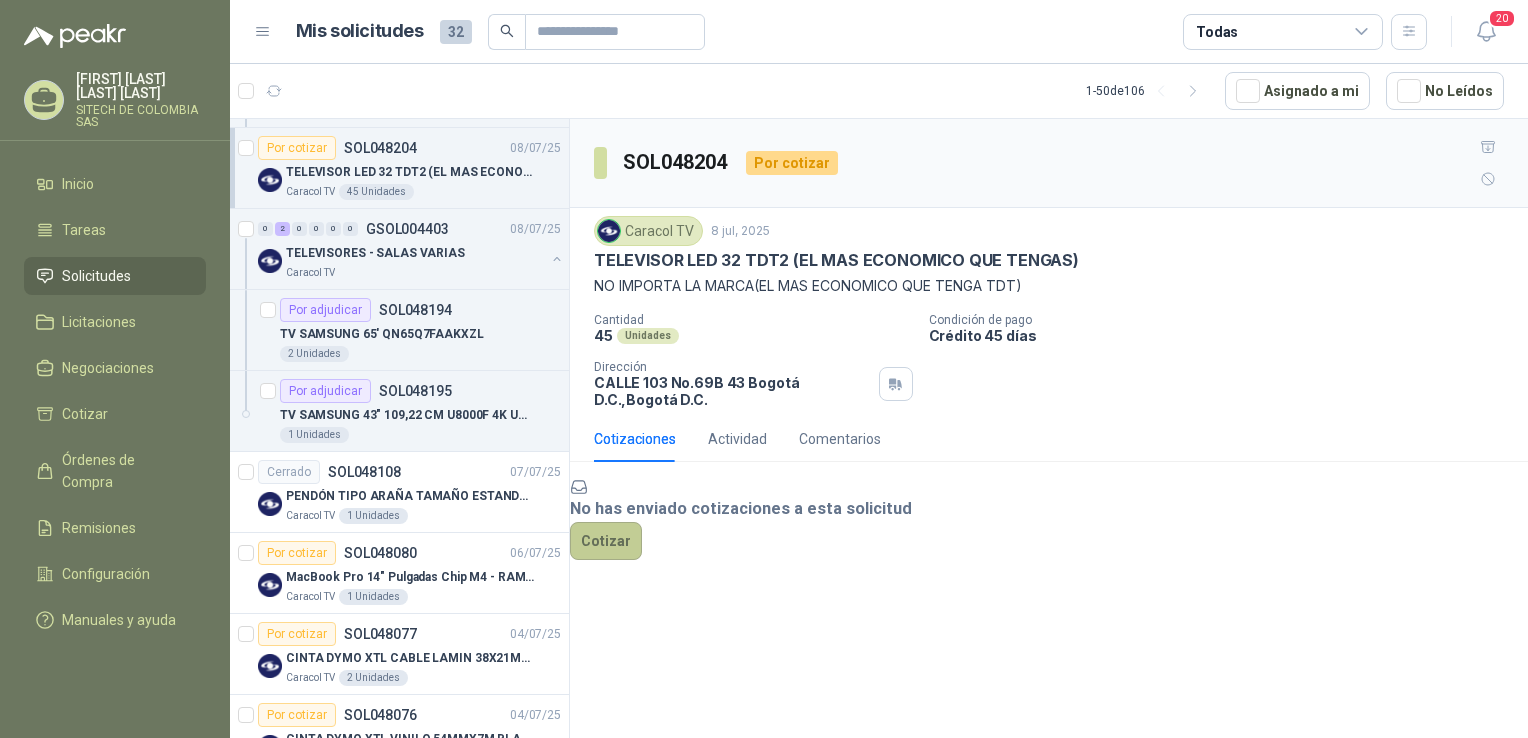 click on "Cotizar" at bounding box center (606, 541) 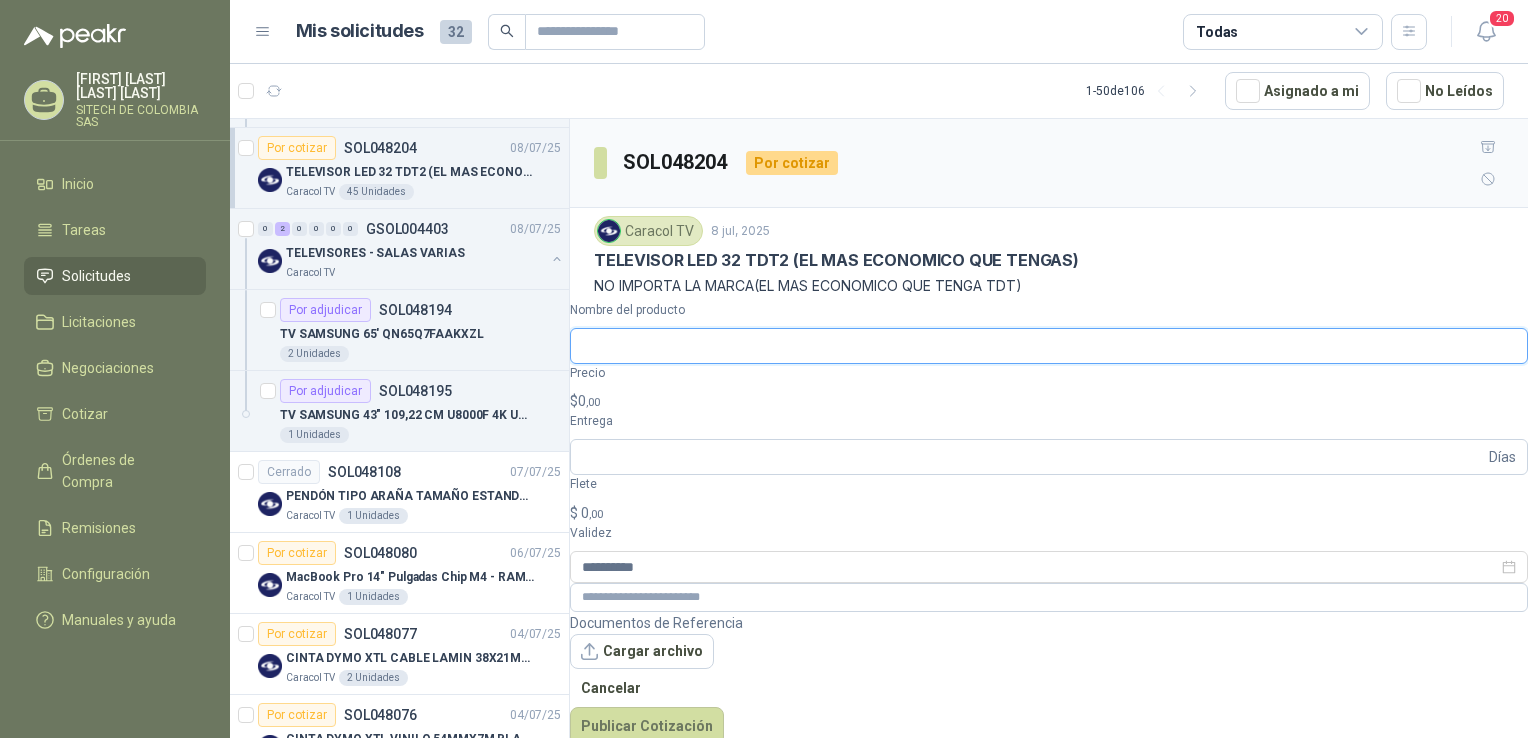 click on "Nombre del producto" at bounding box center [1049, 346] 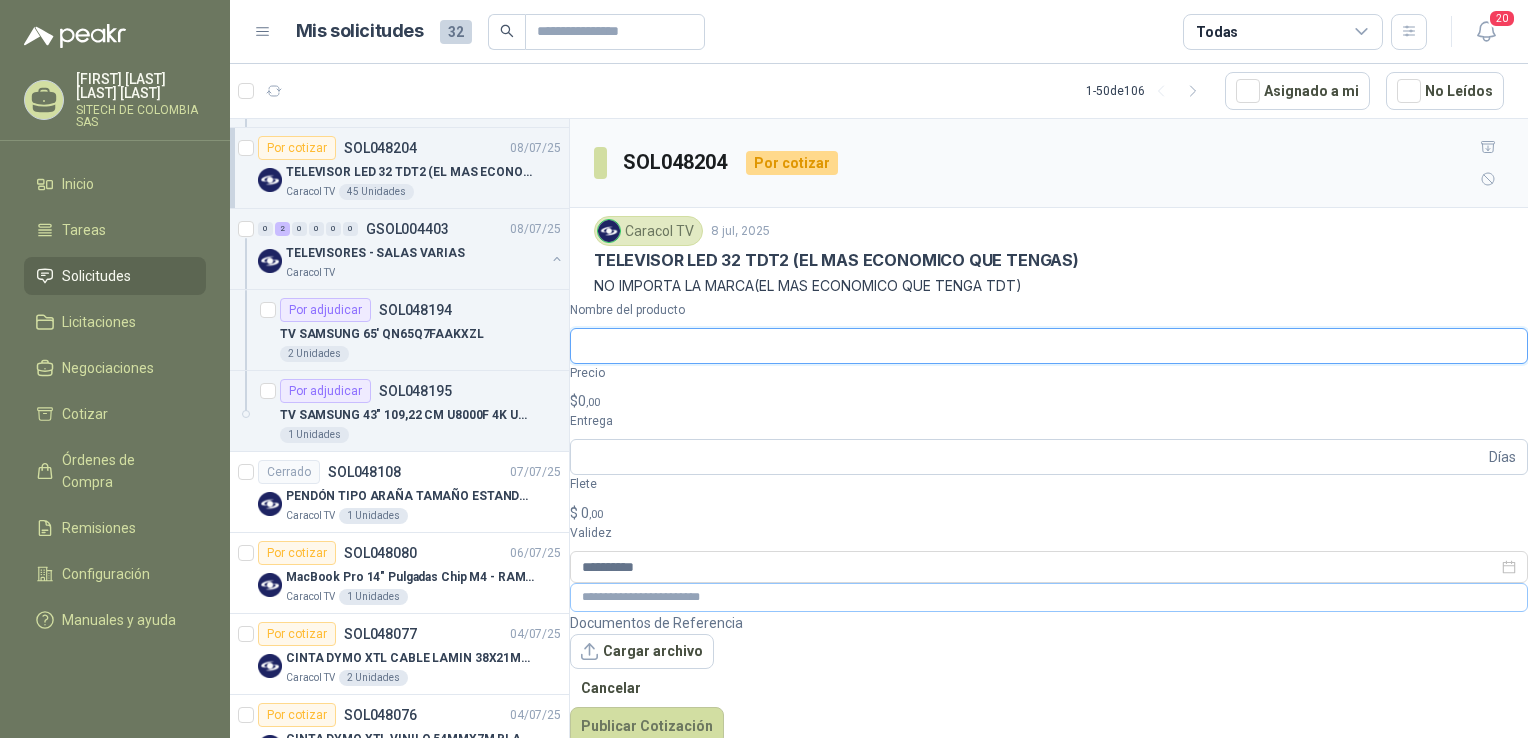 paste on "**********" 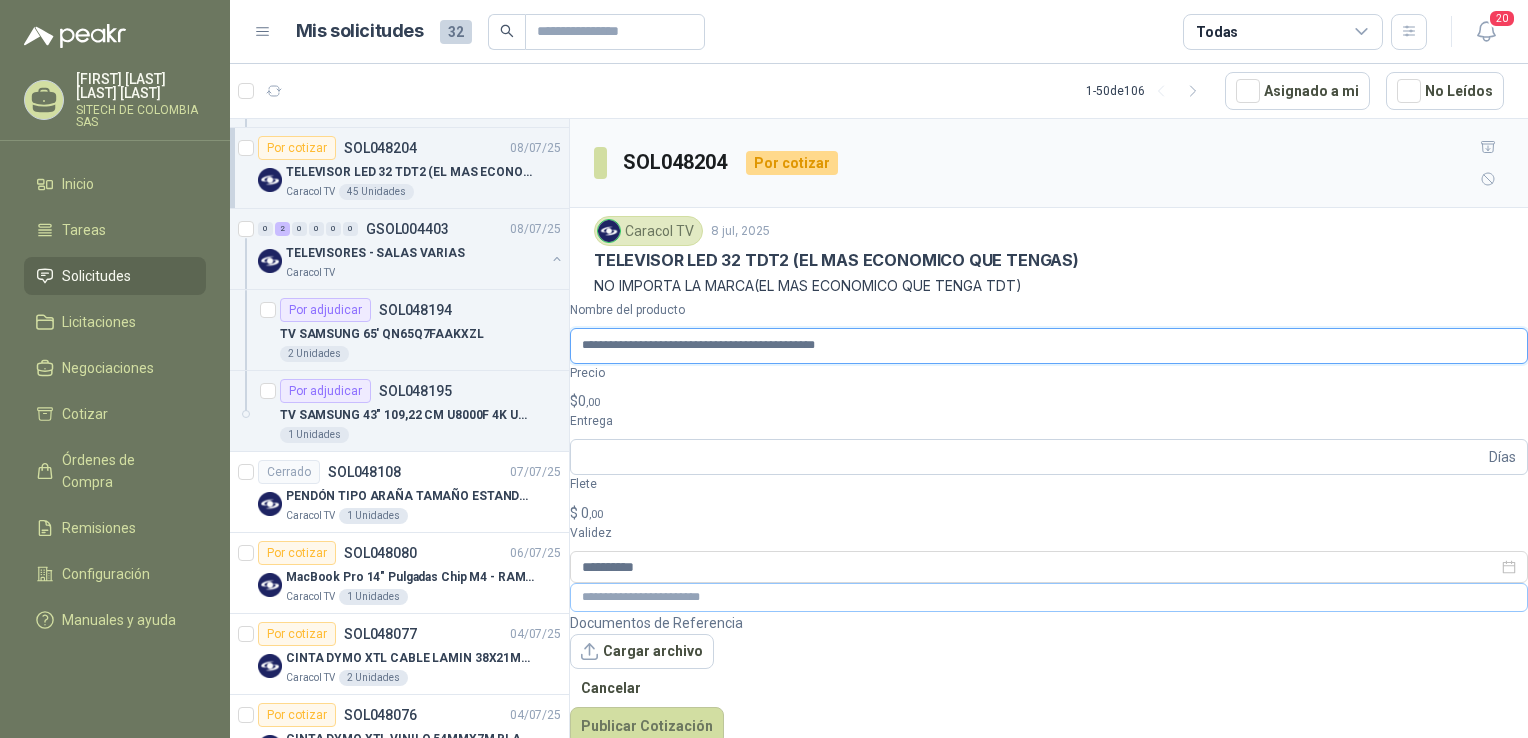 type on "**********" 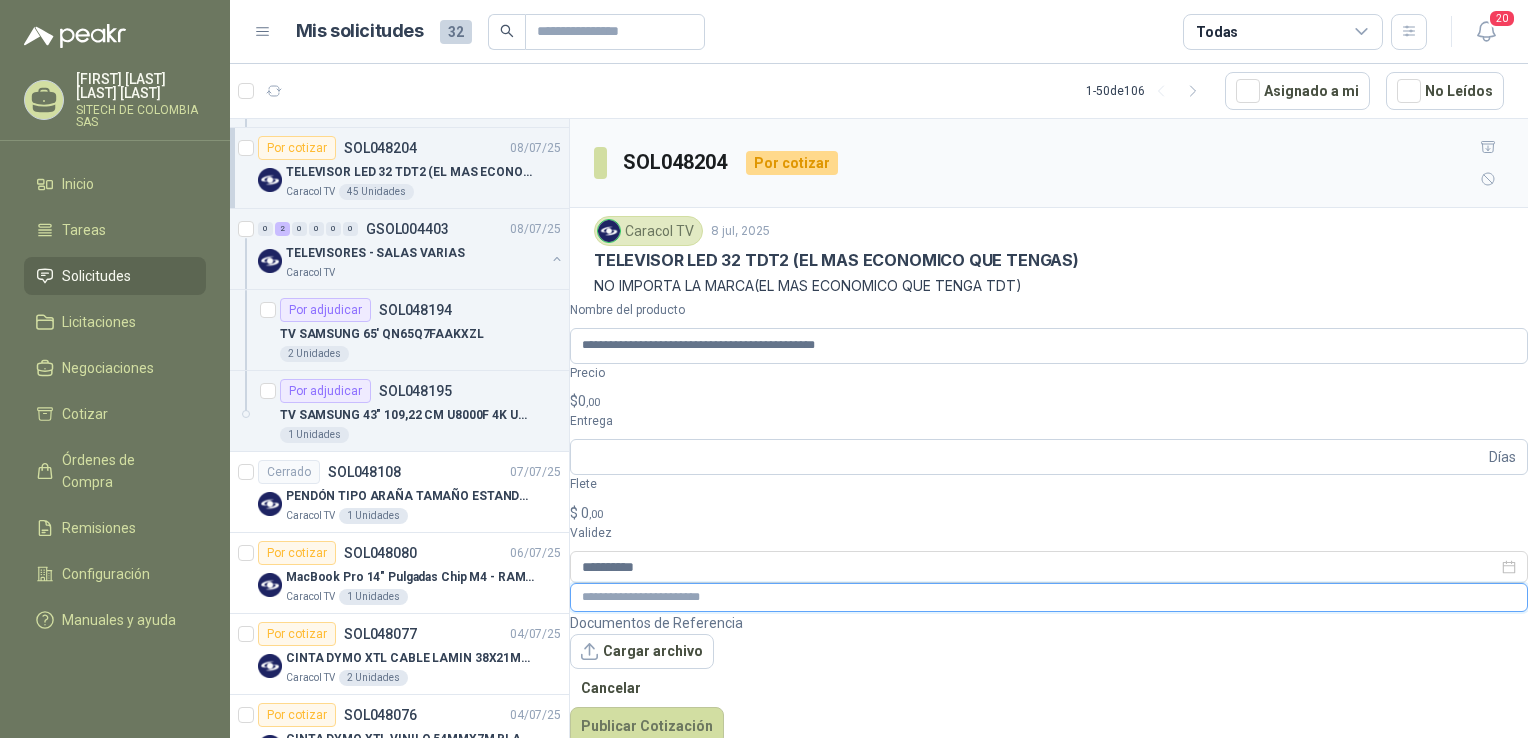 click at bounding box center [1049, 597] 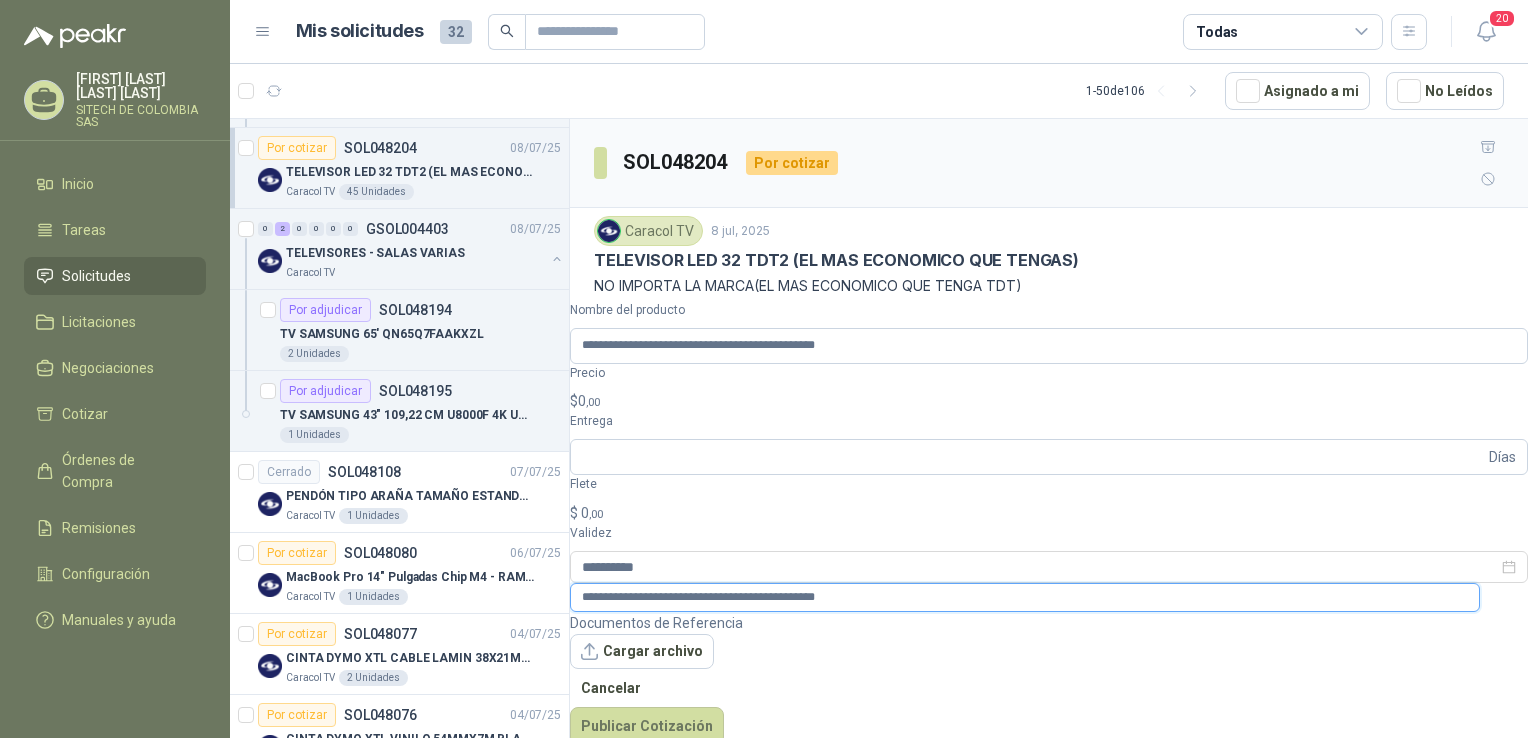 type on "**********" 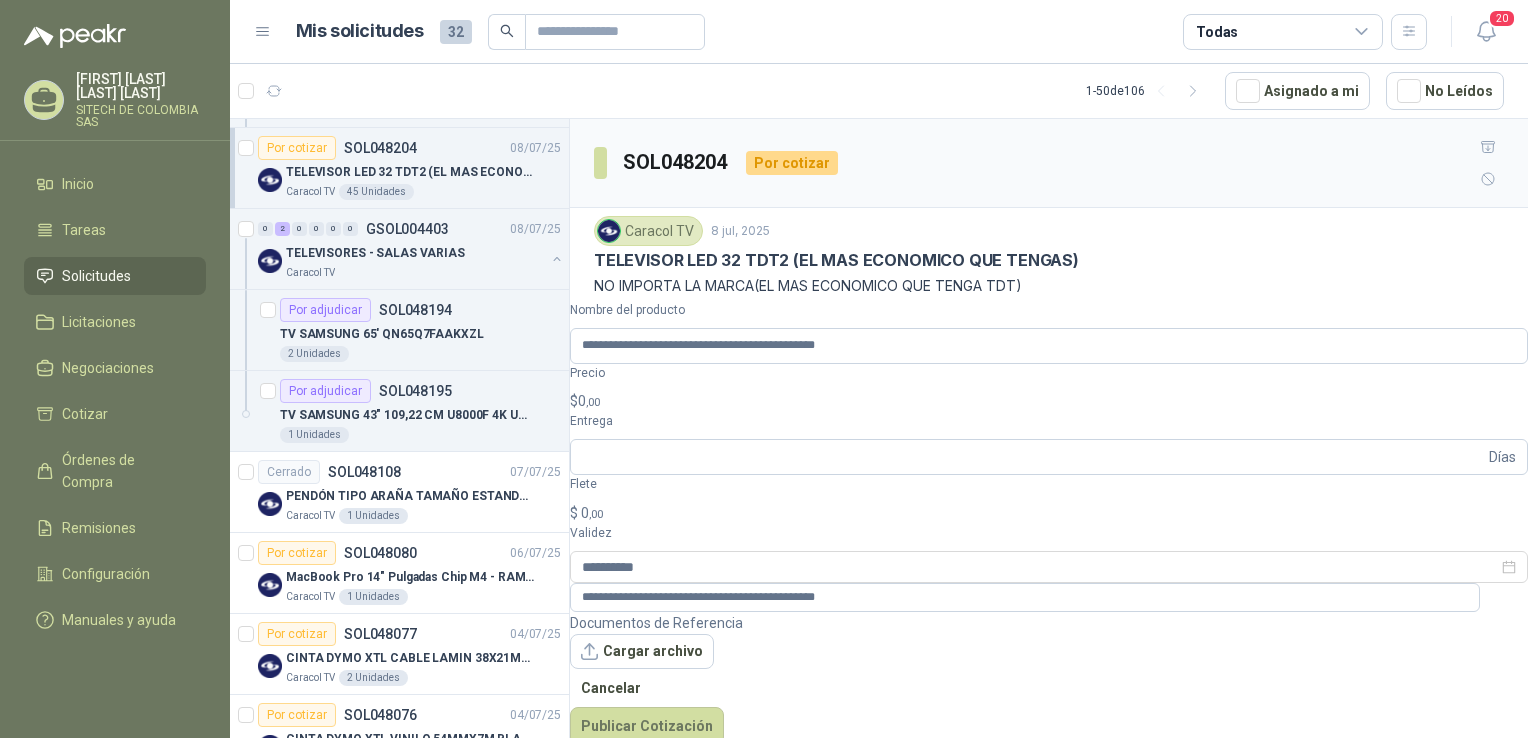 click on "$  0 ,00" at bounding box center (1049, 401) 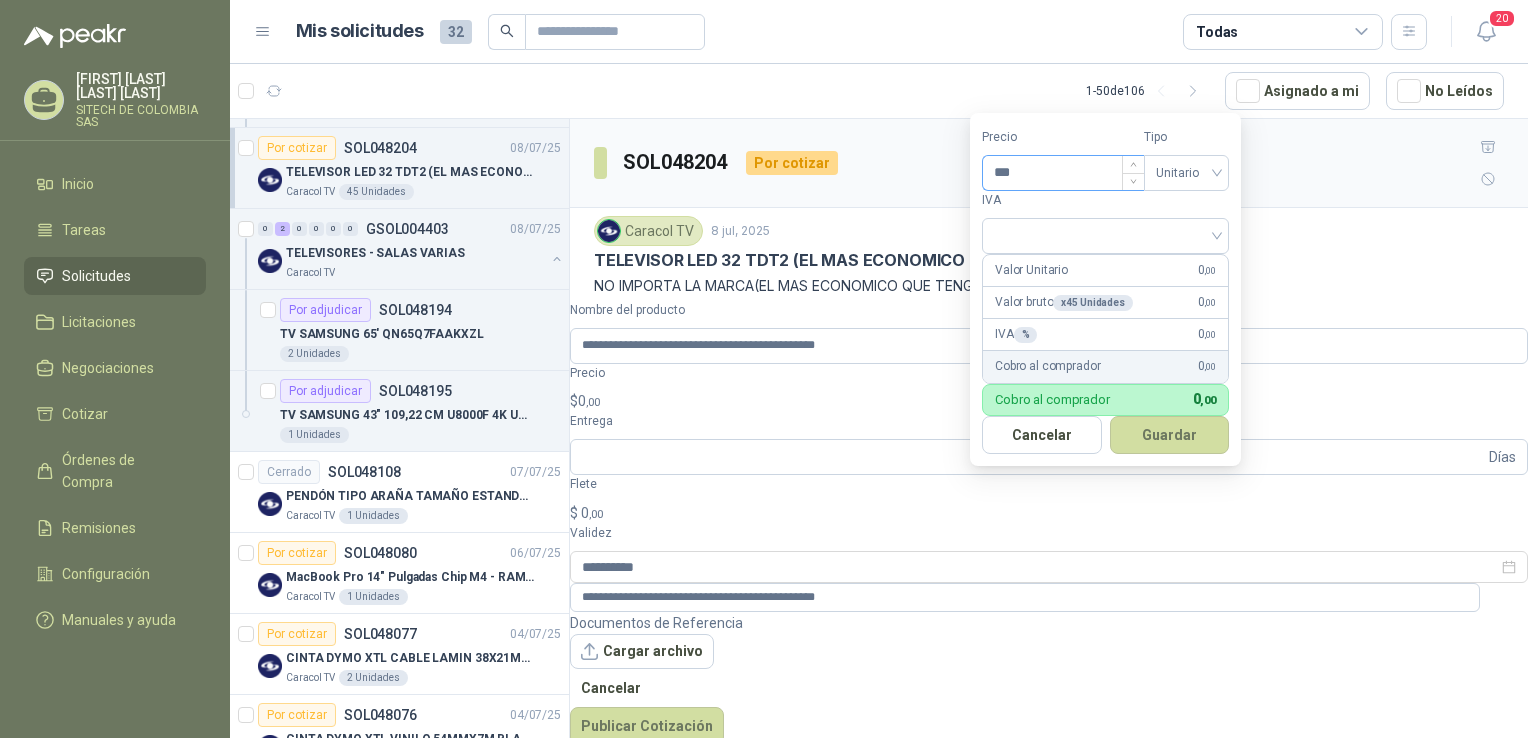 click on "***" at bounding box center [1063, 173] 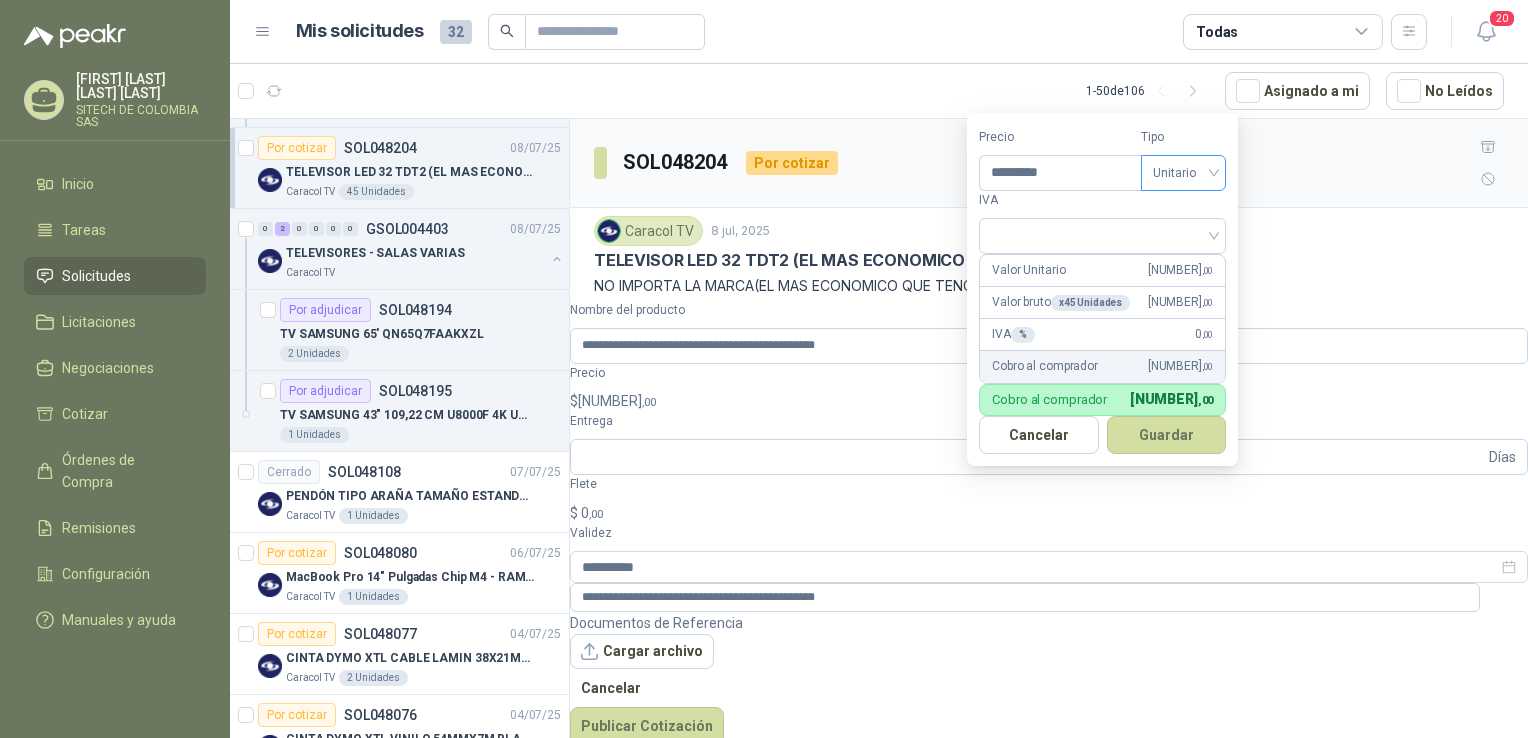 click on "Unitario" at bounding box center (1183, 173) 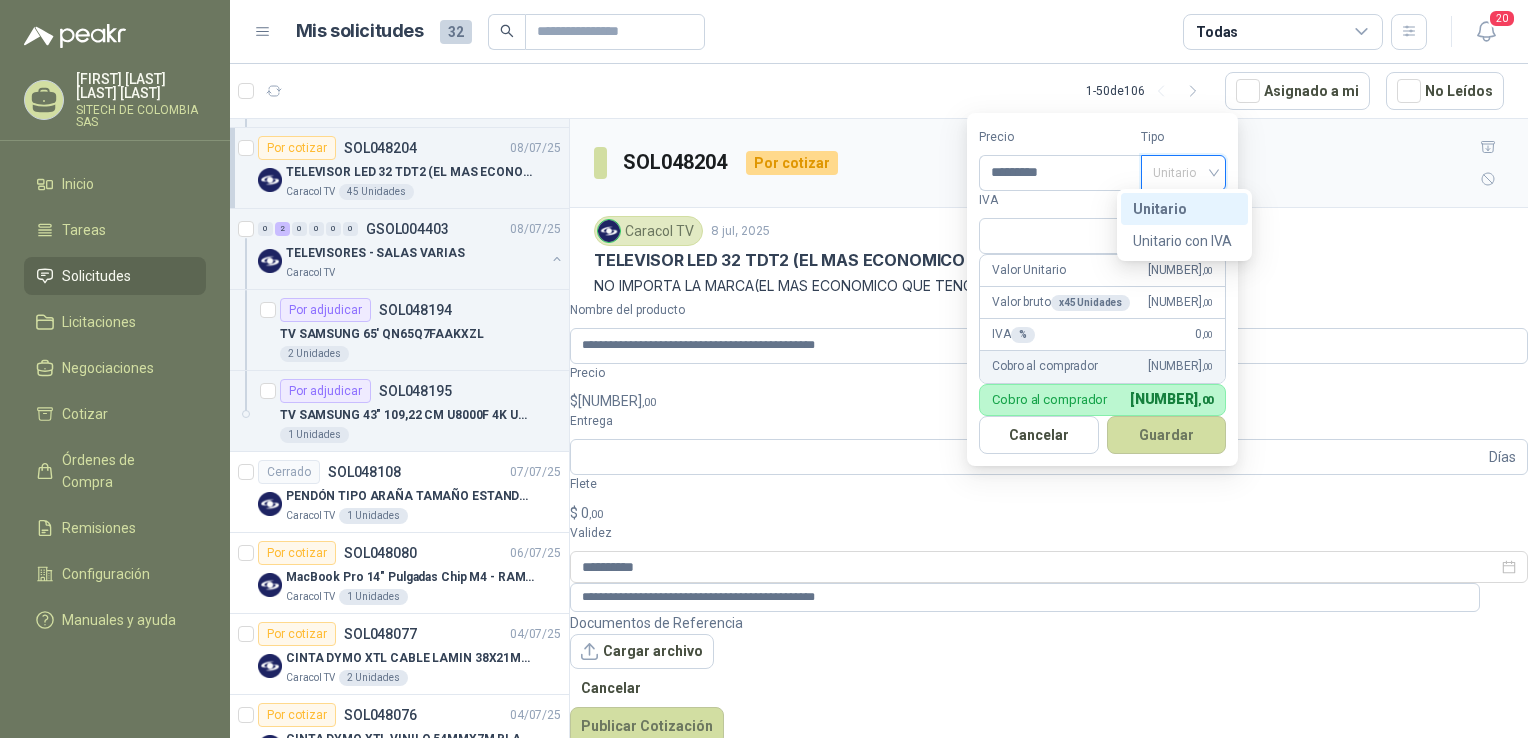 click on "Unitario" at bounding box center (1184, 209) 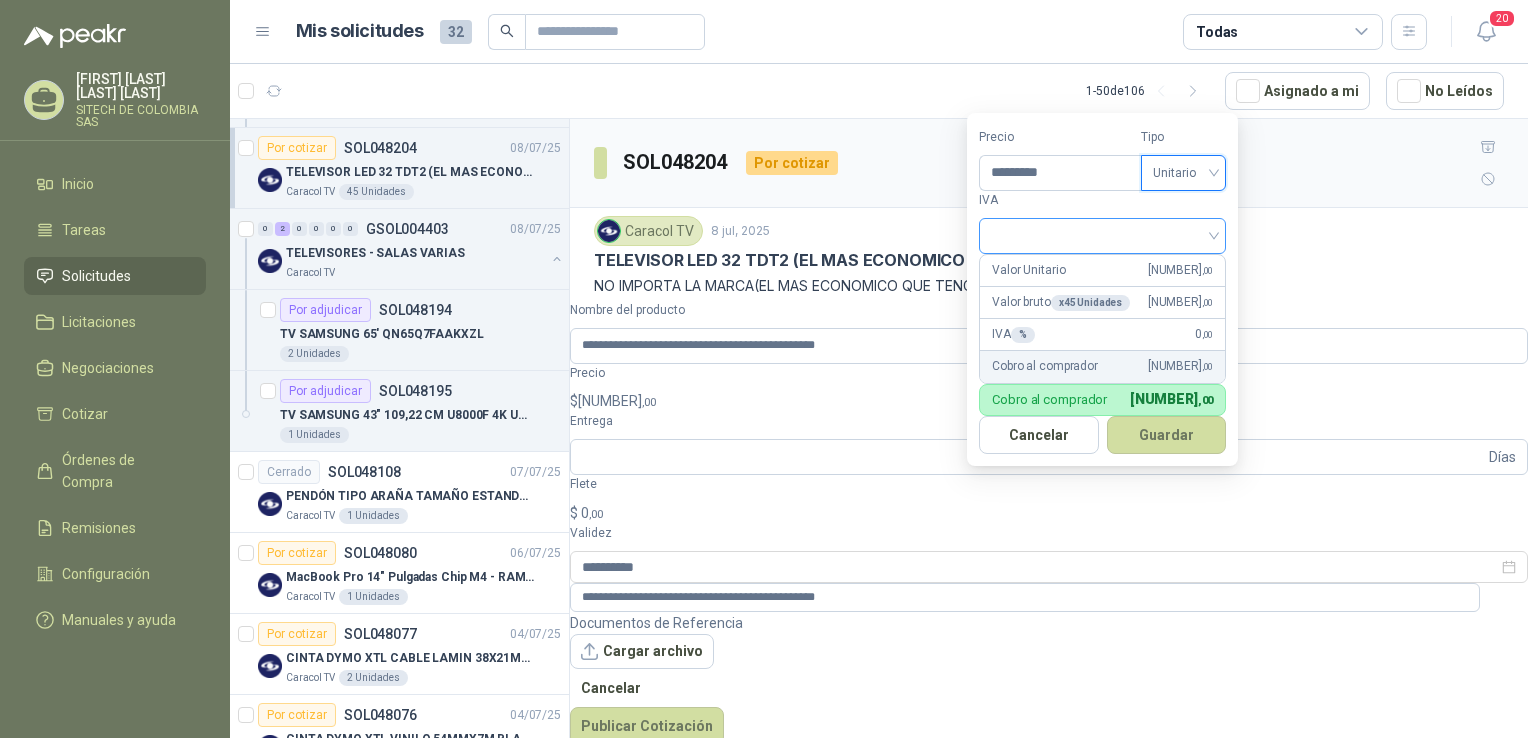 click at bounding box center (1102, 234) 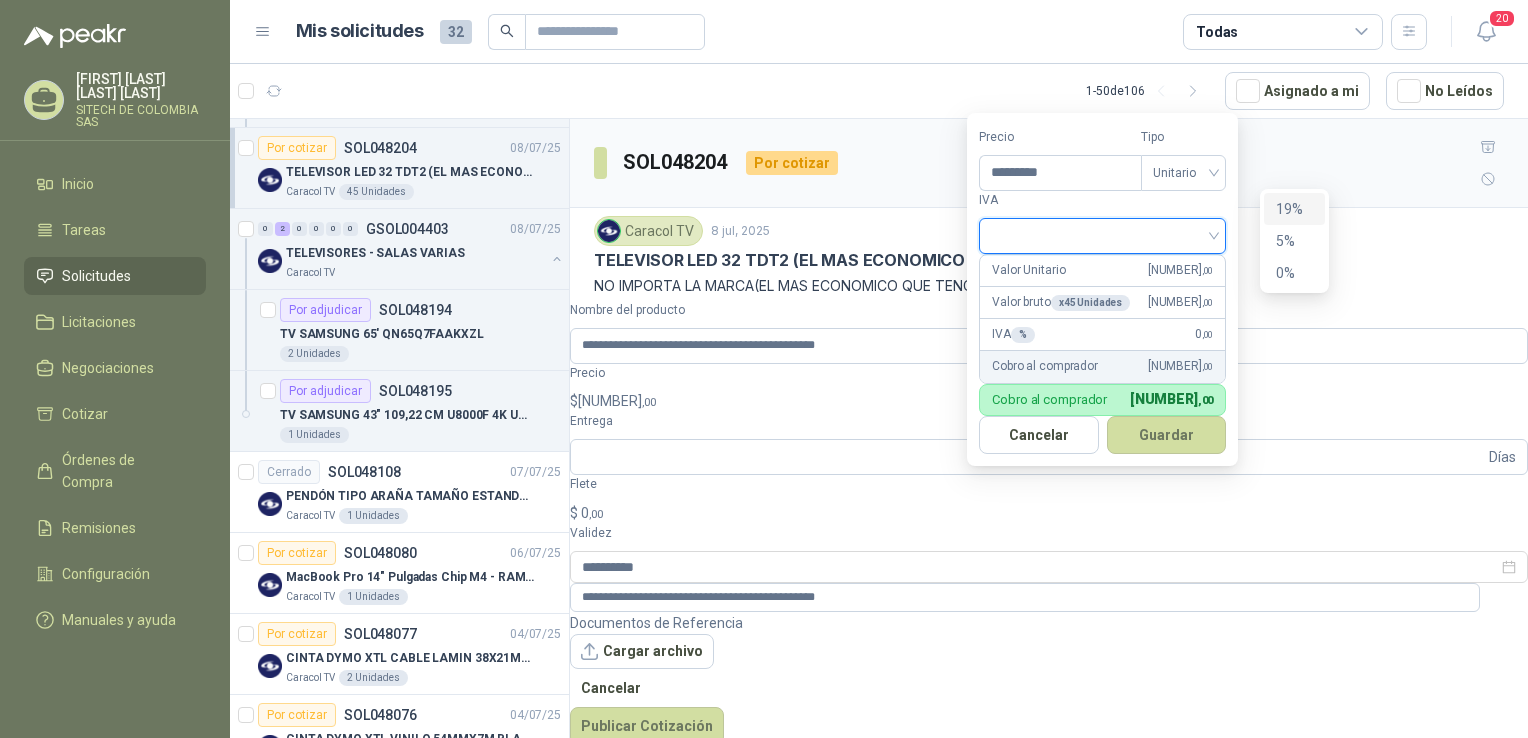 click on "19%" at bounding box center [0, 0] 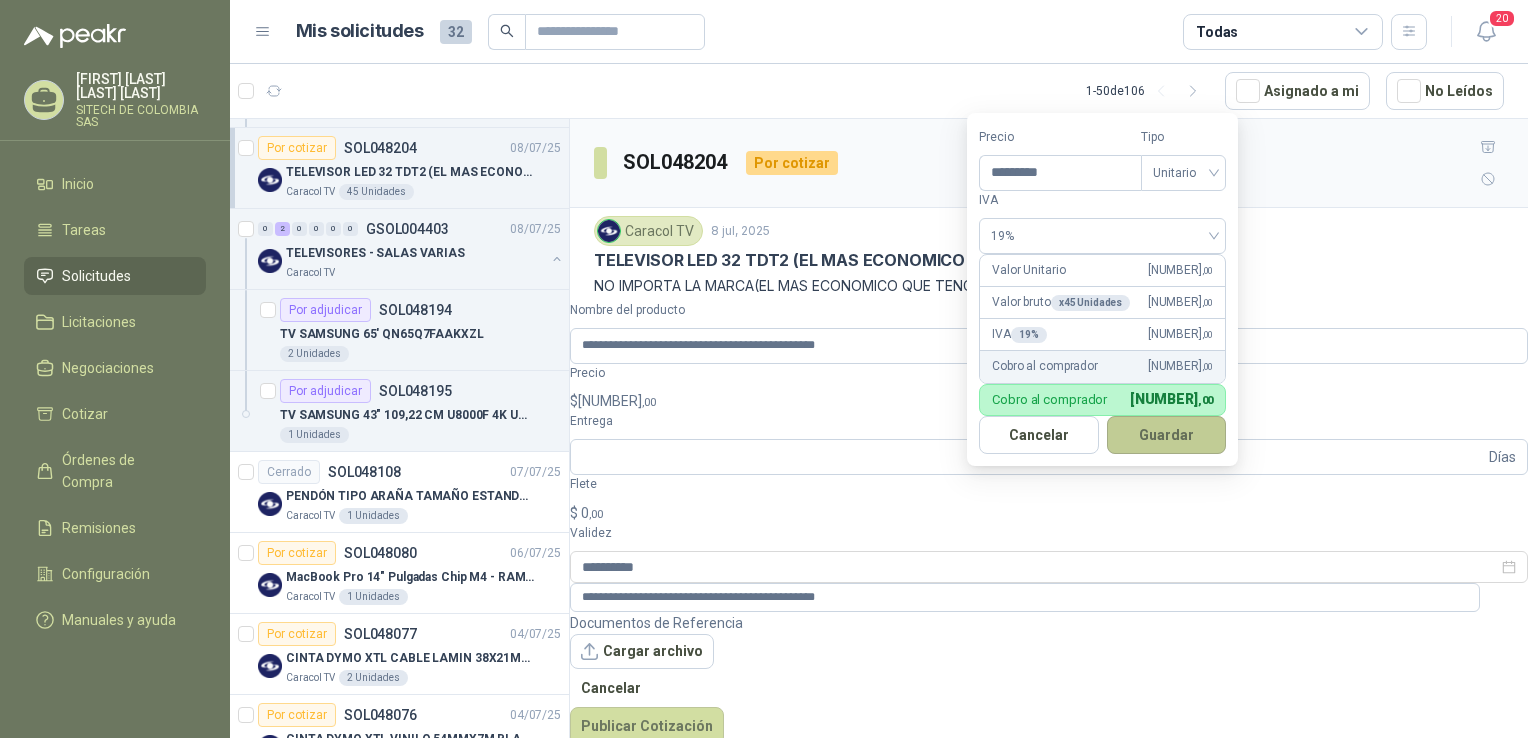 click on "Guardar" at bounding box center (1167, 435) 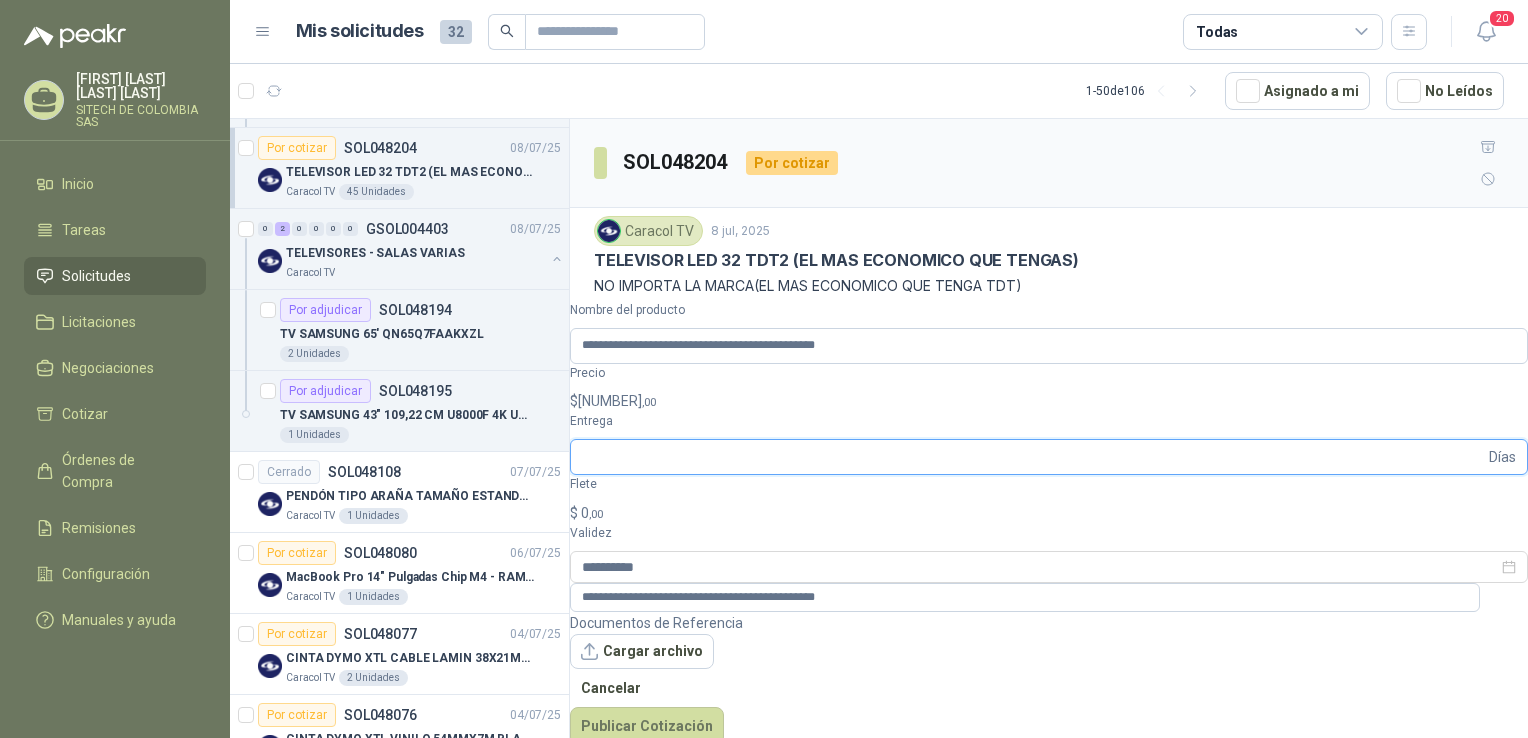 click on "Entrega" at bounding box center (1033, 457) 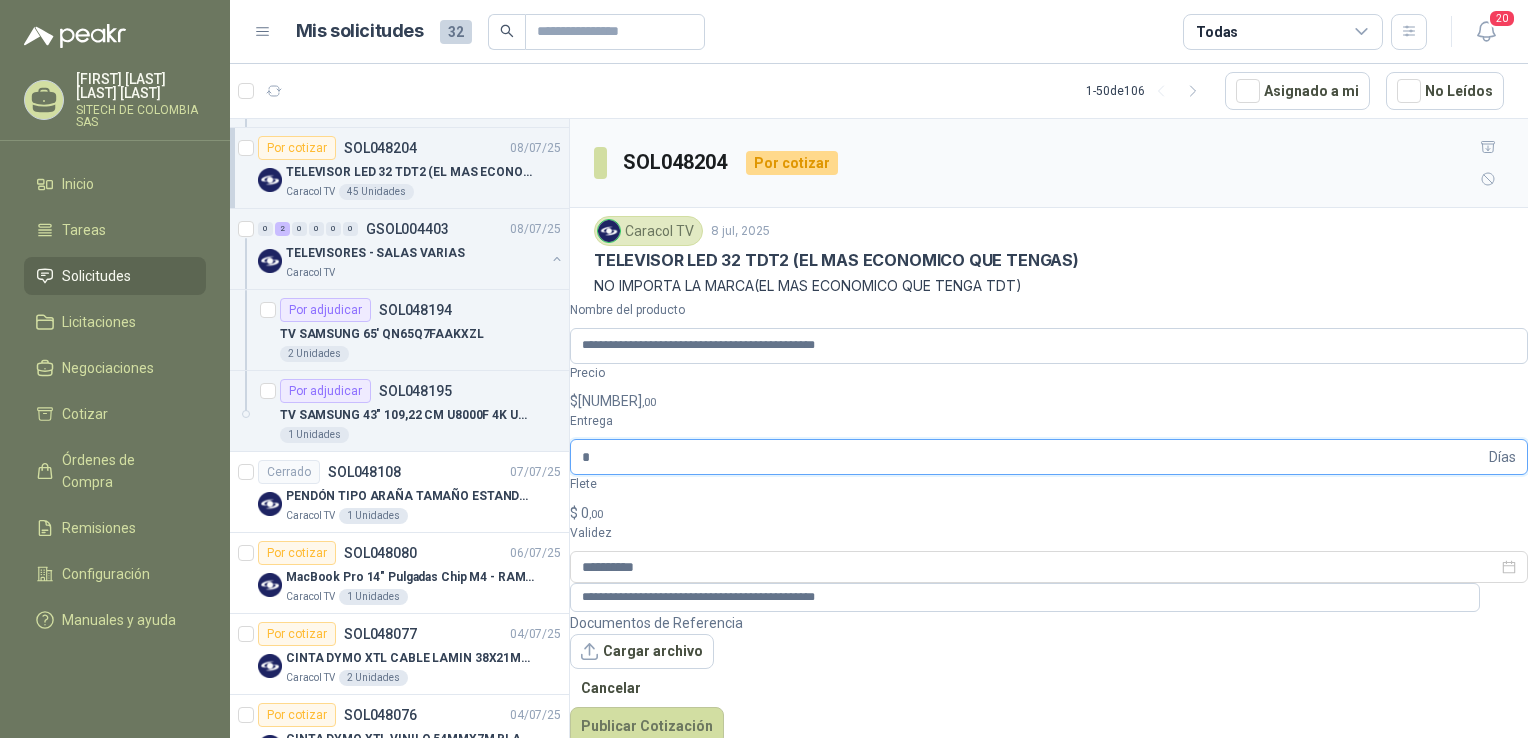 type on "*" 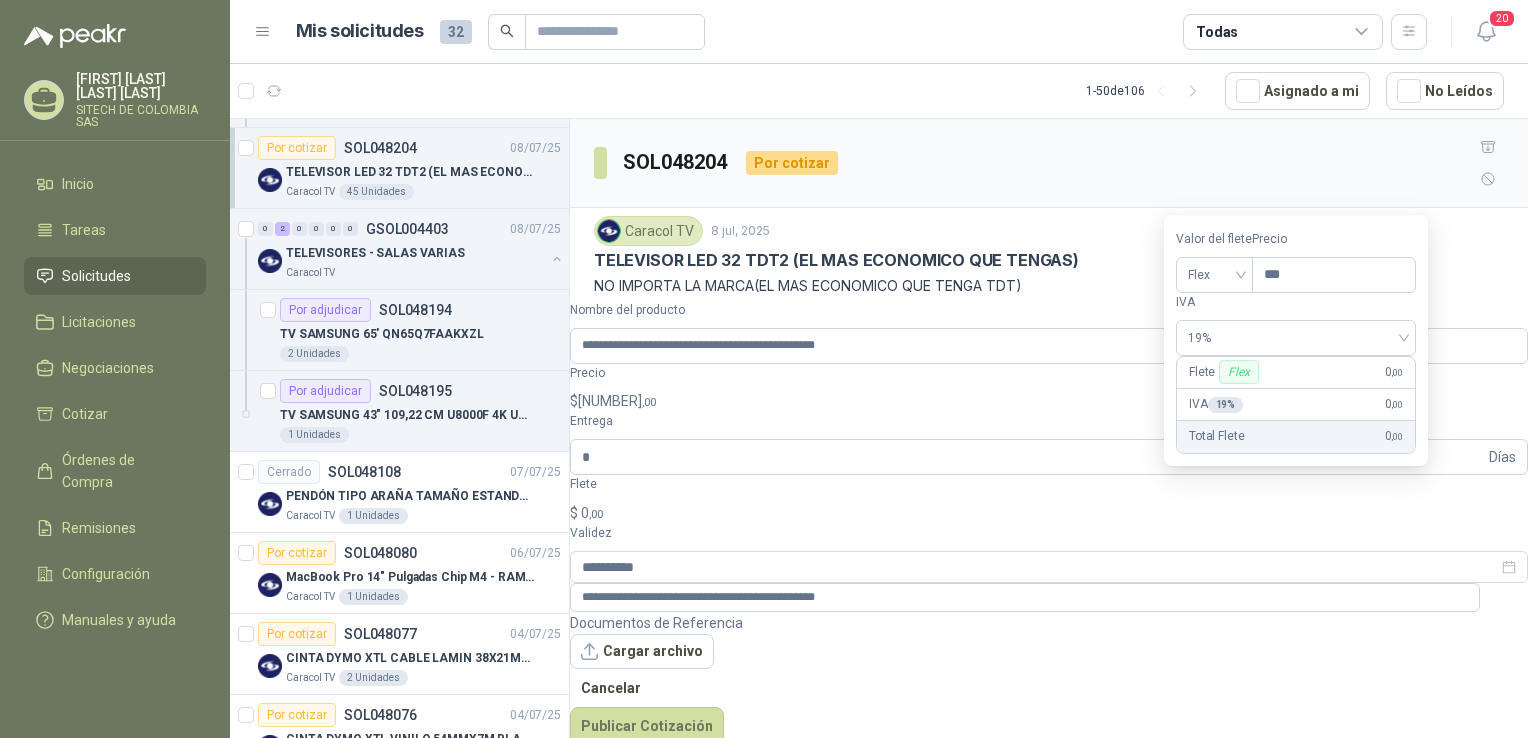 click on "$    0 ,00" at bounding box center (1049, 513) 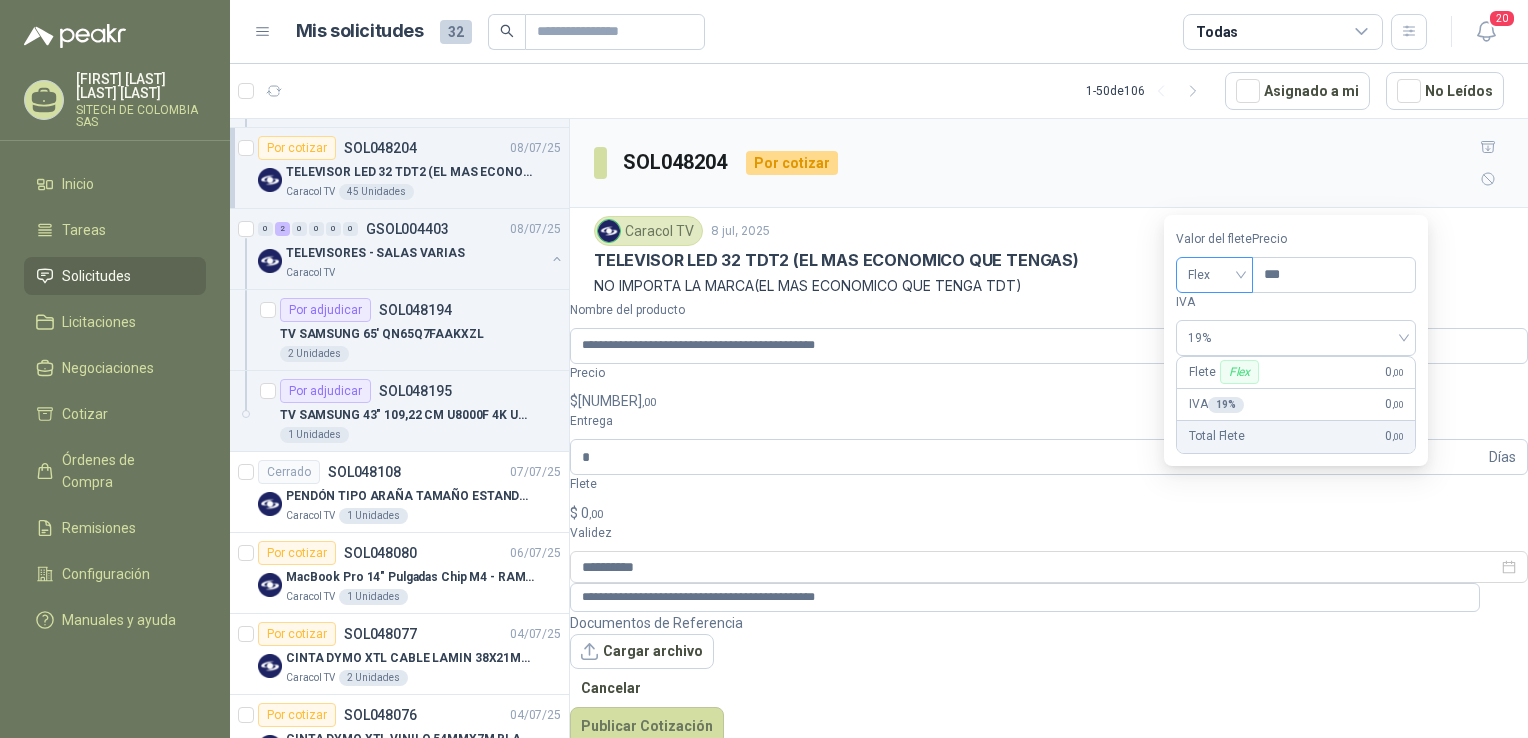 click on "Flex" at bounding box center [1214, 275] 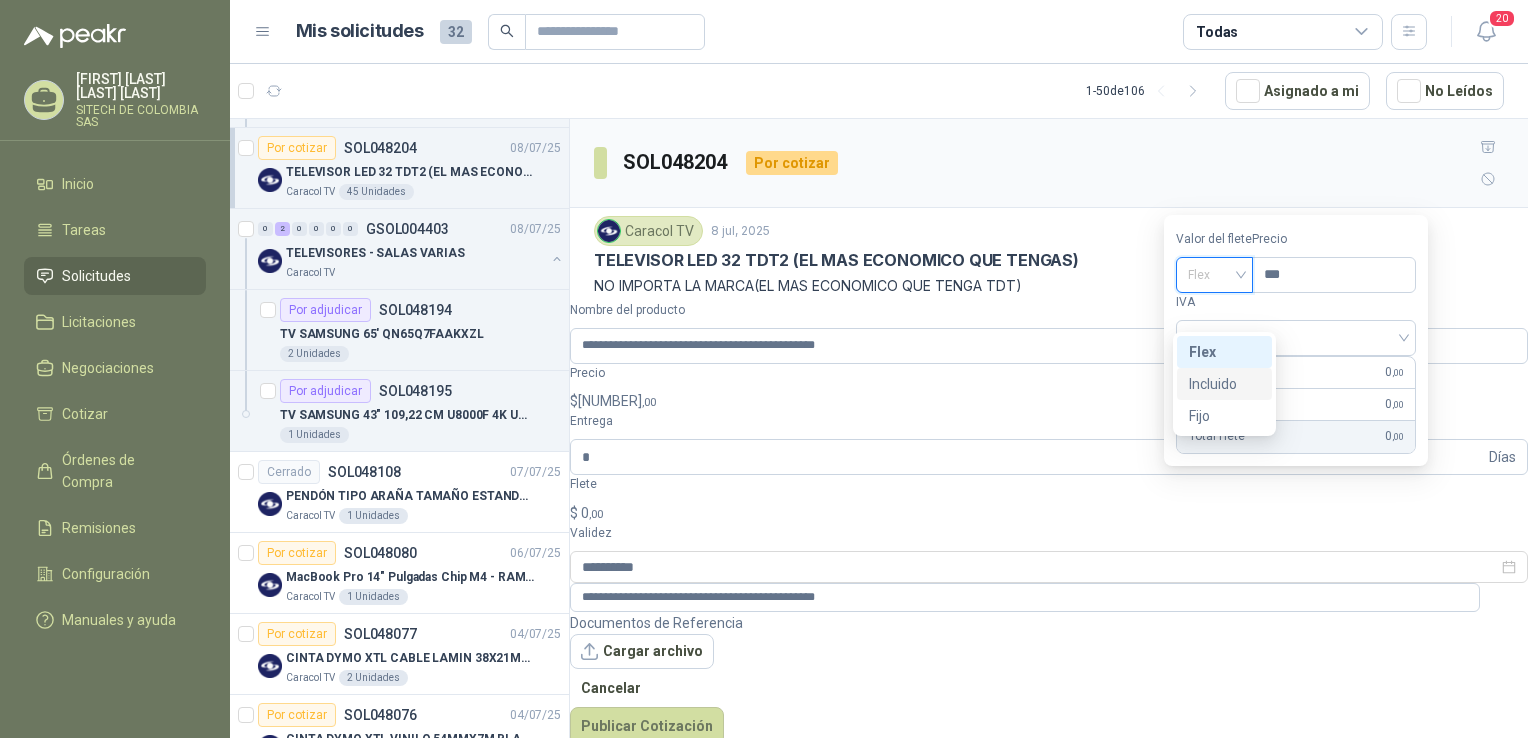 click on "Incluido" at bounding box center [0, 0] 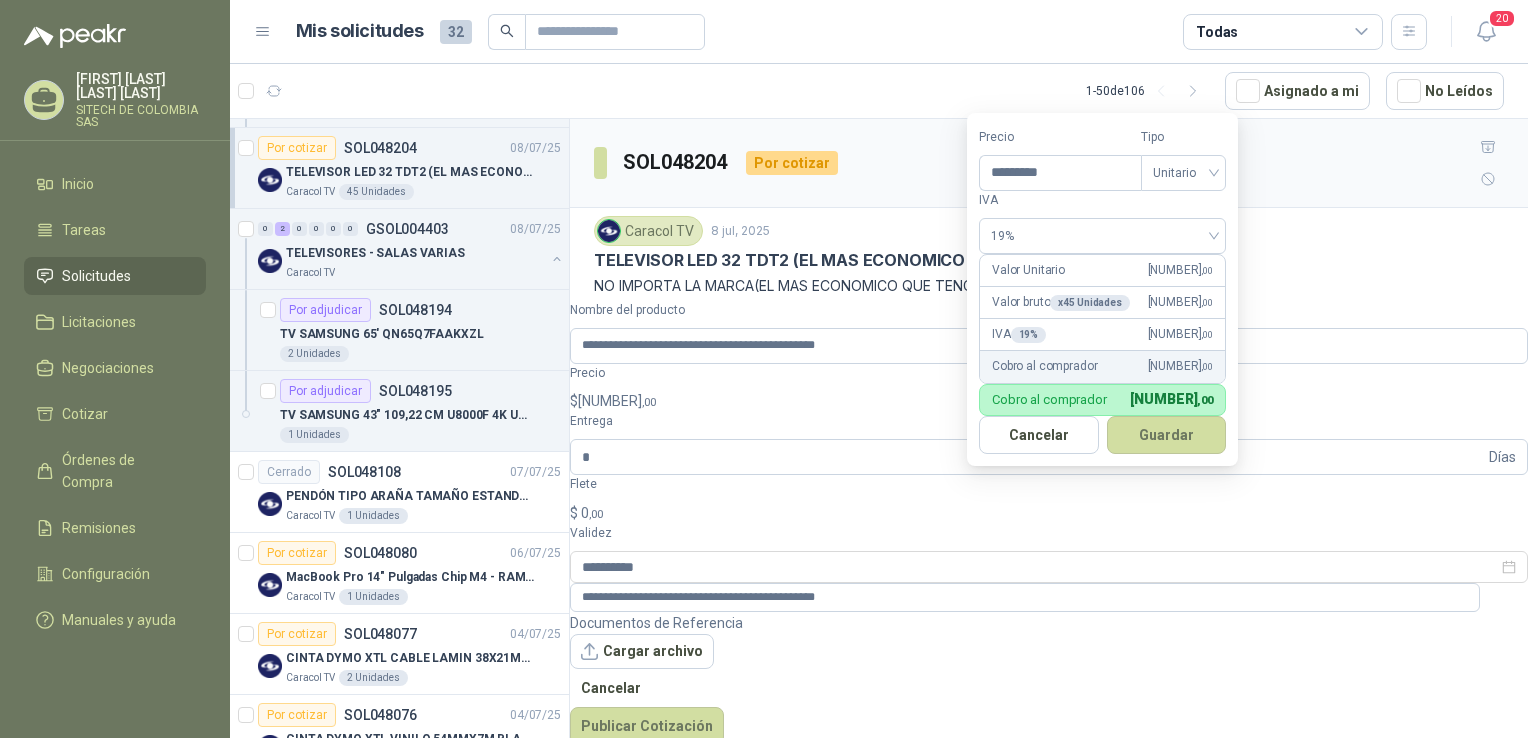 click on "[NUMBER] ,00" at bounding box center (617, 401) 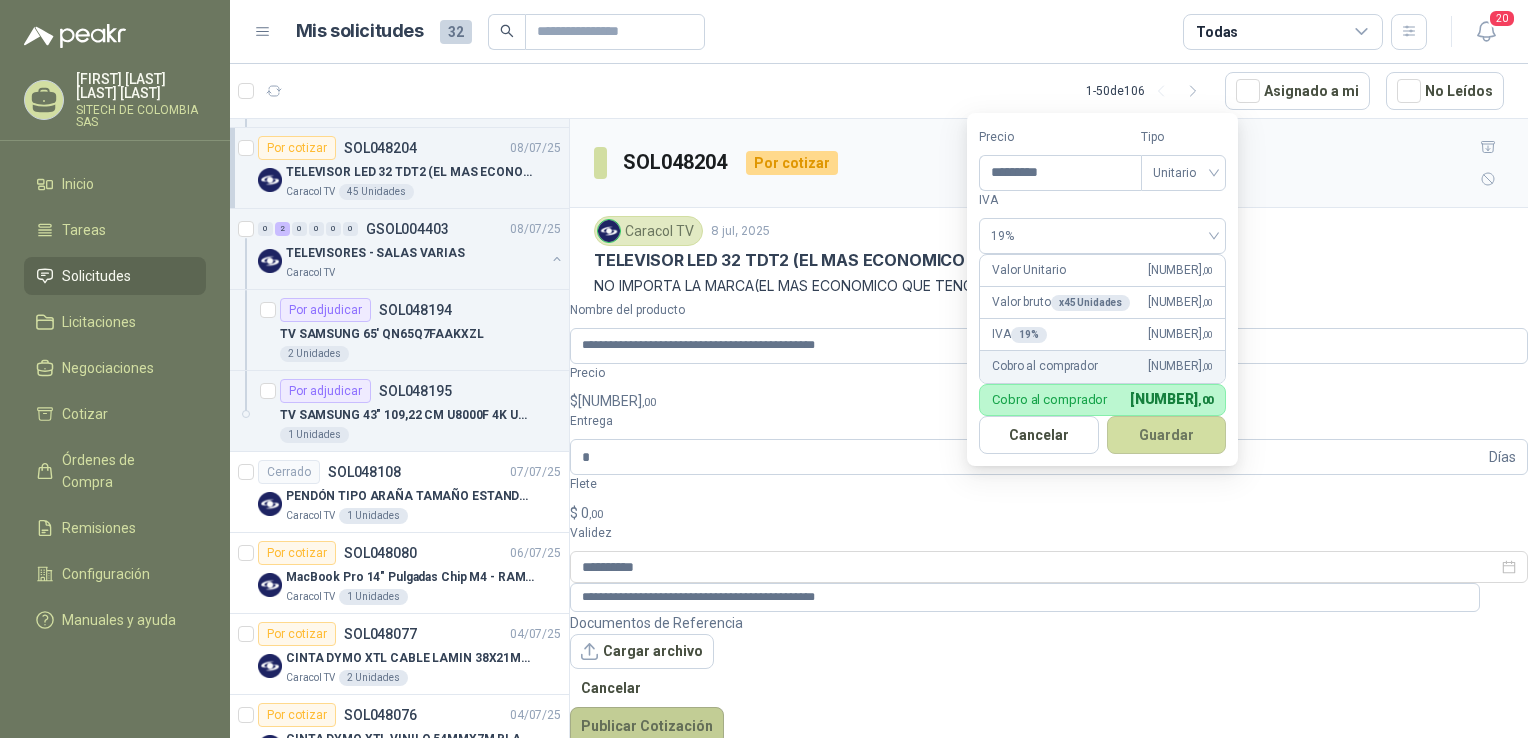 click on "Publicar Cotización" at bounding box center (647, 726) 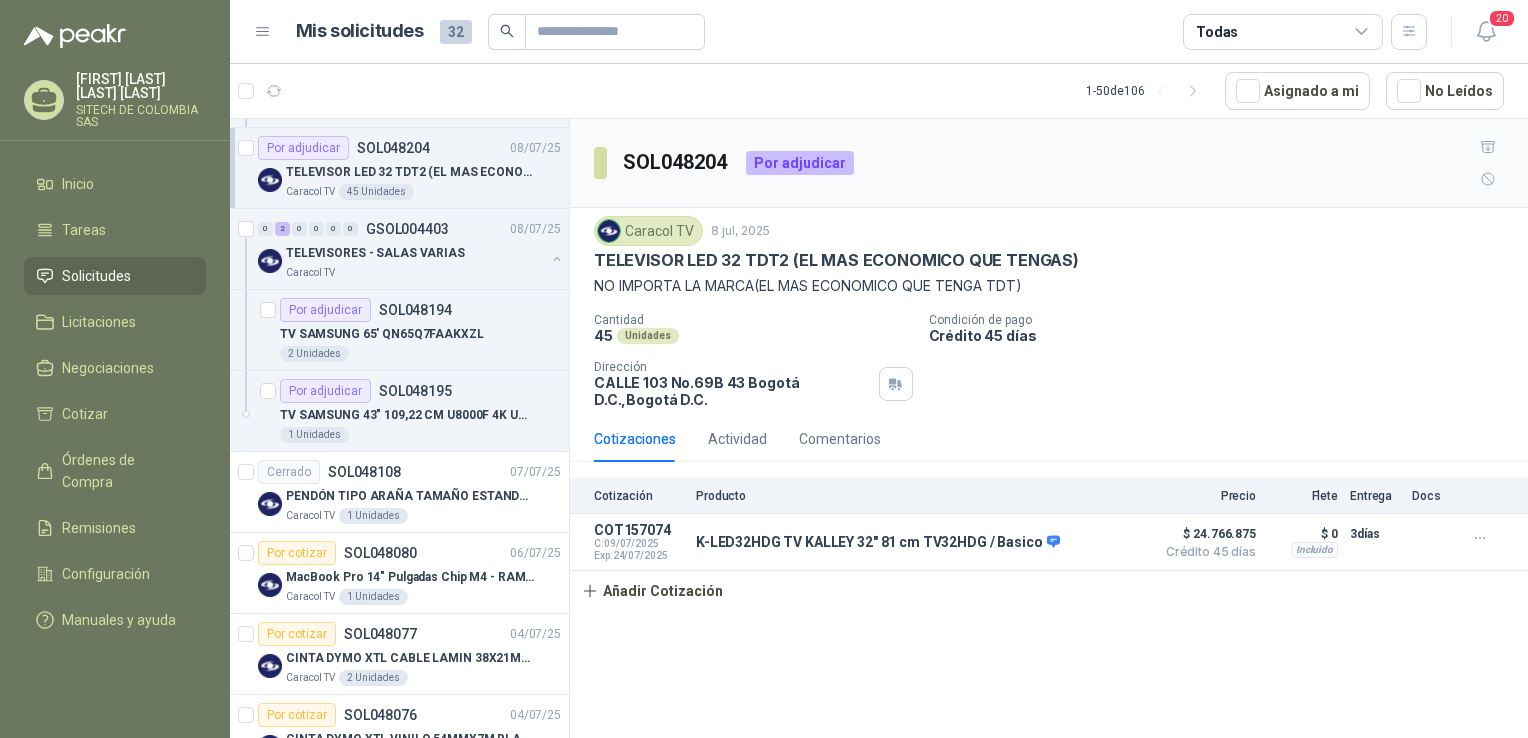 click on "Solicitudes de nuevos compradores Por cotizar SOL[NUMBER] [DATE]   LC1D95F7 Contactor 110V  Telemecanique 2   Unidades Por cotizar SOL[NUMBER] [DATE]   VENTILADORES SAMURAI TORRE 2   Unidades Por cotizar SOL[NUMBER] [DATE]   ACT-MOTOR TRIF 1LE0143-1CC06 4HP 1   Unidades Por cotizar SOL[NUMBER] [DATE]   ACT- MOTOR 3.6HP/1150RPM/220V TRIFASICO 1   Unidades ¿Quieres recibir  cientos de solicitudes de compra  como estas todos los días? Agenda una reunión Solicitudes de tus compradores 2   3   0   0   0   0   GSOL[NUMBER] [DATE]   PARTES TI Caracol TV   Por adjudicar SOL[NUMBER] BASE REFRIGERANTE PARA PORTATIL 2   Unidades Por adjudicar SOL[NUMBER] MONITOR HP 27" V27I FHD 2   Unidades Por adjudicar SOL[NUMBER] DIADEMA LOGITECH H390 2   Unidades Por cotizar SOL[NUMBER] TECLADO APPLE MK2A3LA/A 2   Unidades Por cotizar SOL[NUMBER] APPLE MAGIC MOUSE MK2E3AM/A 2   Unidades Por adjudicar SOL[NUMBER] [DATE]   TELEVISOR LED 32 TDT2 (EL MAS ECONOMICO QUE TENGAS) Caracol TV 45   Unidades 0   2   0   0   0   0   GSOL[NUMBER]" at bounding box center (400, 432) 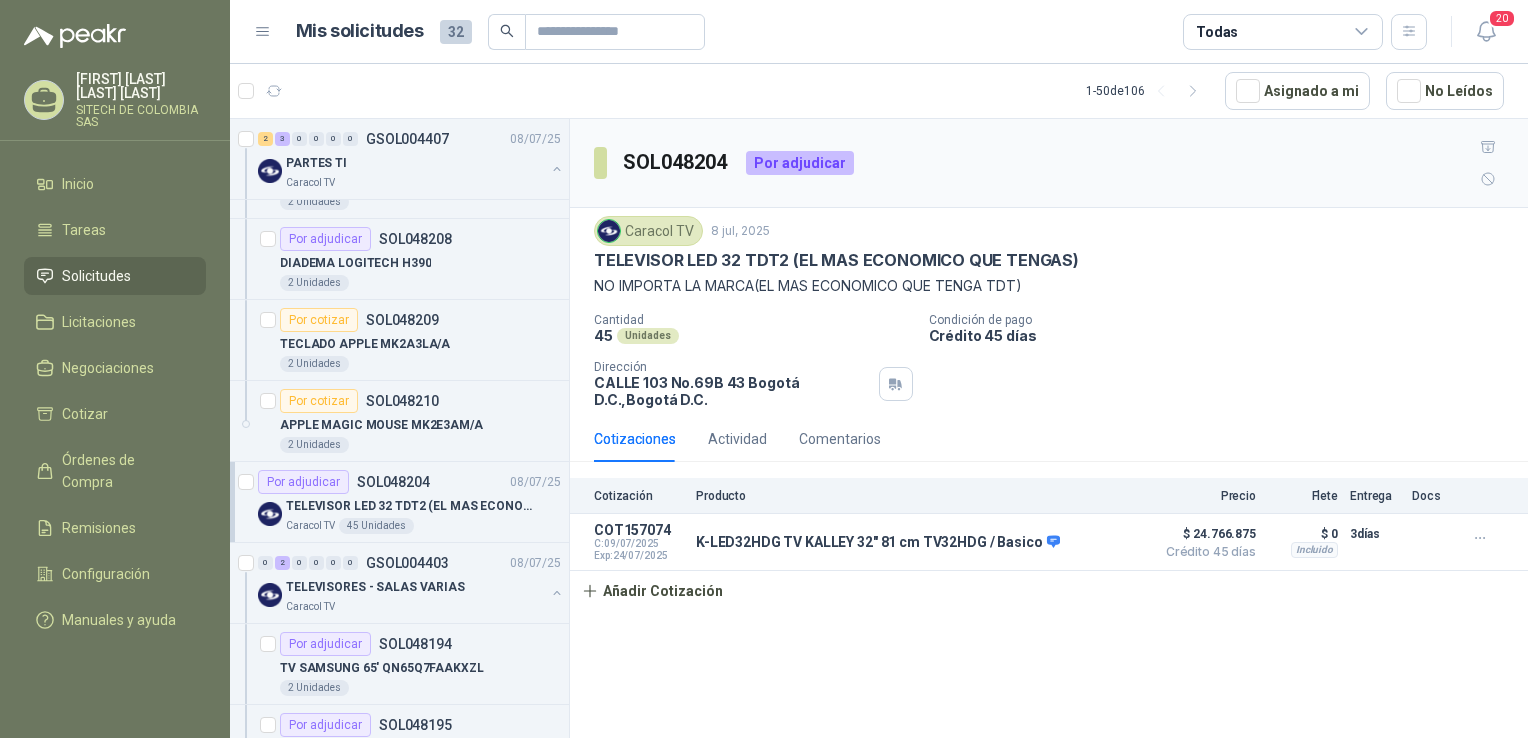 scroll, scrollTop: 344, scrollLeft: 0, axis: vertical 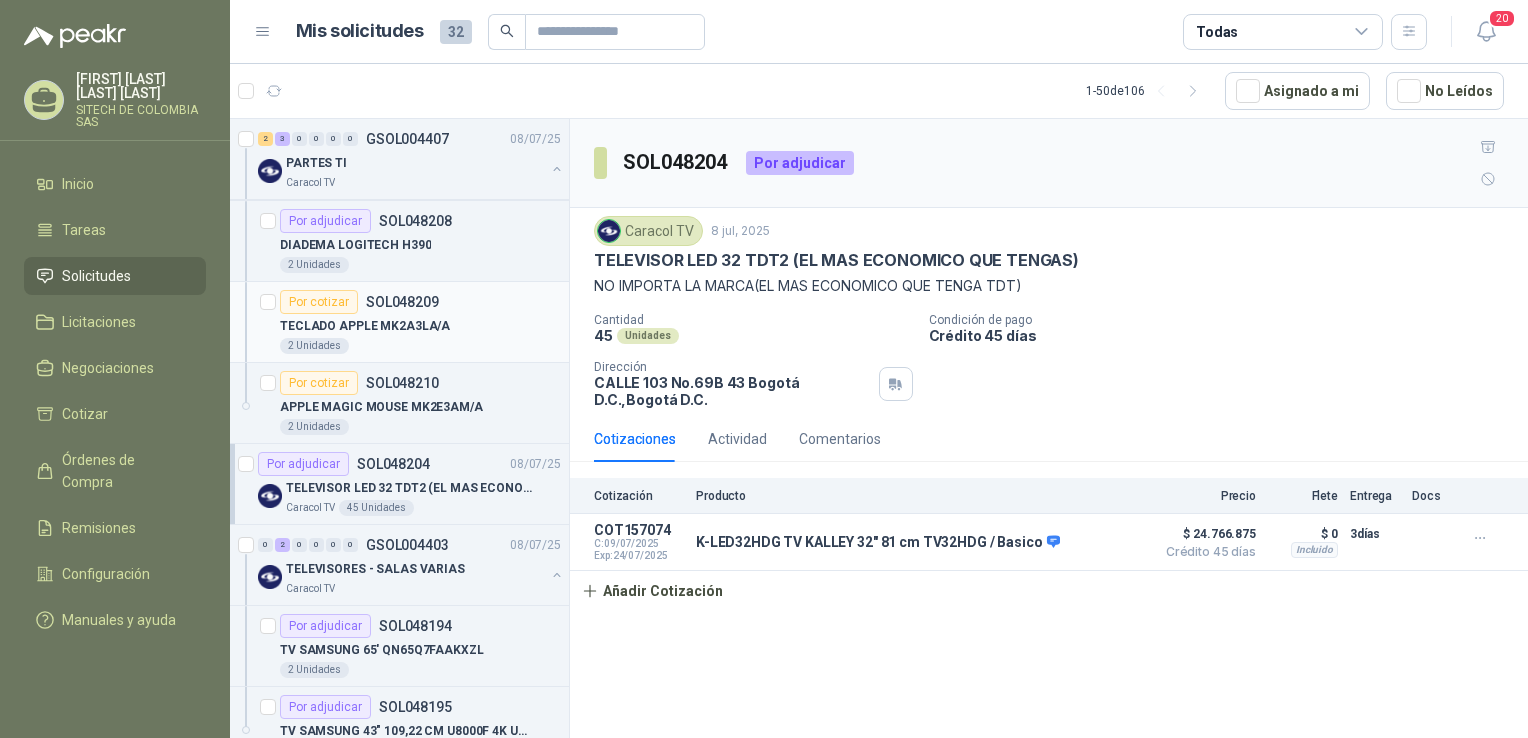 click on "TECLADO APPLE MK2A3LA/A" at bounding box center [365, 326] 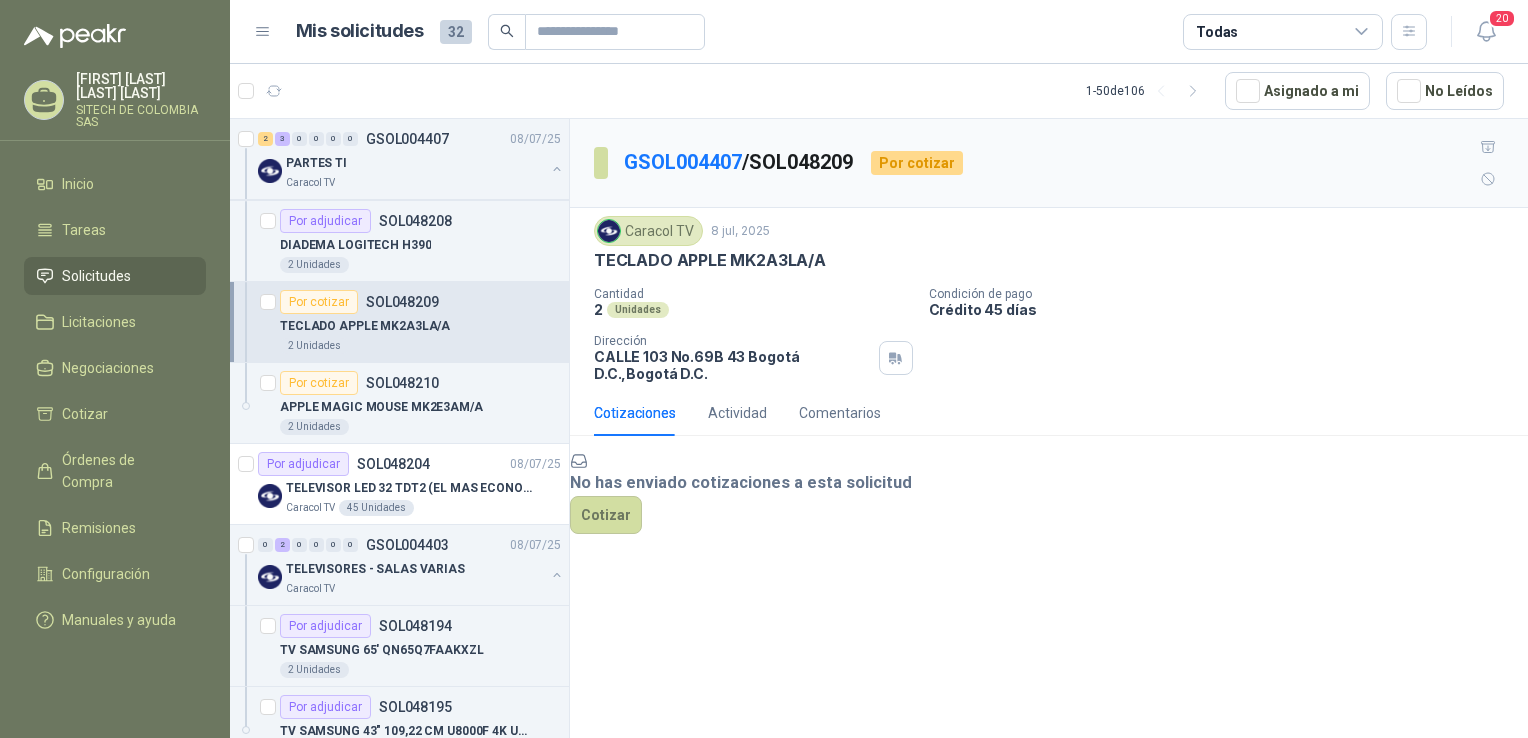 click on "Por cotizar SOL048209" at bounding box center [359, 302] 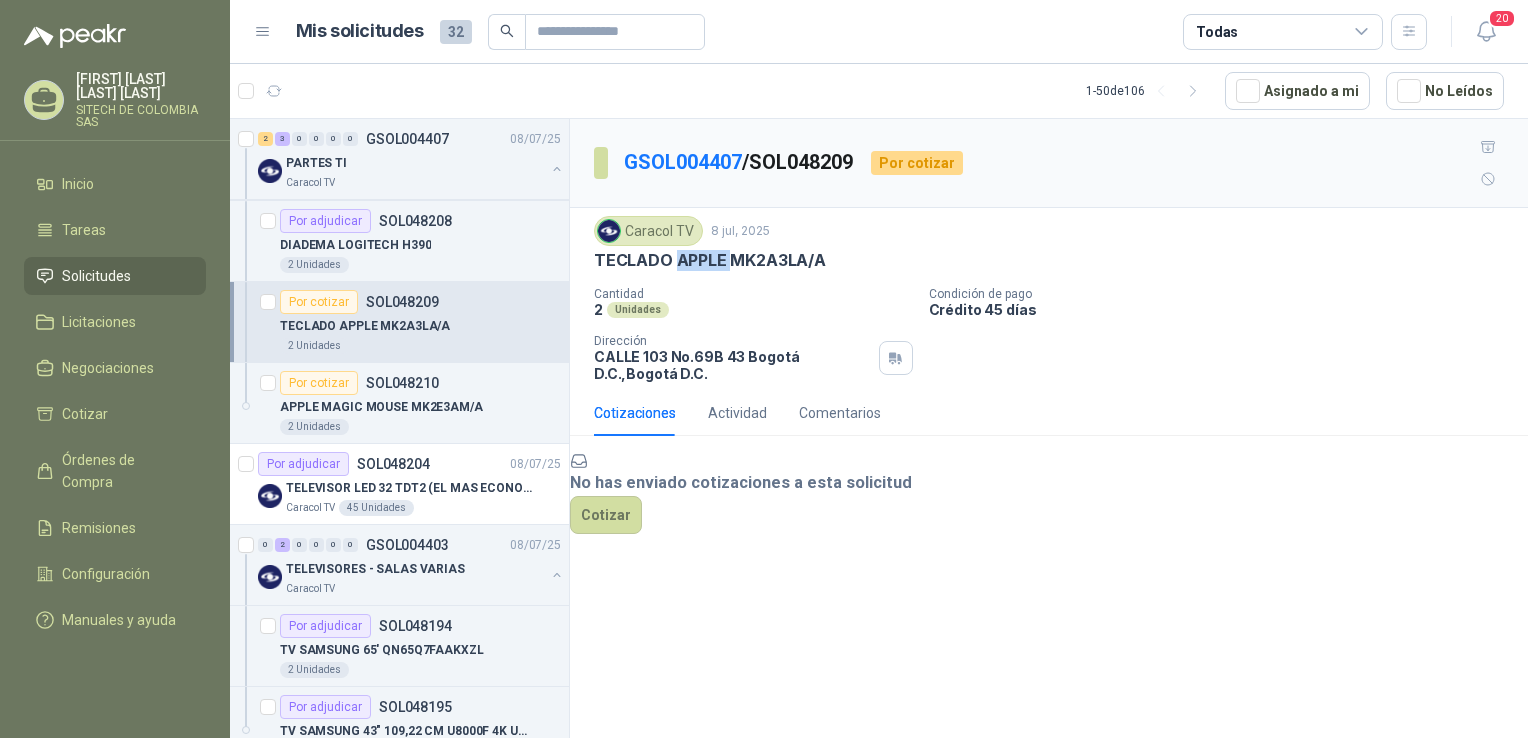click on "TECLADO APPLE MK2A3LA/A" at bounding box center (710, 260) 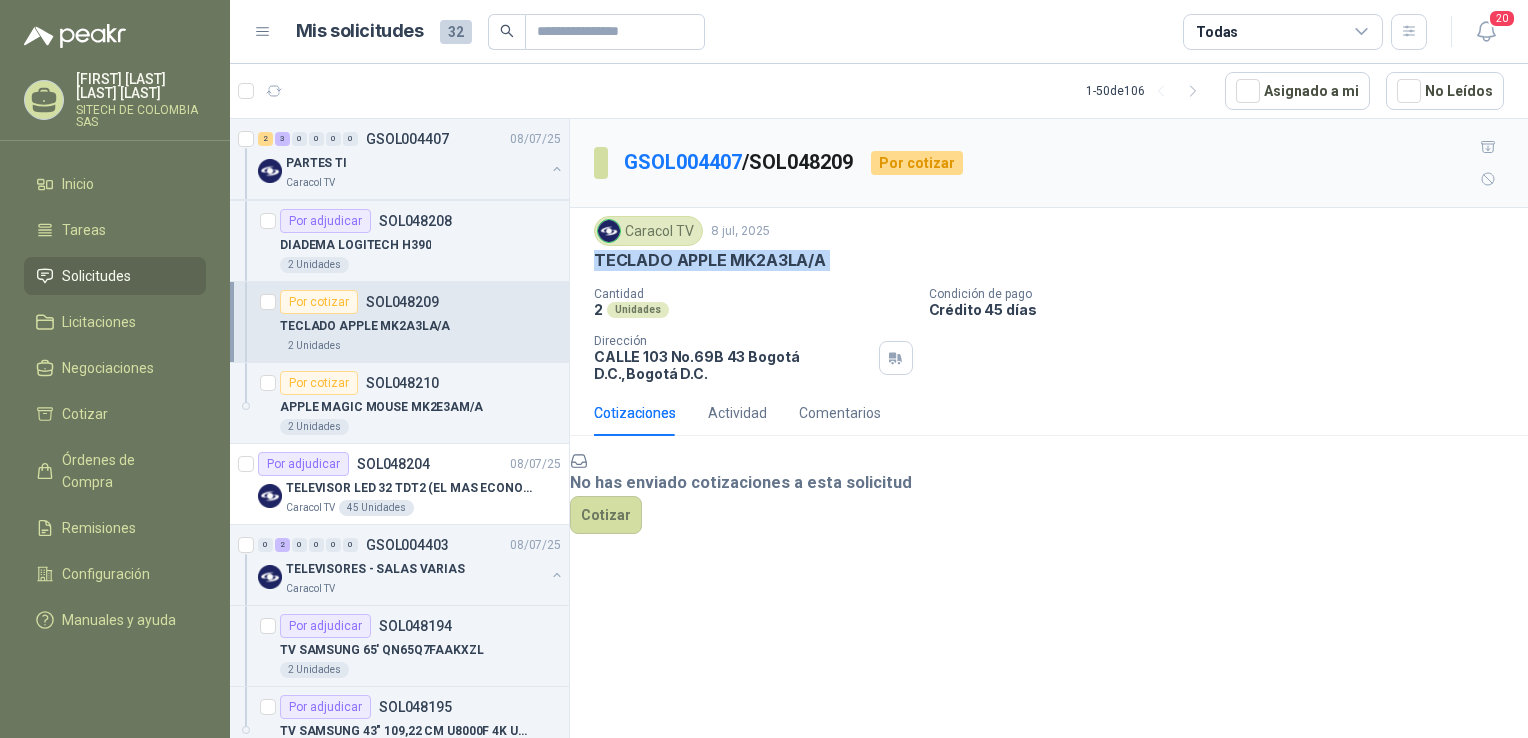 click on "TECLADO APPLE MK2A3LA/A" at bounding box center [710, 260] 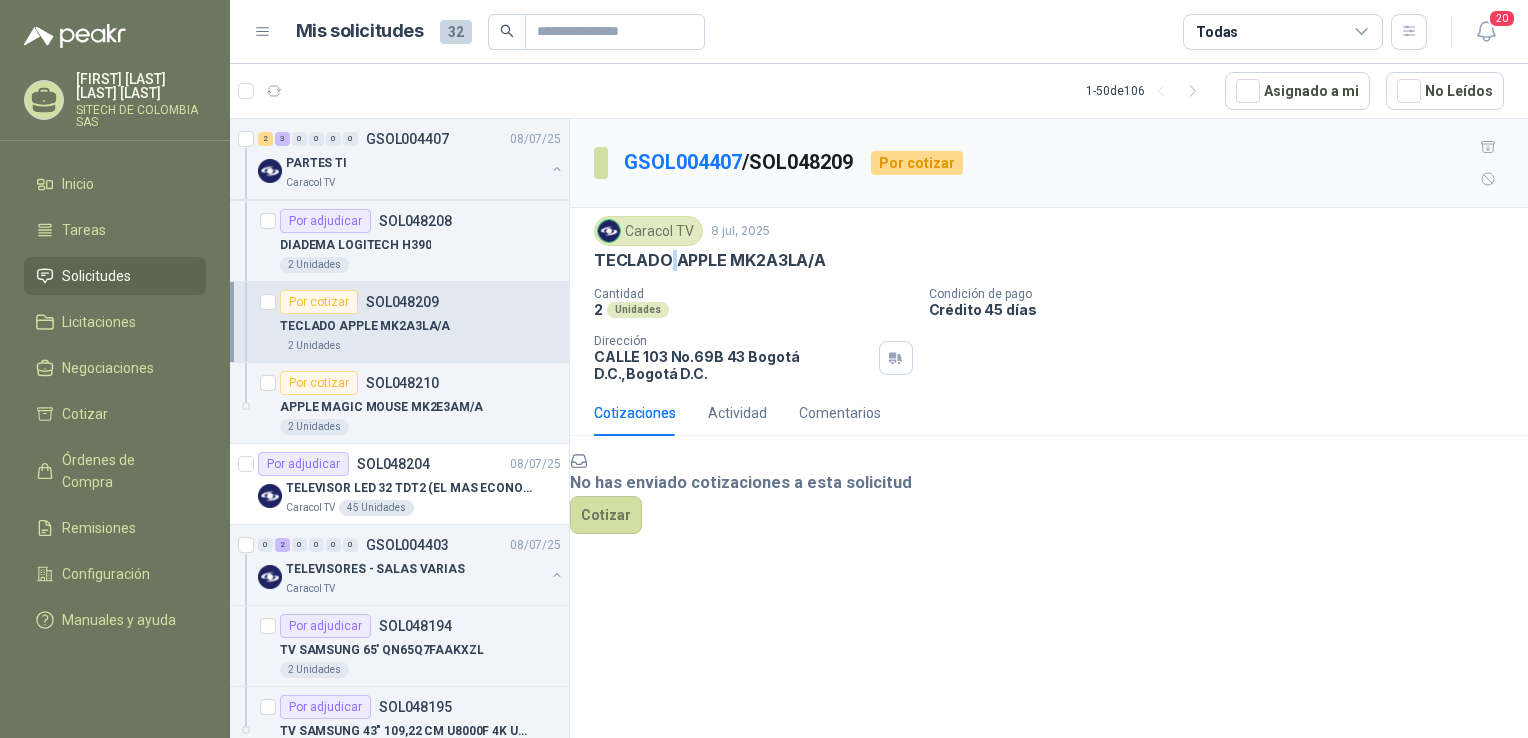 click on "TECLADO APPLE MK2A3LA/A" at bounding box center [710, 260] 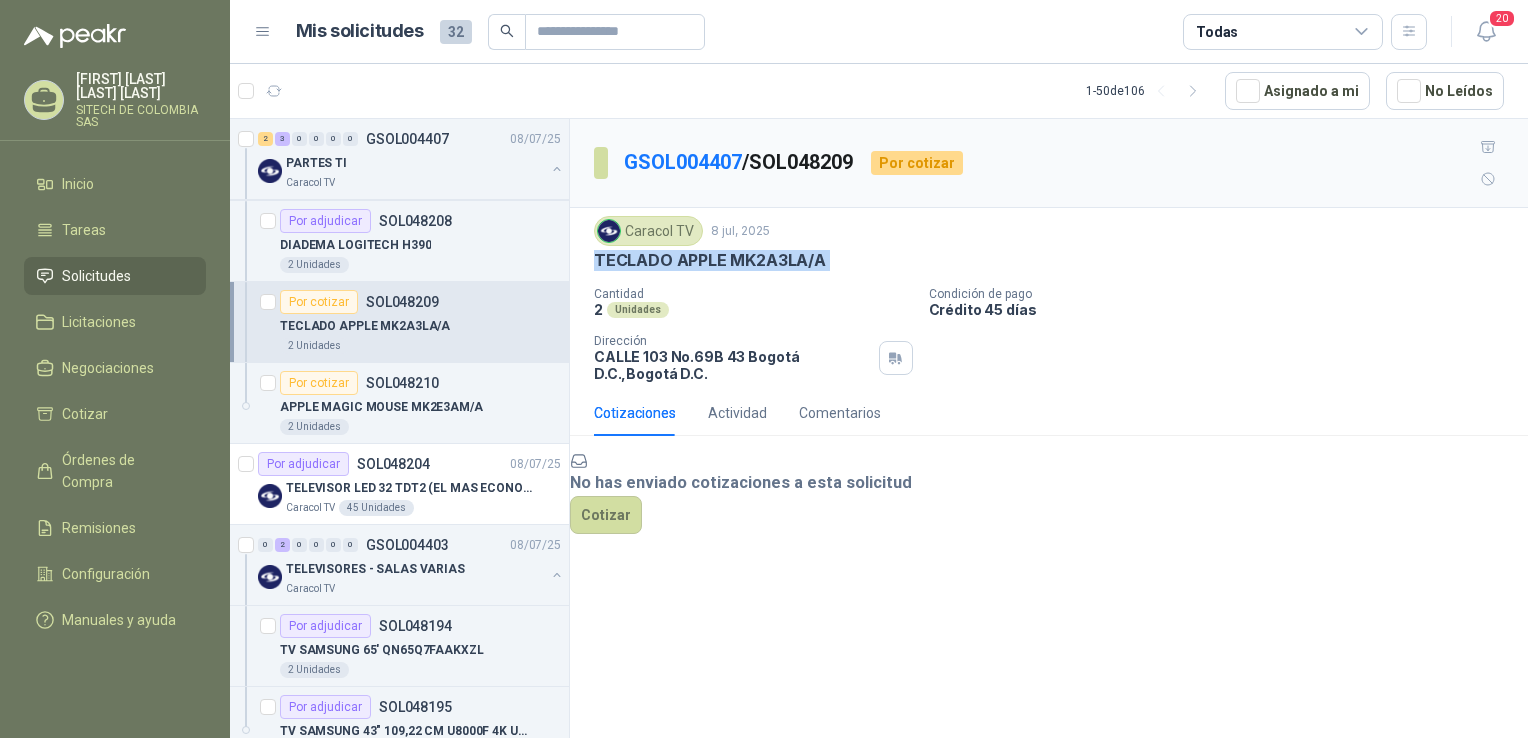 click on "TECLADO APPLE MK2A3LA/A" at bounding box center [710, 260] 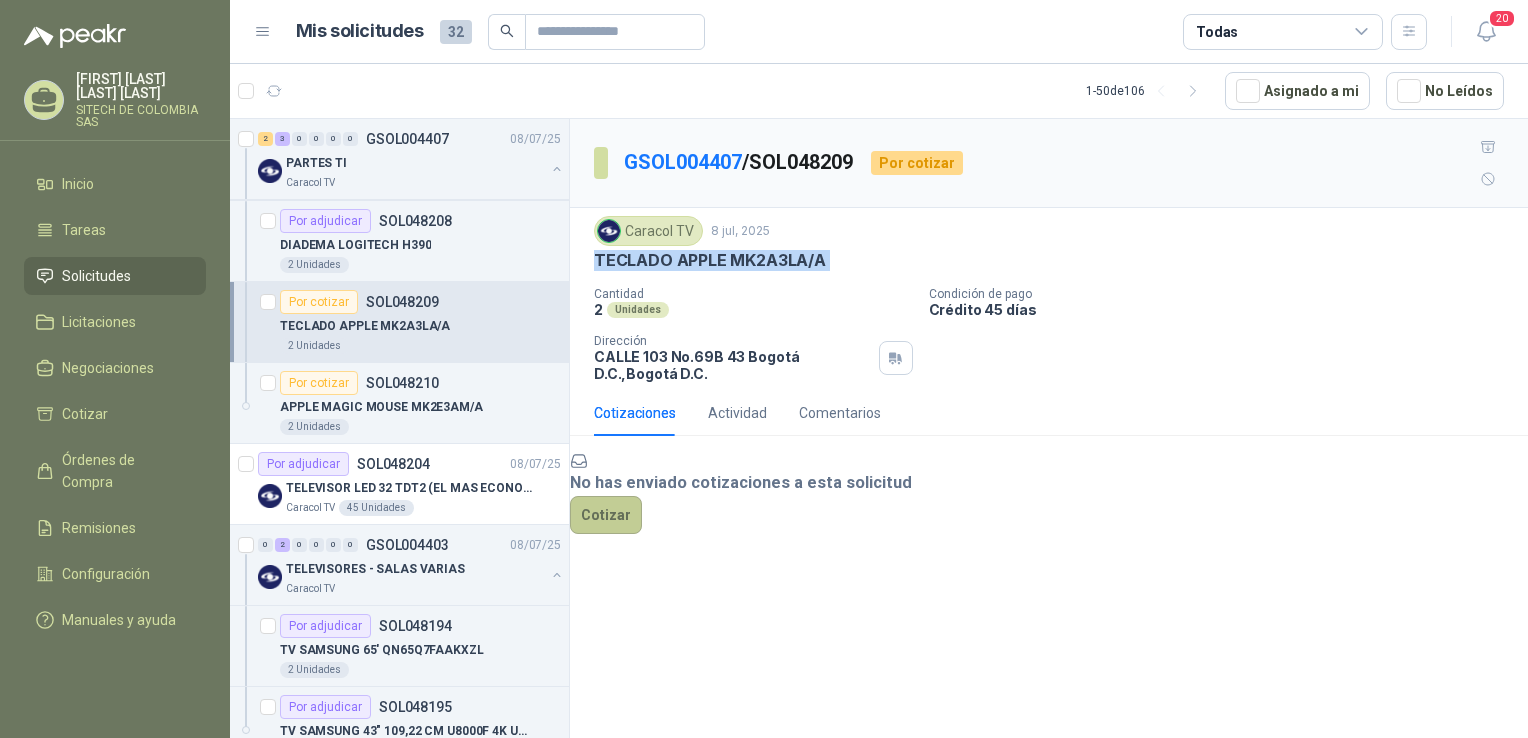 click on "Cotizar" at bounding box center [606, 515] 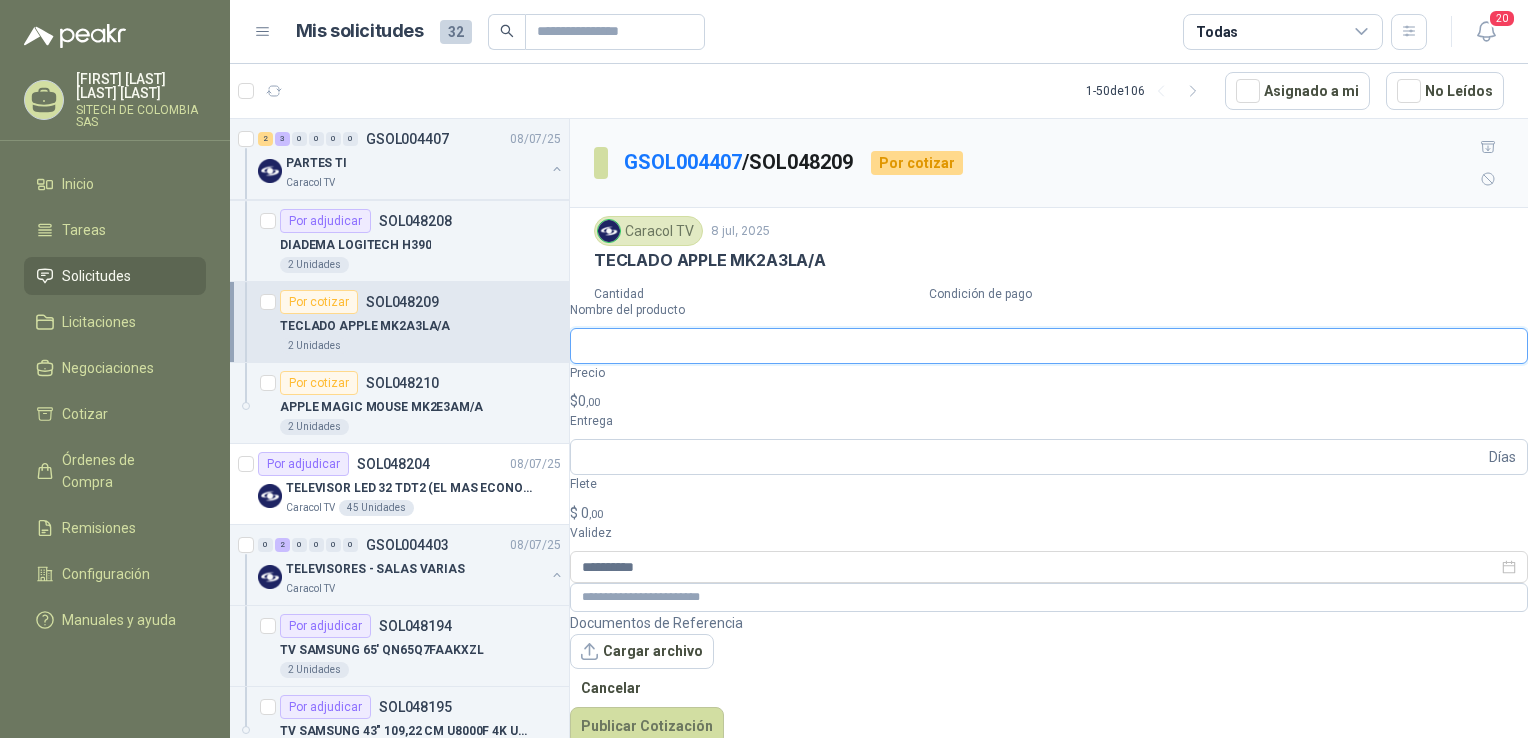 click on "Nombre del producto" at bounding box center [1049, 346] 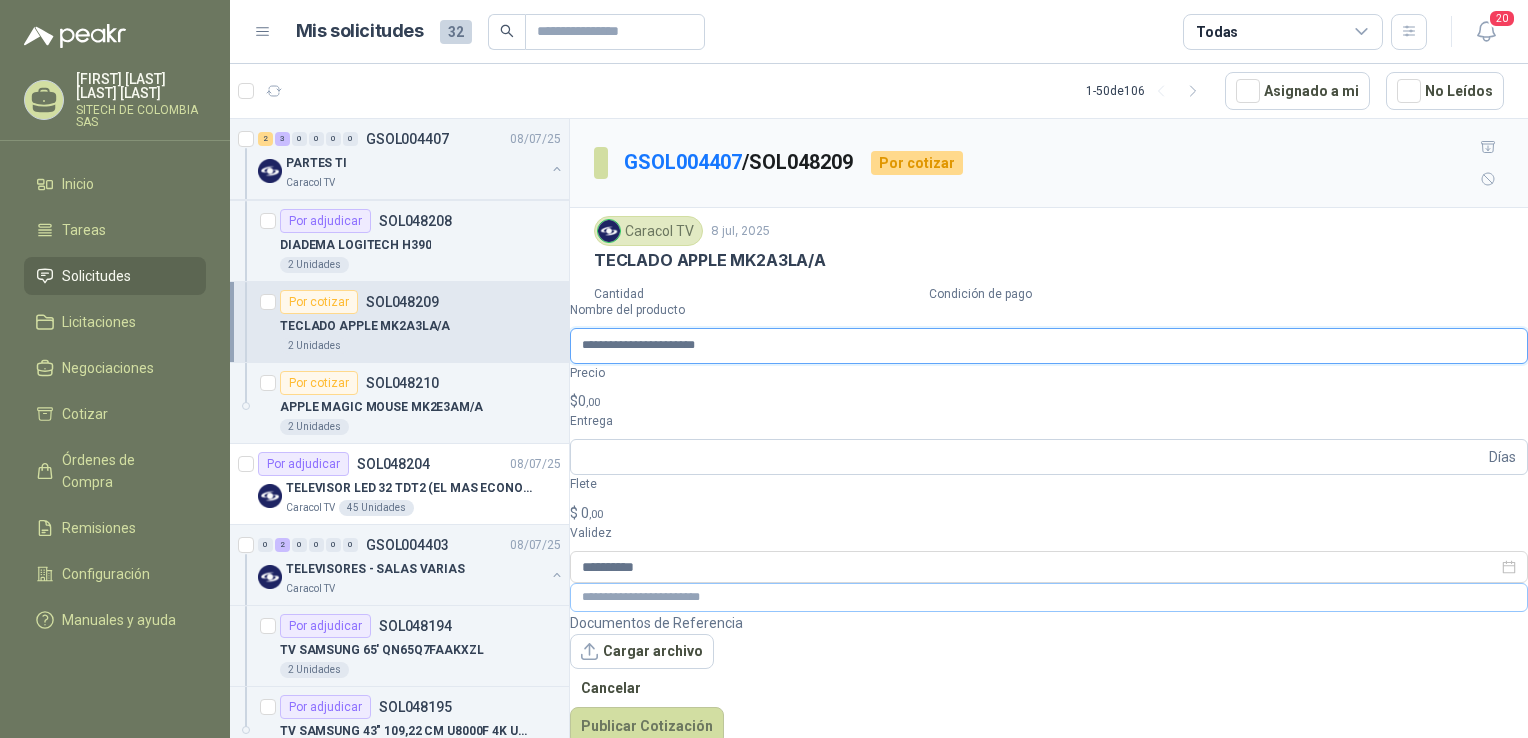 type on "**********" 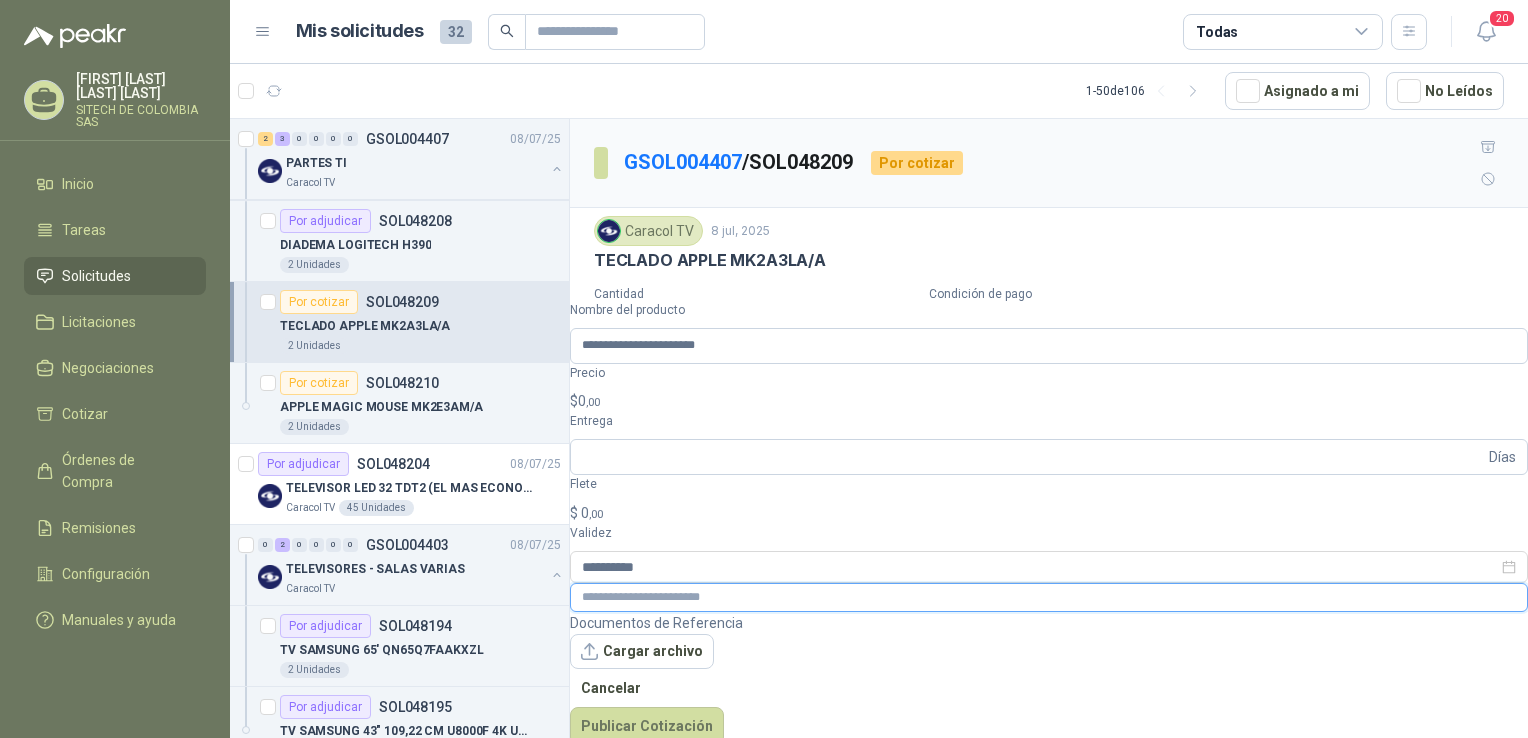 click at bounding box center [1049, 597] 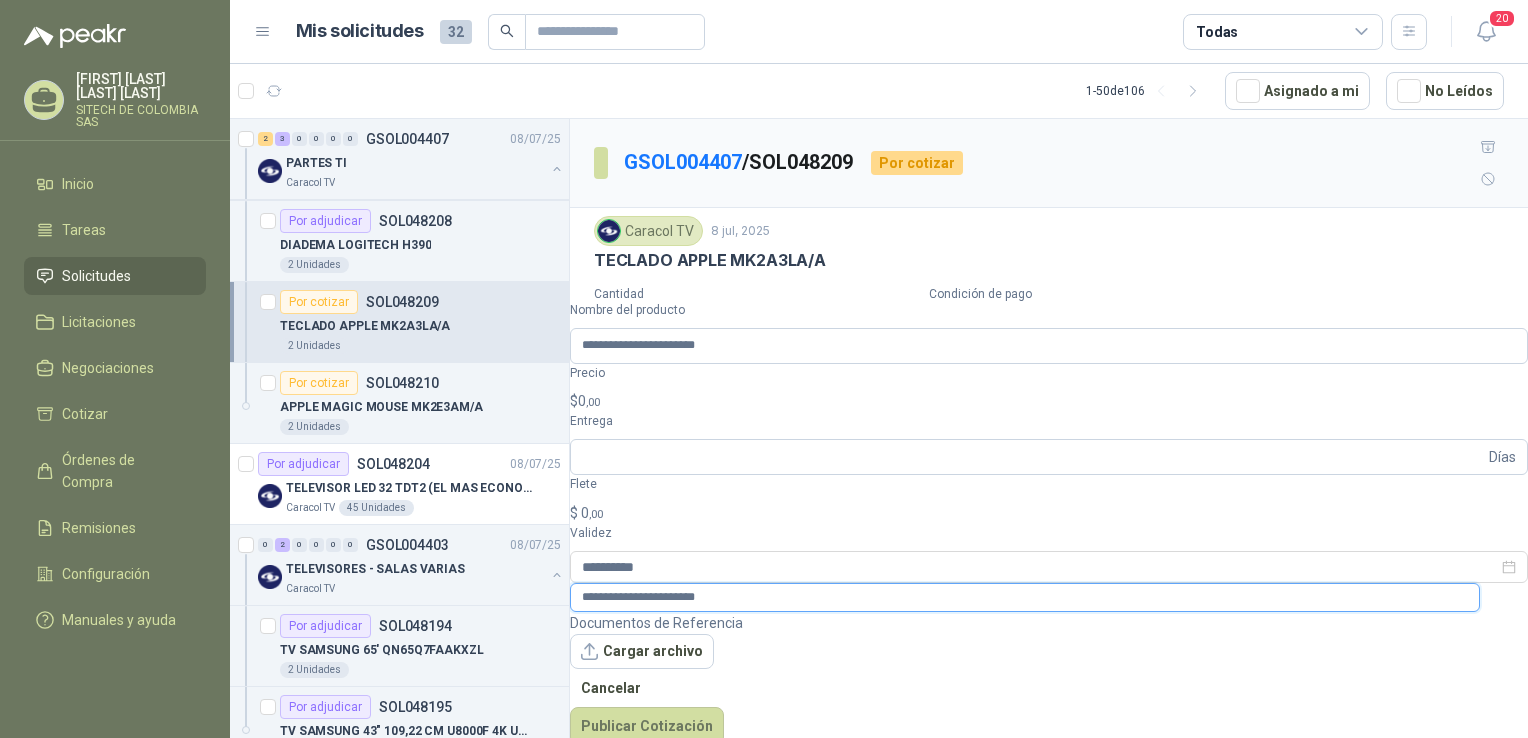 type on "**********" 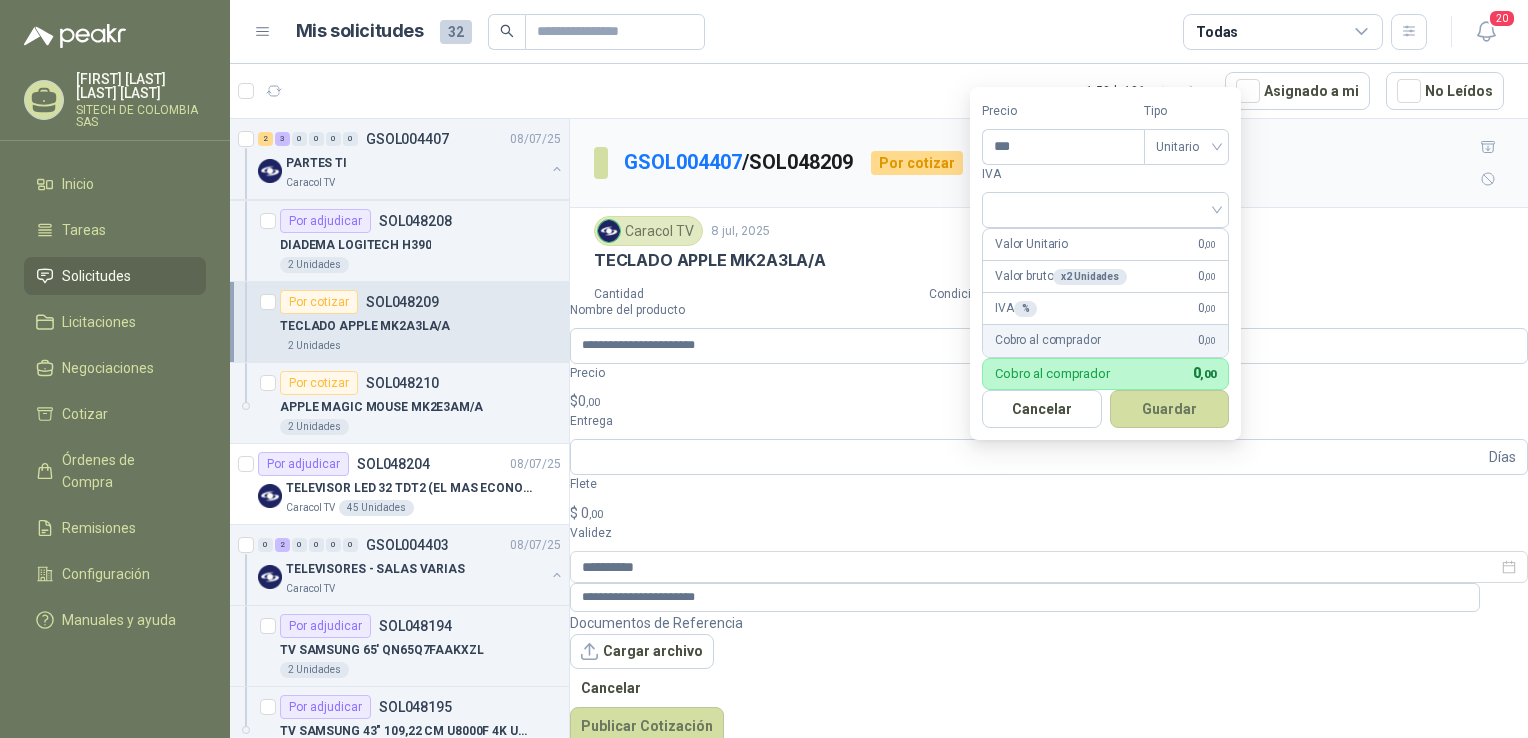 click on "$  0 ,00" at bounding box center (1049, 401) 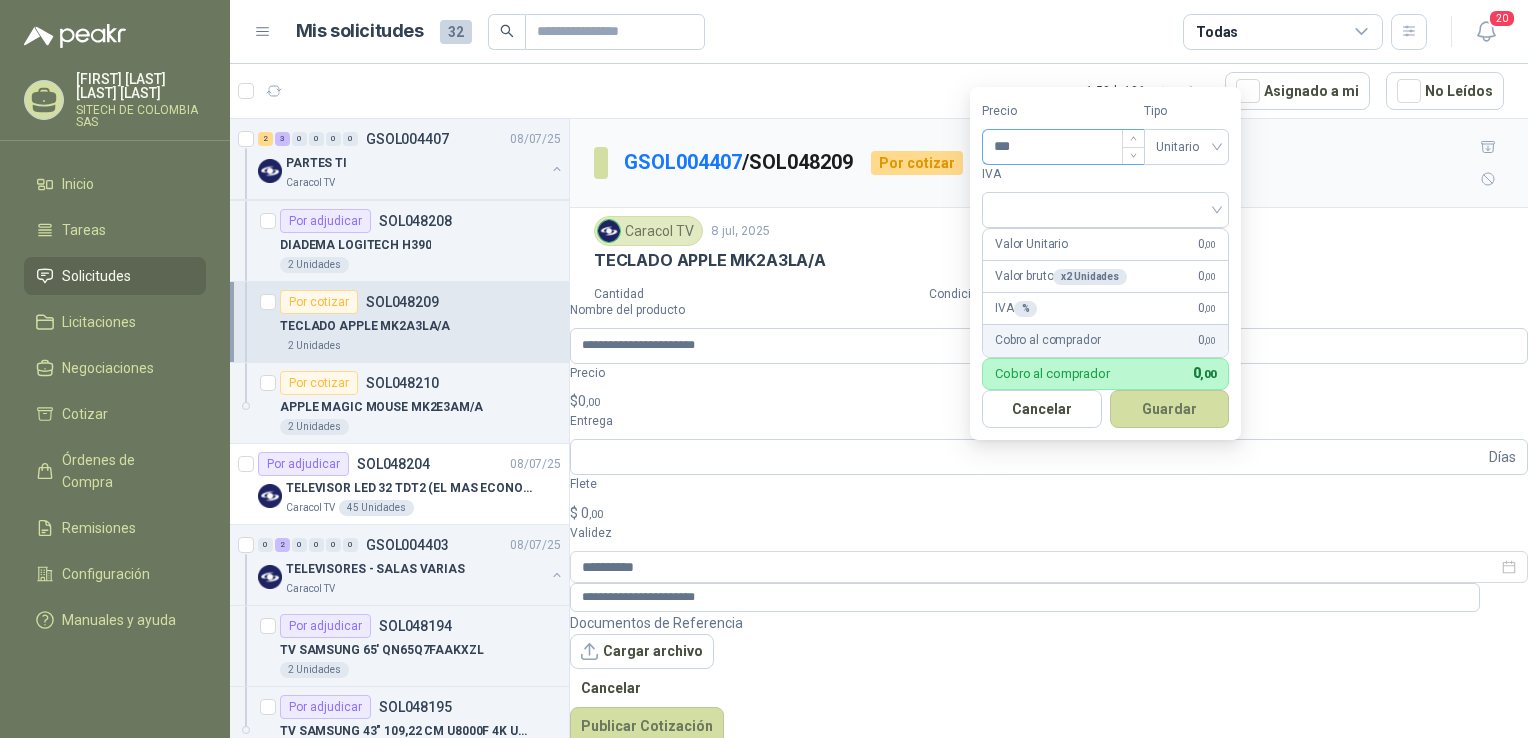 click on "***" at bounding box center [1063, 147] 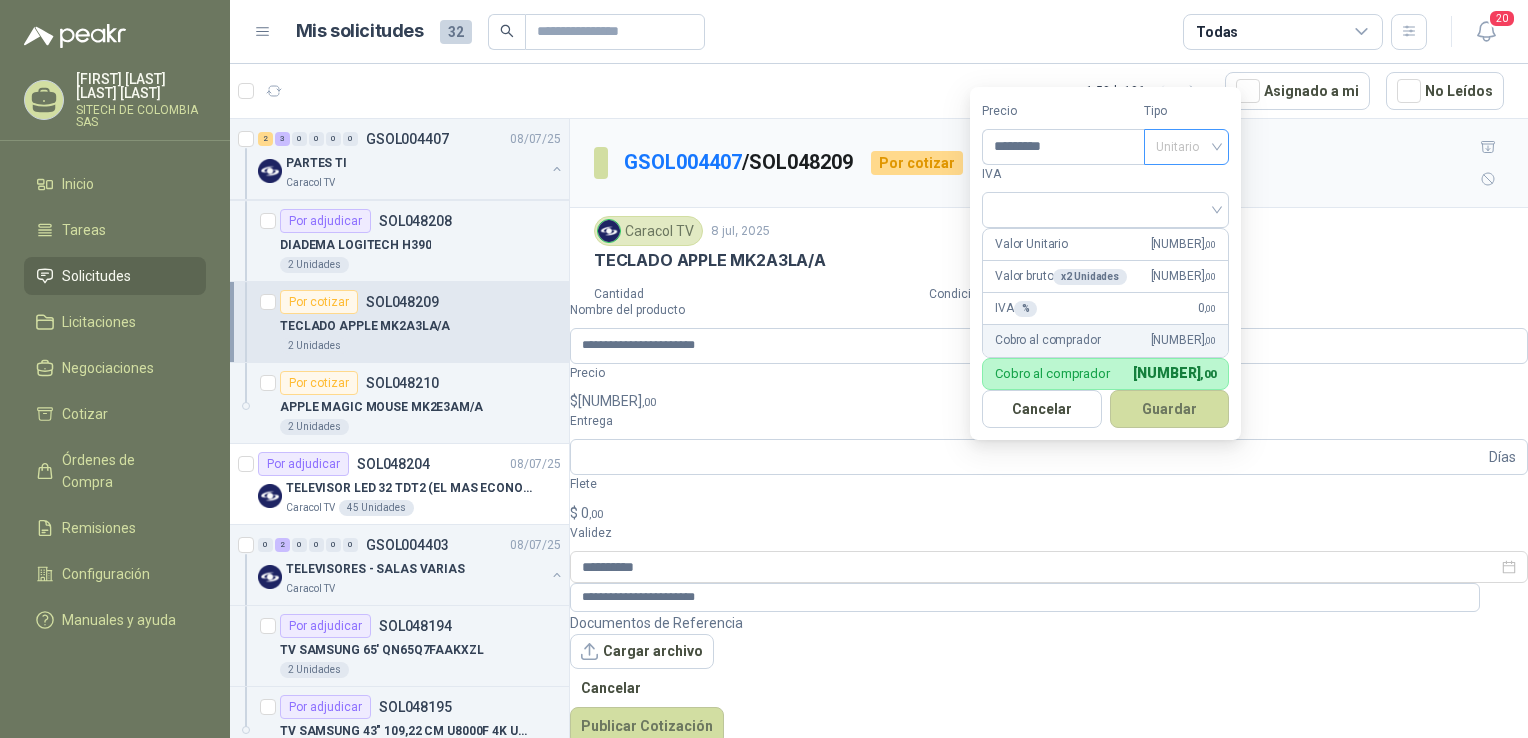 click on "Unitario" at bounding box center [1186, 147] 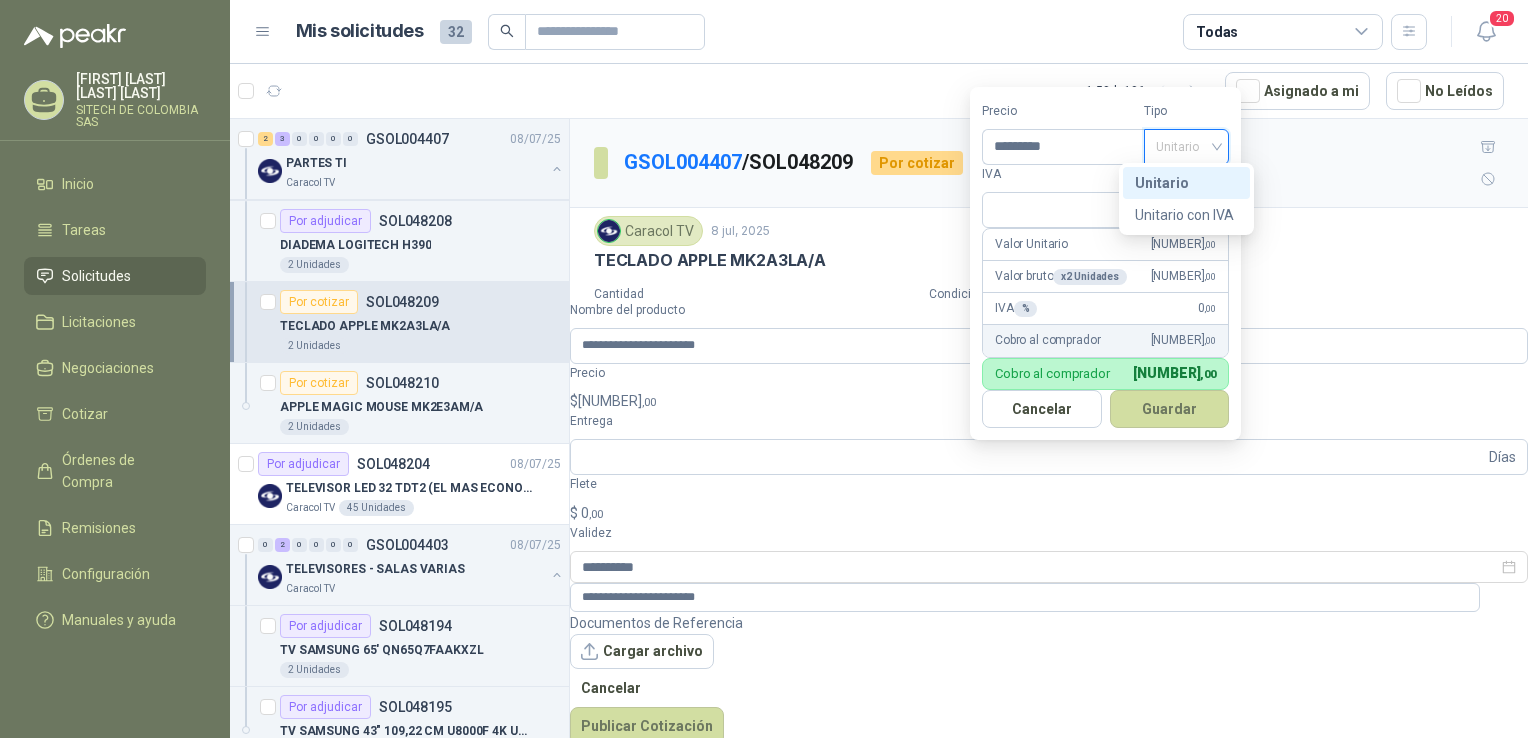 click on "Unitario" at bounding box center [1186, 183] 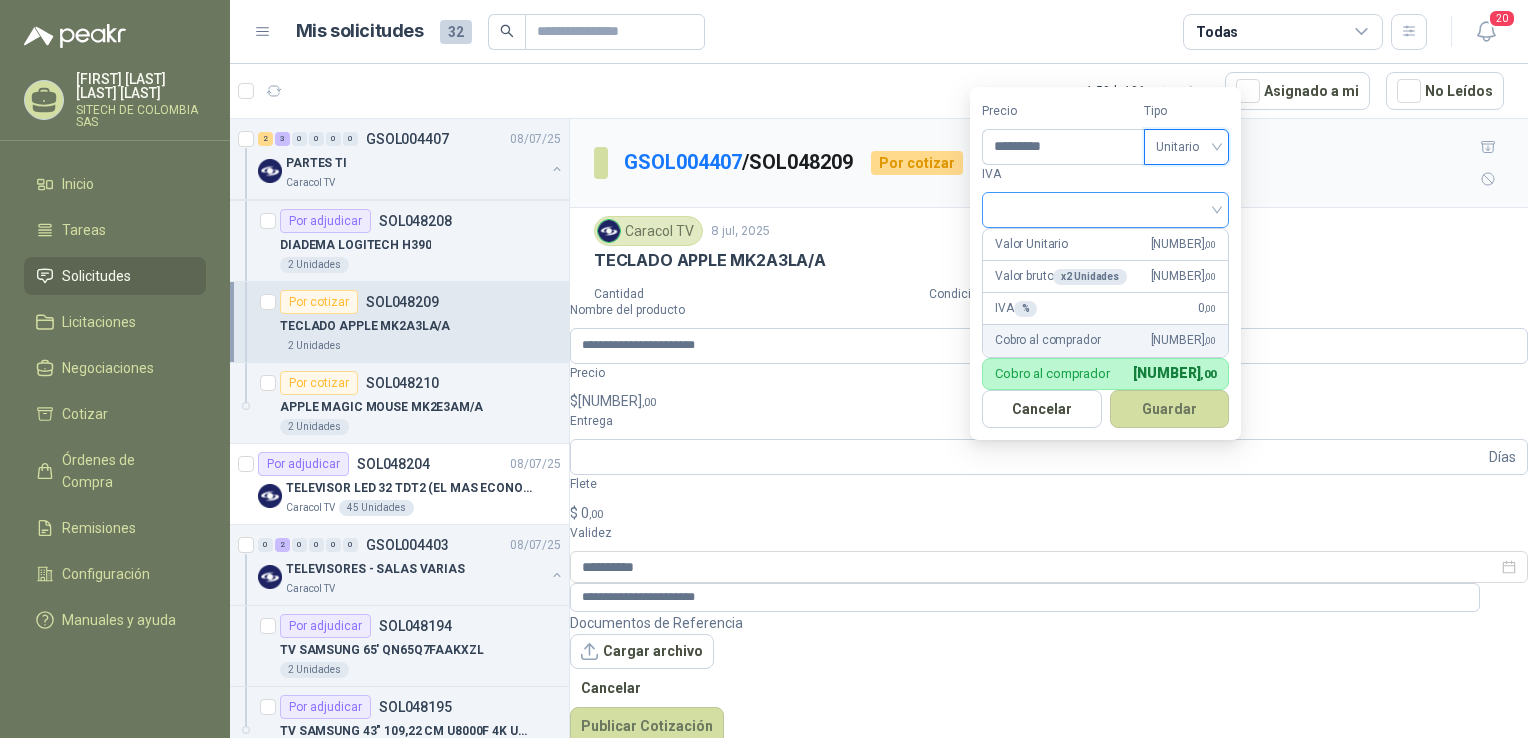 click at bounding box center [1105, 208] 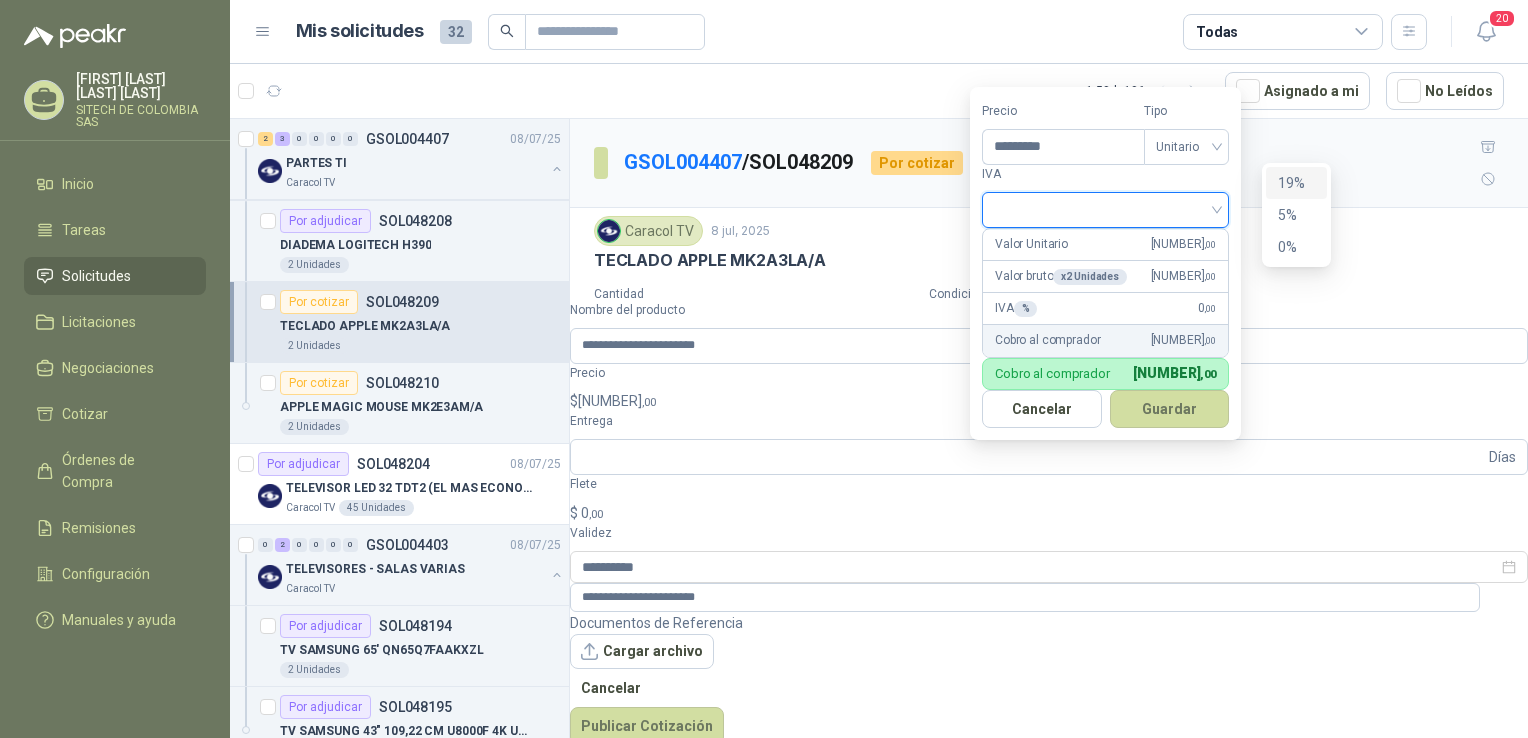 click on "19%" at bounding box center [0, 0] 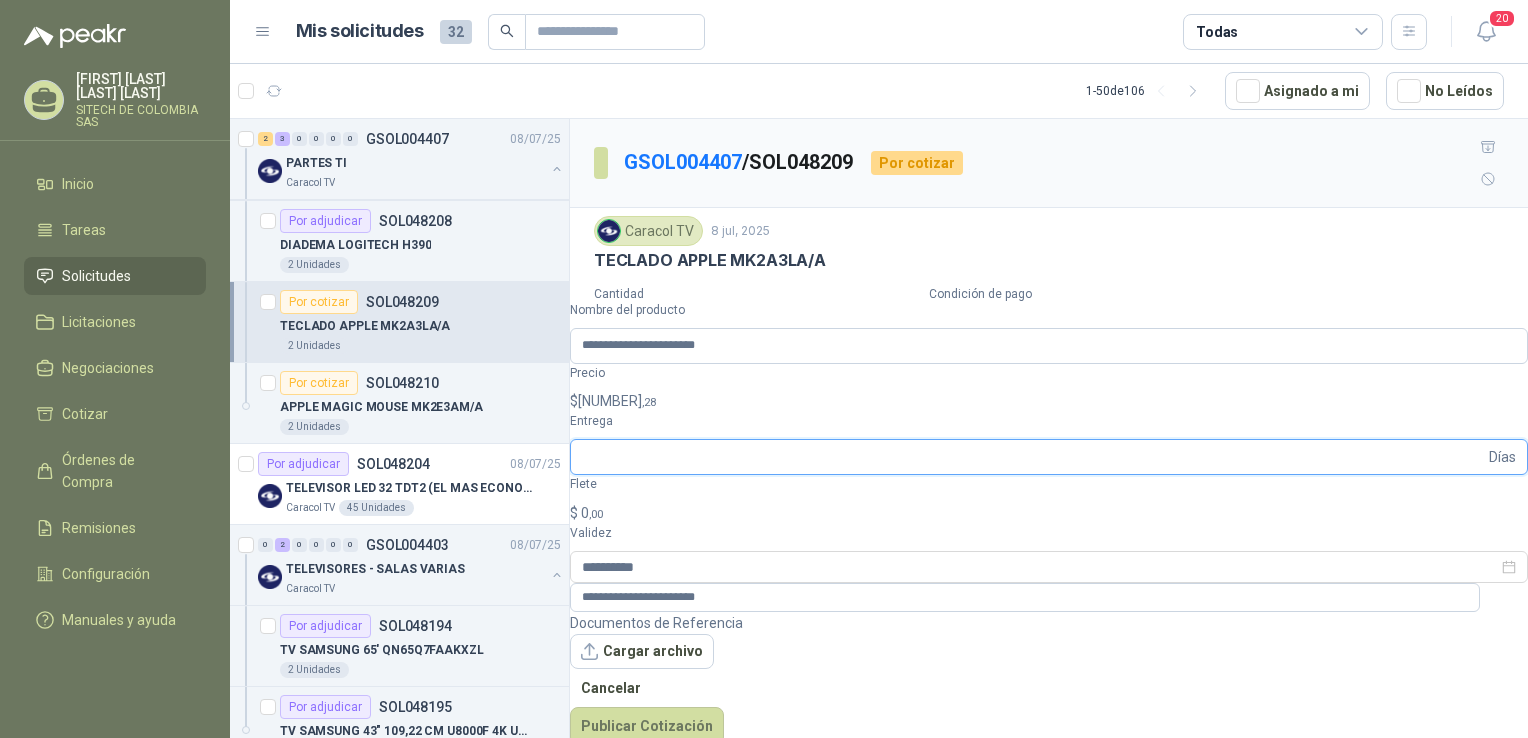 drag, startPoint x: 1234, startPoint y: 482, endPoint x: 1244, endPoint y: 506, distance: 26 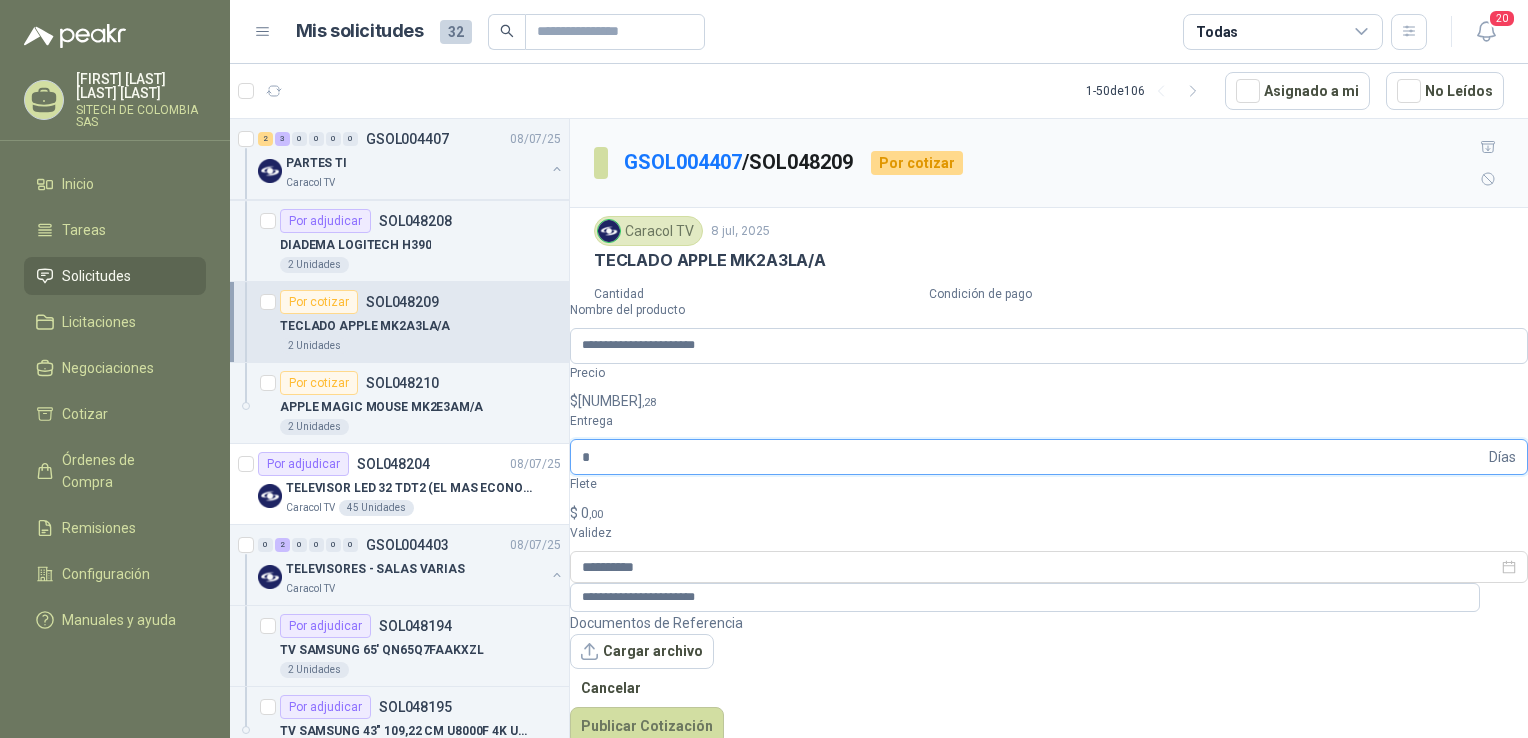 type on "*" 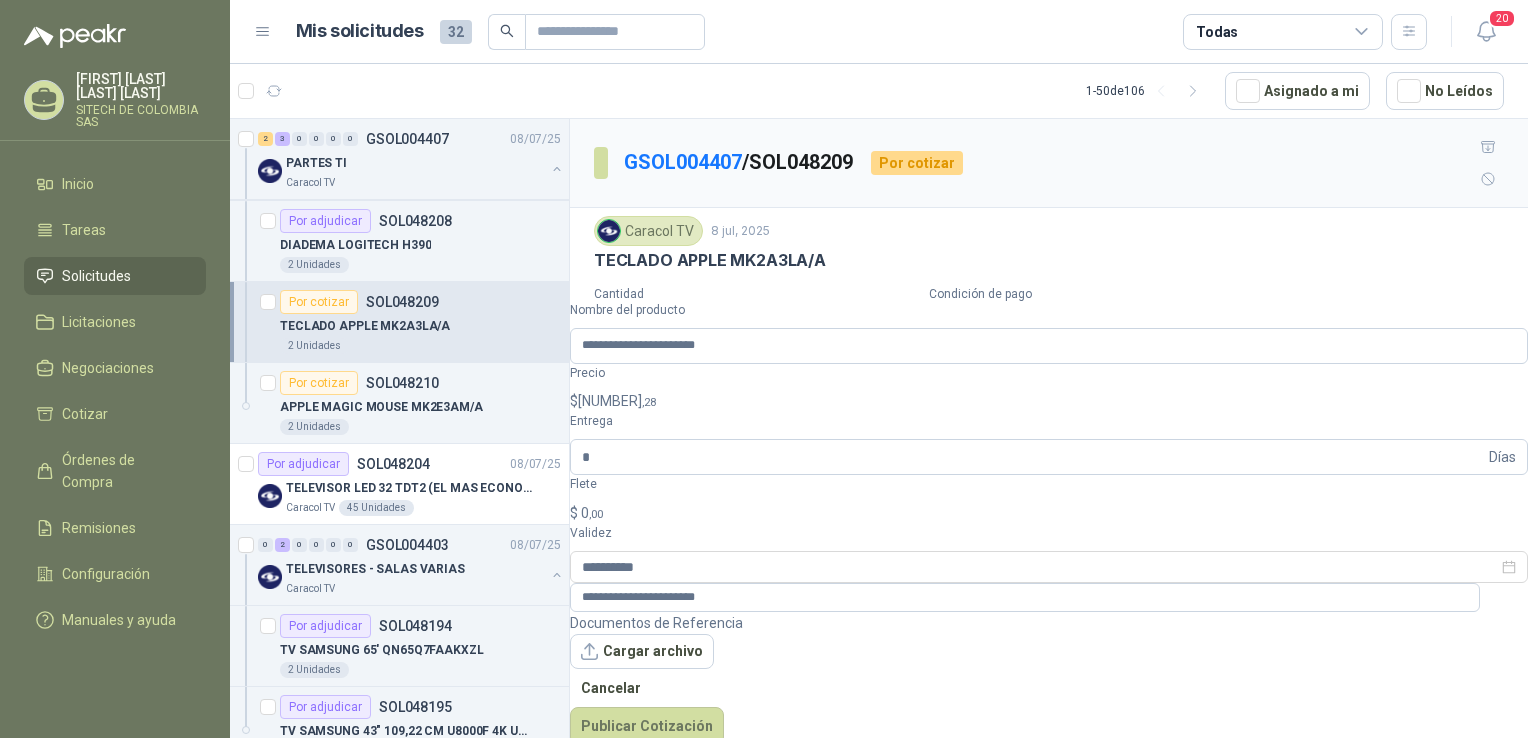 click on "$    0 ,00" at bounding box center [1049, 513] 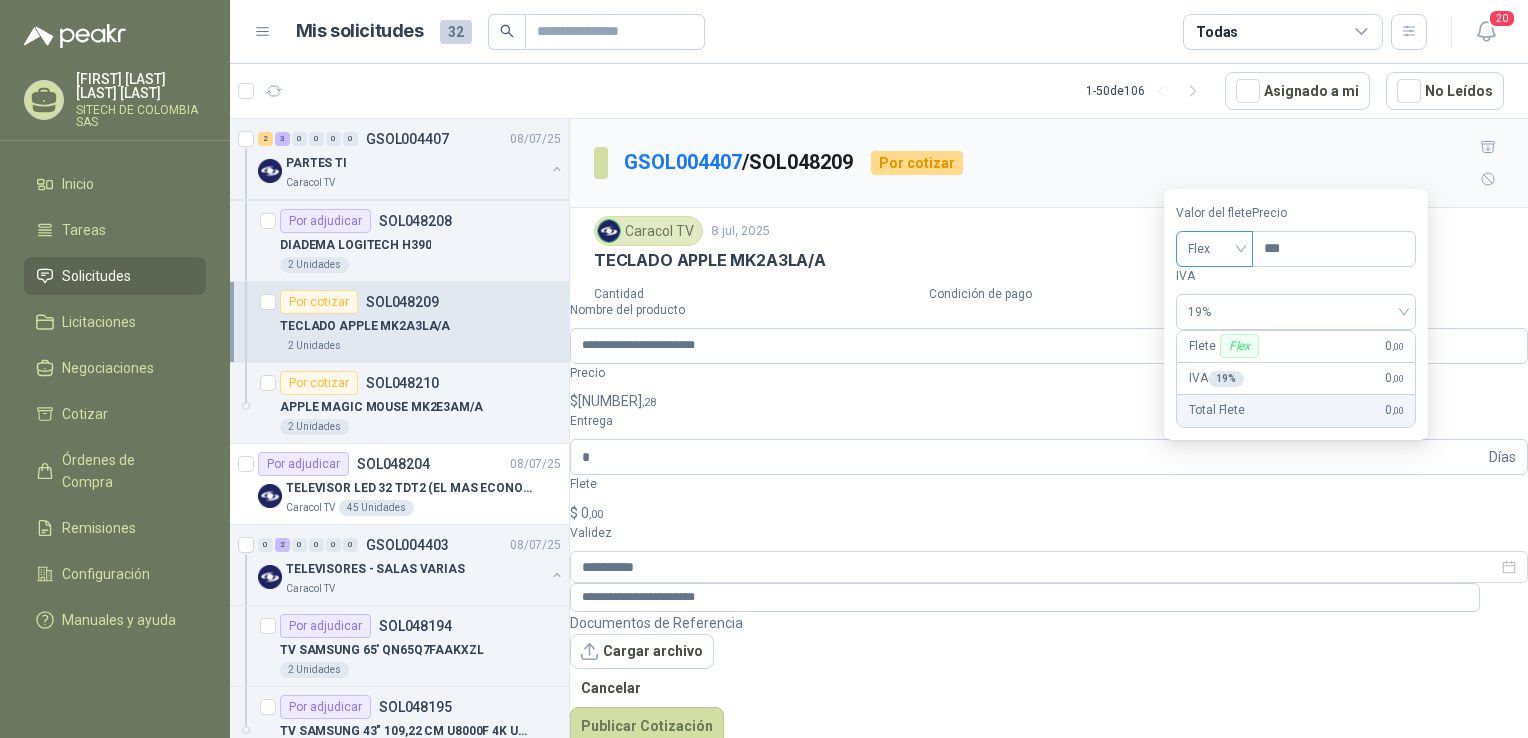 click on "Flex" at bounding box center [1214, 249] 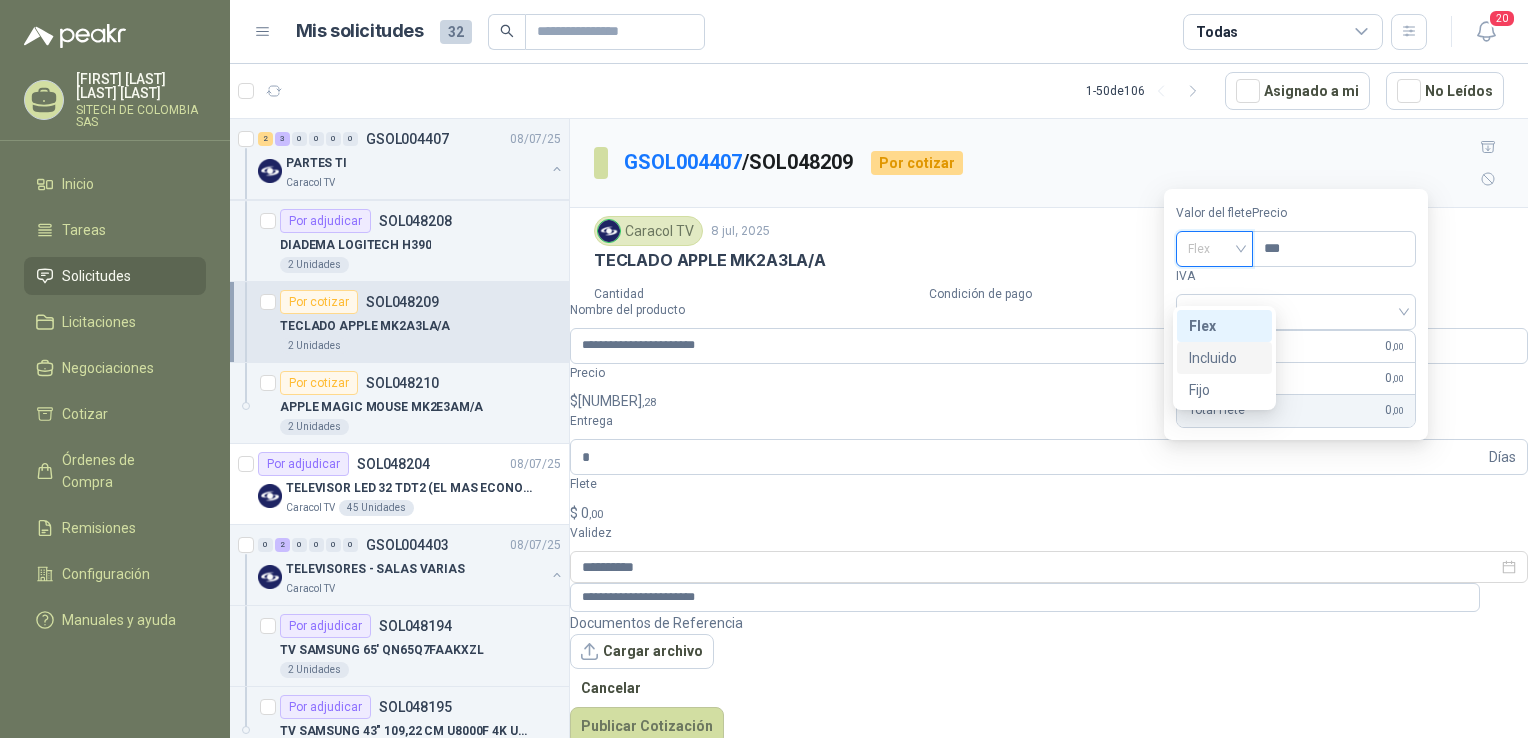 click on "Incluido" at bounding box center [0, 0] 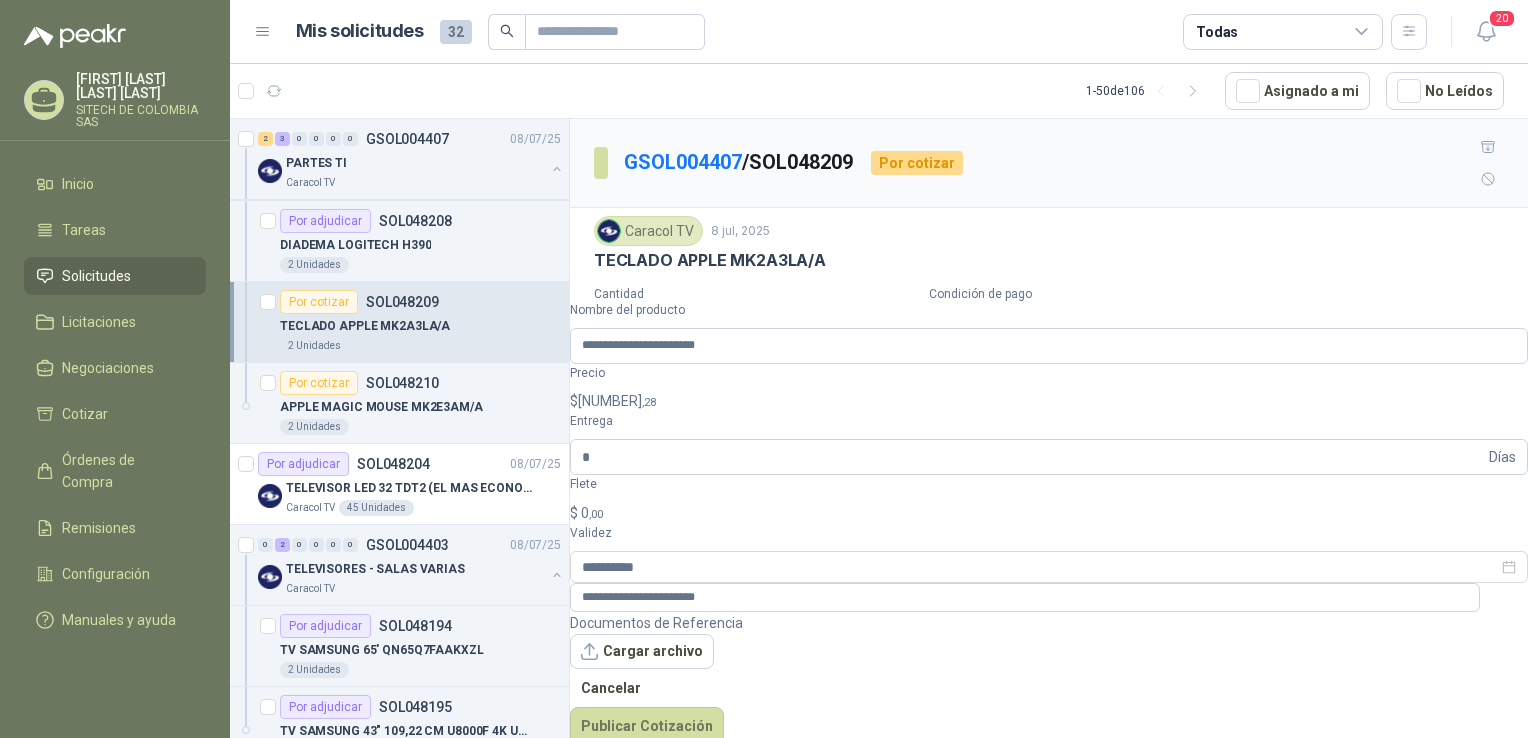 click on "**********" at bounding box center [1049, 523] 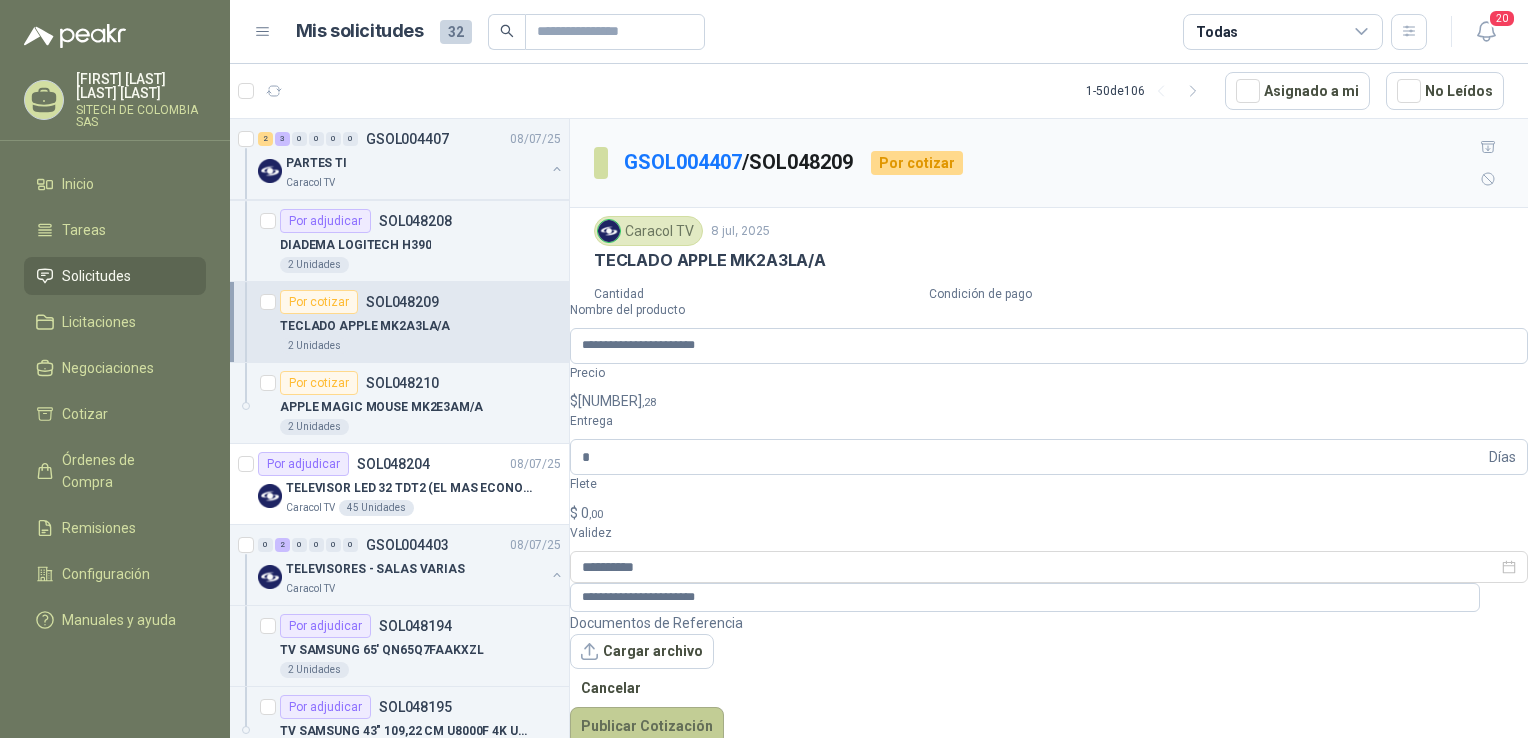 click on "Publicar Cotización" at bounding box center [647, 726] 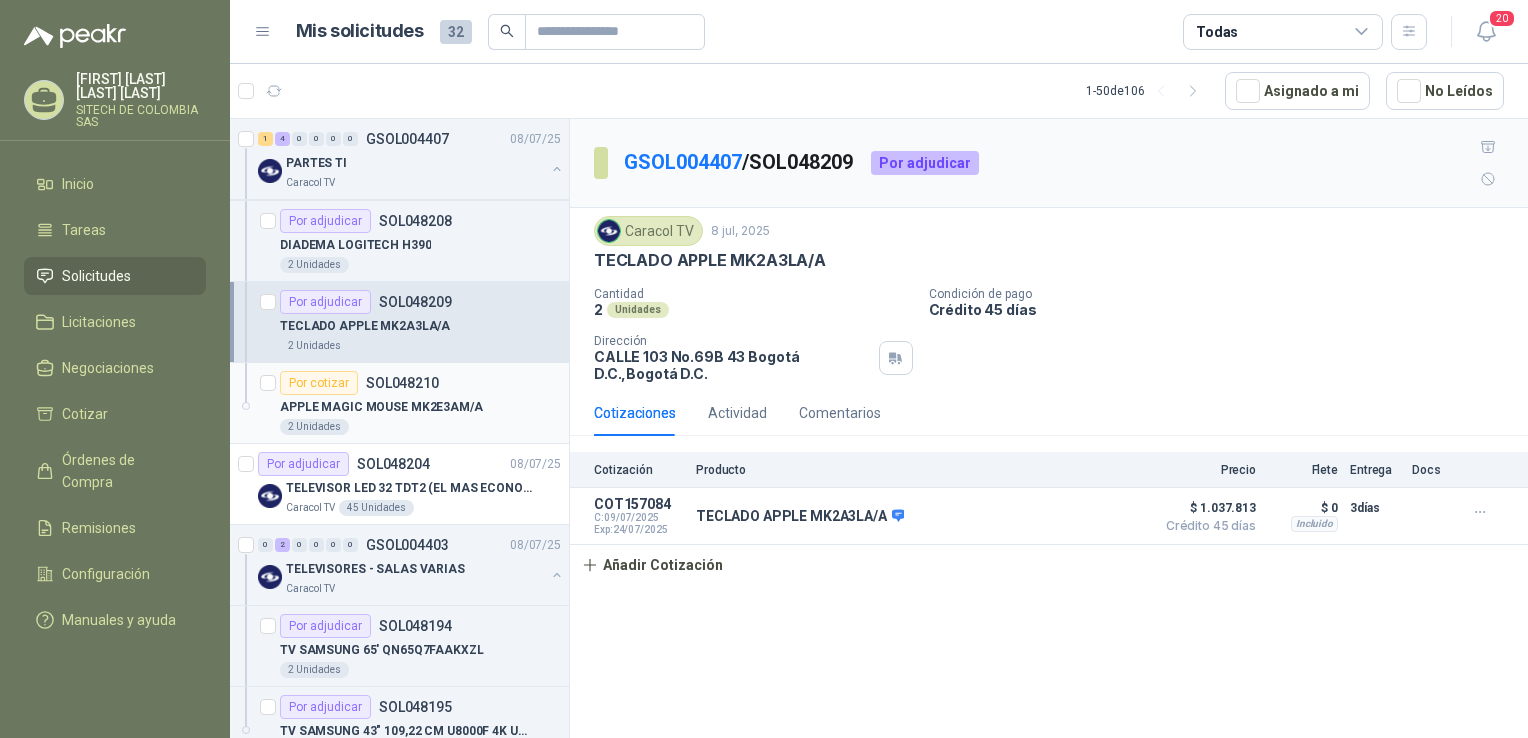 click on "SOL048210" at bounding box center (402, 383) 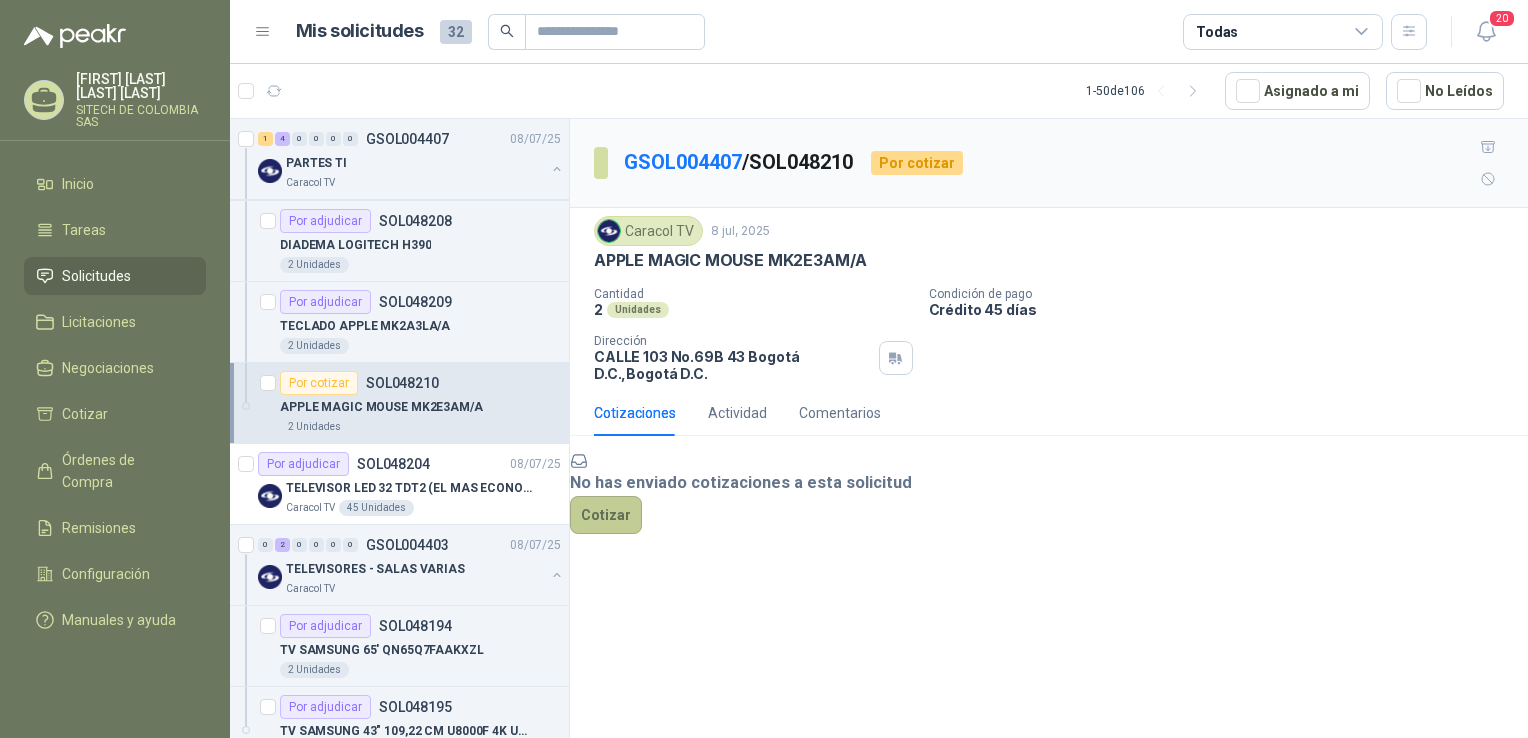 click on "Cotizar" at bounding box center (606, 515) 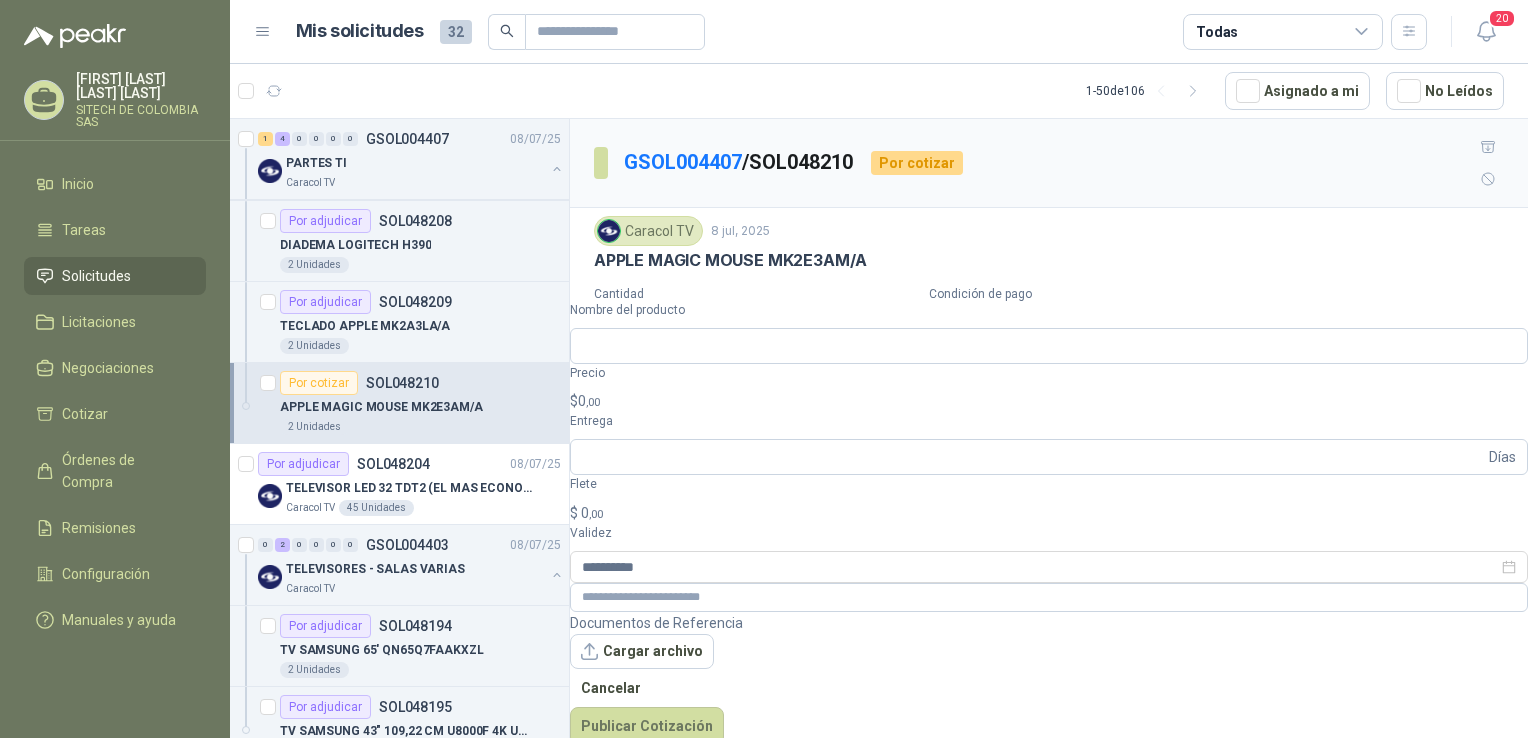 click on "APPLE MAGIC MOUSE MK2E3AM/A" at bounding box center (730, 260) 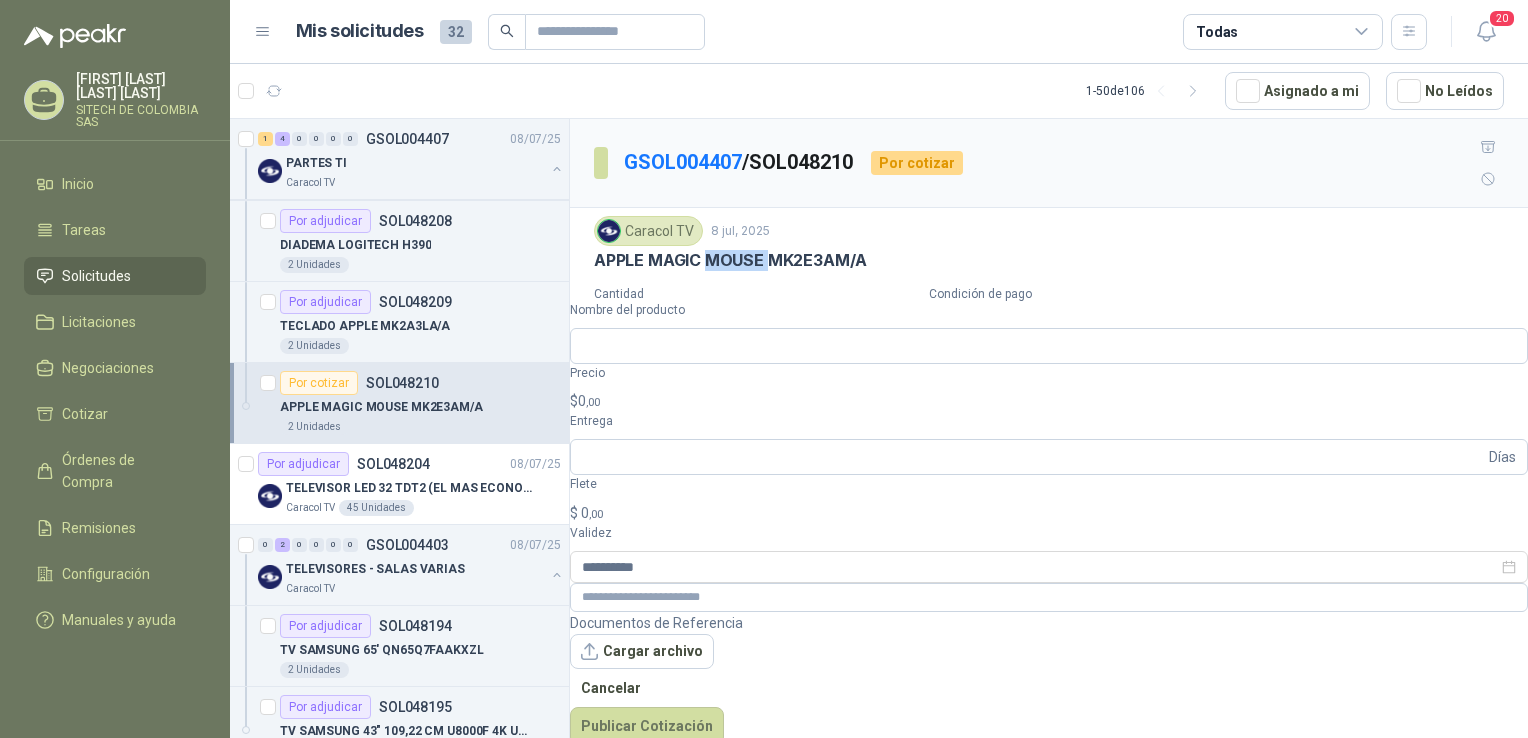 click on "APPLE MAGIC MOUSE MK2E3AM/A" at bounding box center [730, 260] 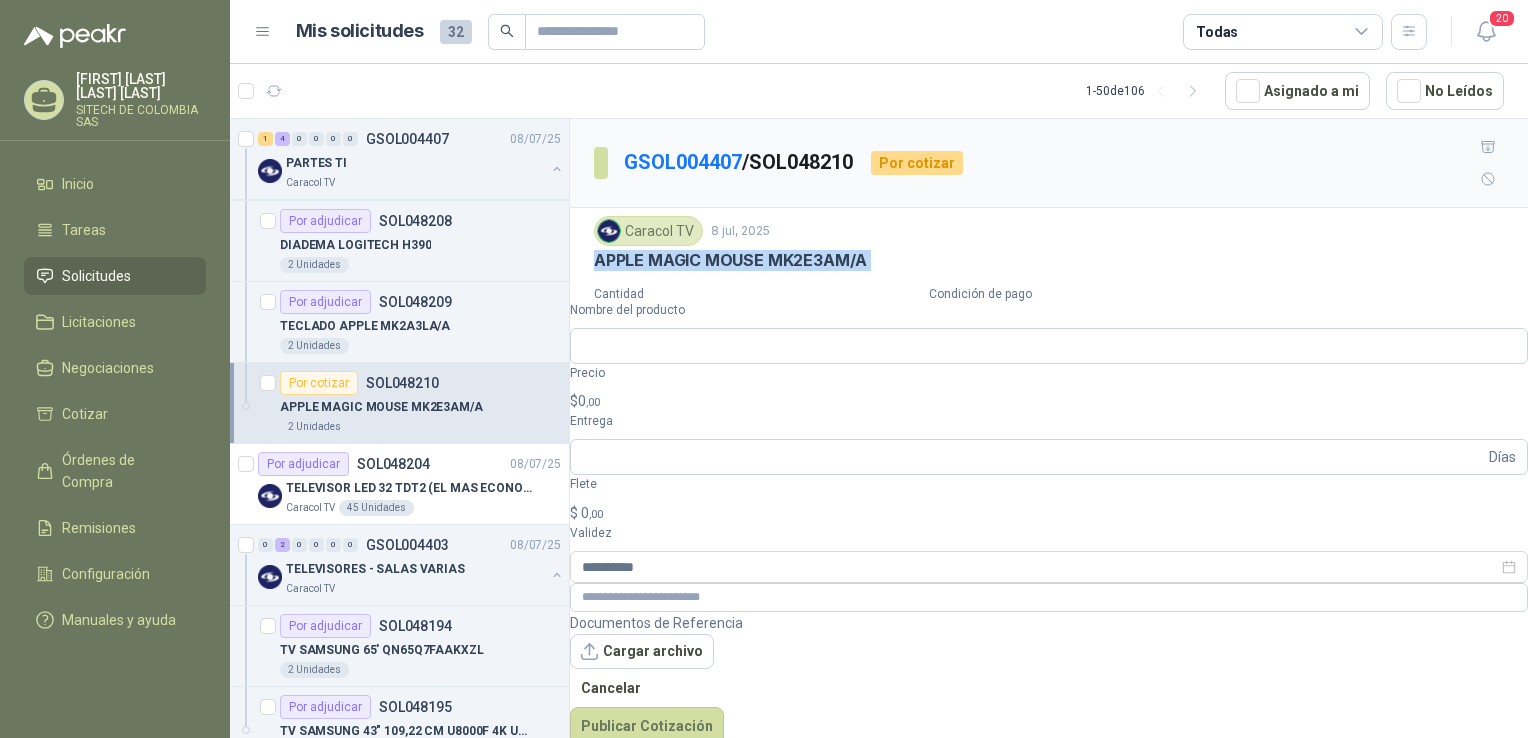 click on "APPLE MAGIC MOUSE MK2E3AM/A" at bounding box center (730, 260) 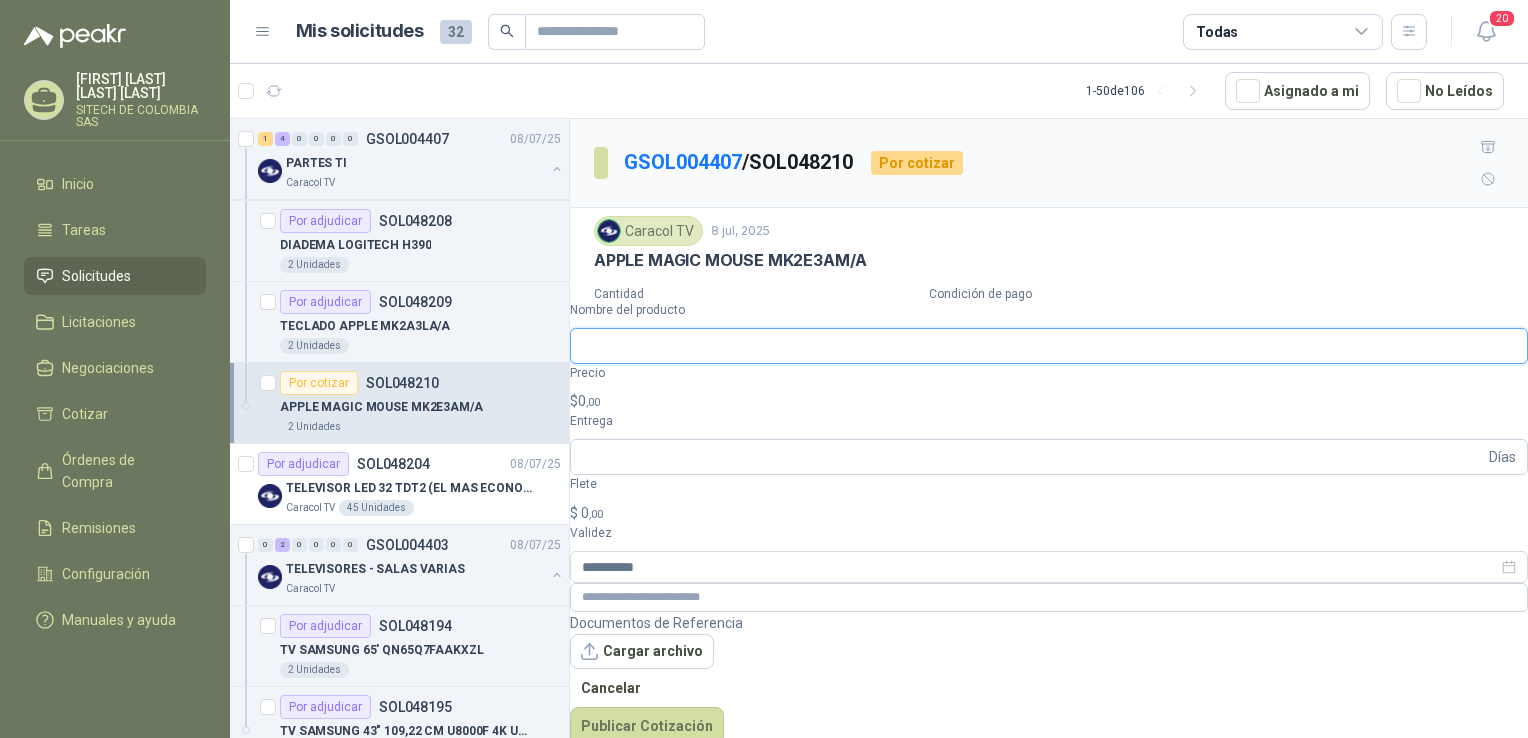 click on "Nombre del producto" at bounding box center (1049, 346) 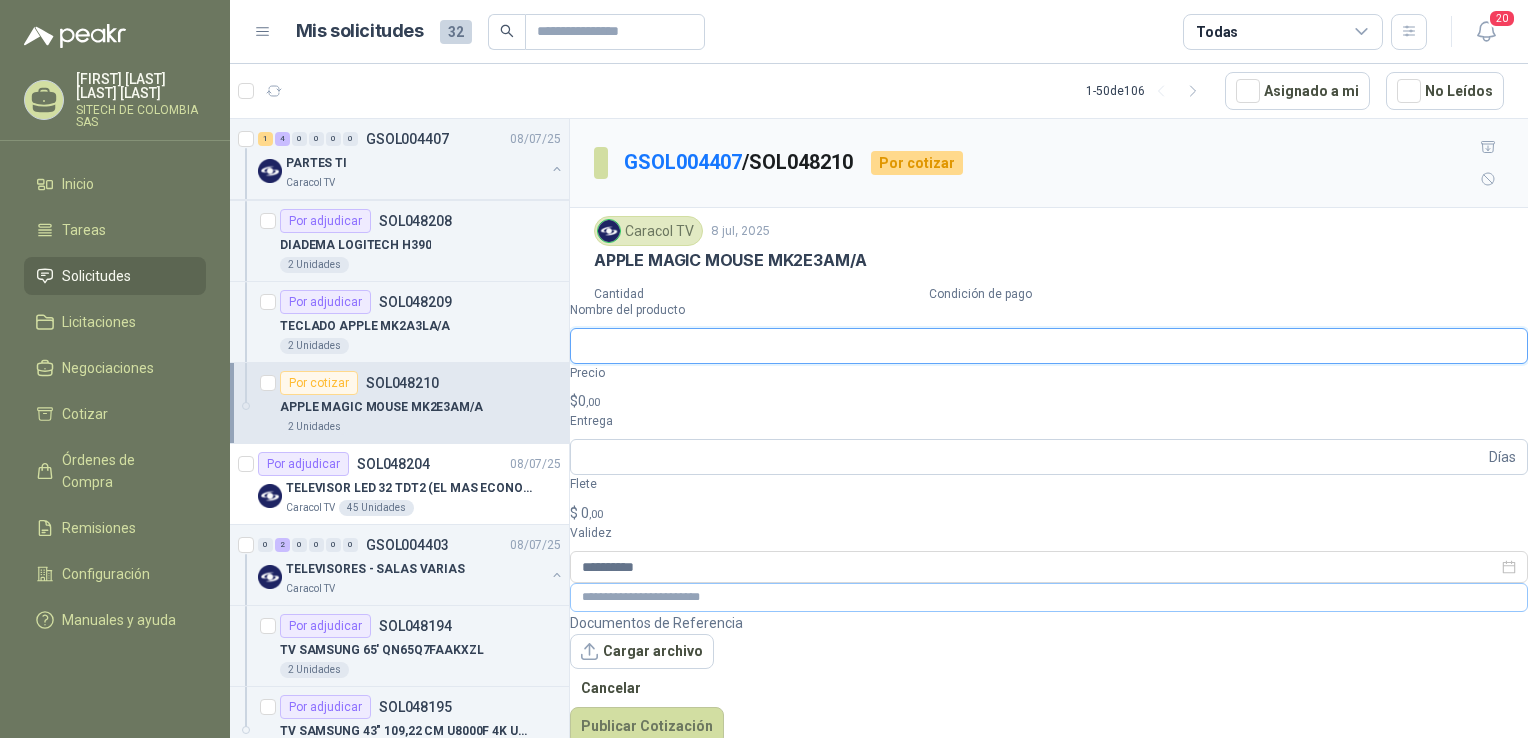 paste on "**********" 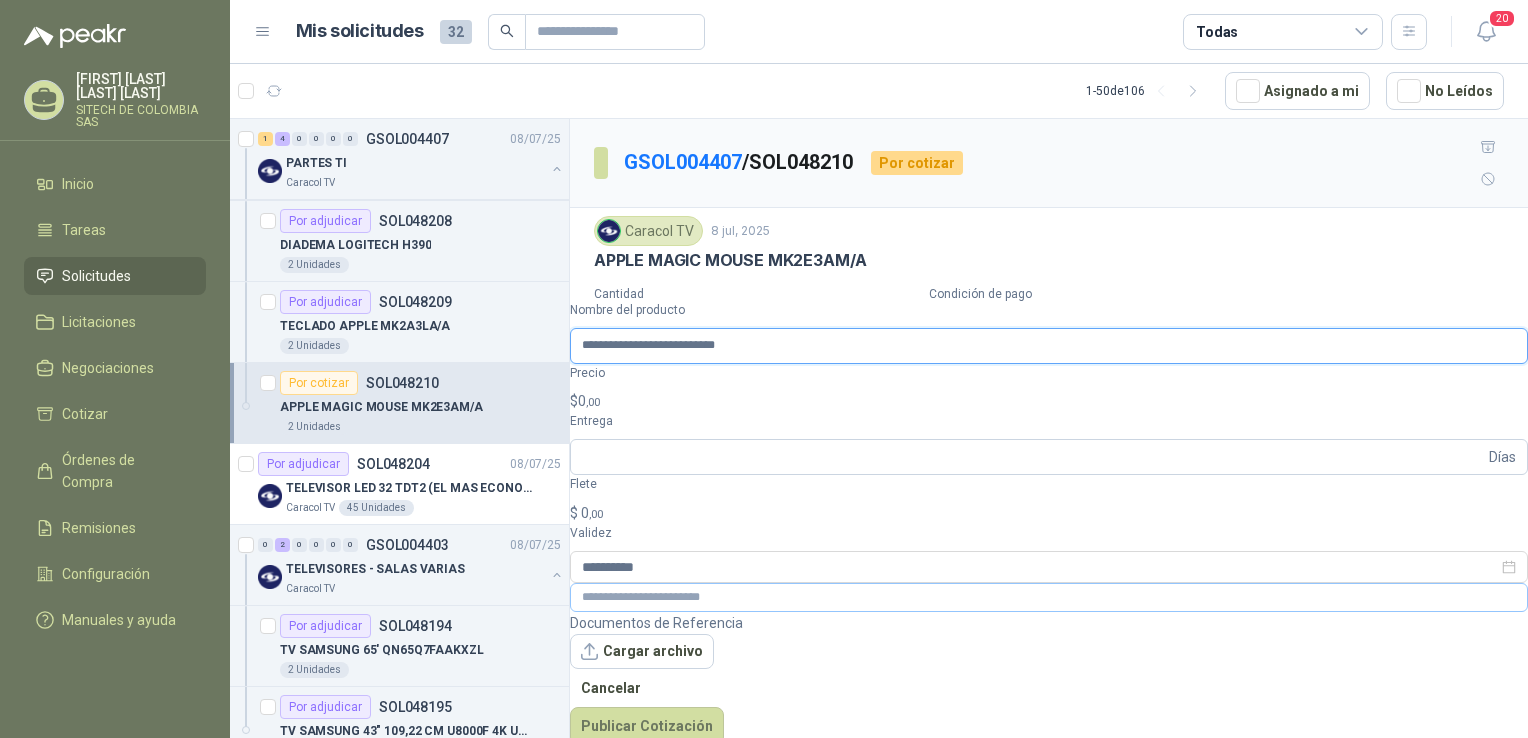 type on "**********" 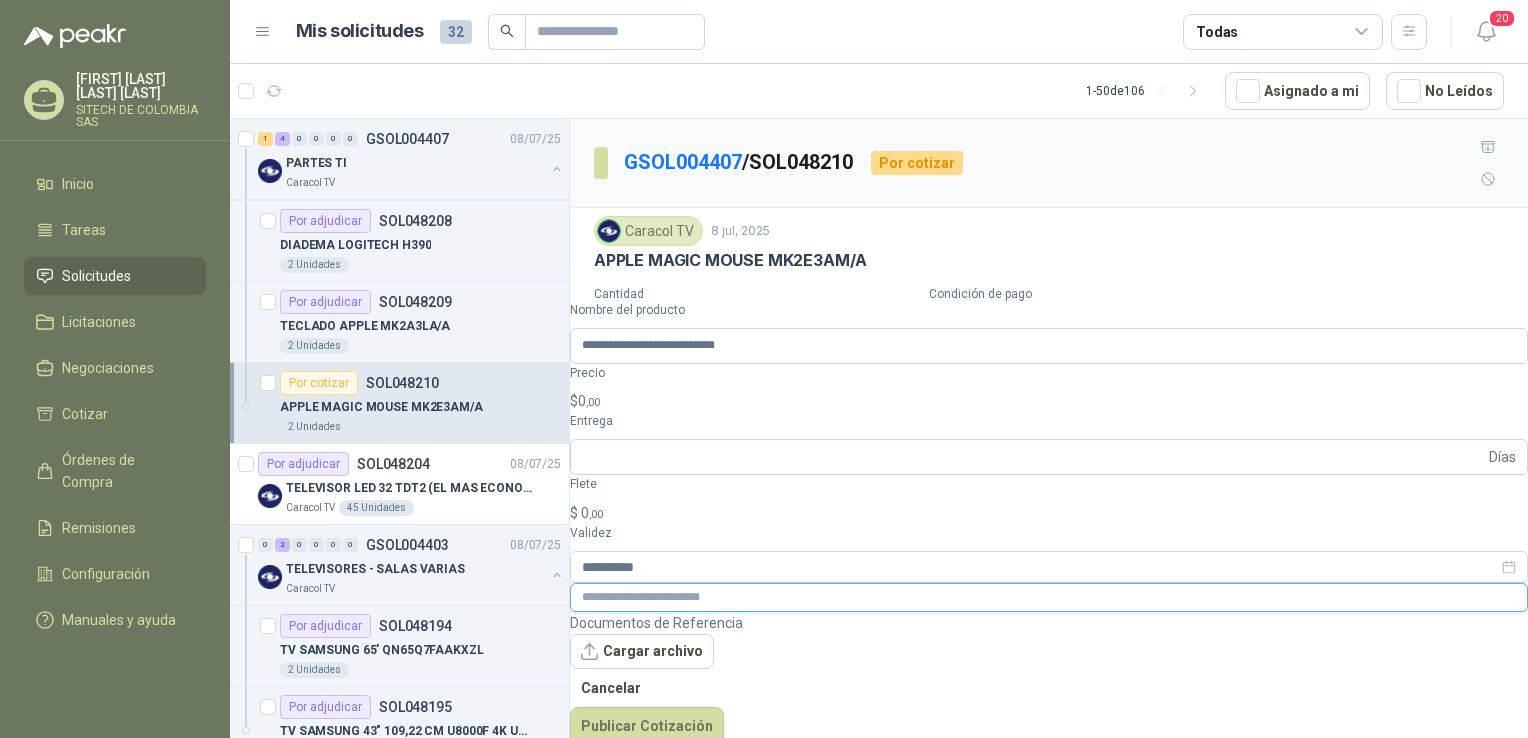 click at bounding box center (1049, 597) 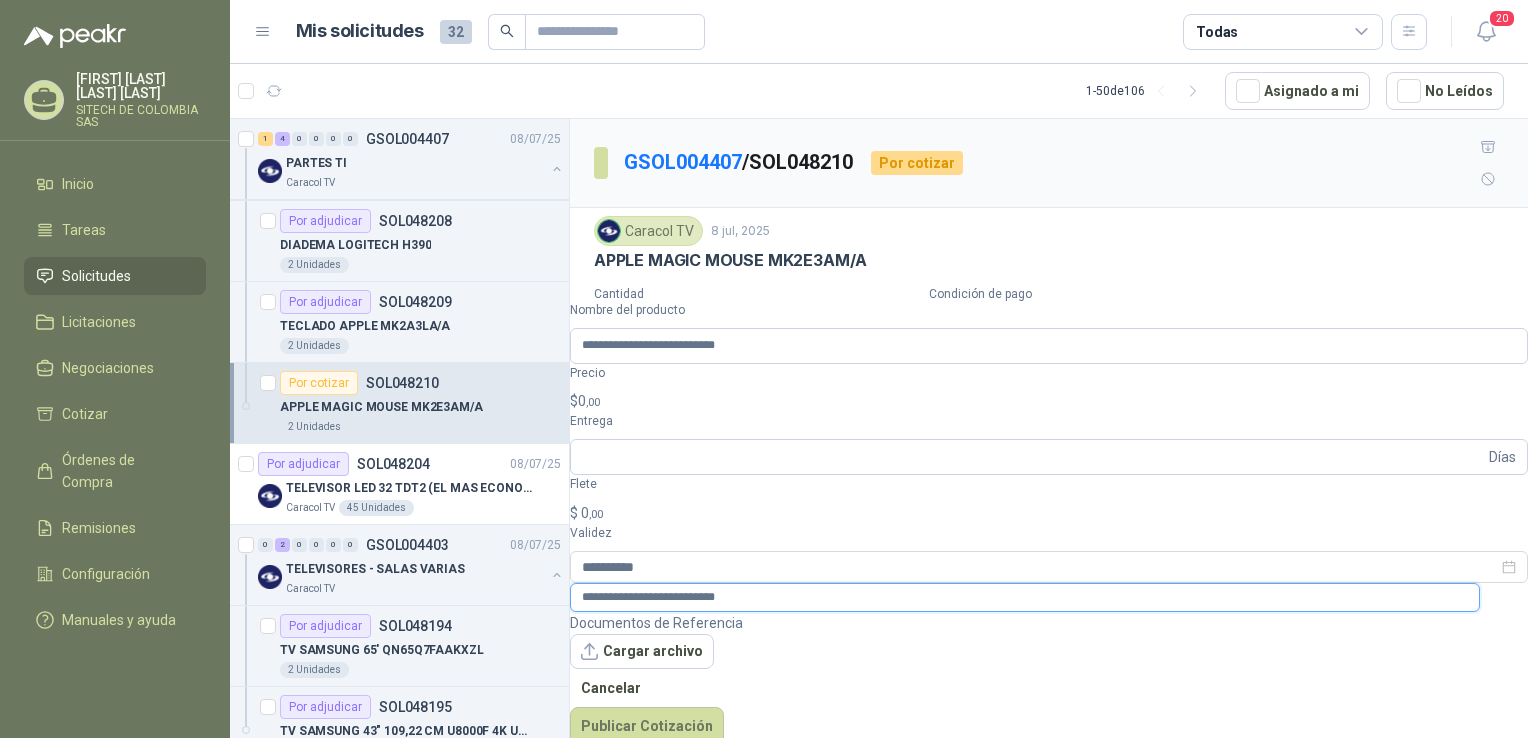 type on "**********" 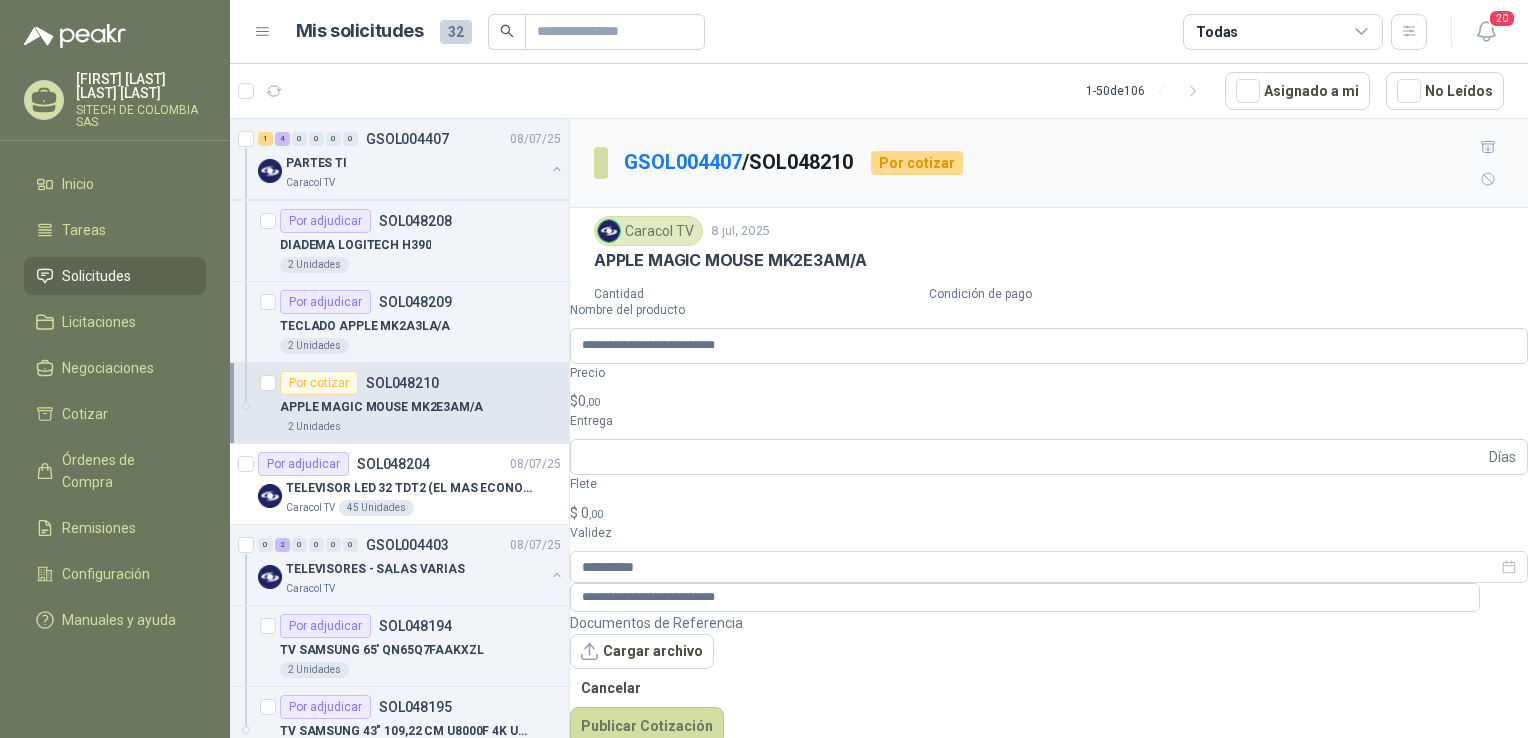 click on "$  0 ,00" at bounding box center (1049, 401) 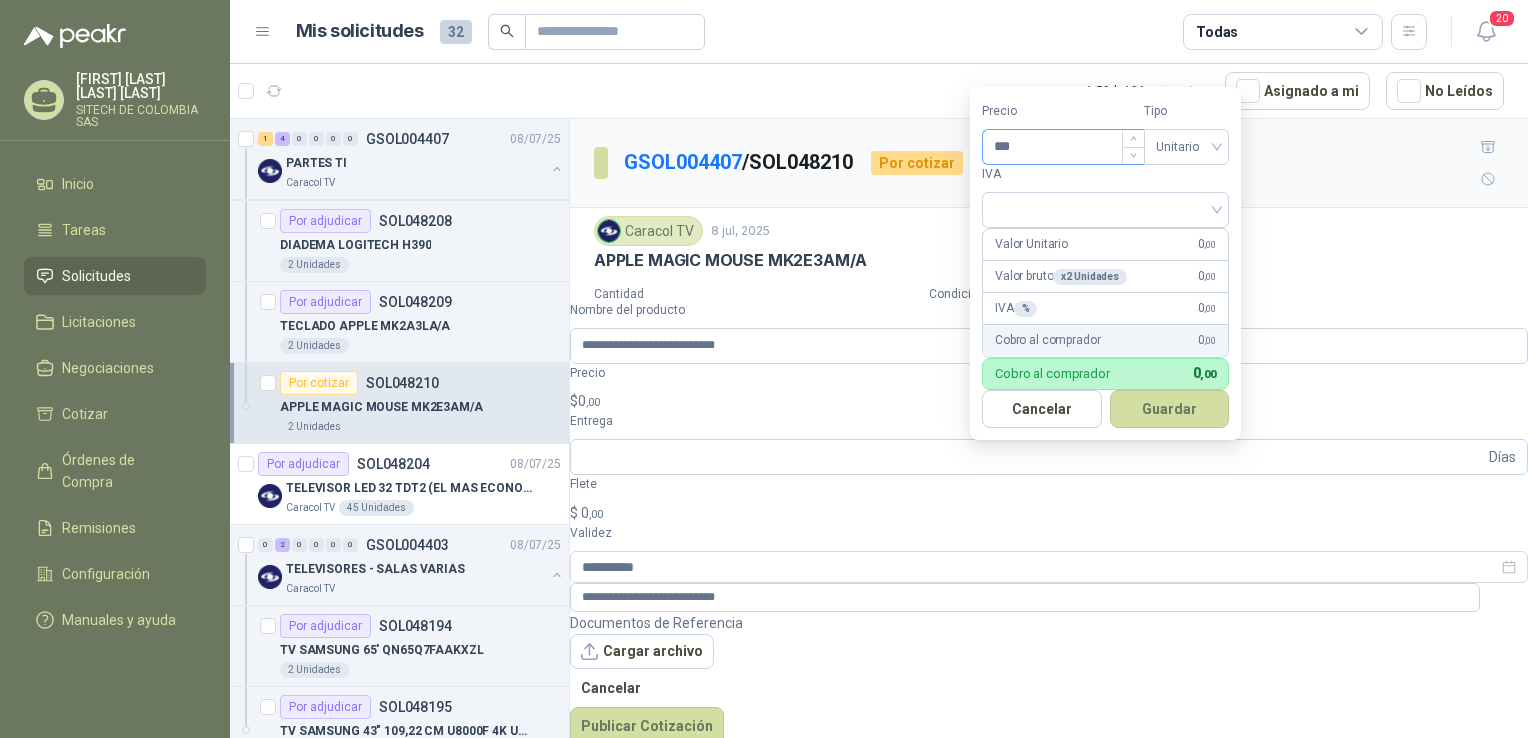click on "***" at bounding box center (1063, 147) 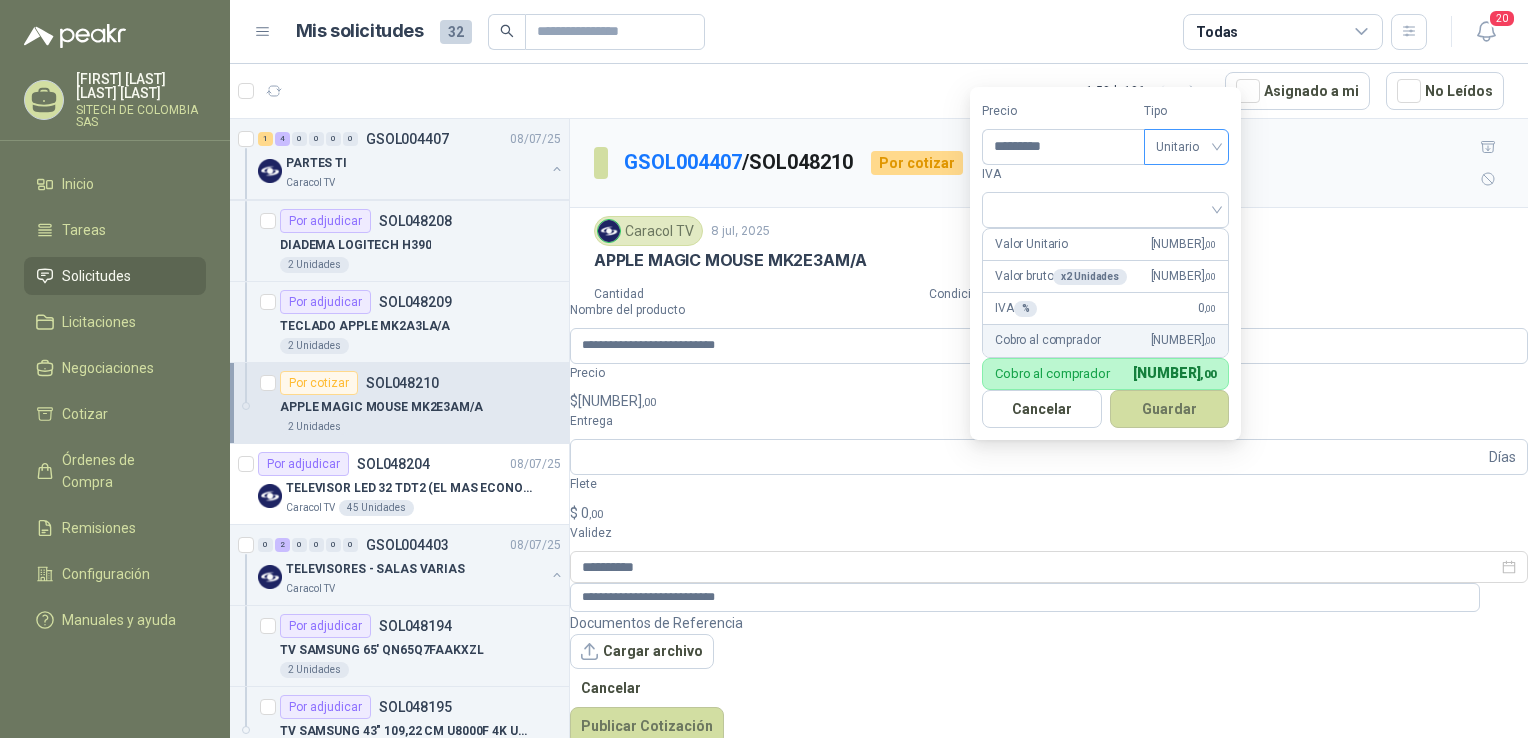 click on "Unitario" at bounding box center [1186, 147] 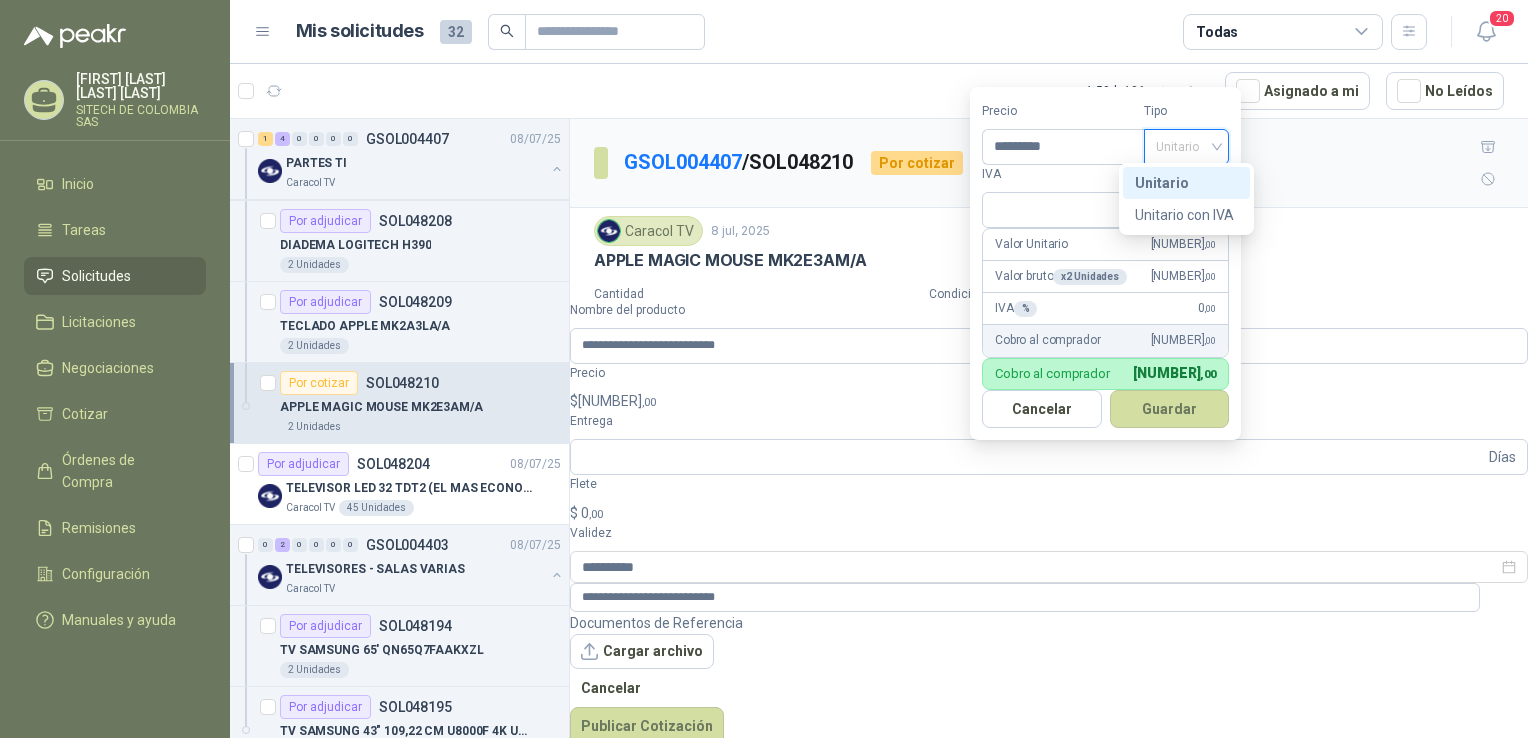 drag, startPoint x: 1158, startPoint y: 190, endPoint x: 1248, endPoint y: 158, distance: 95.51963 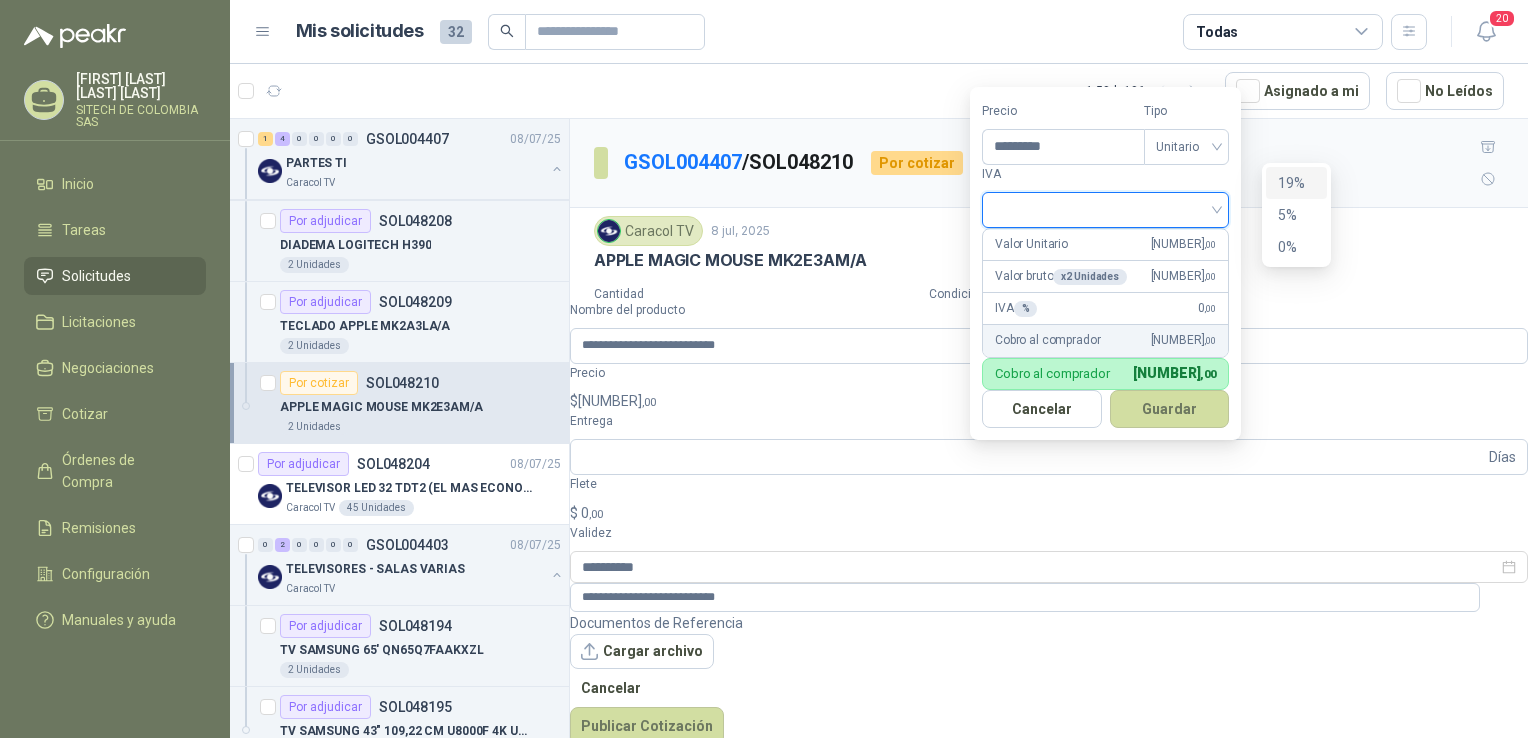 click at bounding box center [1105, 208] 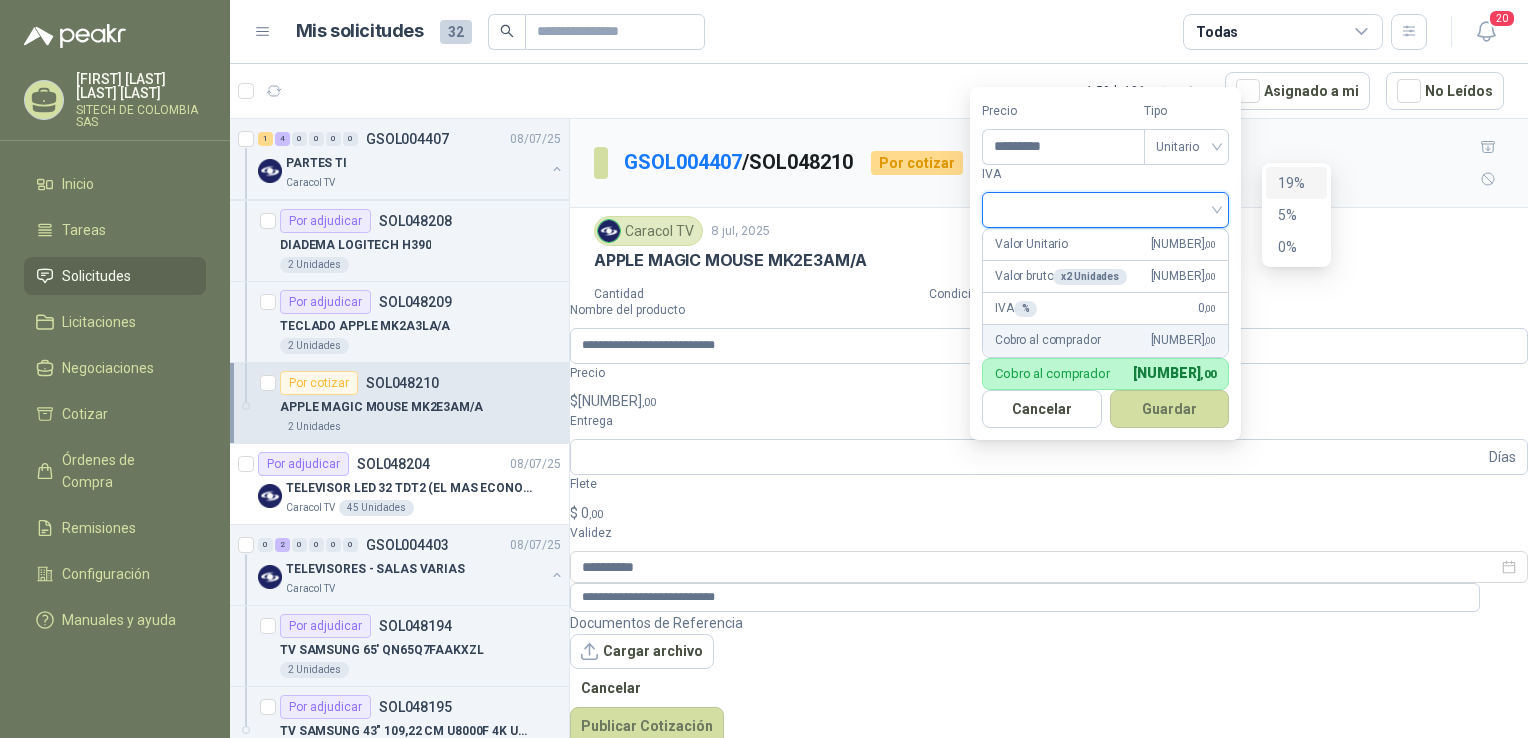 click on "19%" at bounding box center (0, 0) 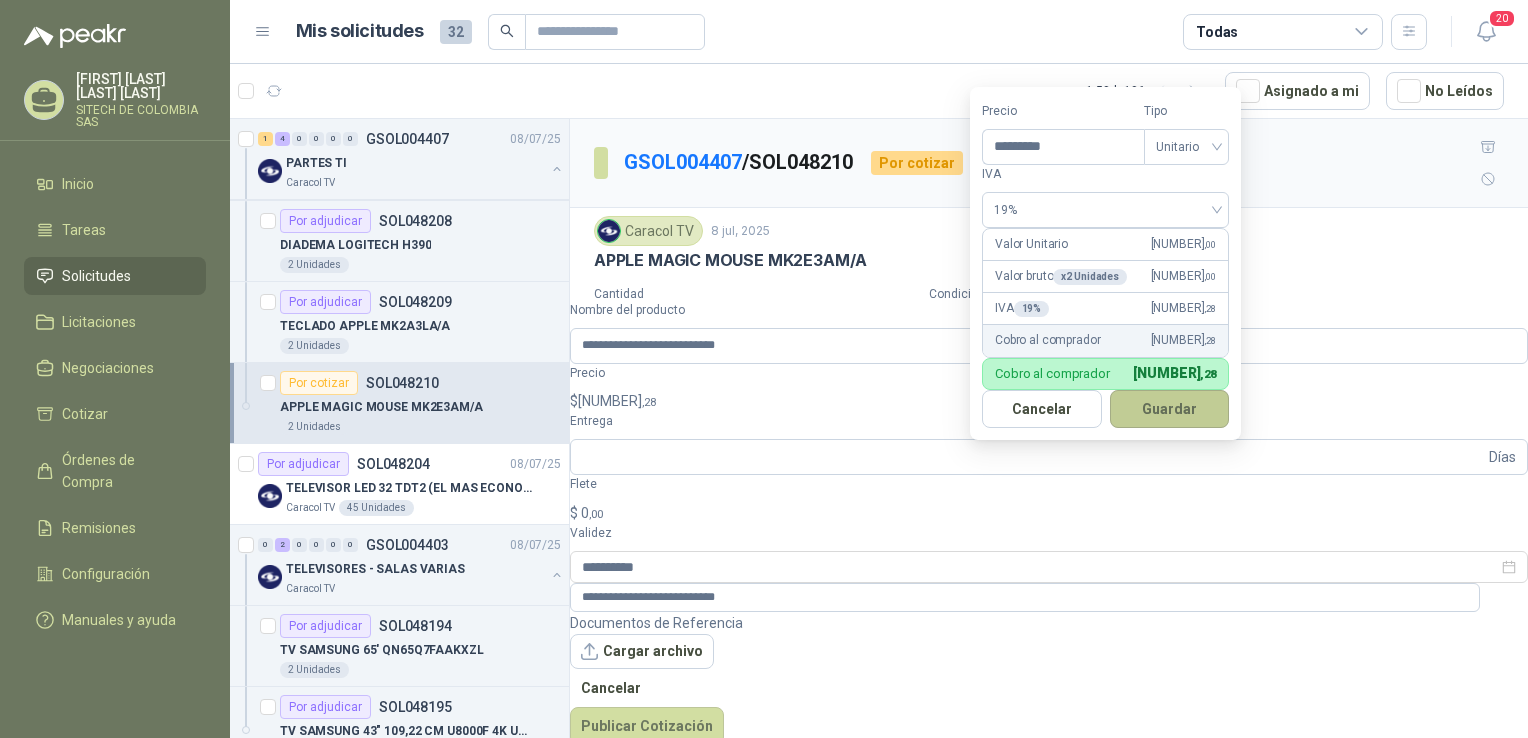 click on "Guardar" at bounding box center [1170, 409] 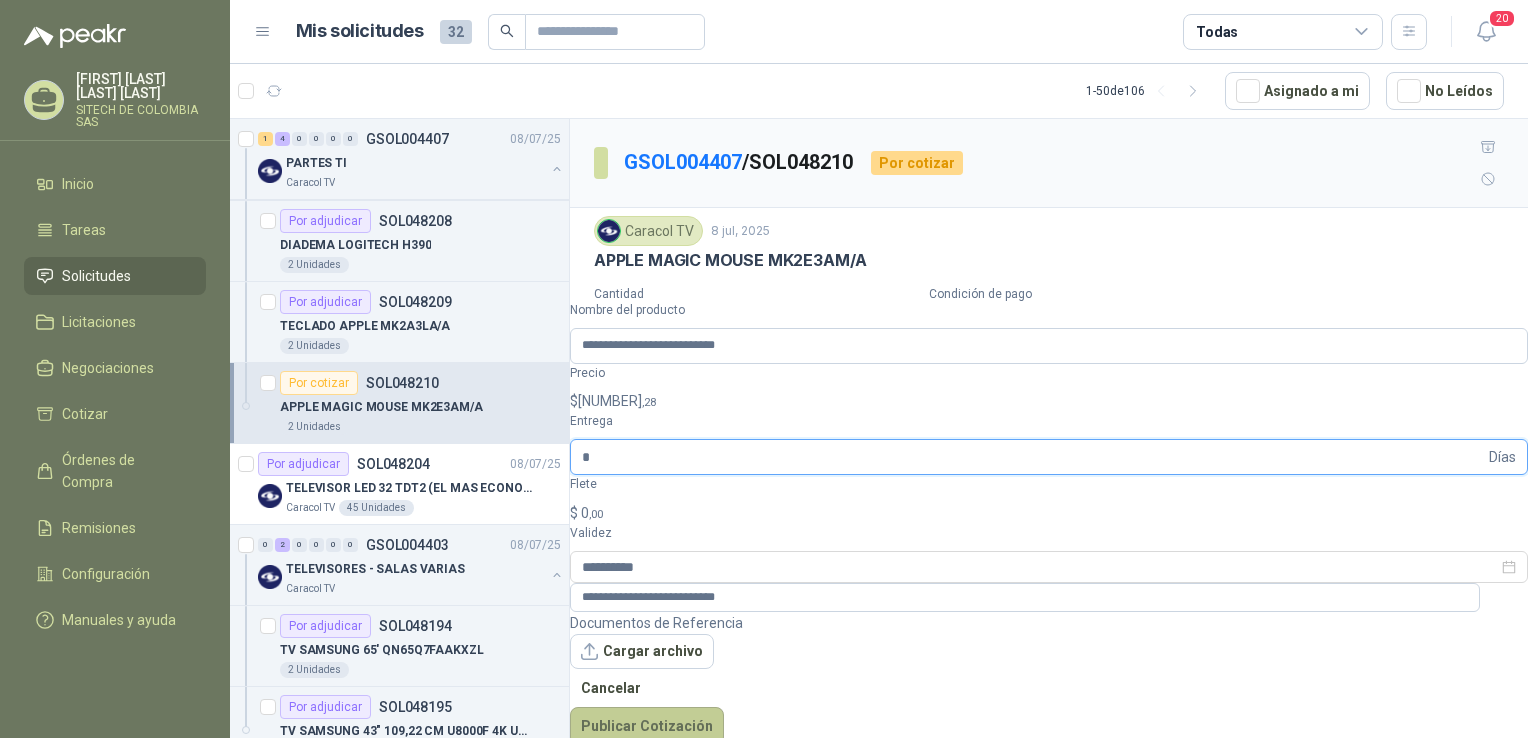 type on "*" 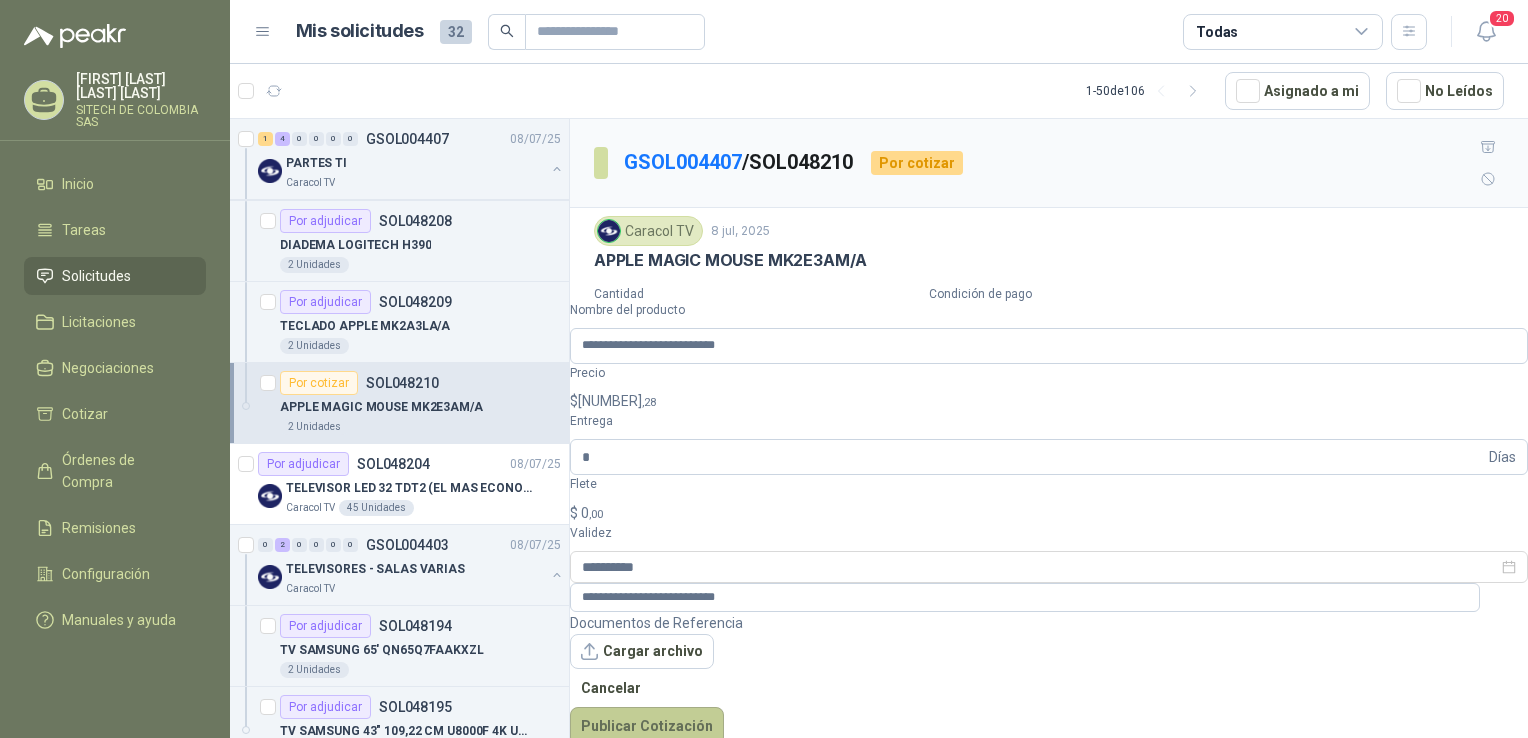 click on "Publicar Cotización" at bounding box center [647, 726] 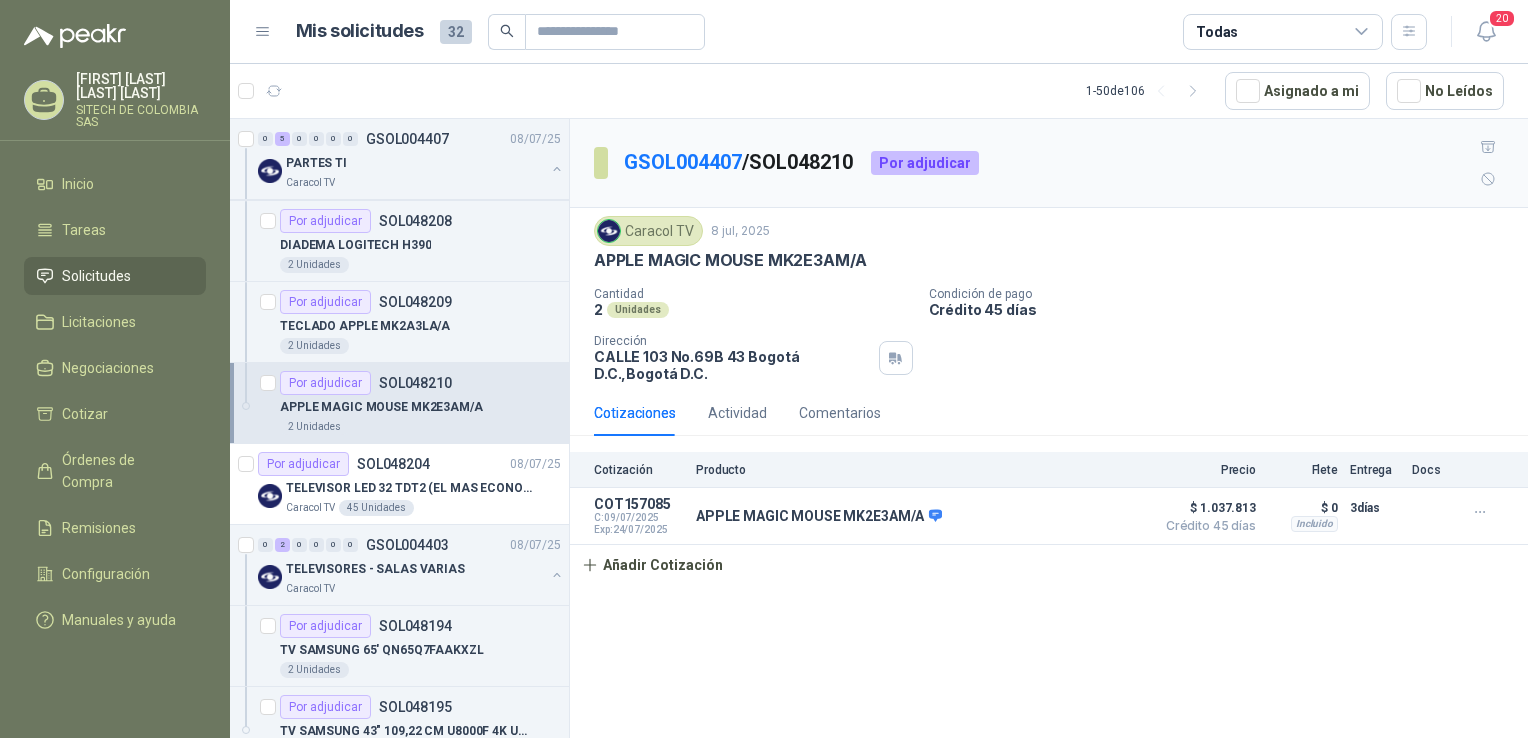 drag, startPoint x: 361, startPoint y: 470, endPoint x: 559, endPoint y: 227, distance: 313.45334 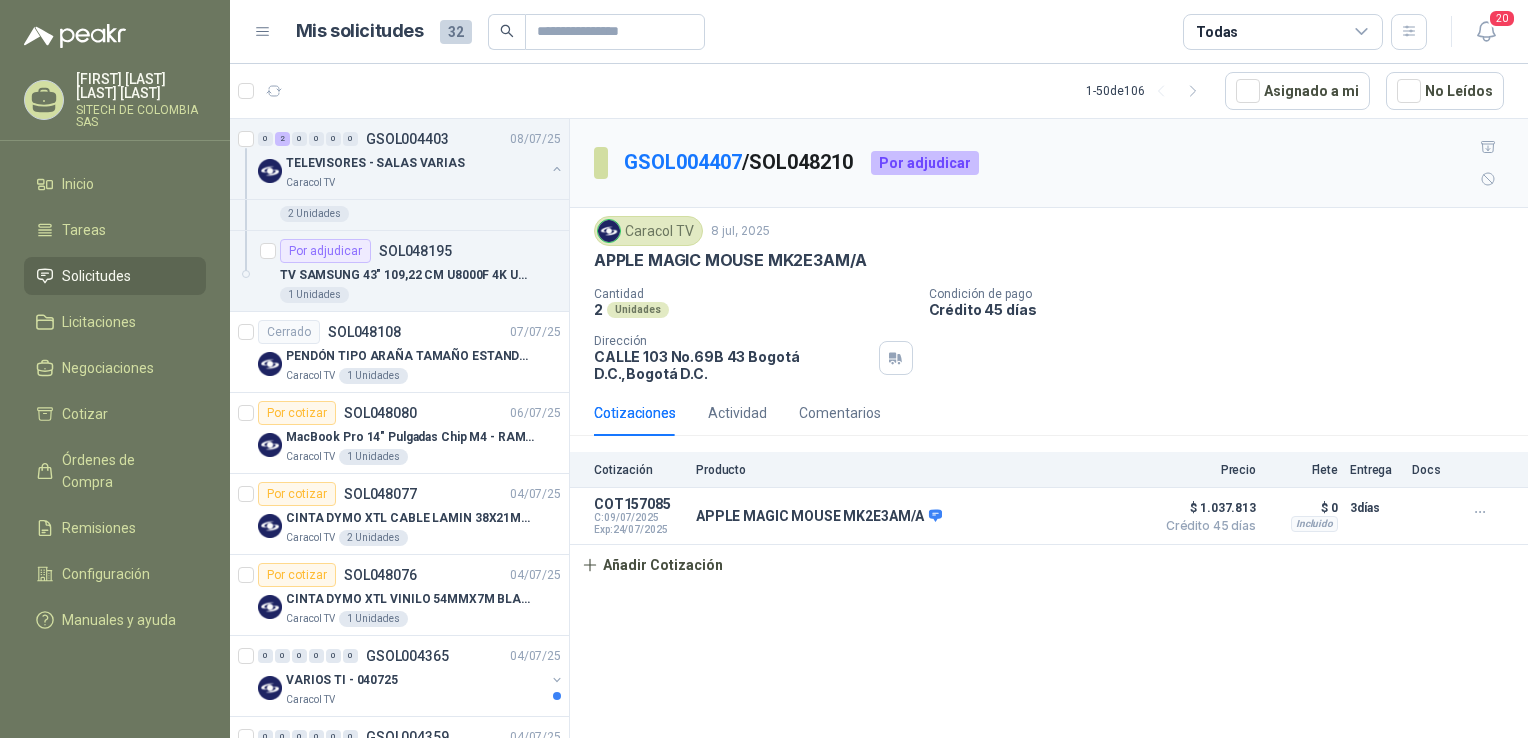 scroll, scrollTop: 806, scrollLeft: 0, axis: vertical 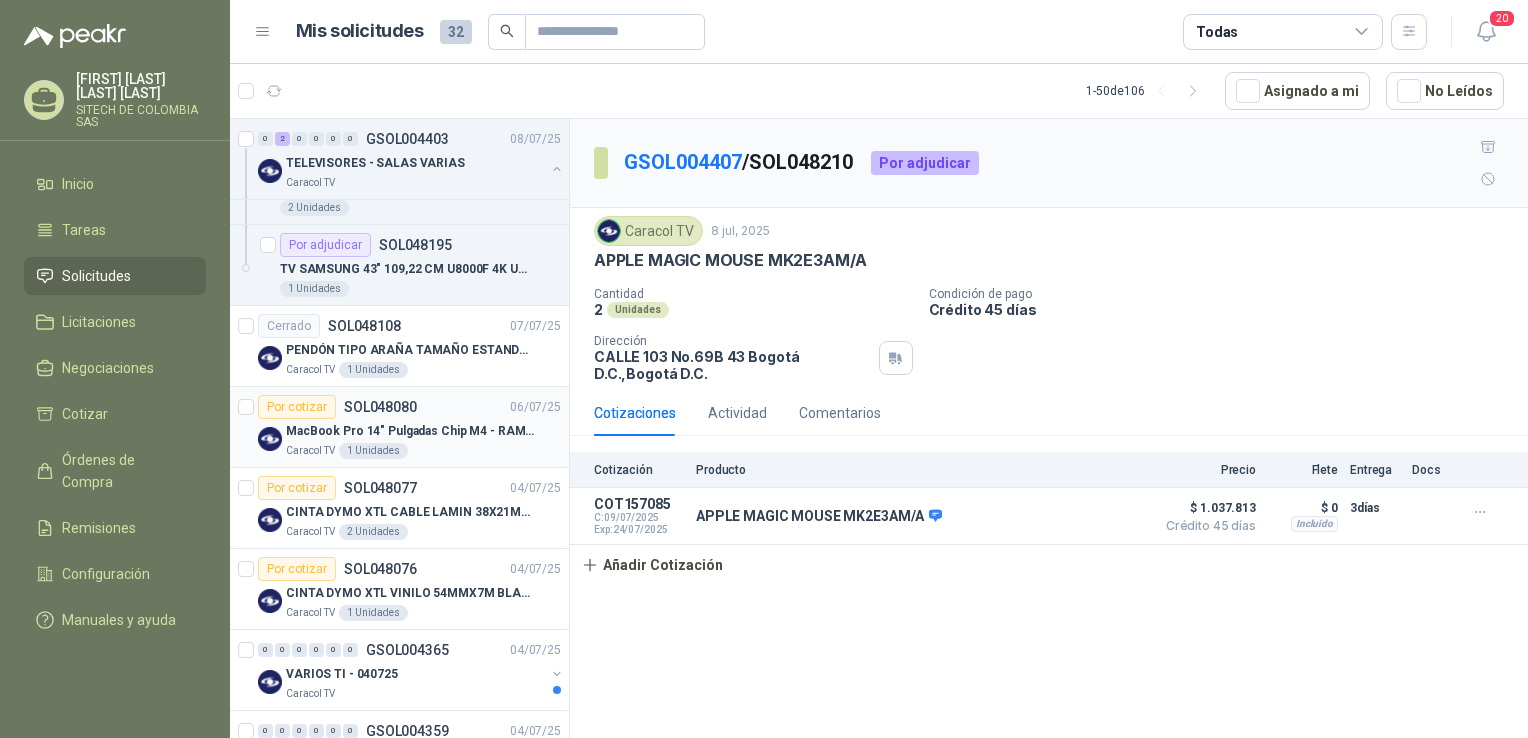 click on "MacBook Pro 14" Pulgadas Chip M4 - RAM 16GB - SSD 1TB" at bounding box center [410, 431] 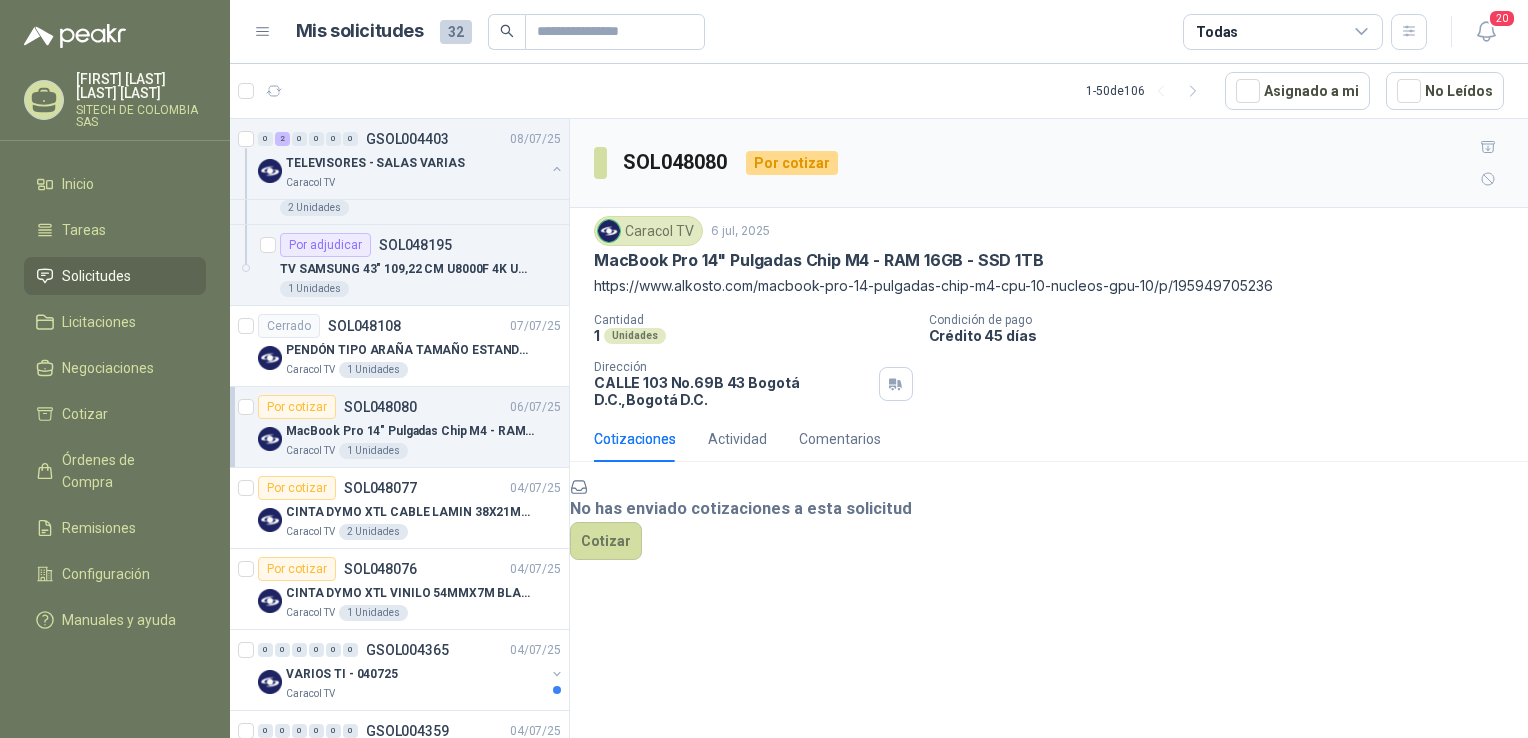 click on "https://www.alkosto.com/macbook-pro-14-pulgadas-chip-m4-cpu-10-nucleos-gpu-10/p/195949705236" at bounding box center [1049, 286] 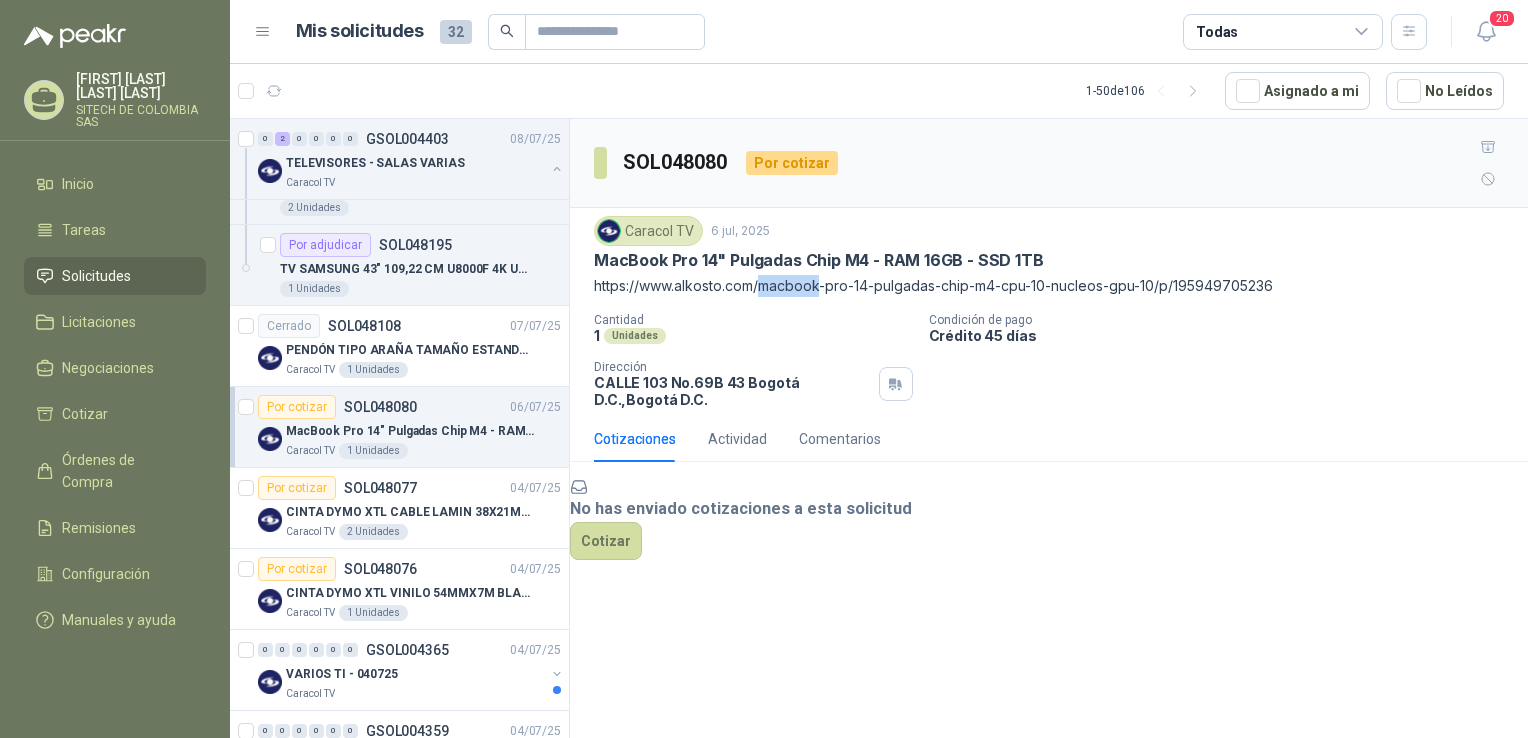 click on "https://www.alkosto.com/macbook-pro-14-pulgadas-chip-m4-cpu-10-nucleos-gpu-10/p/195949705236" at bounding box center (1049, 286) 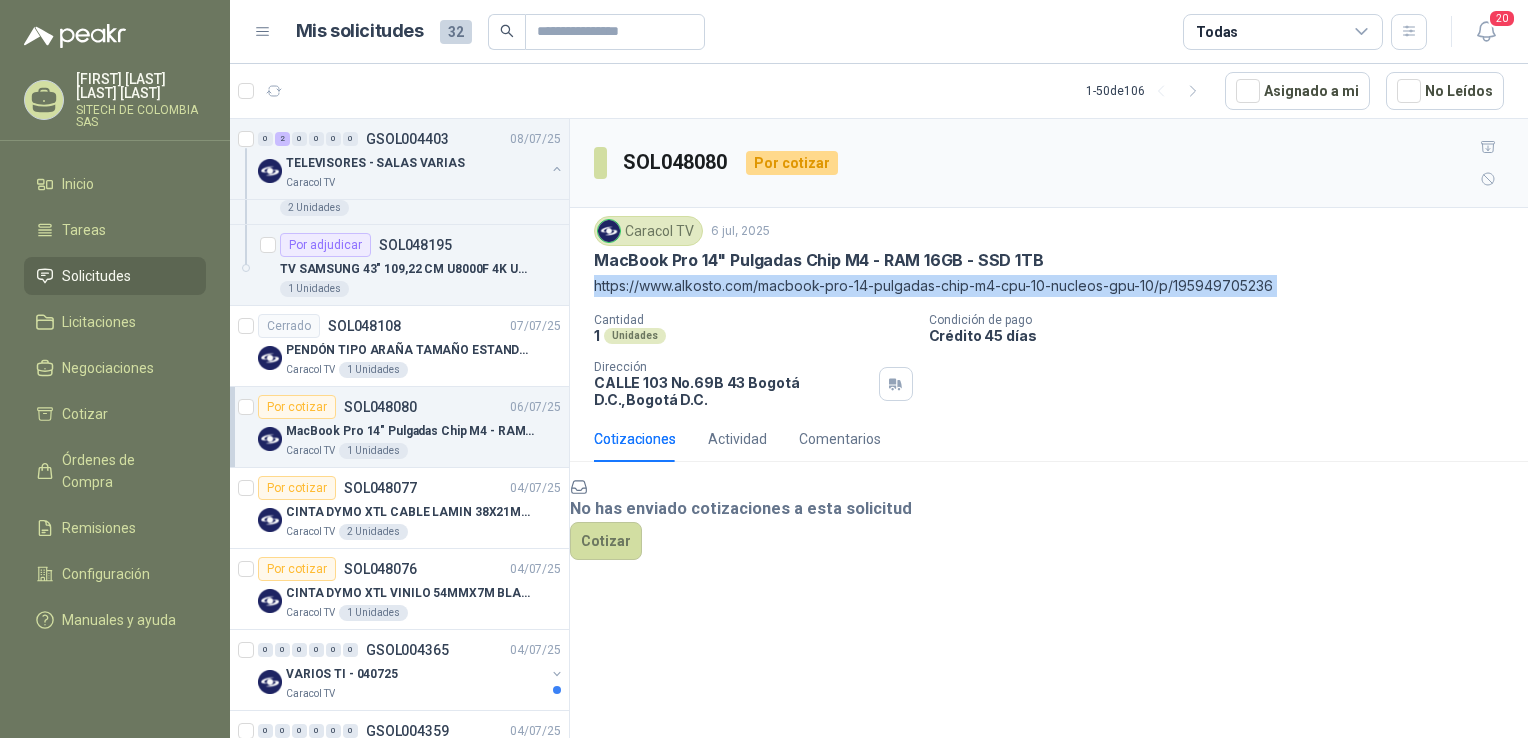 click on "https://www.alkosto.com/macbook-pro-14-pulgadas-chip-m4-cpu-10-nucleos-gpu-10/p/195949705236" at bounding box center (1049, 286) 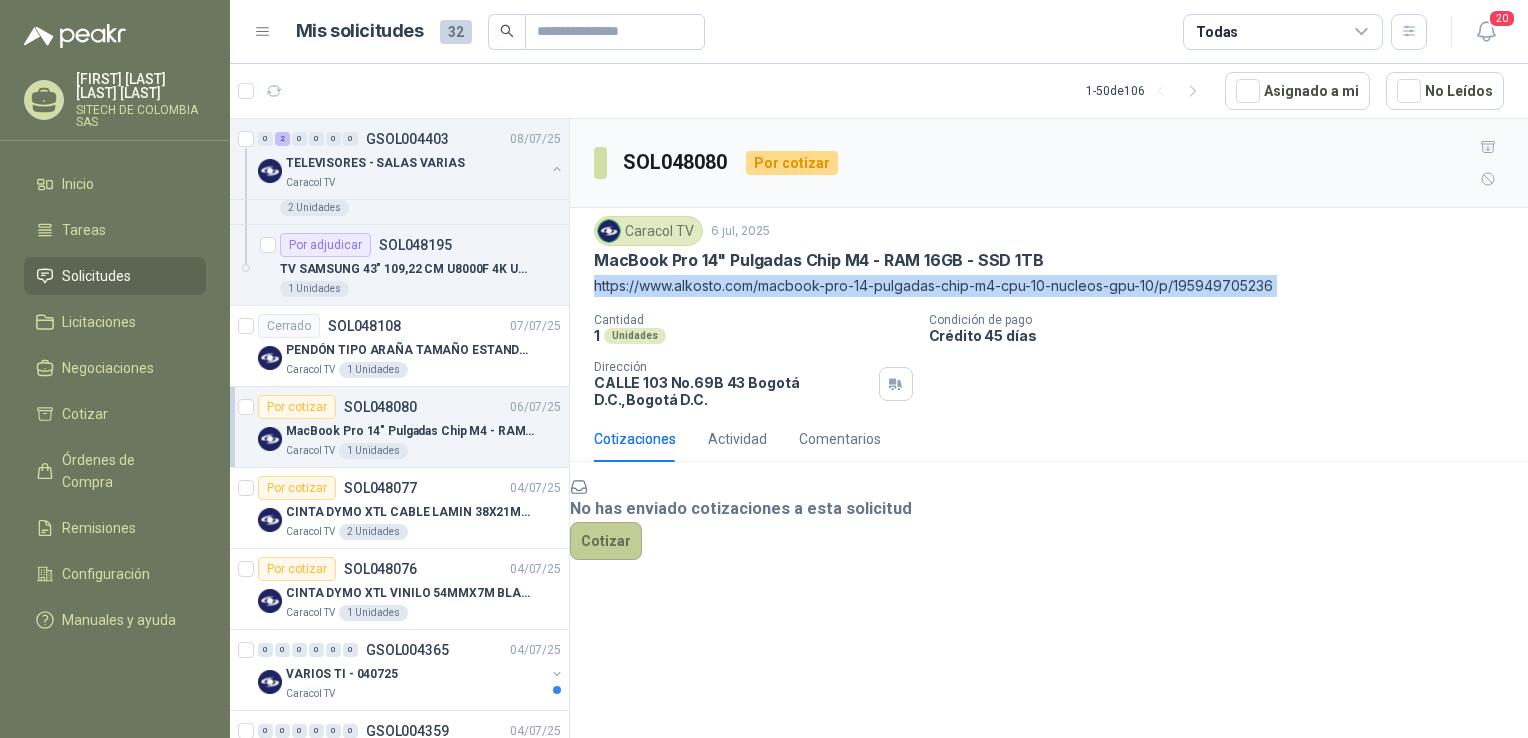 click on "Cotizar" at bounding box center (606, 541) 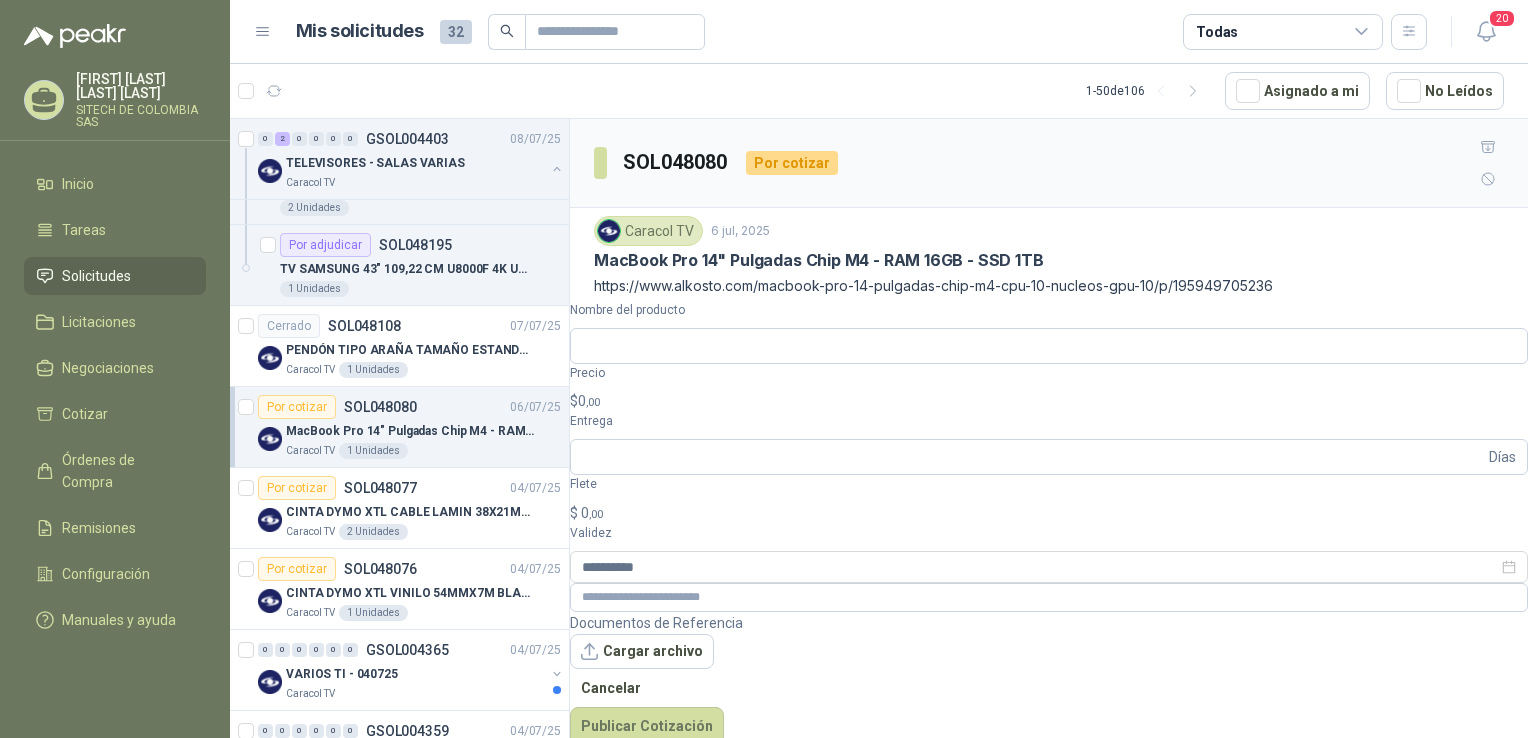 click on "**********" at bounding box center [1049, 523] 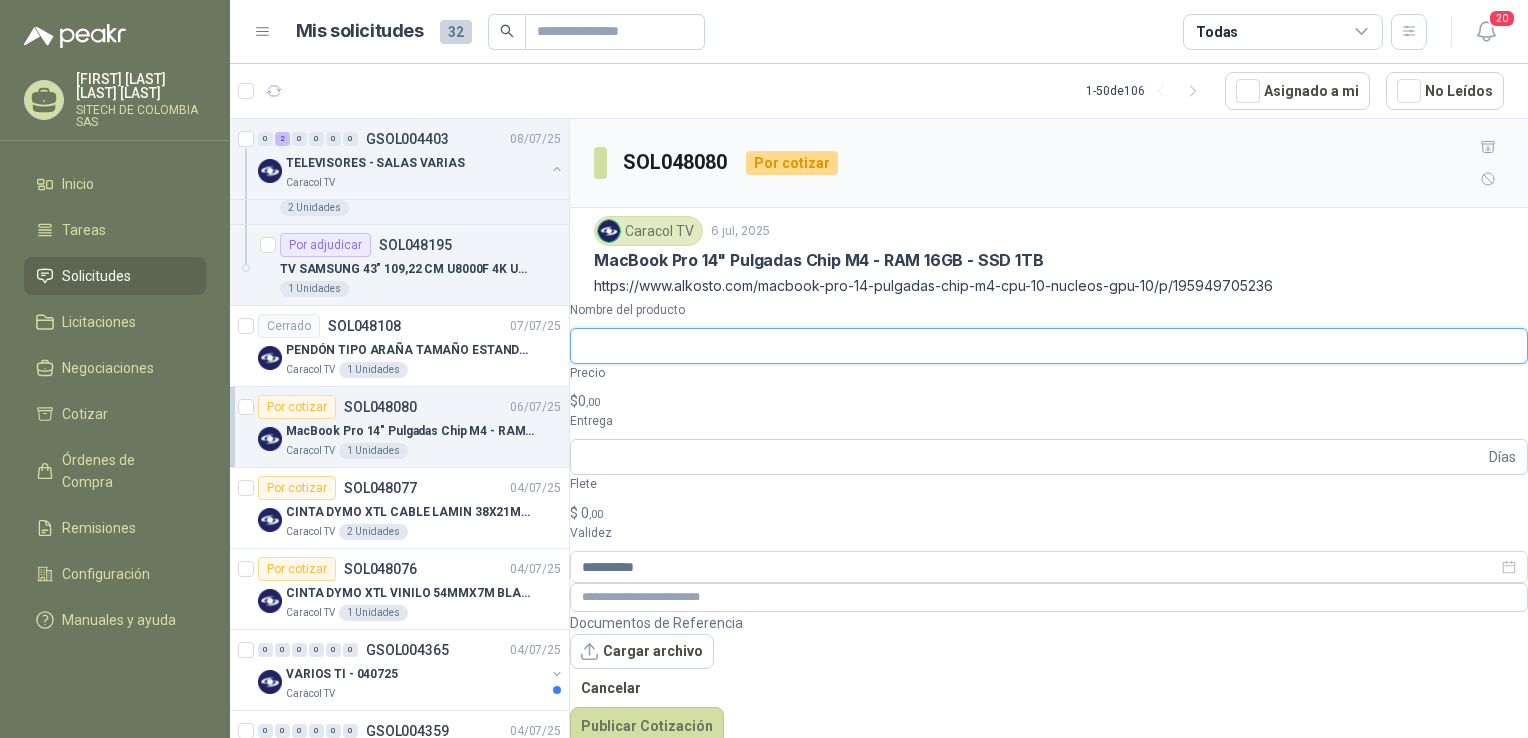 click on "Nombre del producto" at bounding box center [1049, 346] 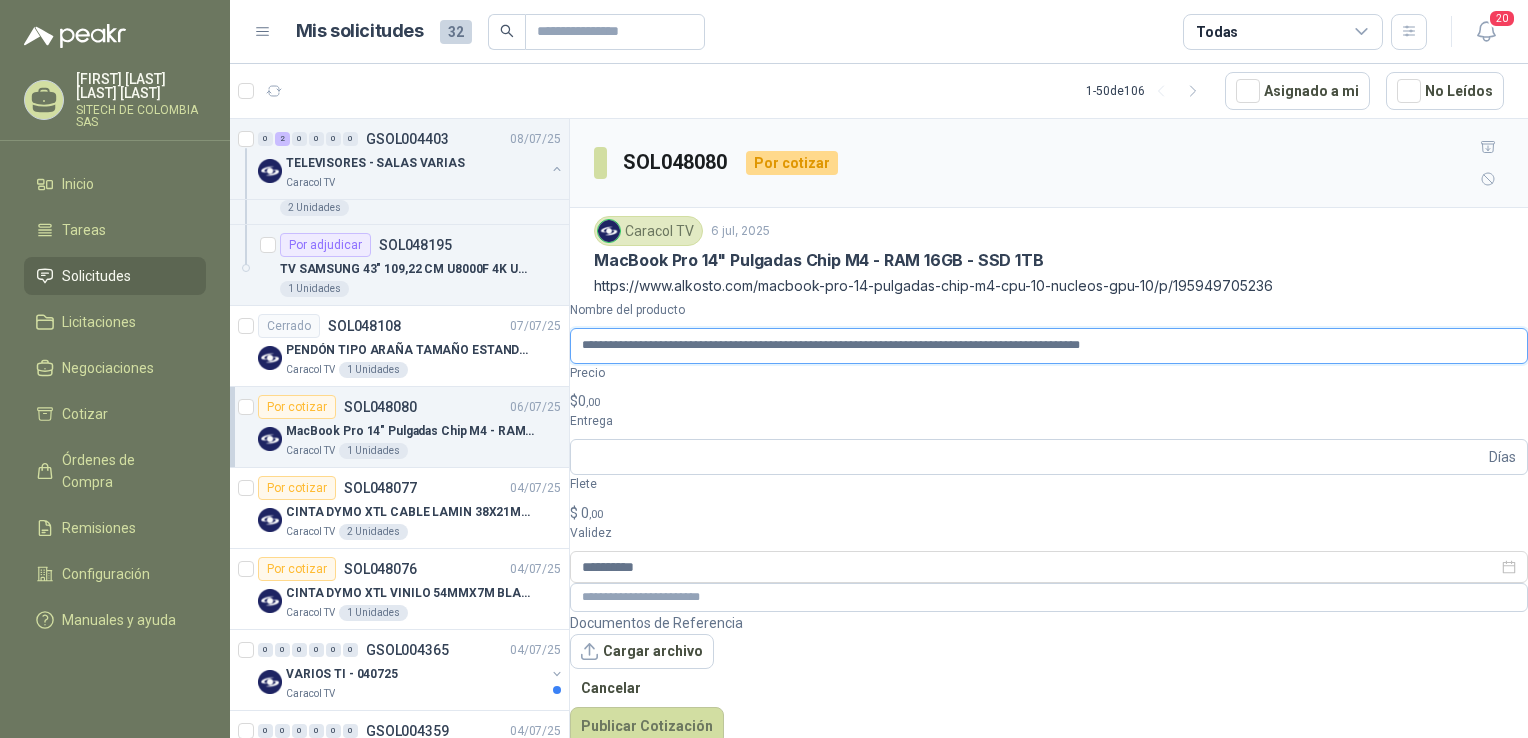 scroll, scrollTop: 0, scrollLeft: 100, axis: horizontal 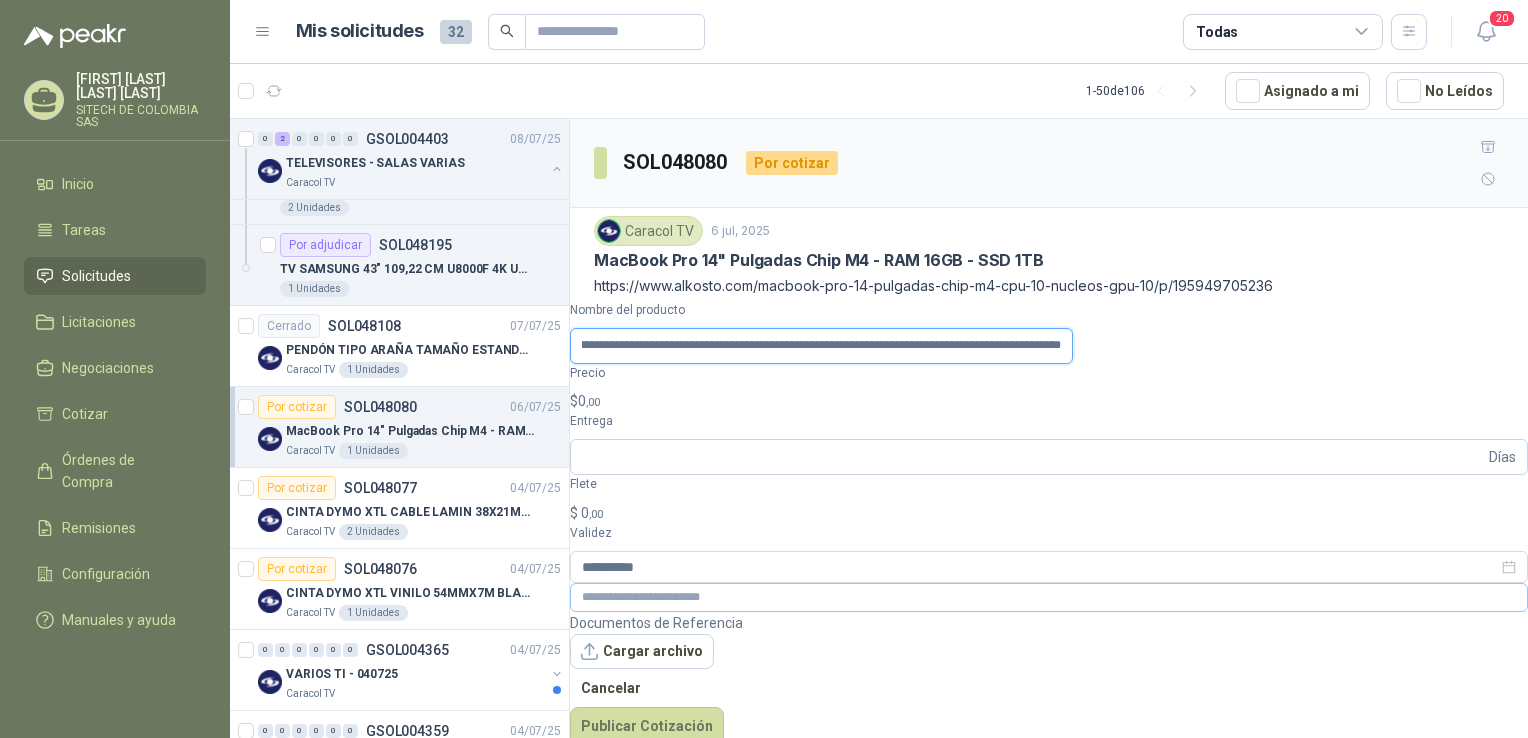 type on "**********" 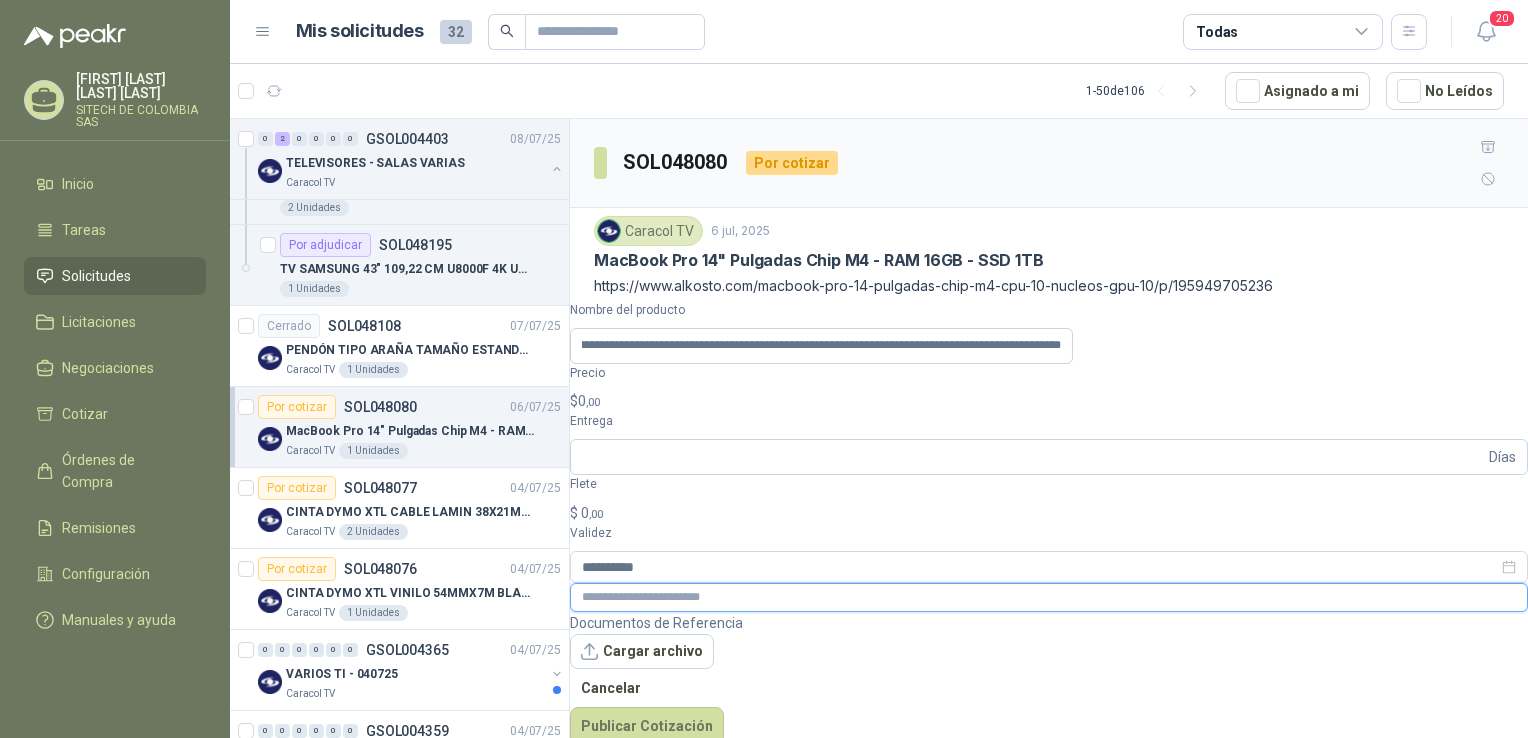 scroll, scrollTop: 0, scrollLeft: 0, axis: both 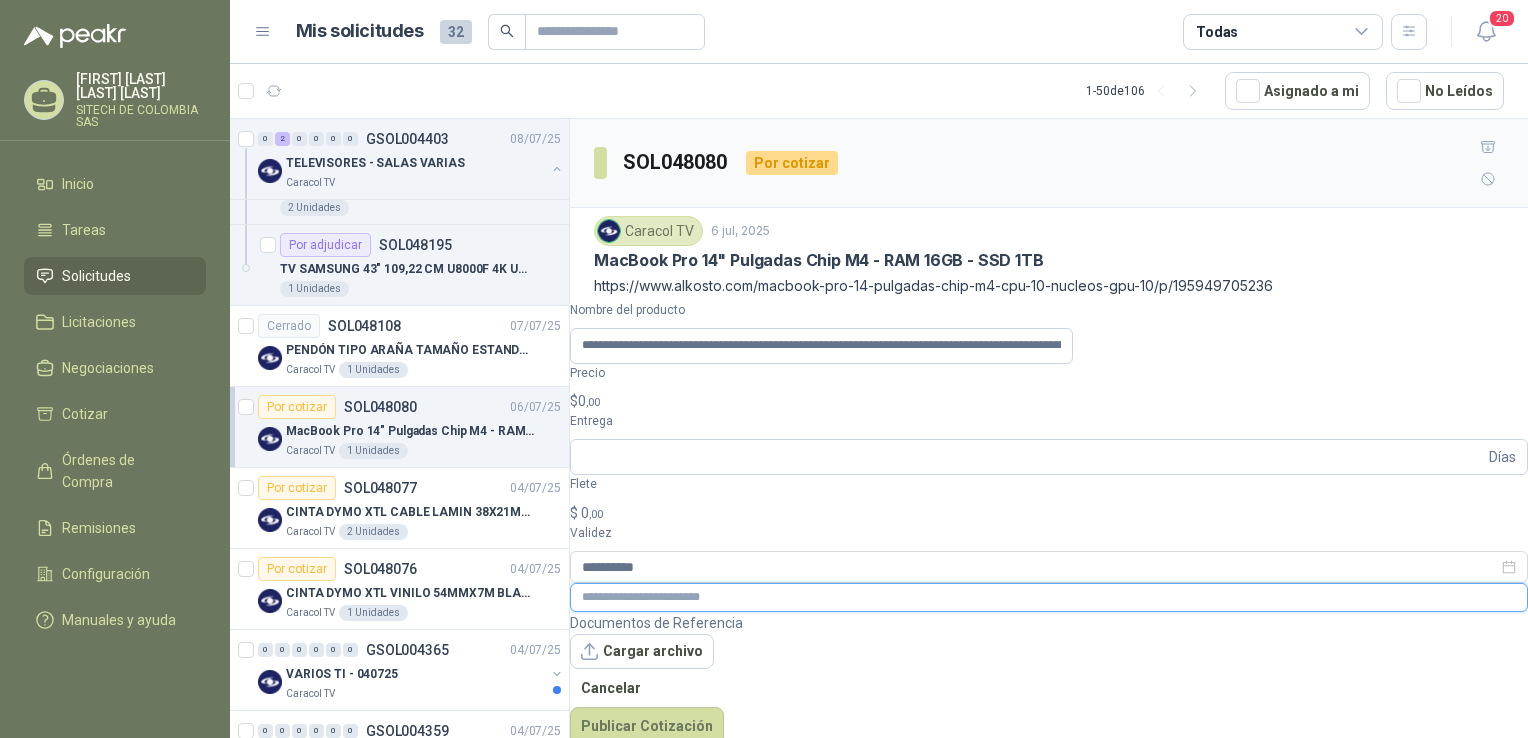 click at bounding box center (1049, 597) 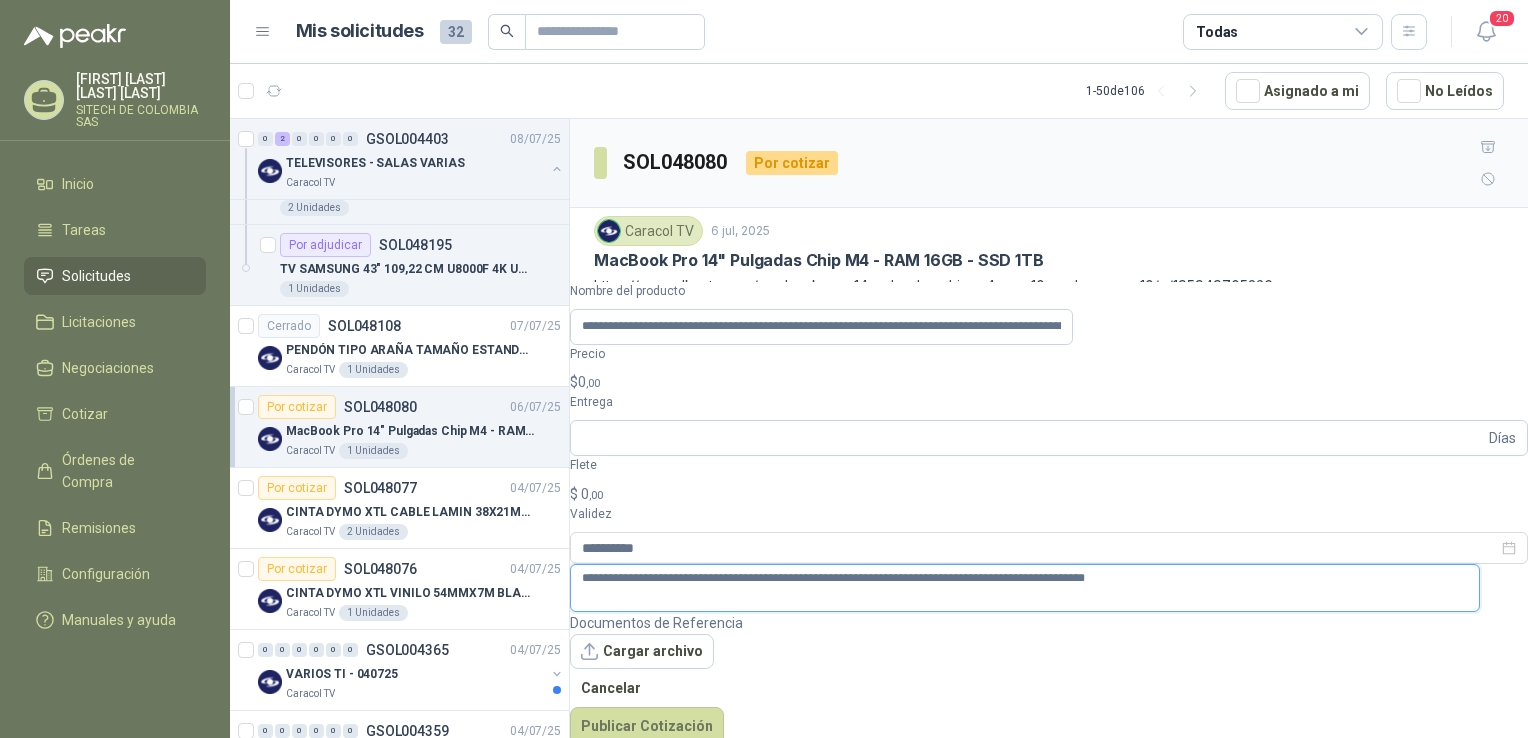 click on "**********" at bounding box center [1025, 588] 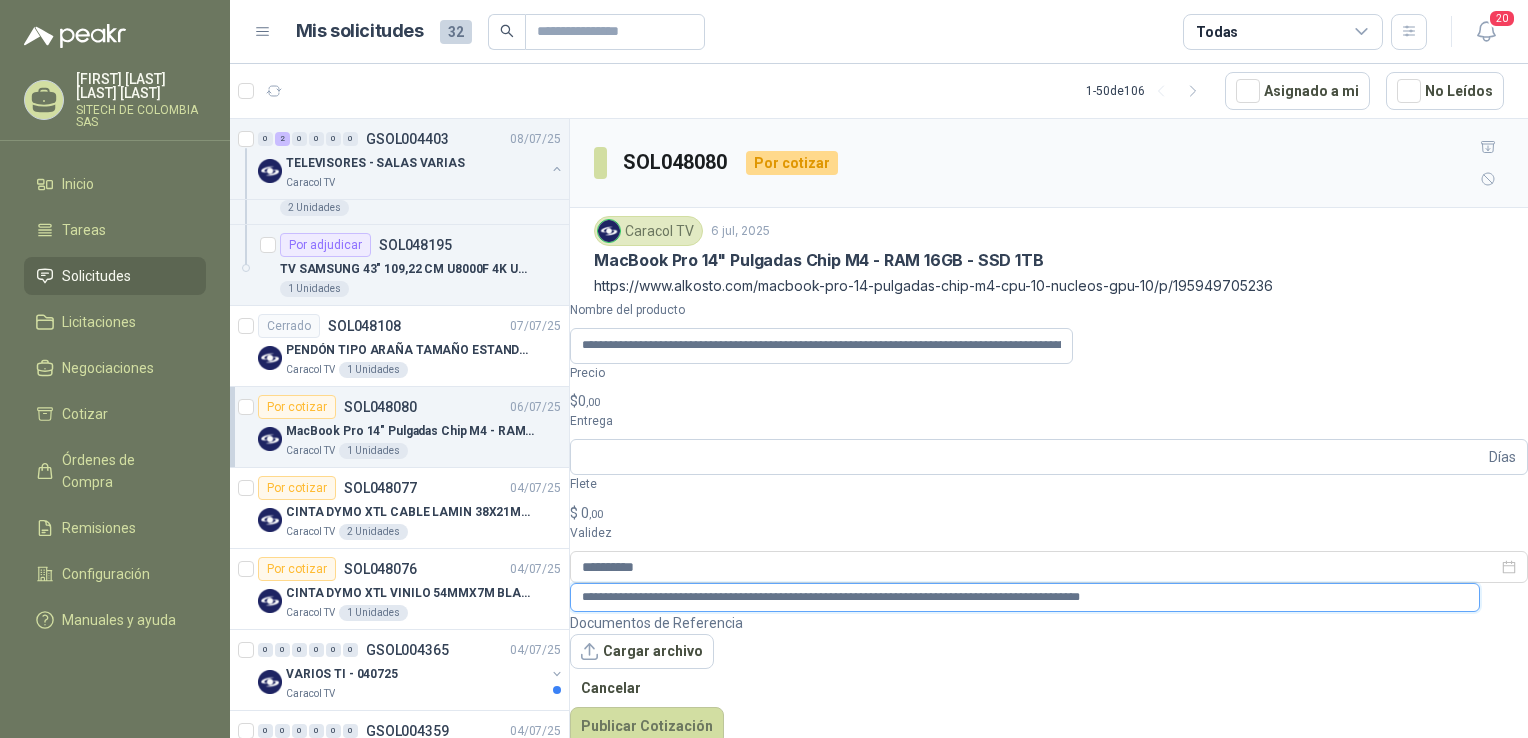 type on "**********" 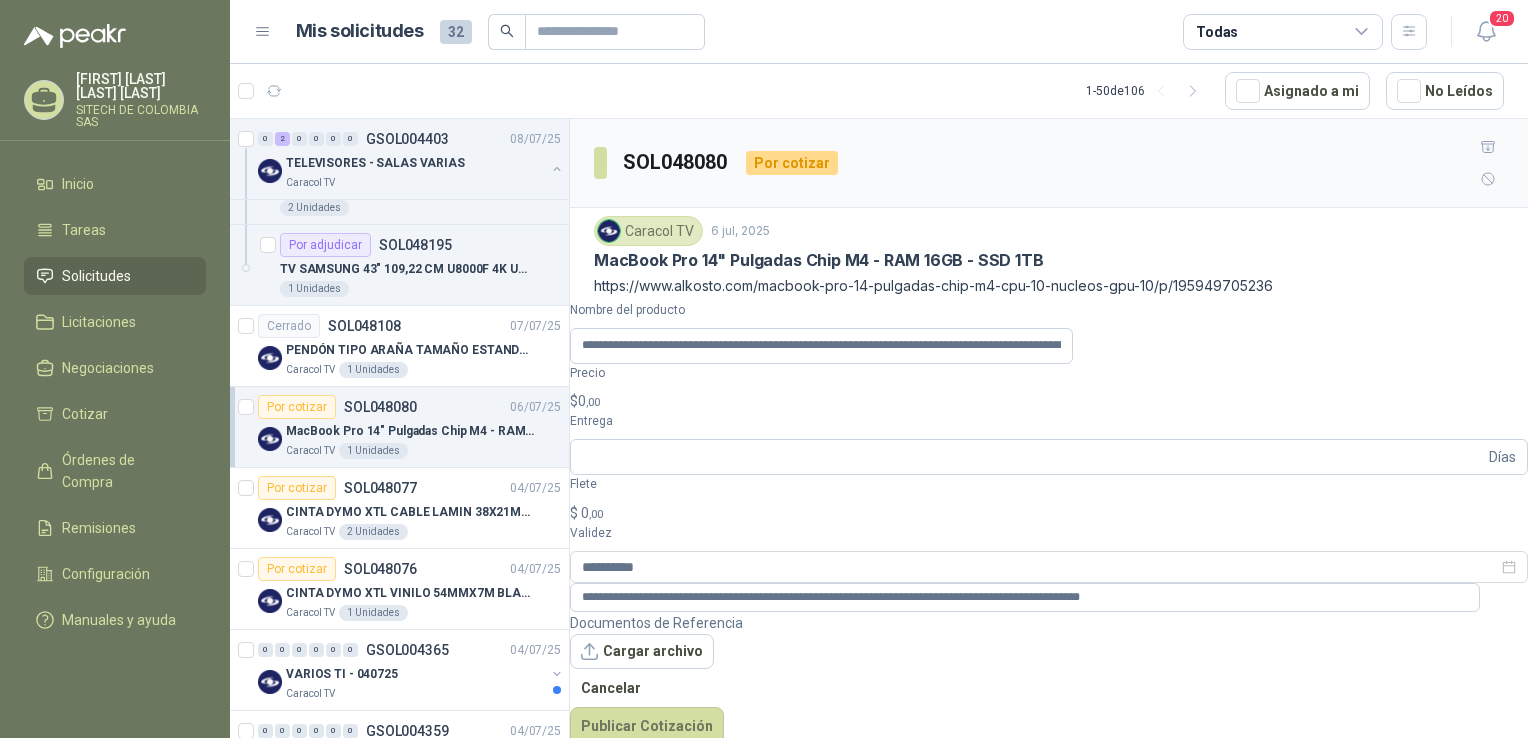 click on "$  0 ,00" at bounding box center (1049, 401) 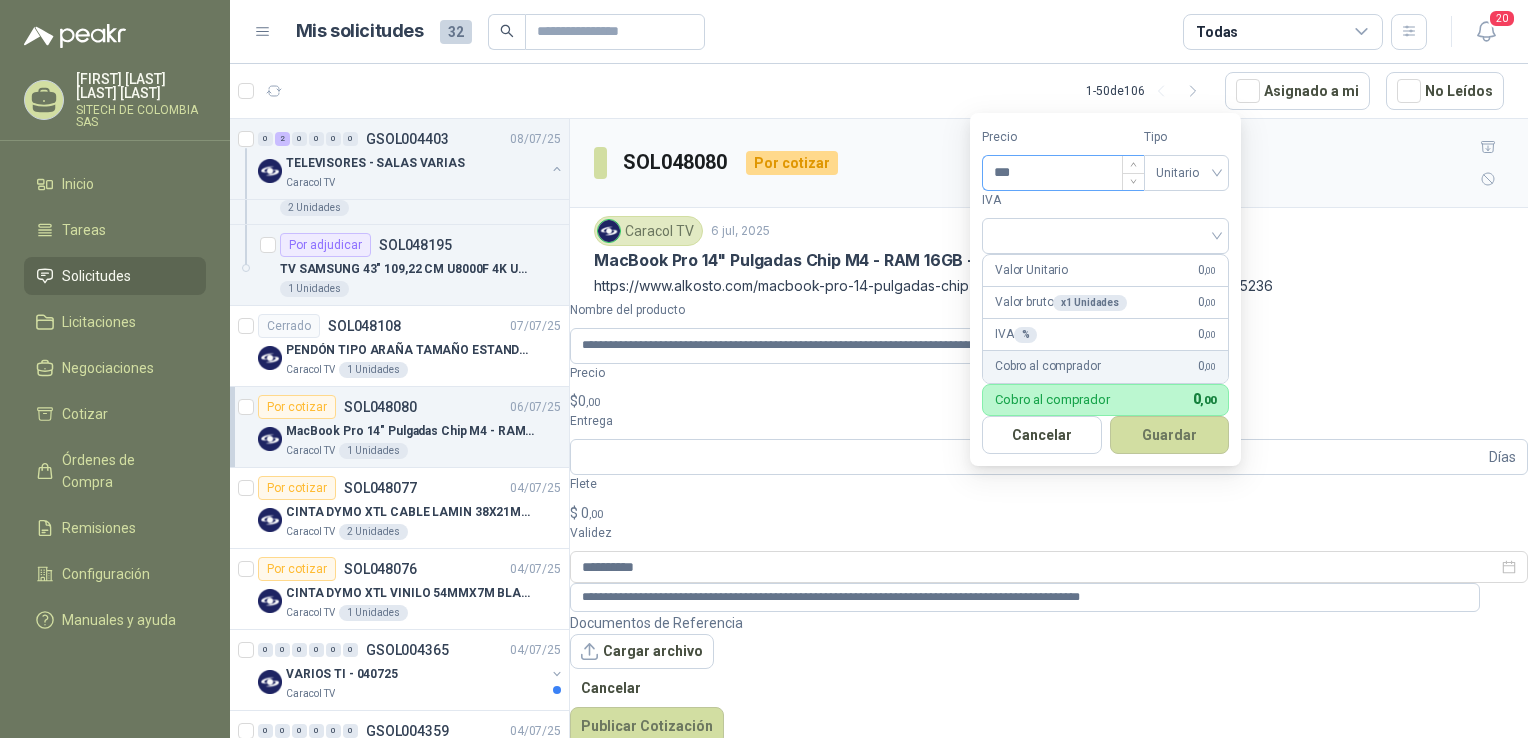 click on "***" at bounding box center [1063, 173] 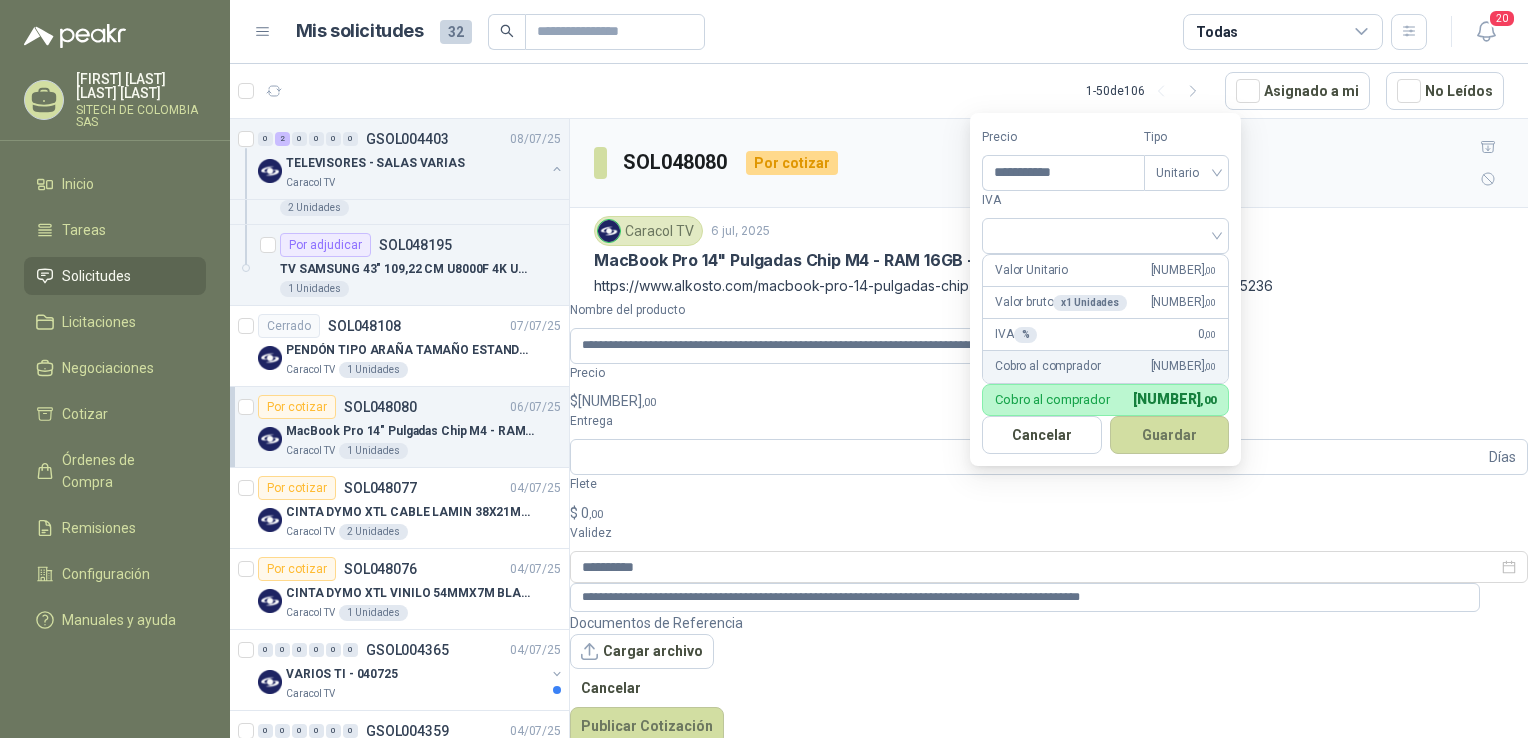 type on "**********" 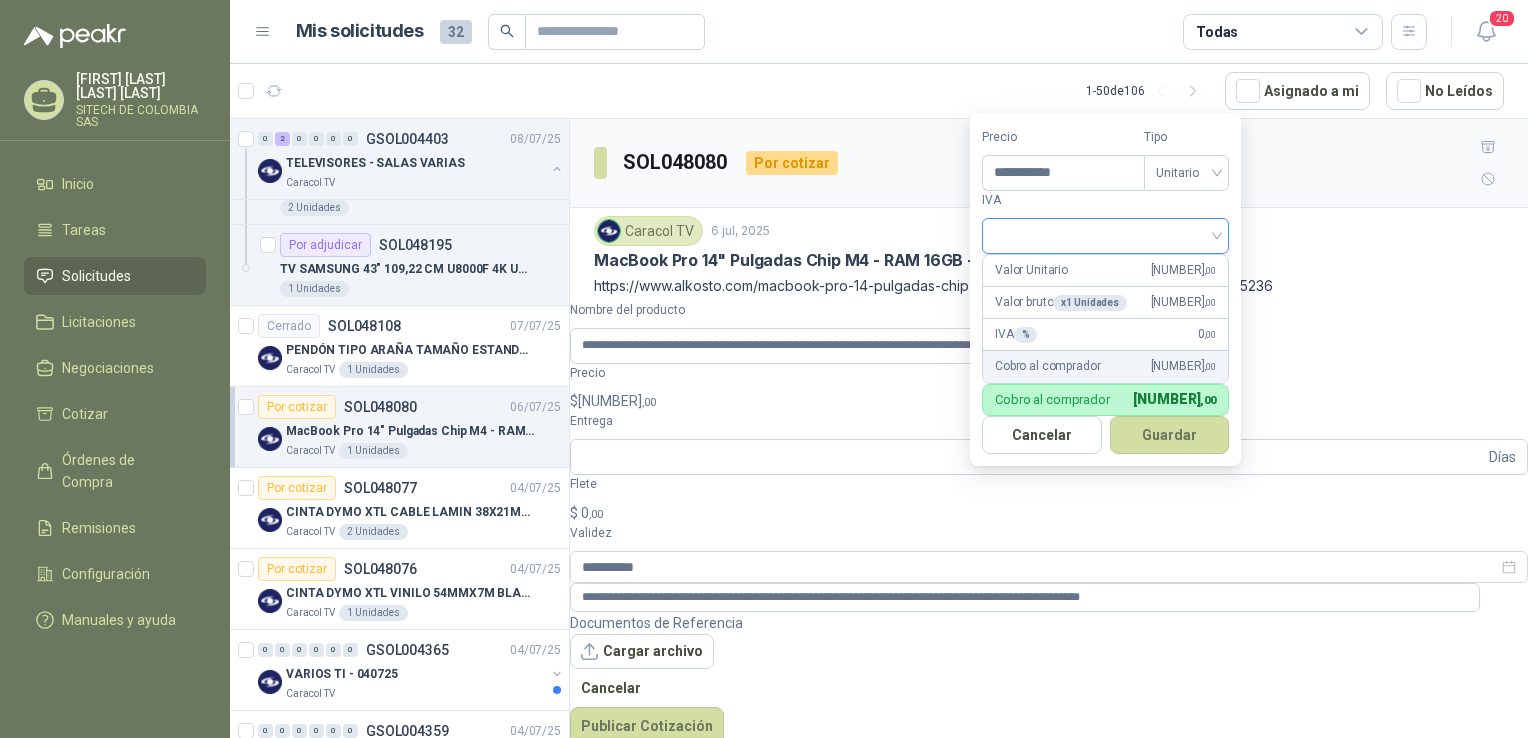 drag, startPoint x: 1259, startPoint y: 170, endPoint x: 1271, endPoint y: 169, distance: 12.0415945 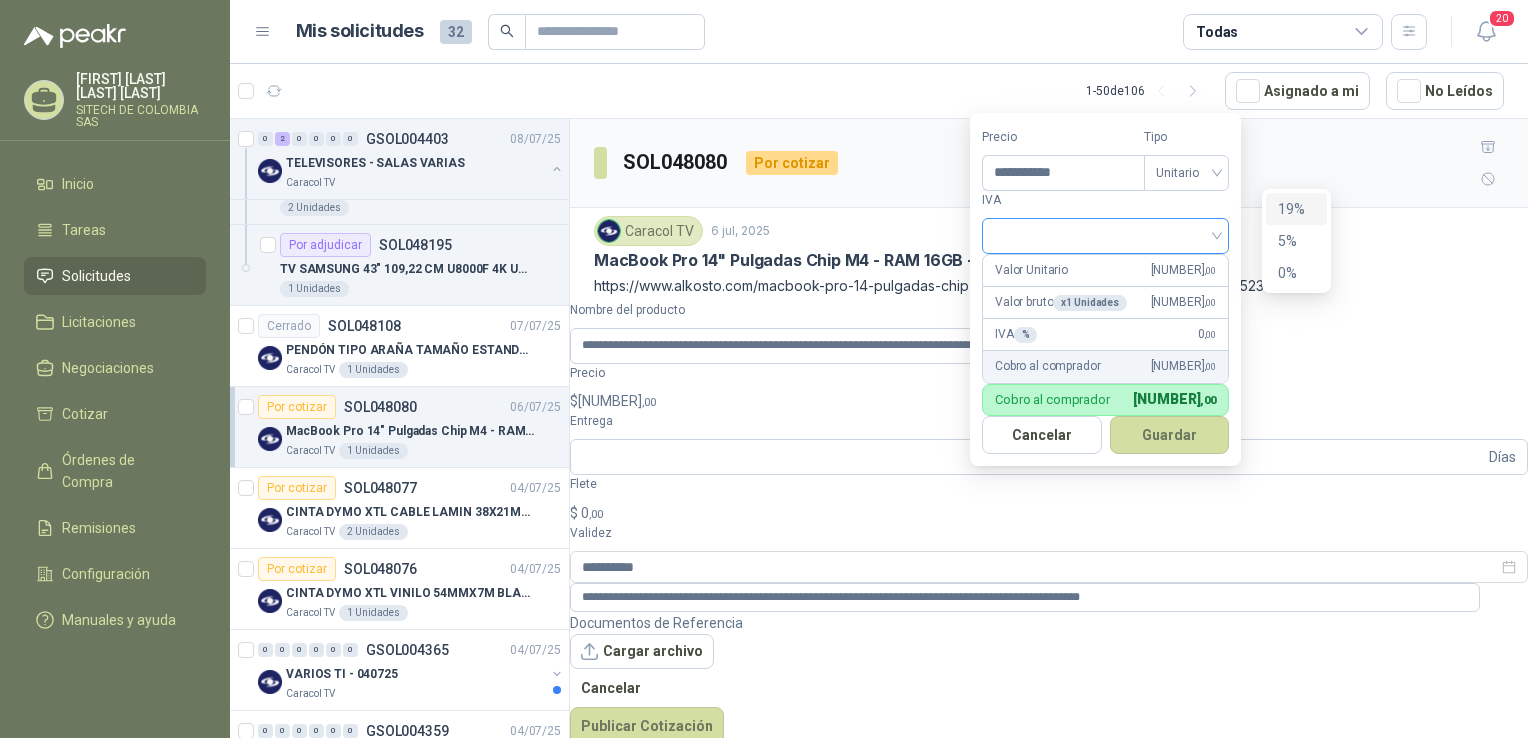 drag, startPoint x: 1287, startPoint y: 181, endPoint x: 1299, endPoint y: 202, distance: 24.186773 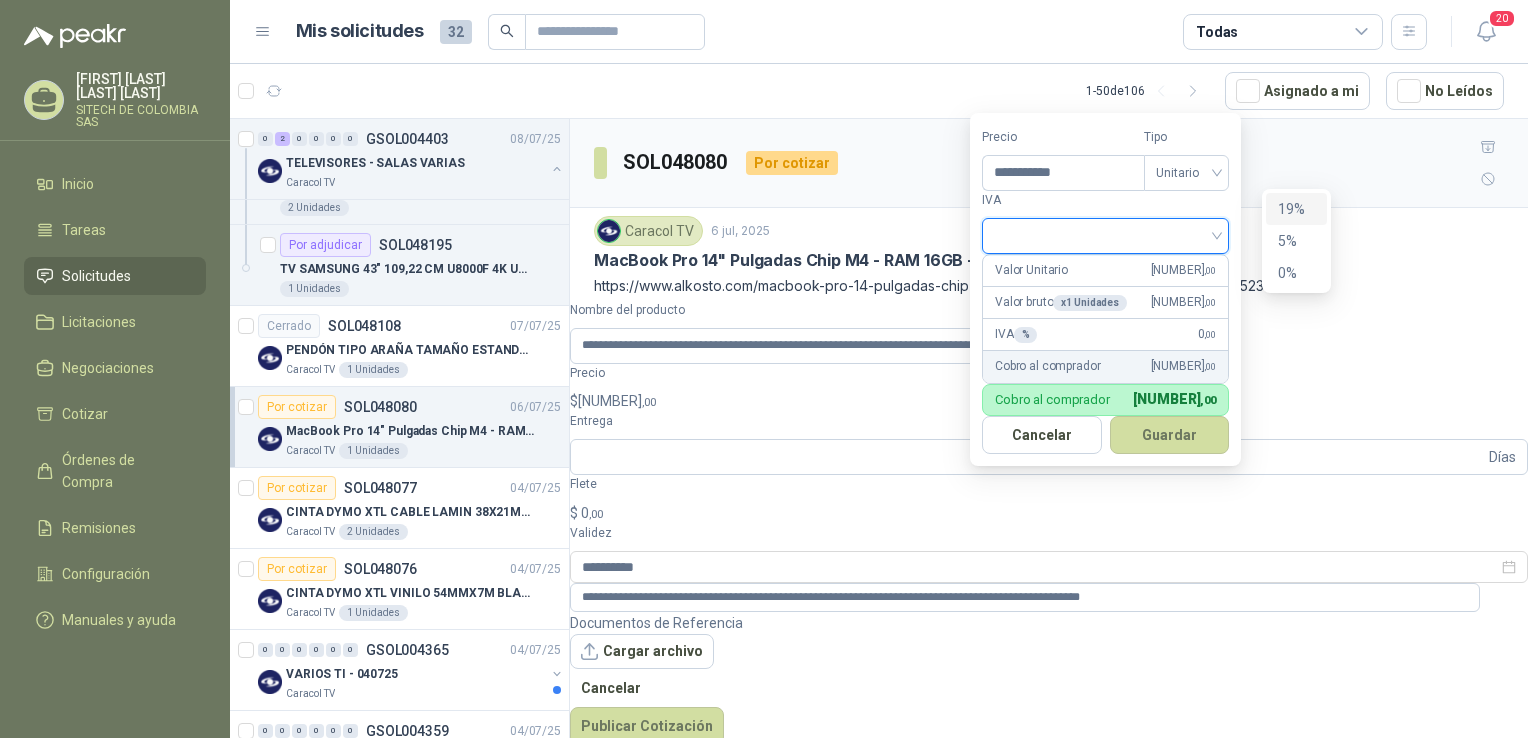 click on "19%" at bounding box center [1296, 209] 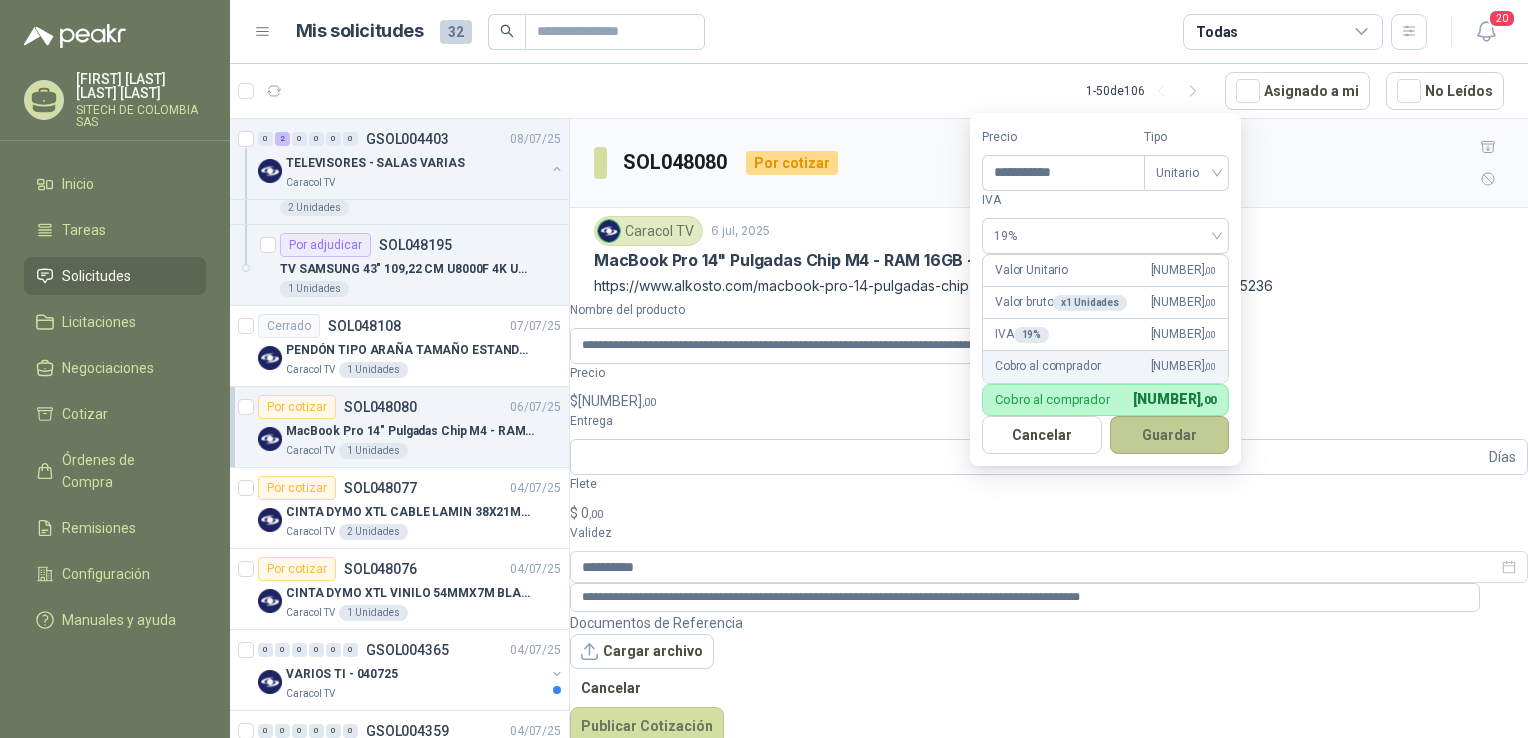 click on "Guardar" at bounding box center [1170, 435] 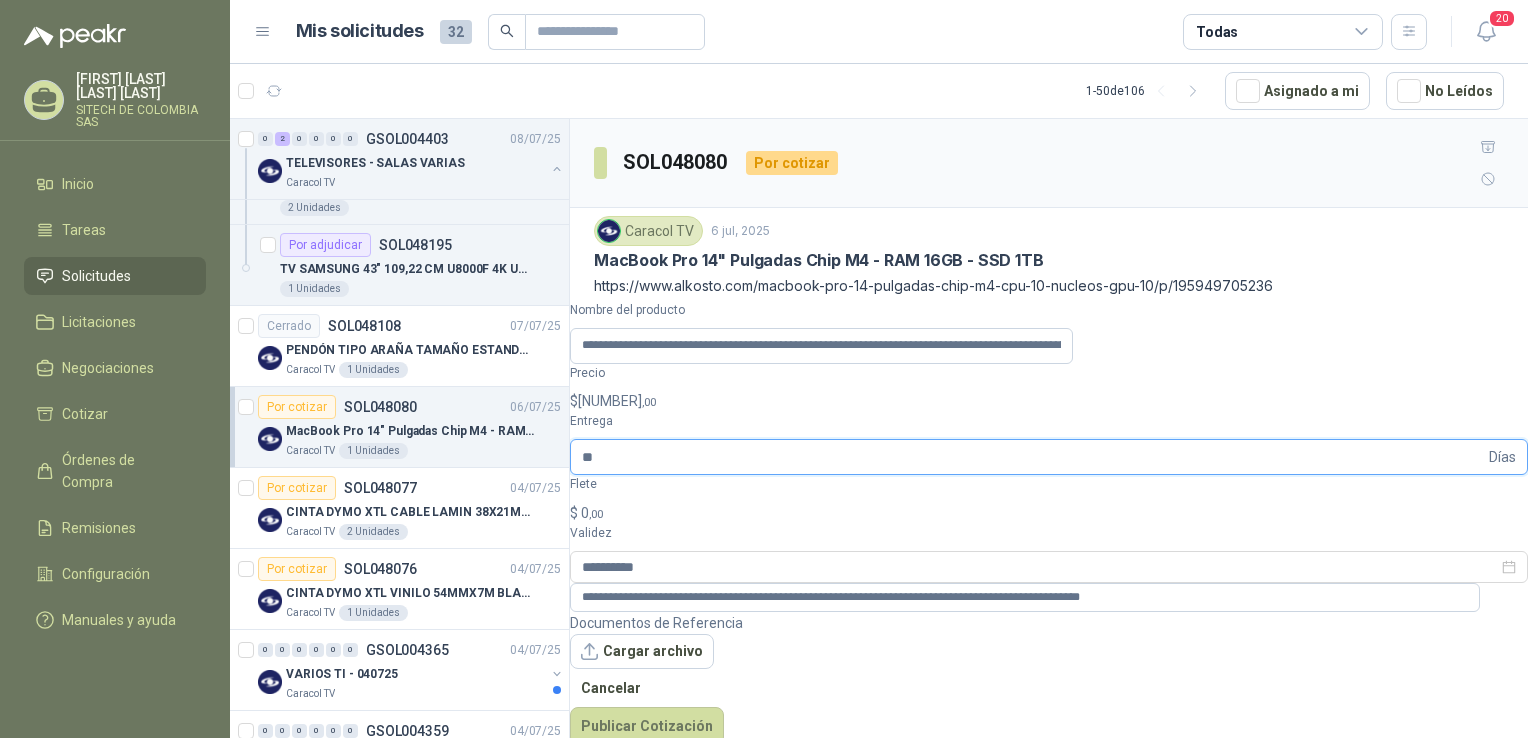 type on "**" 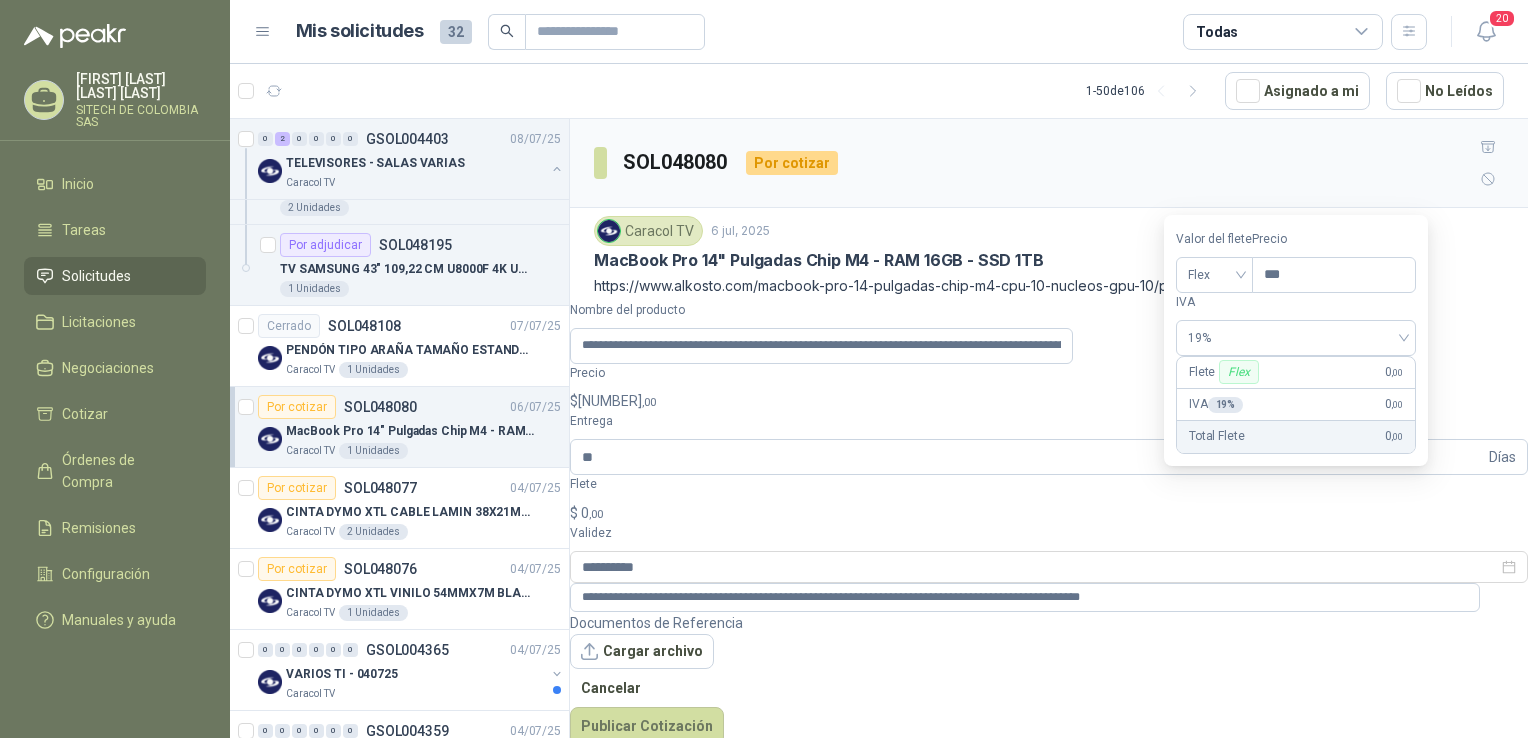 click on "$    0 ,00" at bounding box center (1049, 513) 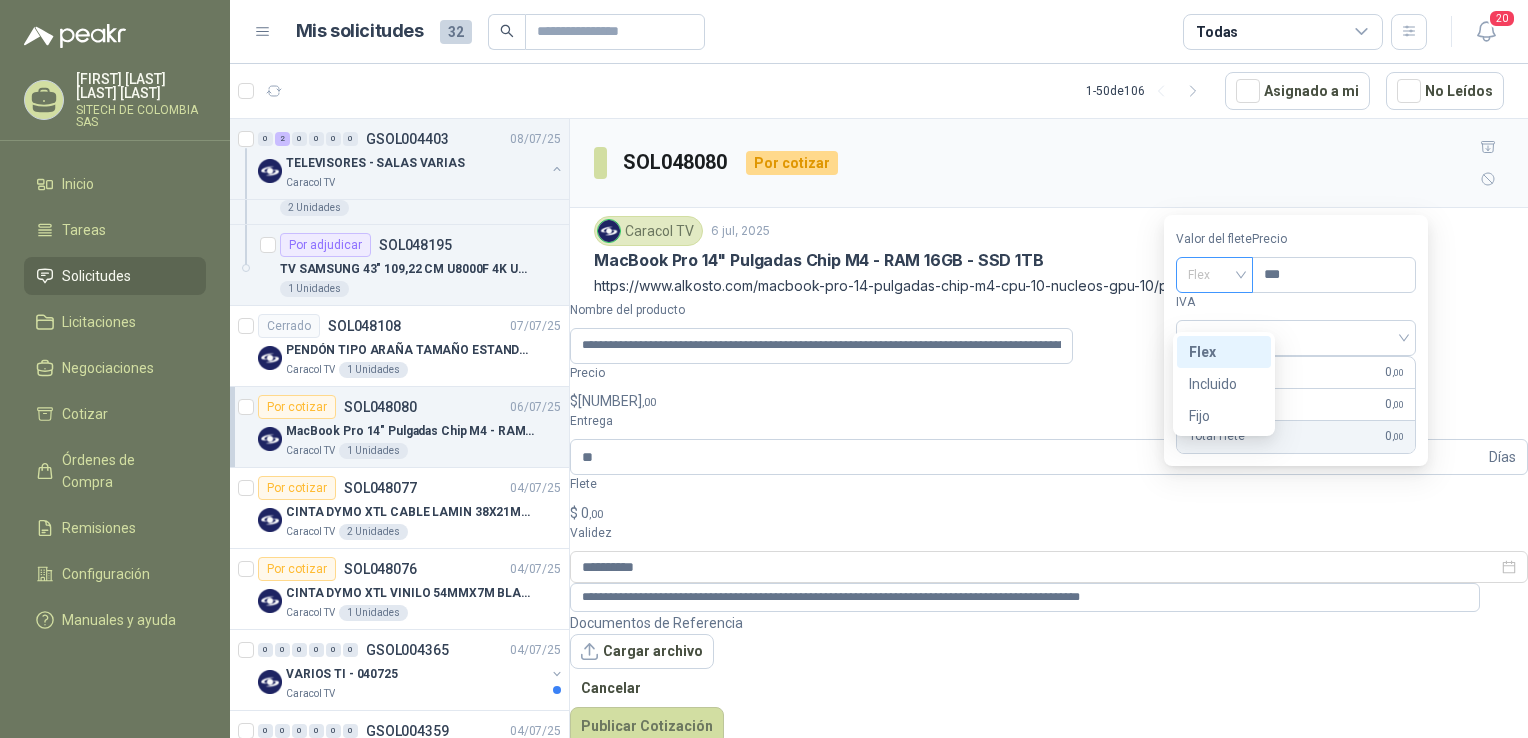 click on "Flex" at bounding box center [1214, 275] 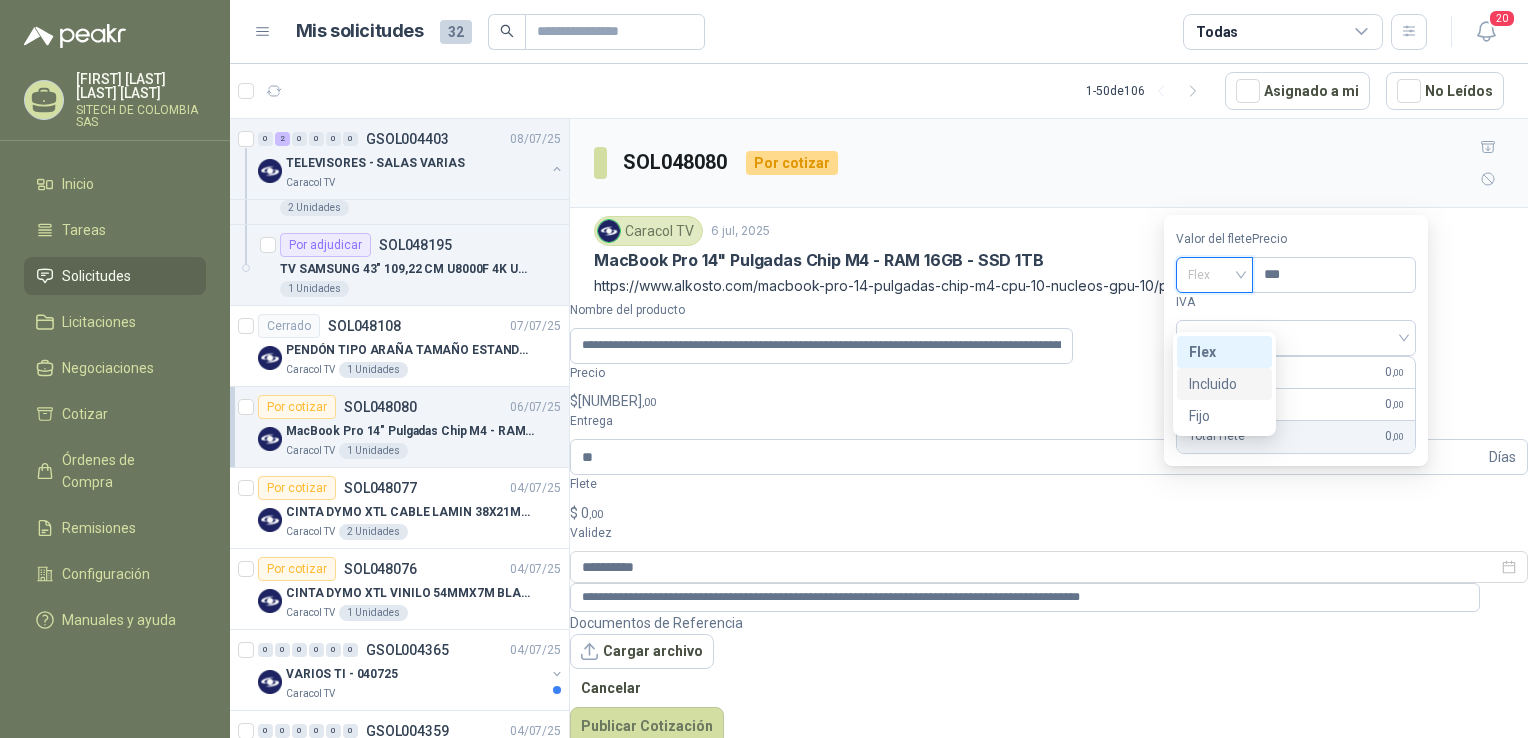 click on "Incluido" at bounding box center [0, 0] 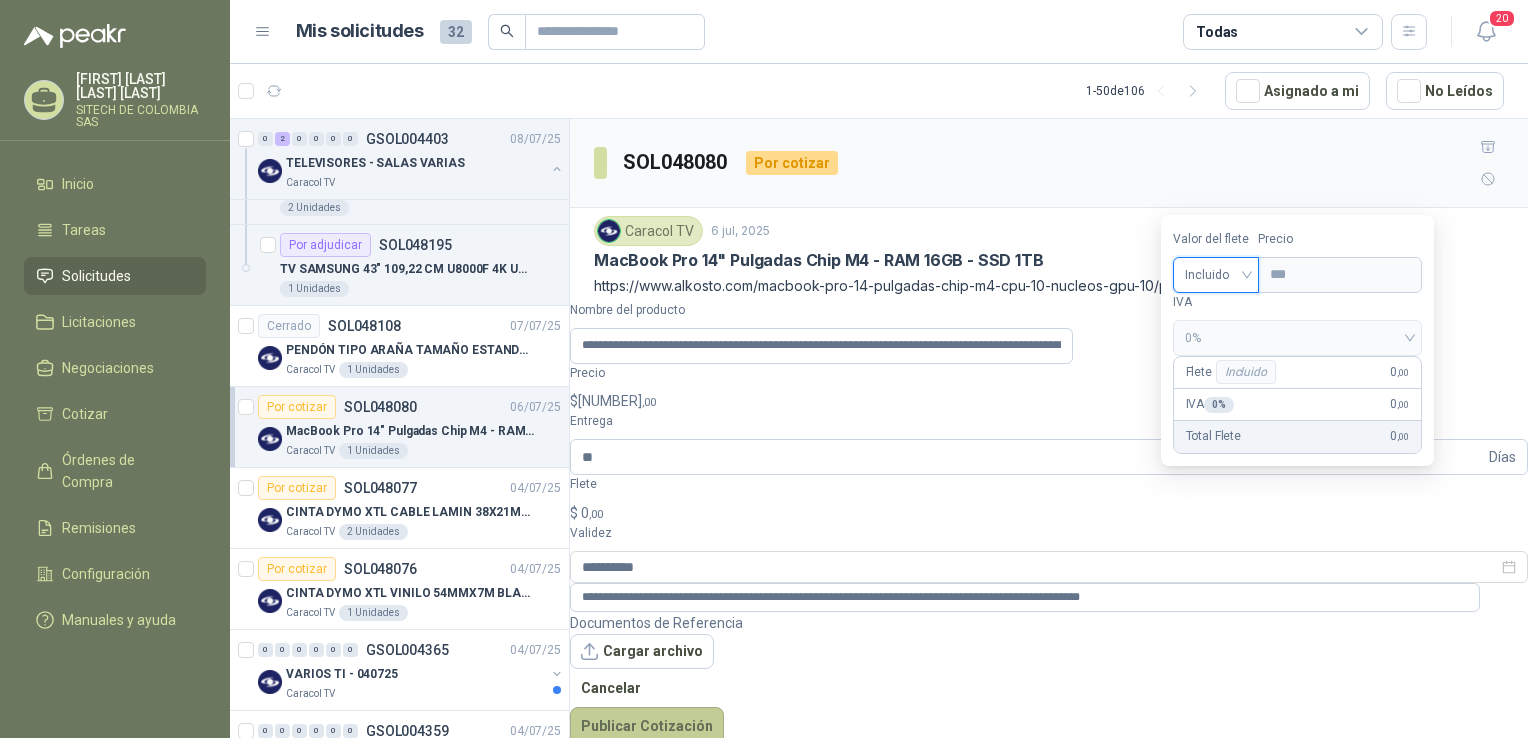 drag, startPoint x: 1415, startPoint y: 601, endPoint x: 1423, endPoint y: 623, distance: 23.409399 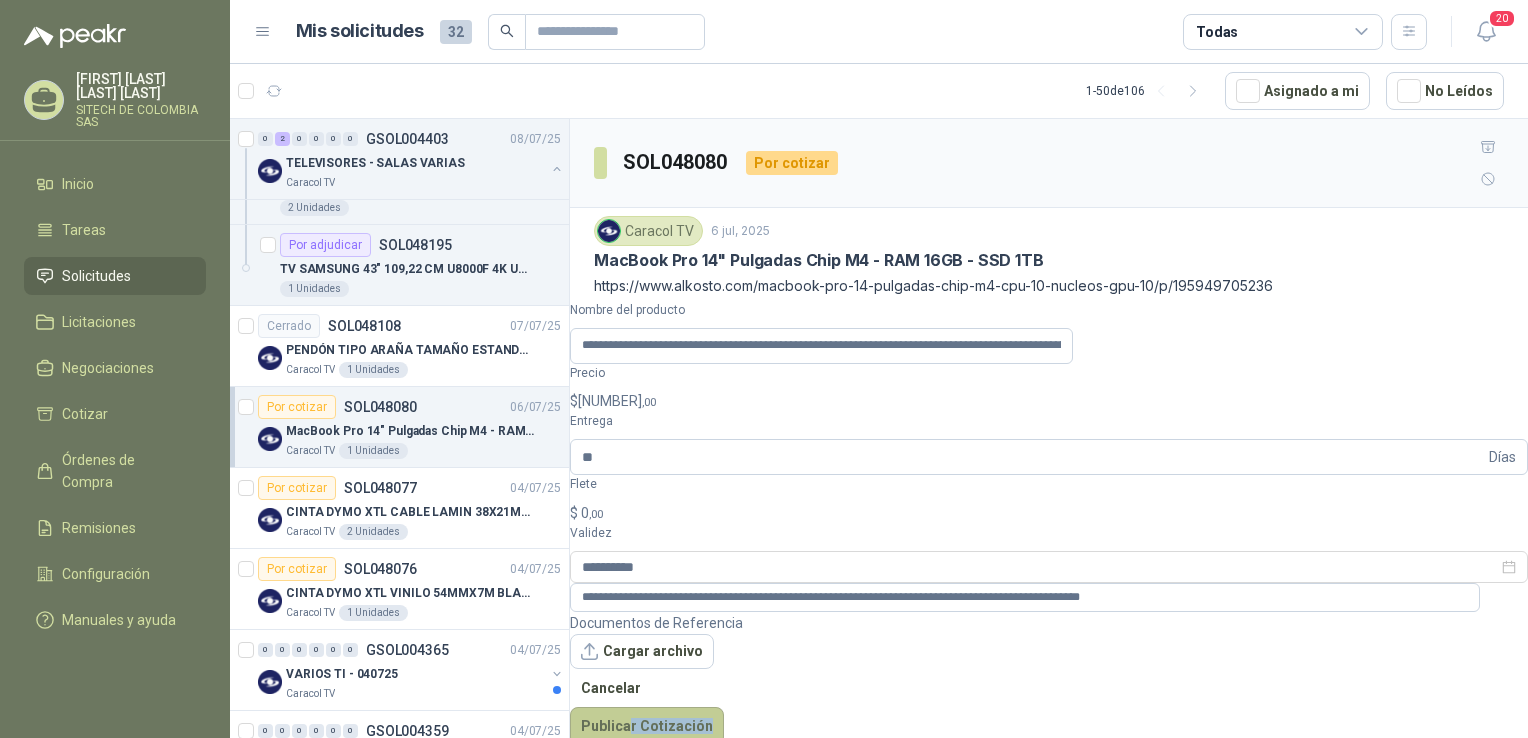 drag, startPoint x: 1423, startPoint y: 623, endPoint x: 1430, endPoint y: 654, distance: 31.780497 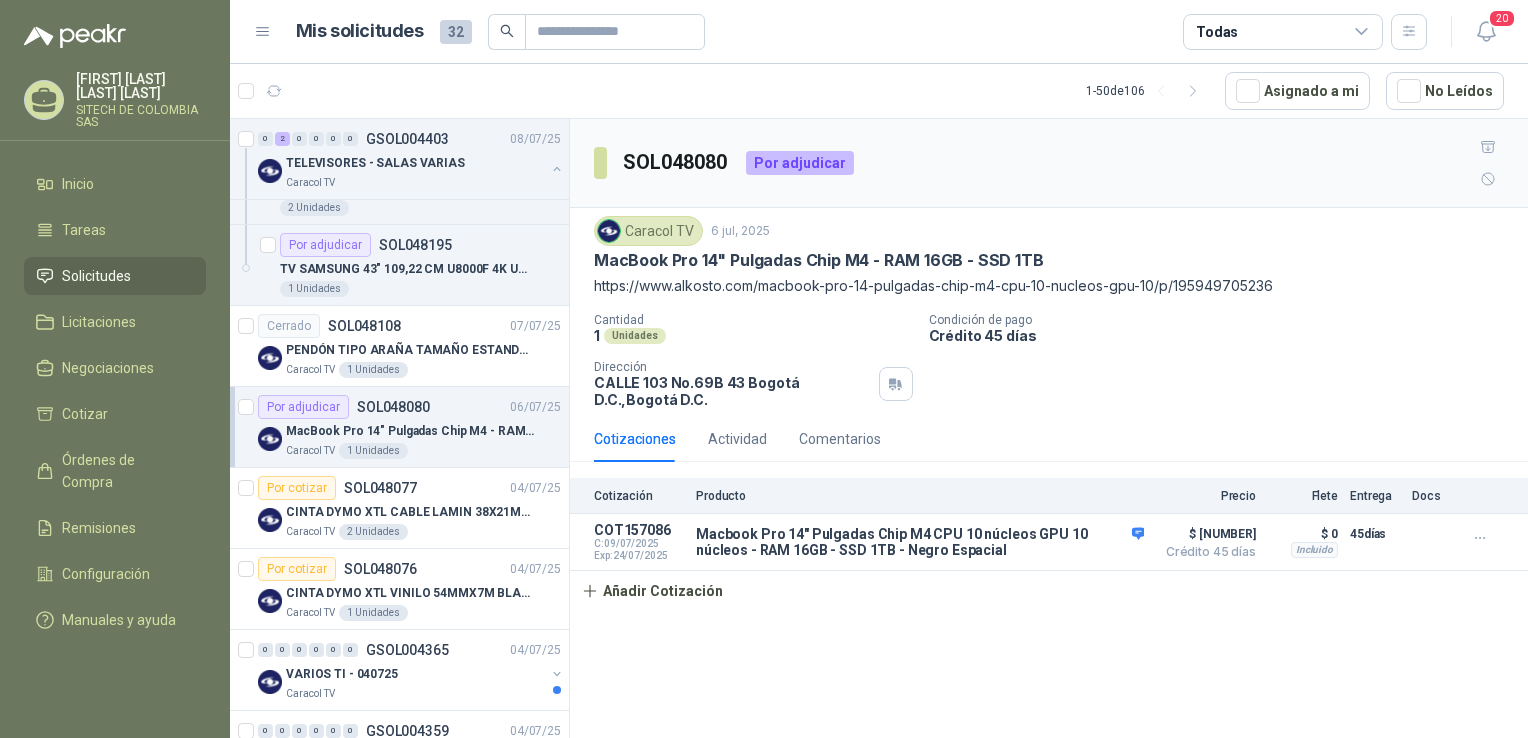 drag, startPoint x: 374, startPoint y: 403, endPoint x: 556, endPoint y: 240, distance: 244.3215 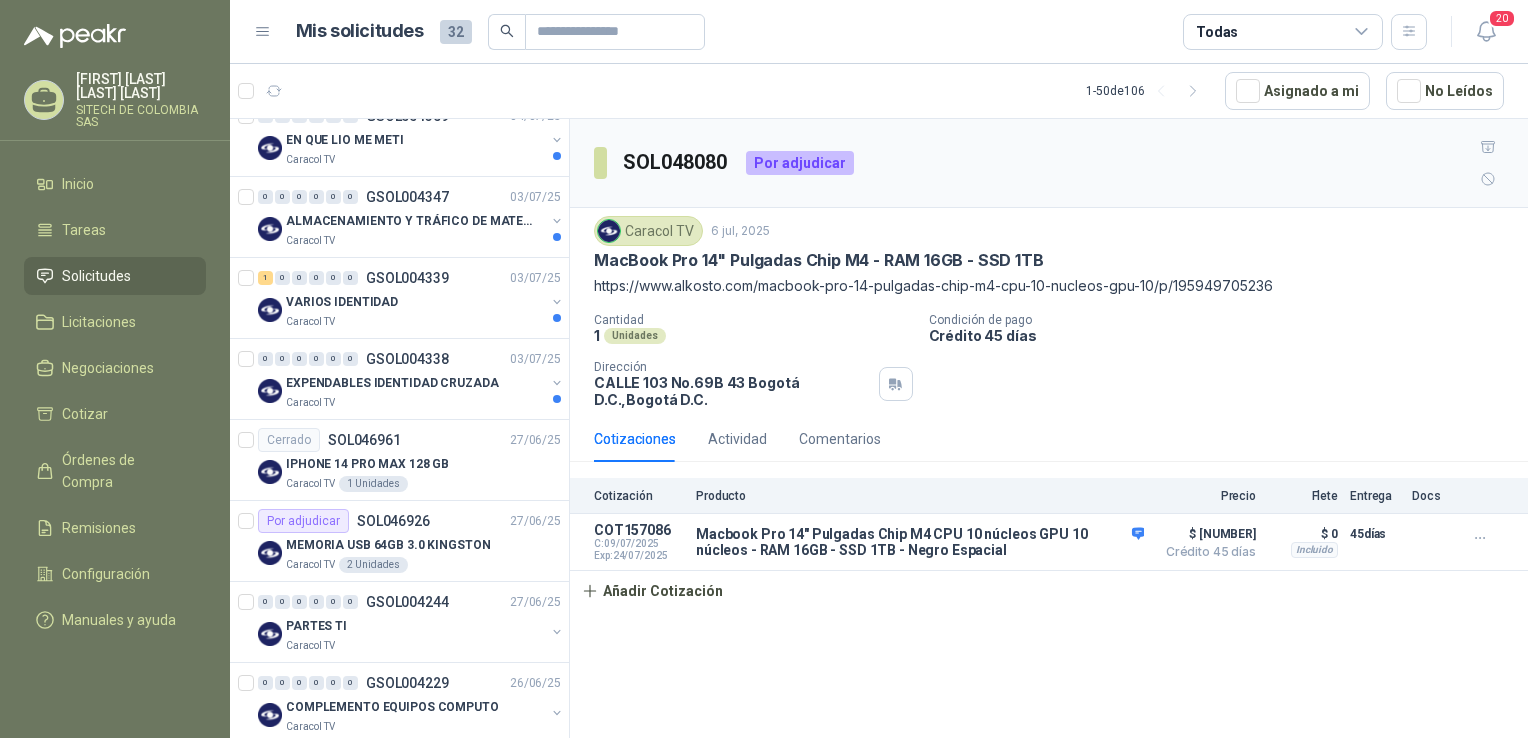 scroll, scrollTop: 0, scrollLeft: 0, axis: both 